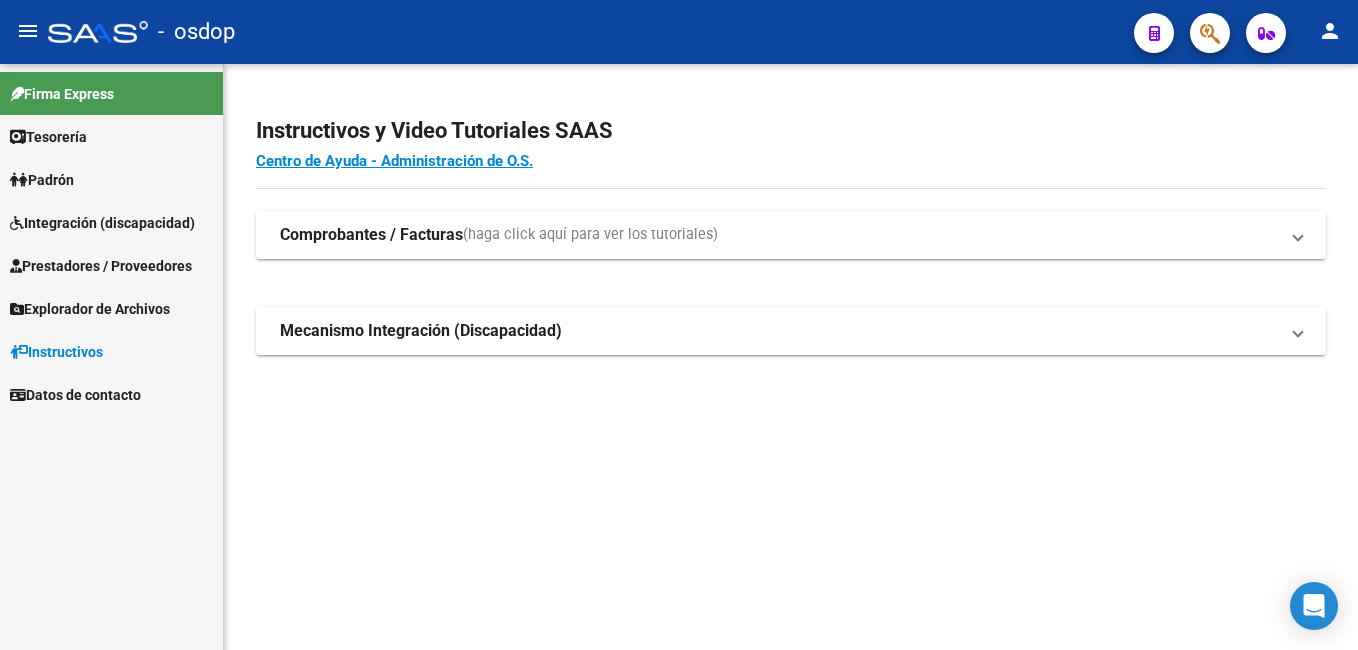 scroll, scrollTop: 0, scrollLeft: 0, axis: both 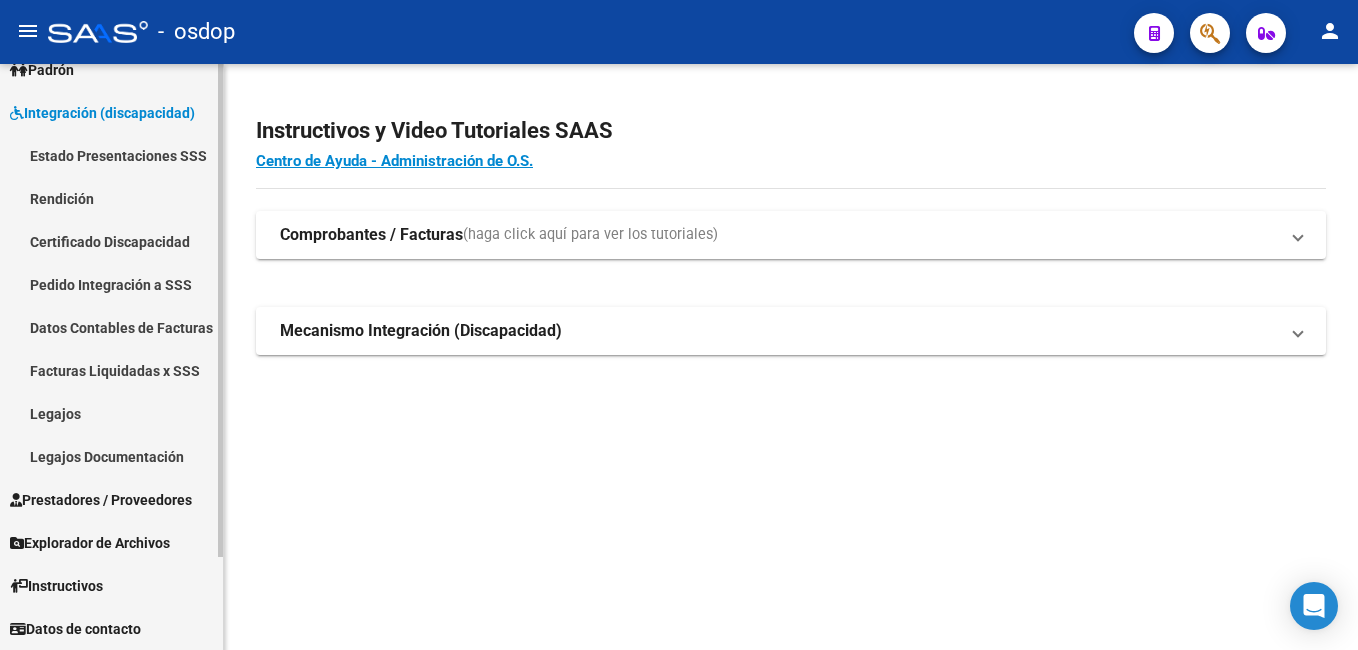 click on "Prestadores / Proveedores" at bounding box center (101, 500) 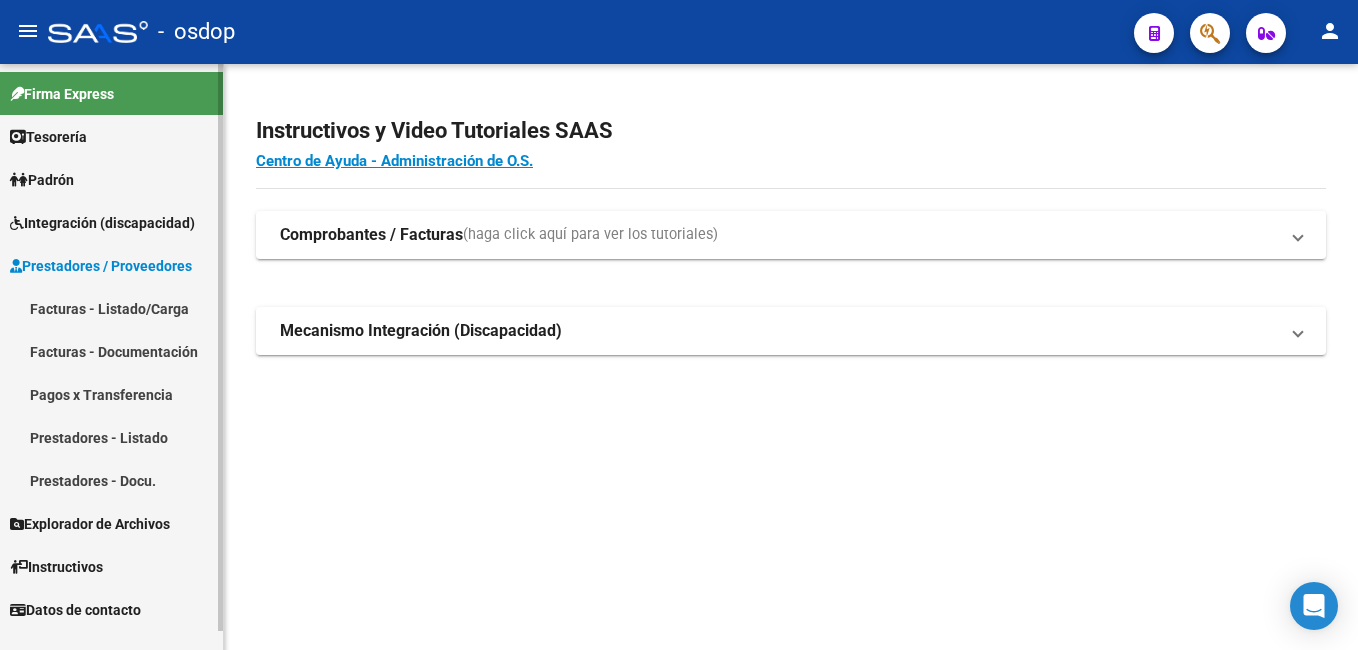 scroll, scrollTop: 0, scrollLeft: 0, axis: both 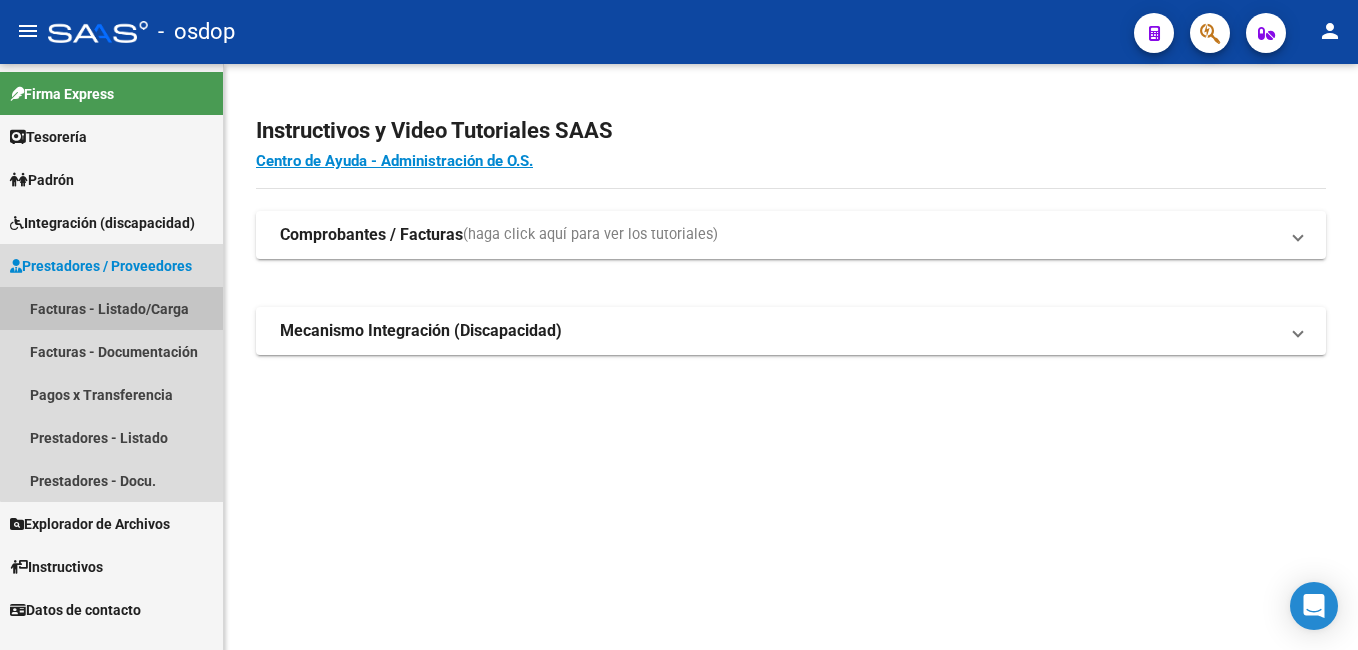 click on "Facturas - Listado/Carga" at bounding box center [111, 308] 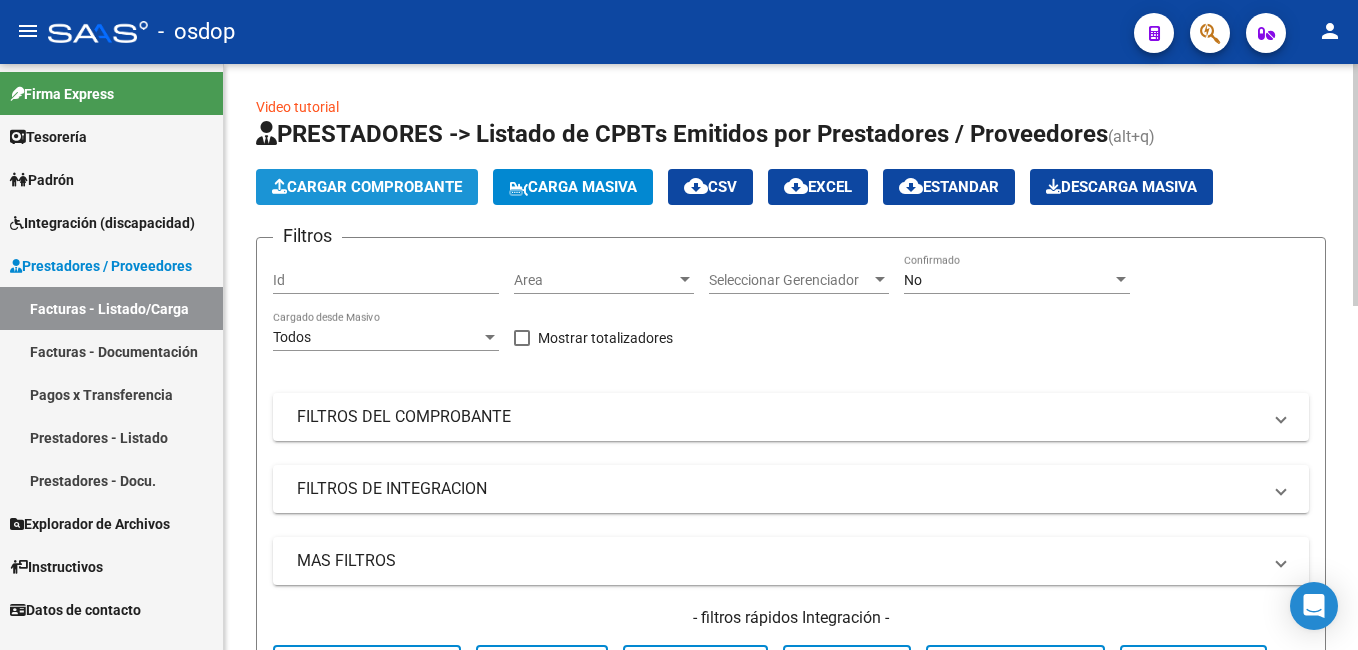 click on "Cargar Comprobante" 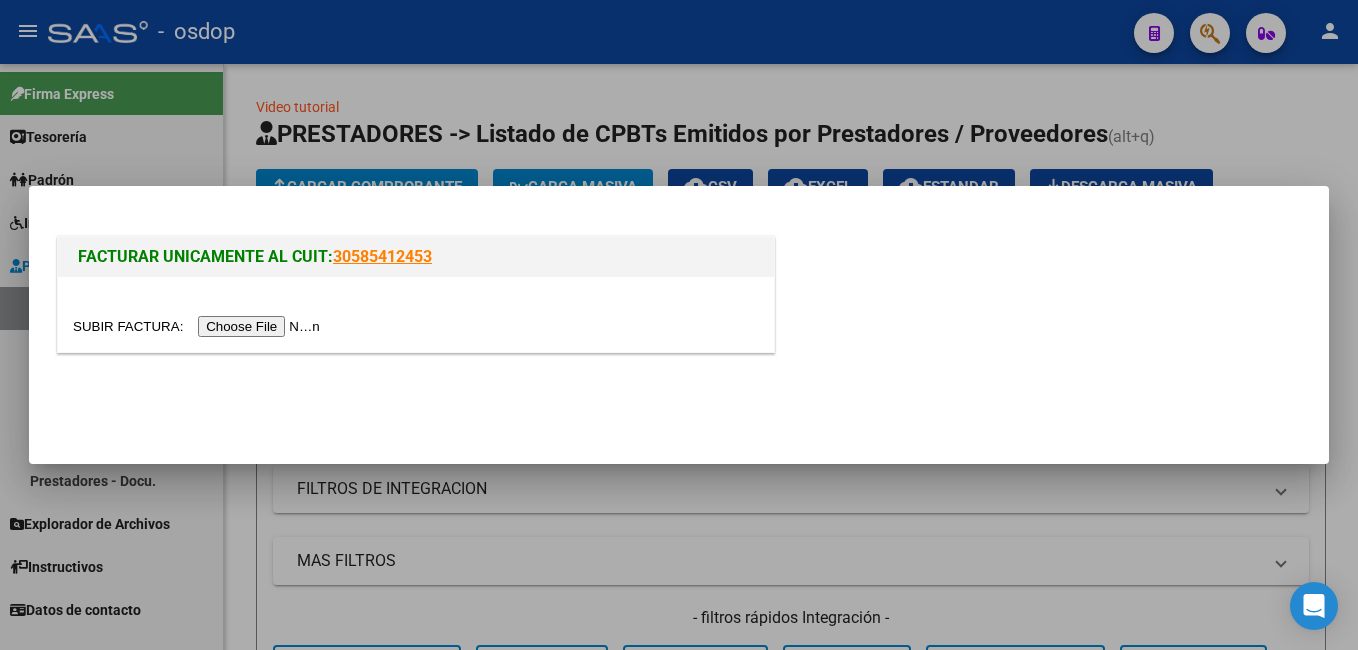click at bounding box center [199, 326] 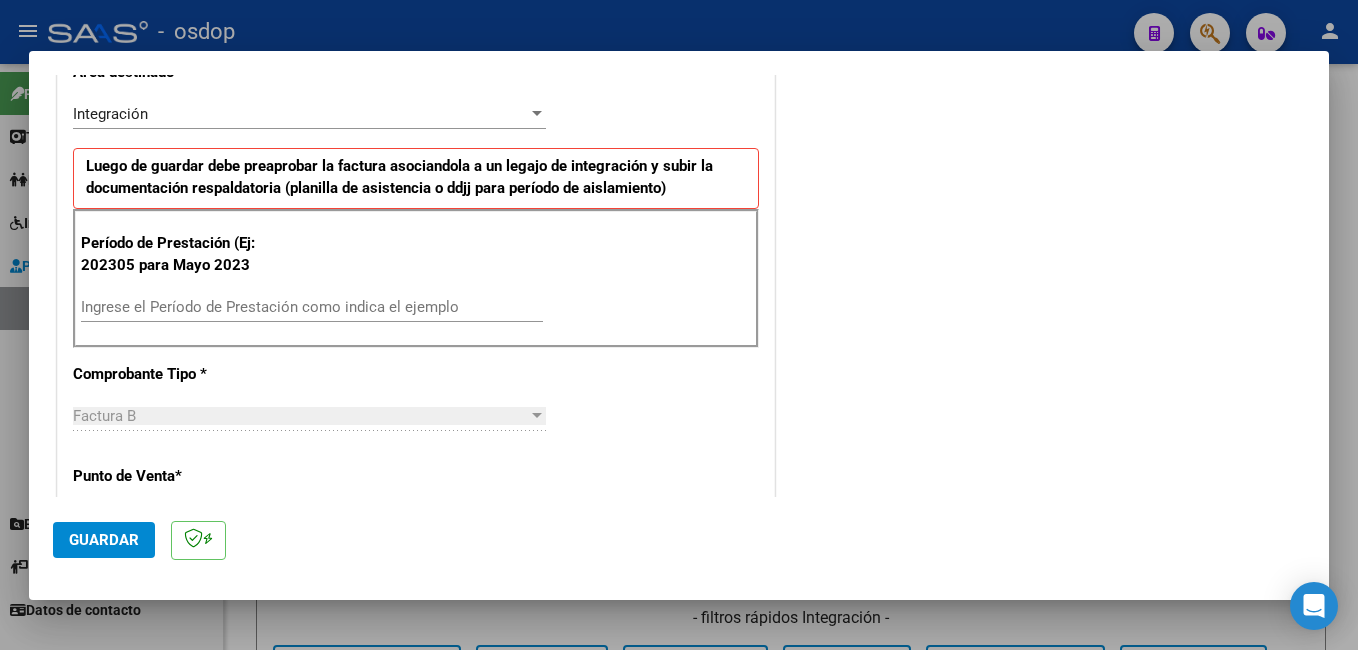 scroll, scrollTop: 500, scrollLeft: 0, axis: vertical 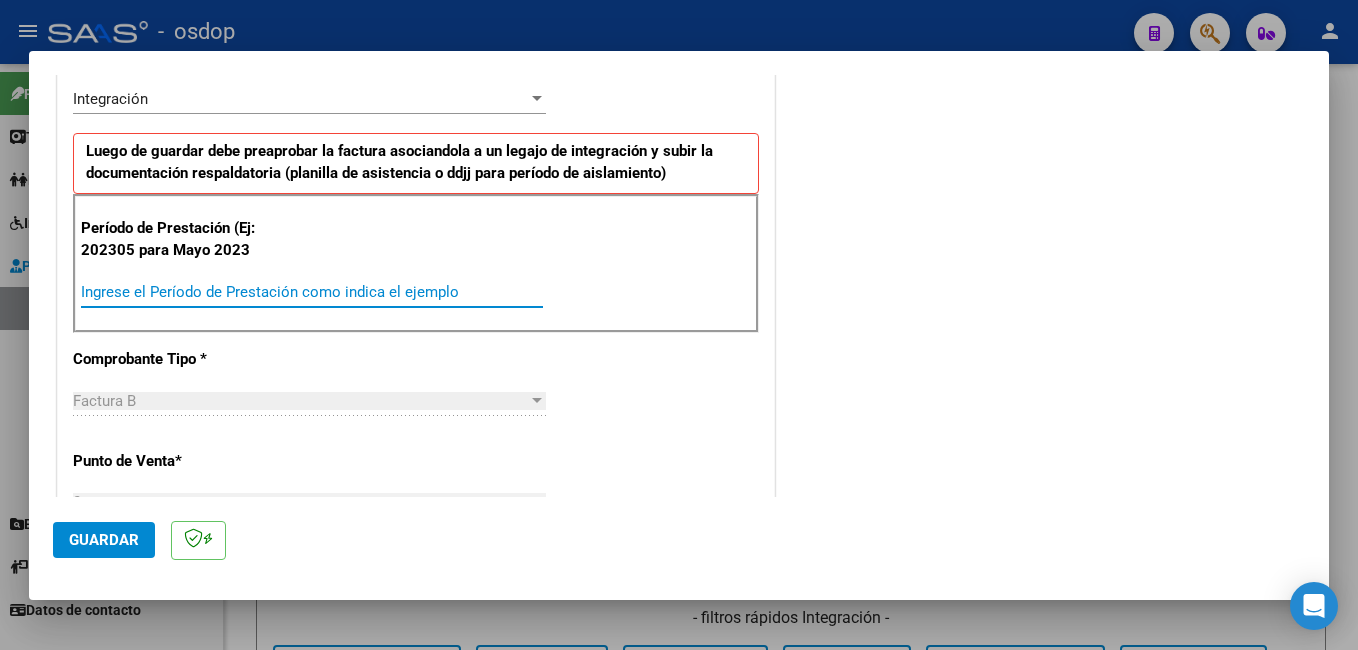 click on "Ingrese el Período de Prestación como indica el ejemplo" at bounding box center [312, 292] 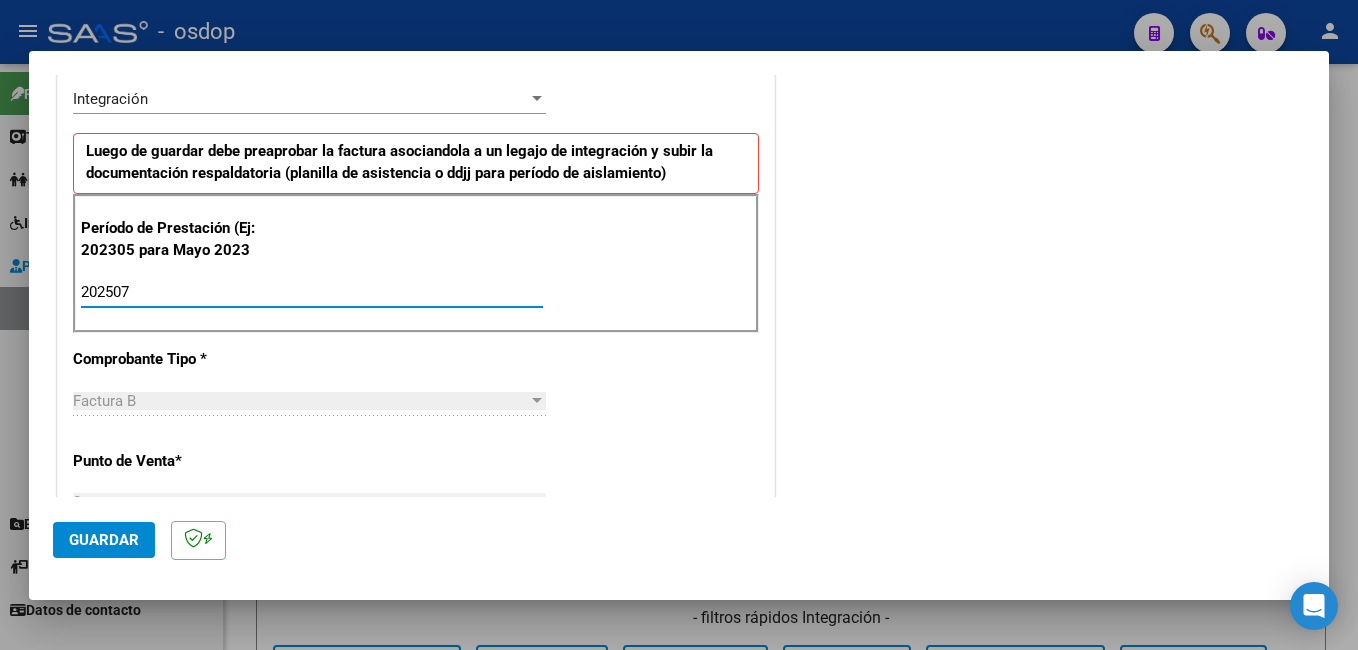 type on "202507" 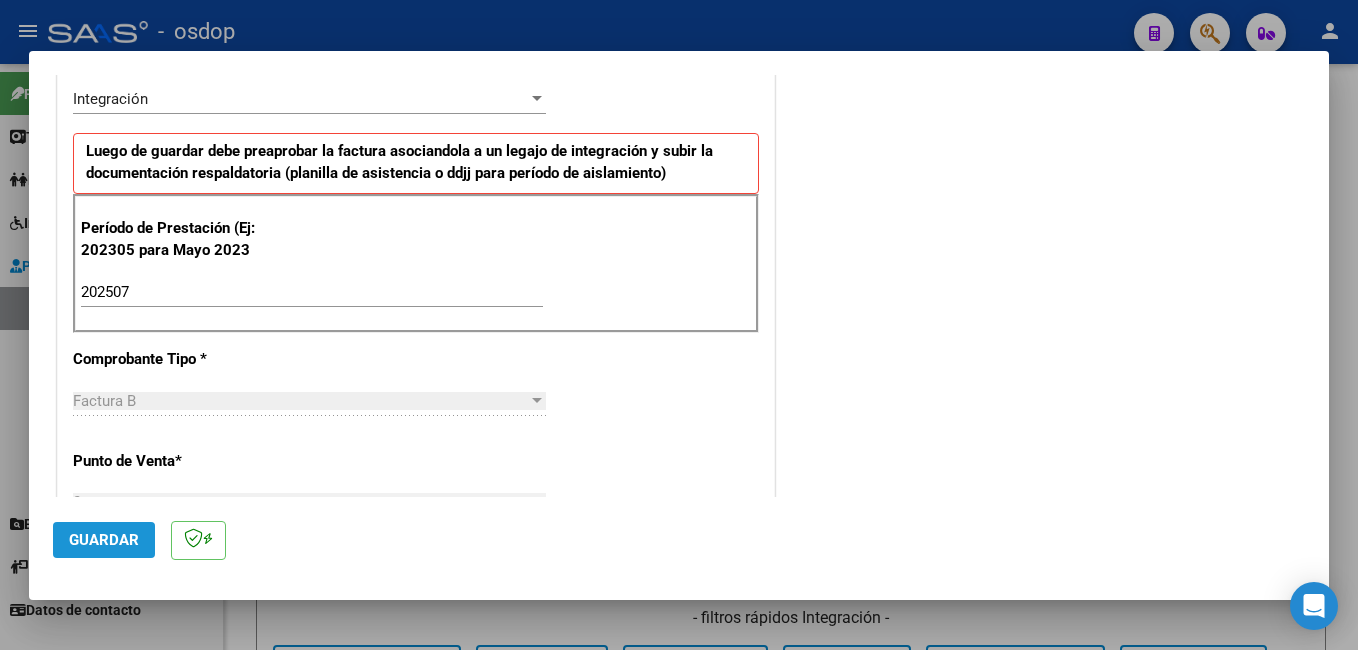 click on "Guardar" 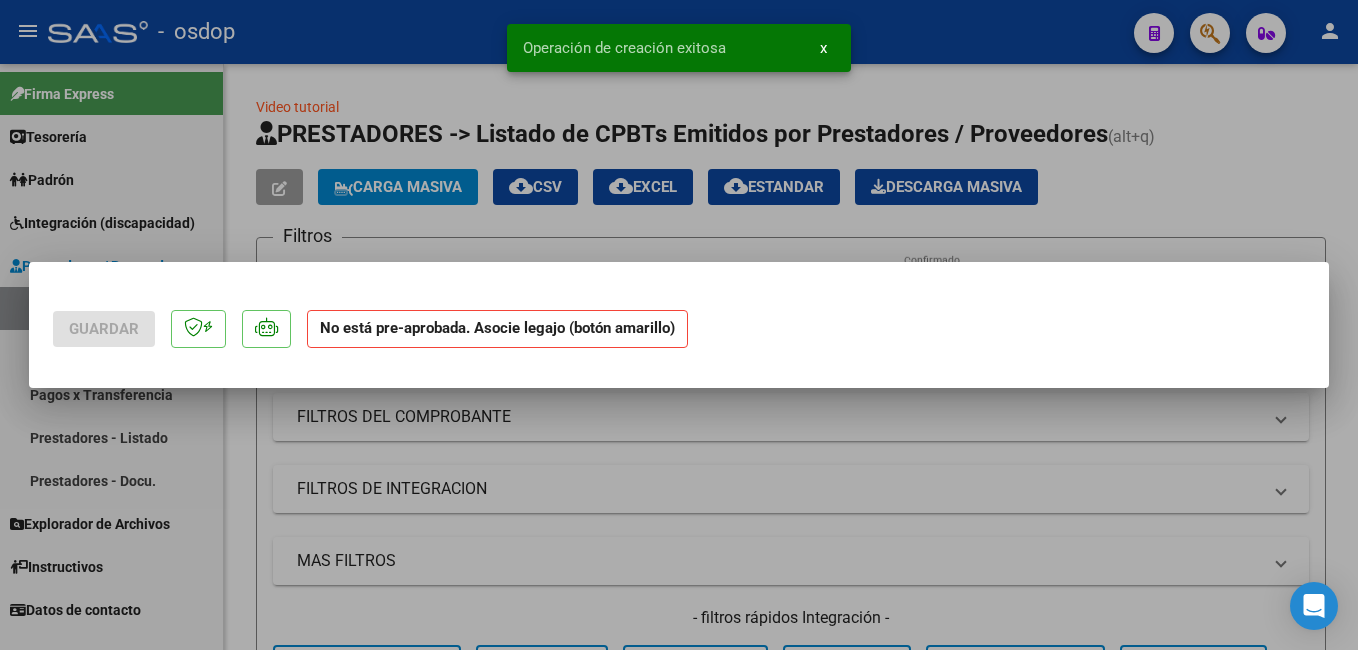 scroll, scrollTop: 0, scrollLeft: 0, axis: both 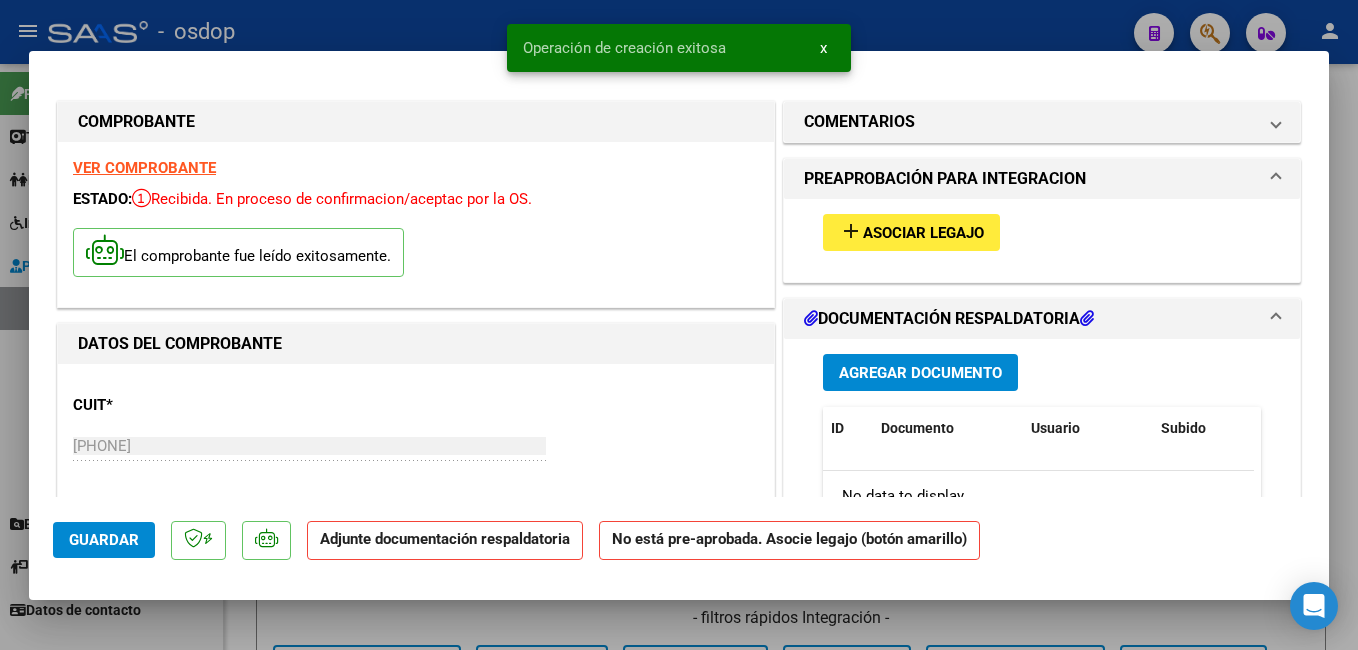 click on "Asociar Legajo" at bounding box center [923, 233] 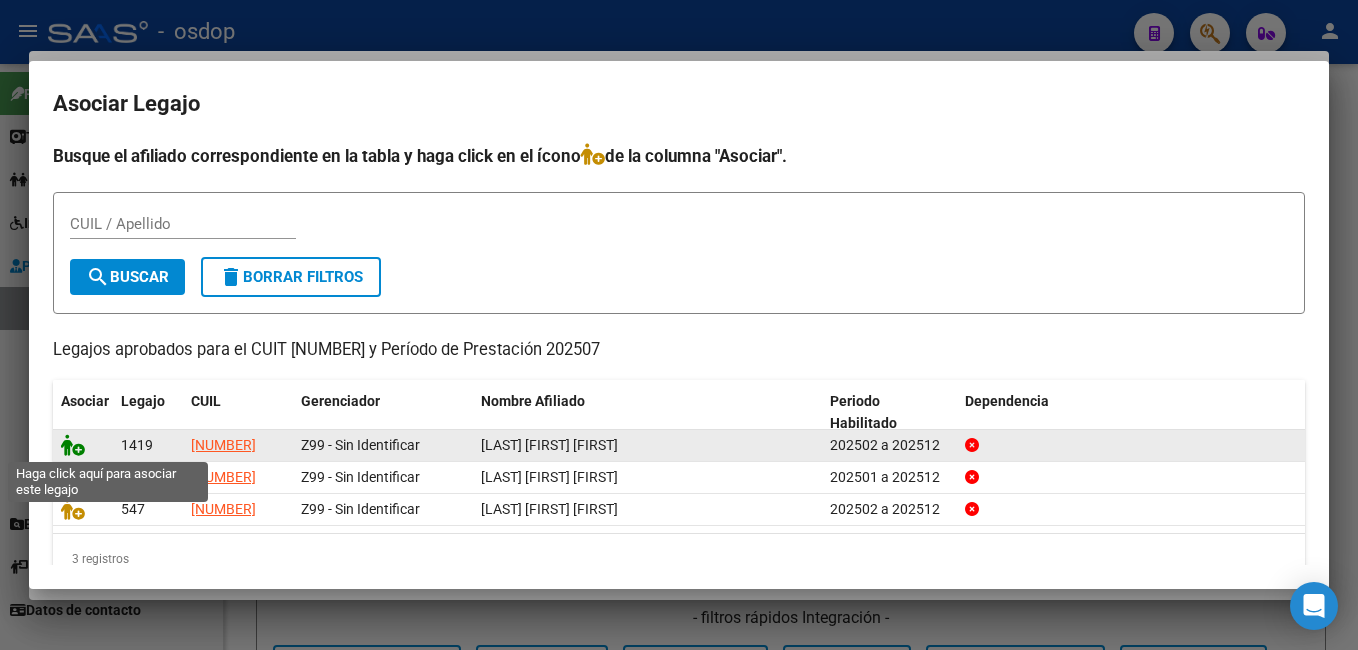 click 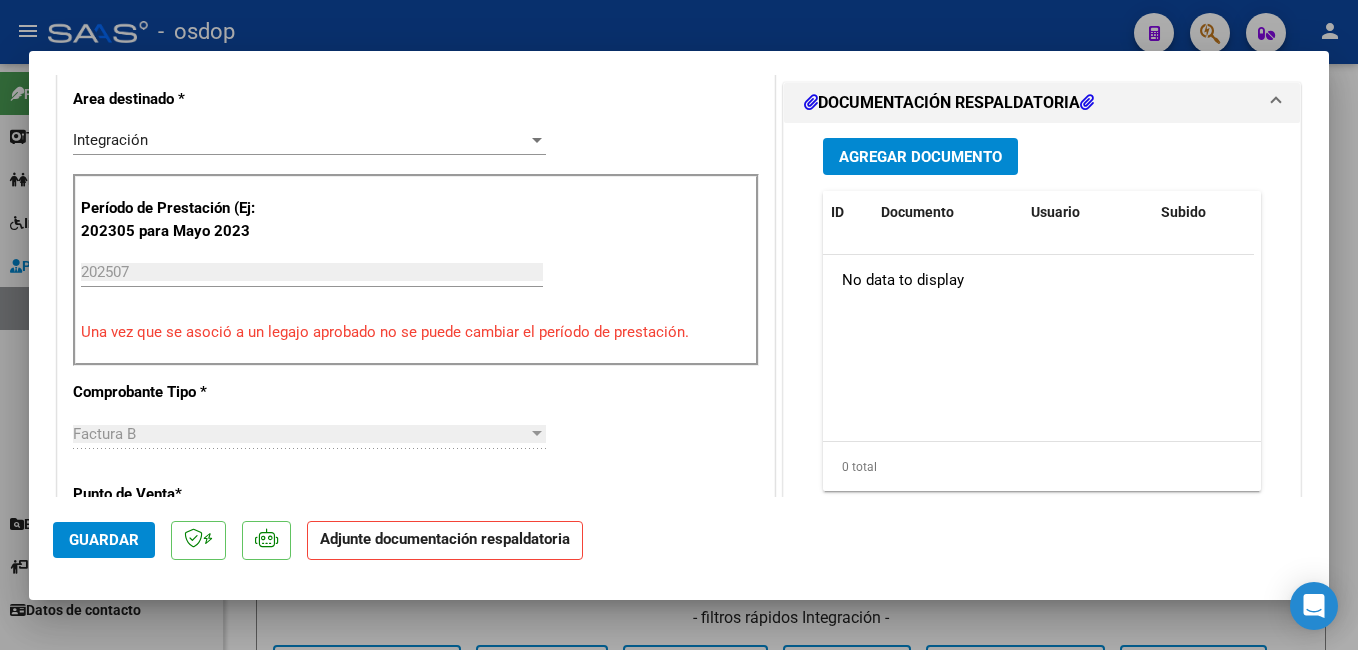 scroll, scrollTop: 500, scrollLeft: 0, axis: vertical 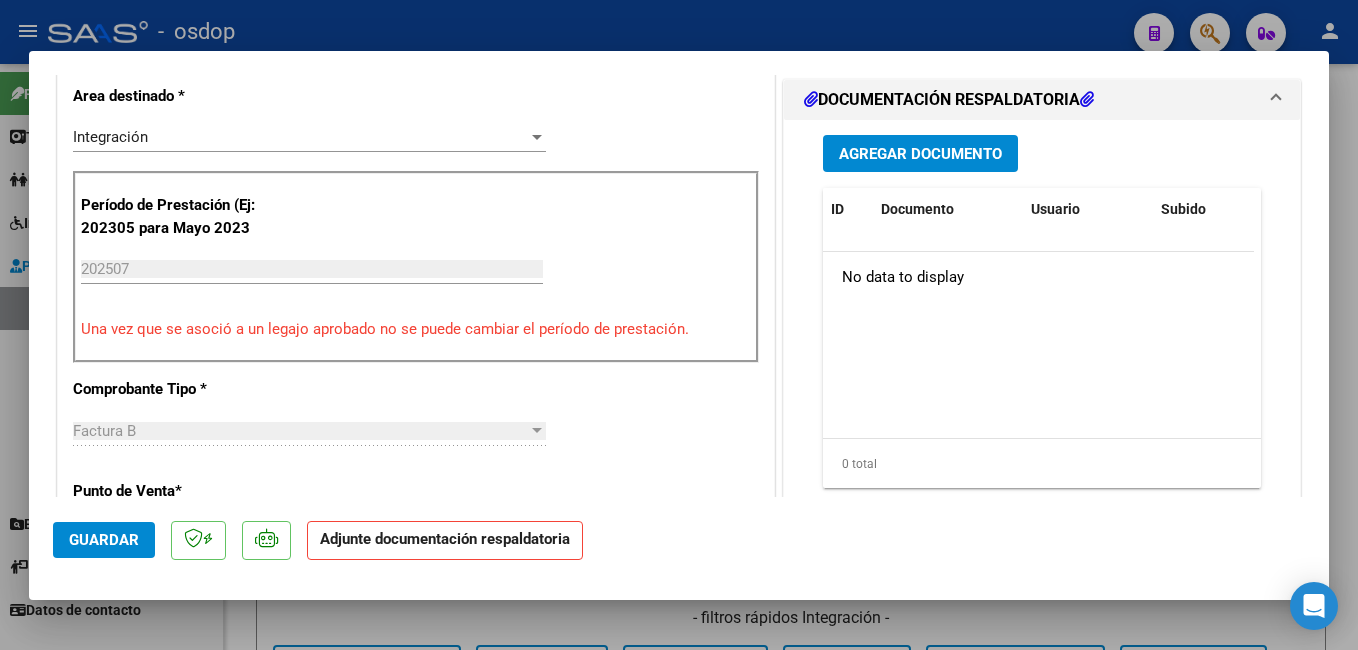 click on "Agregar Documento" at bounding box center (920, 154) 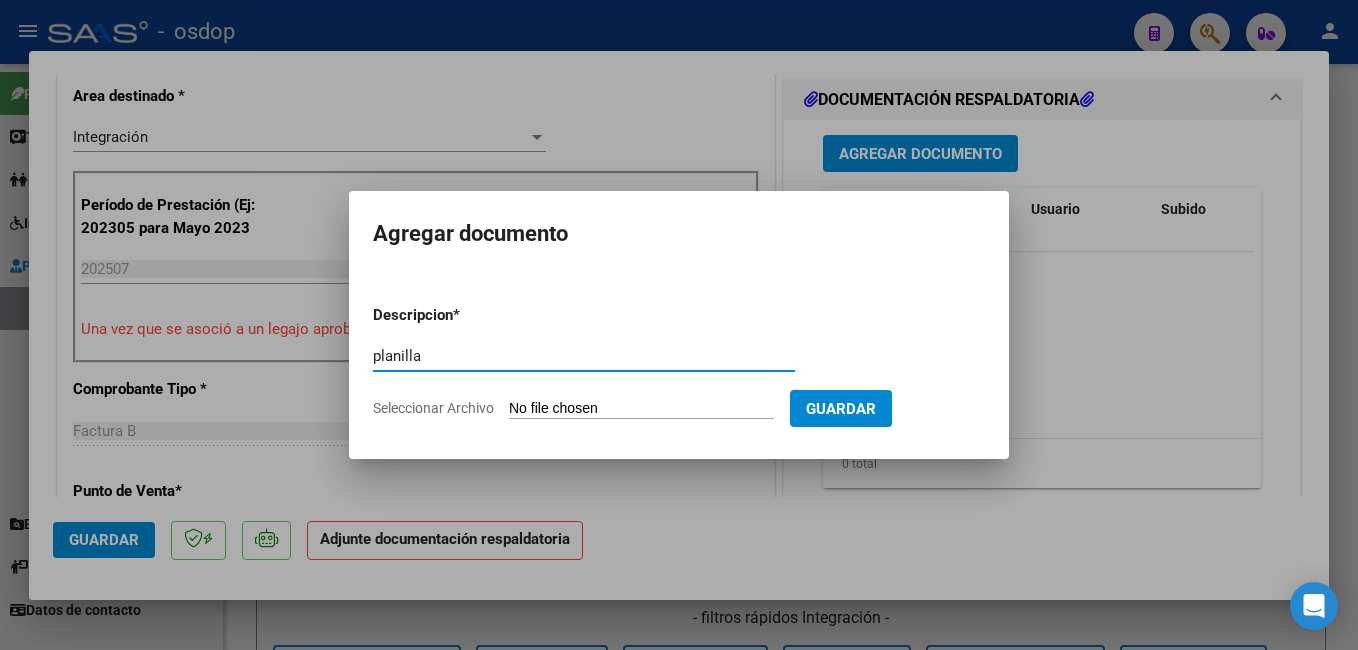 type on "planilla asistencia" 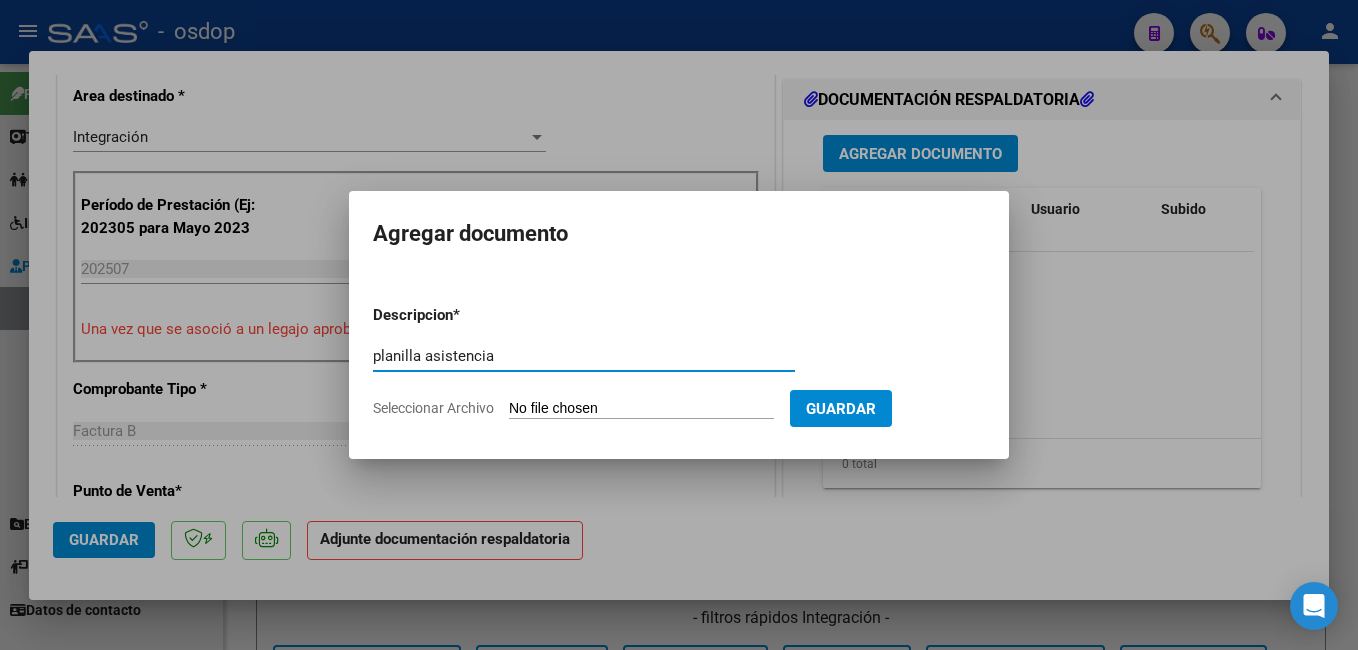 click on "Seleccionar Archivo" at bounding box center [641, 409] 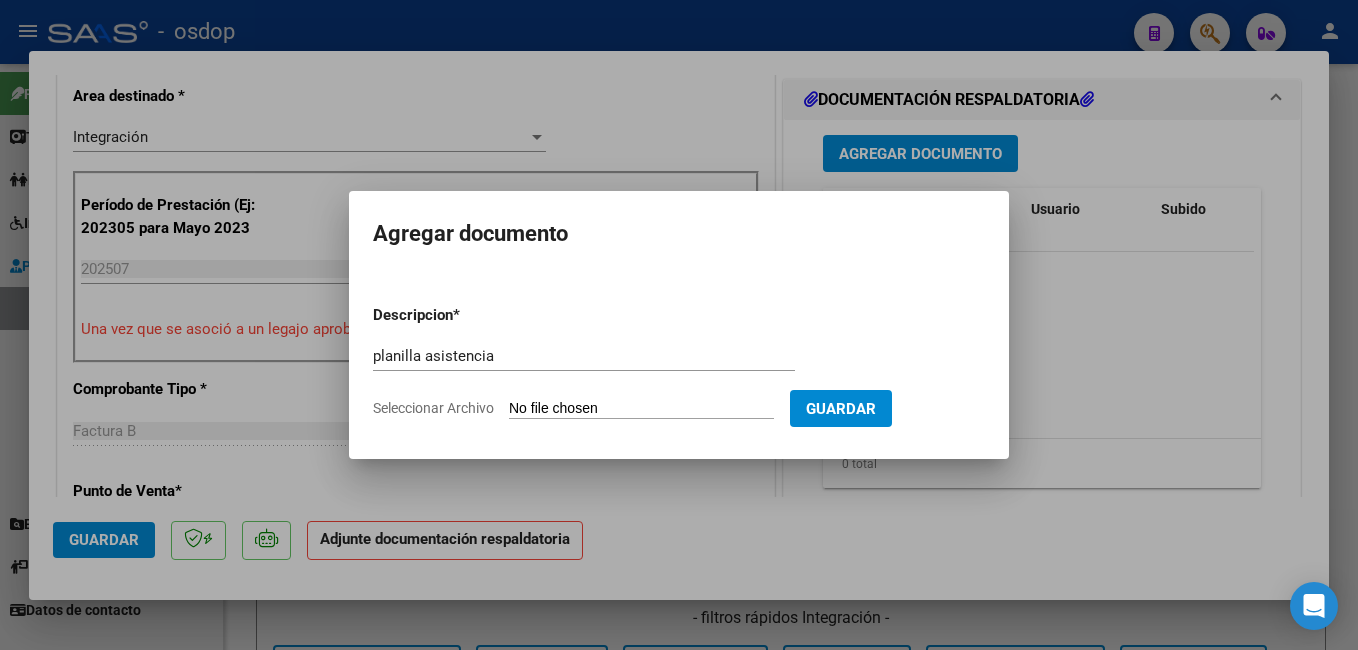 type on "C:\fakepath\Francisco Sosa Julio 2025.pdf" 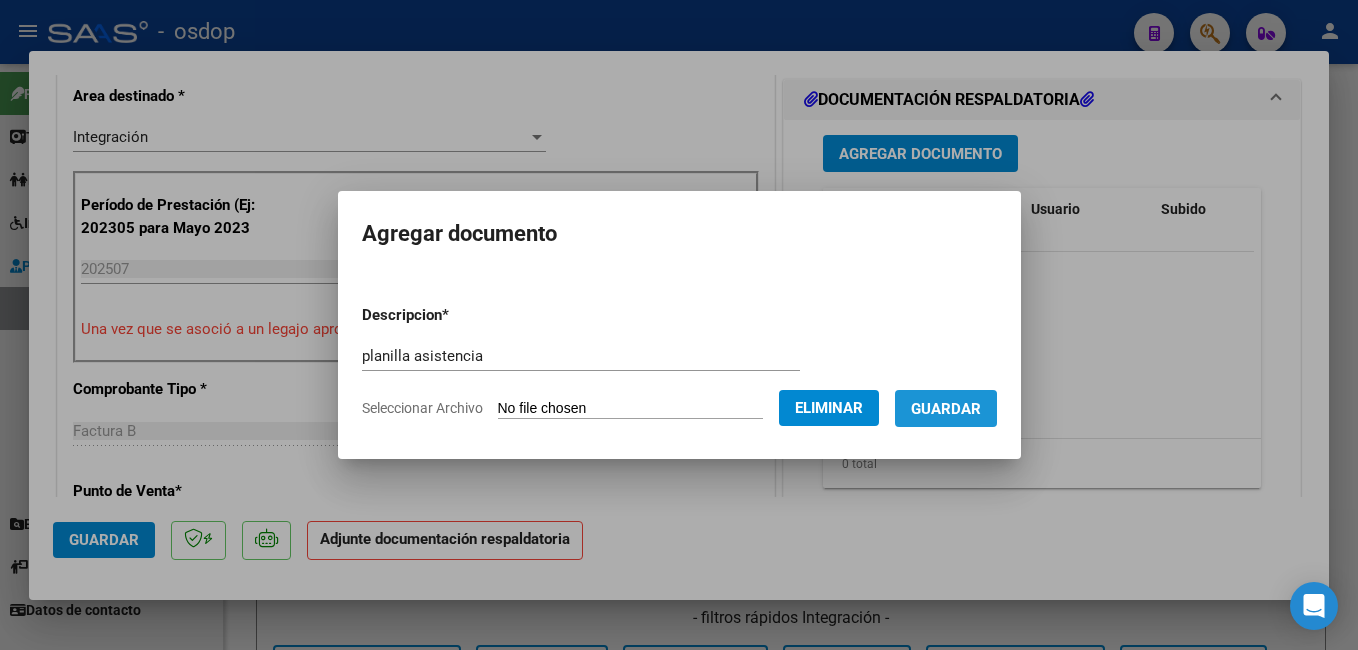 click on "Guardar" at bounding box center [946, 409] 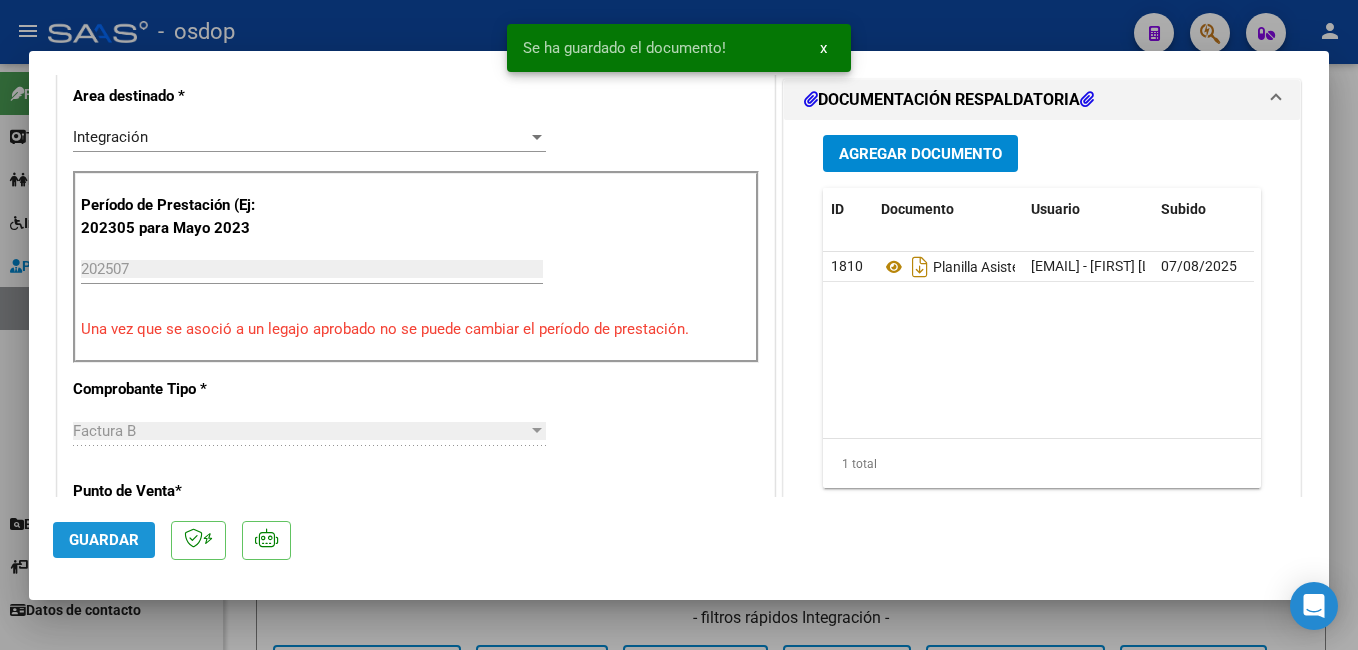 click on "Guardar" 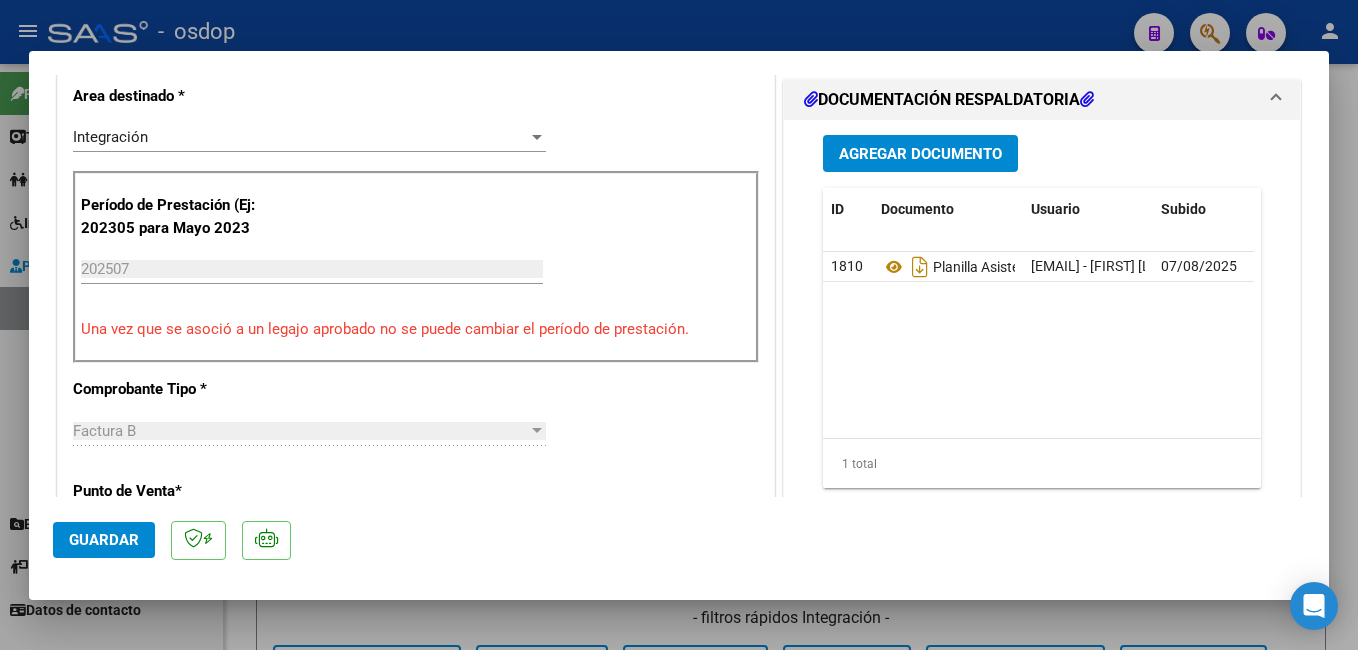 click on "Guardar" 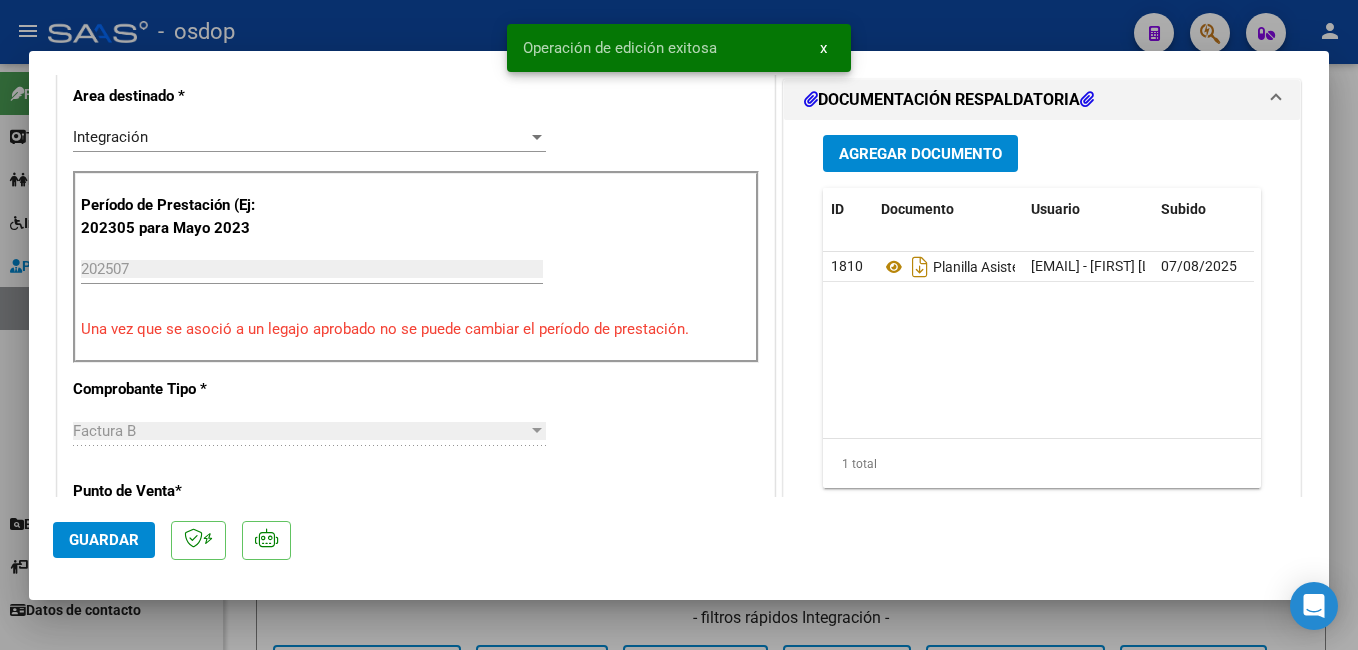 click at bounding box center (679, 325) 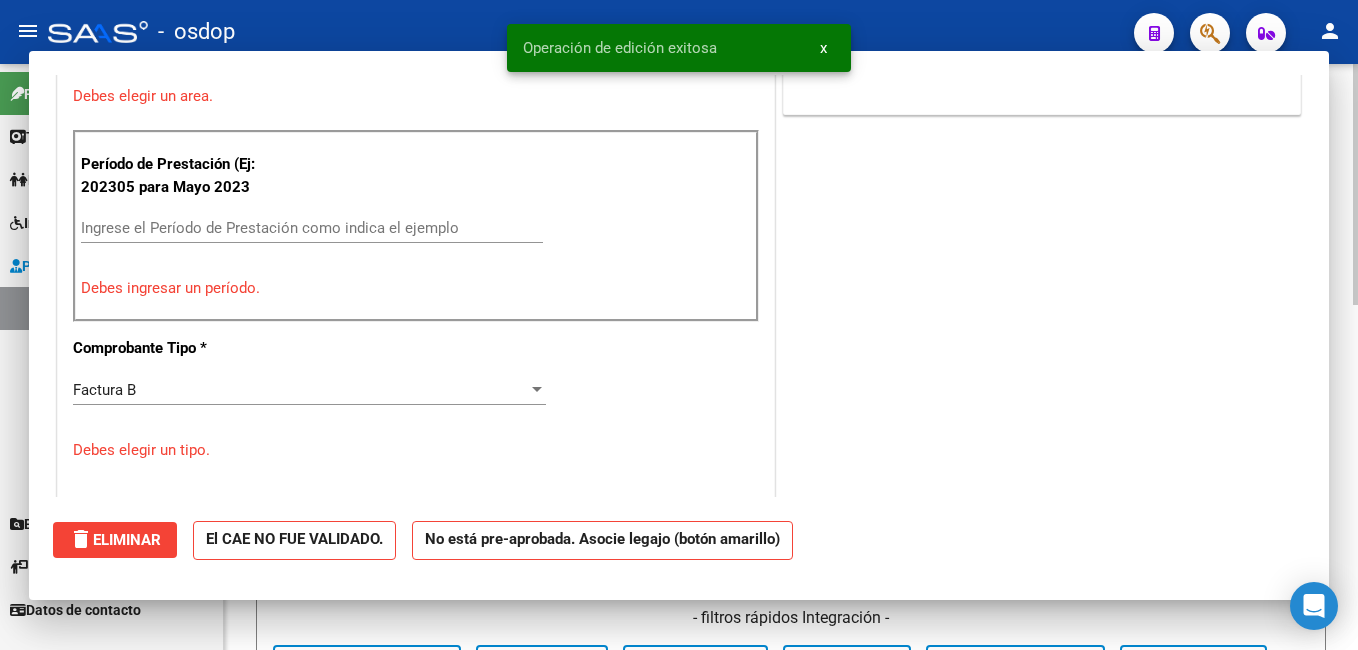scroll, scrollTop: 414, scrollLeft: 0, axis: vertical 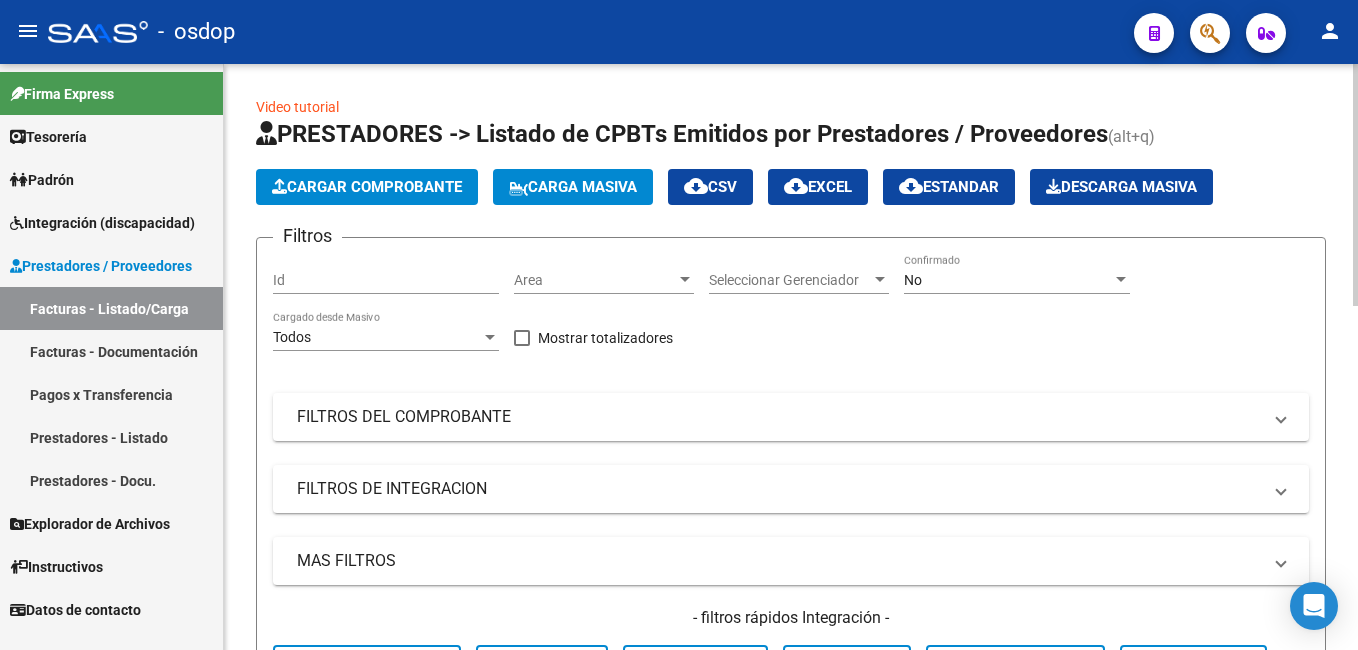 click on "Cargar Comprobante" 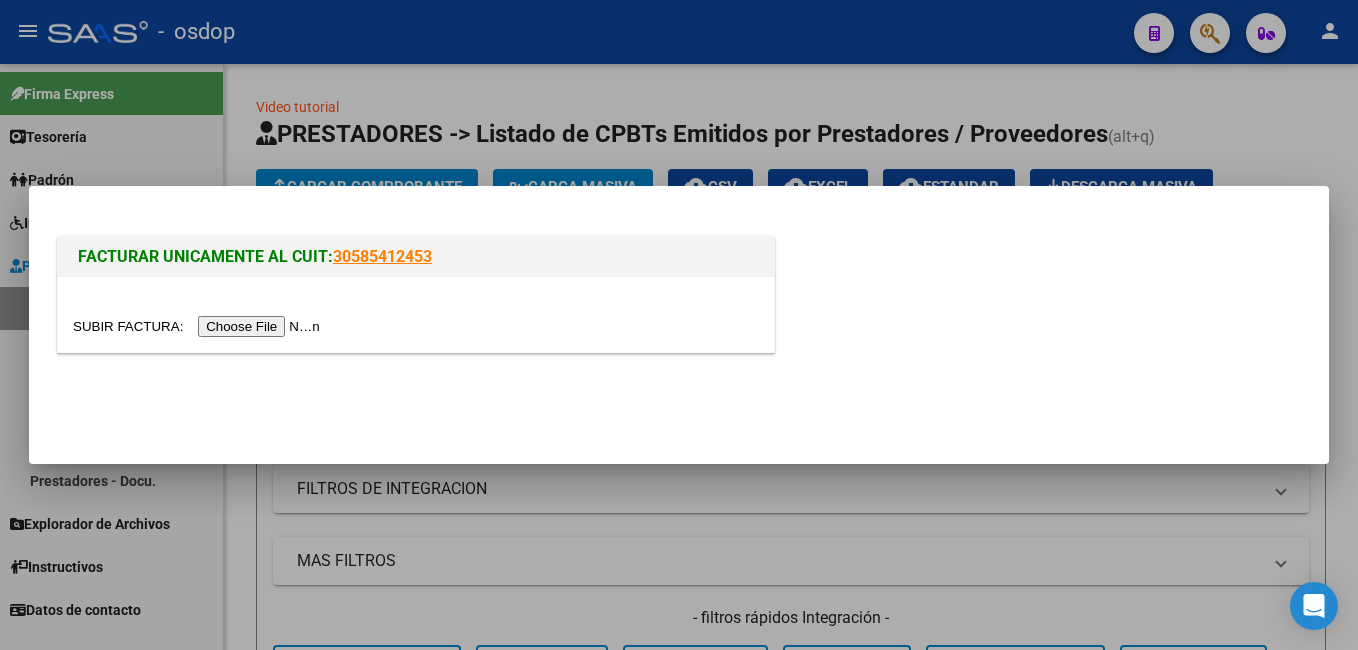 click at bounding box center (199, 326) 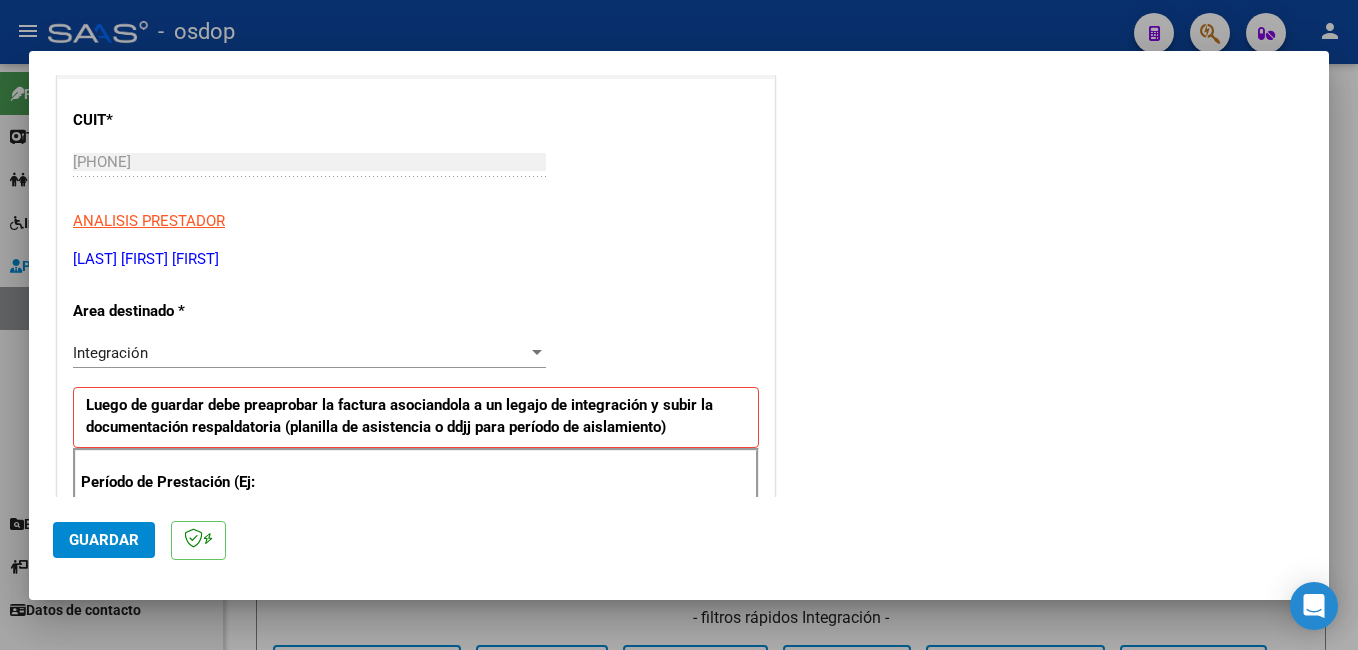 scroll, scrollTop: 300, scrollLeft: 0, axis: vertical 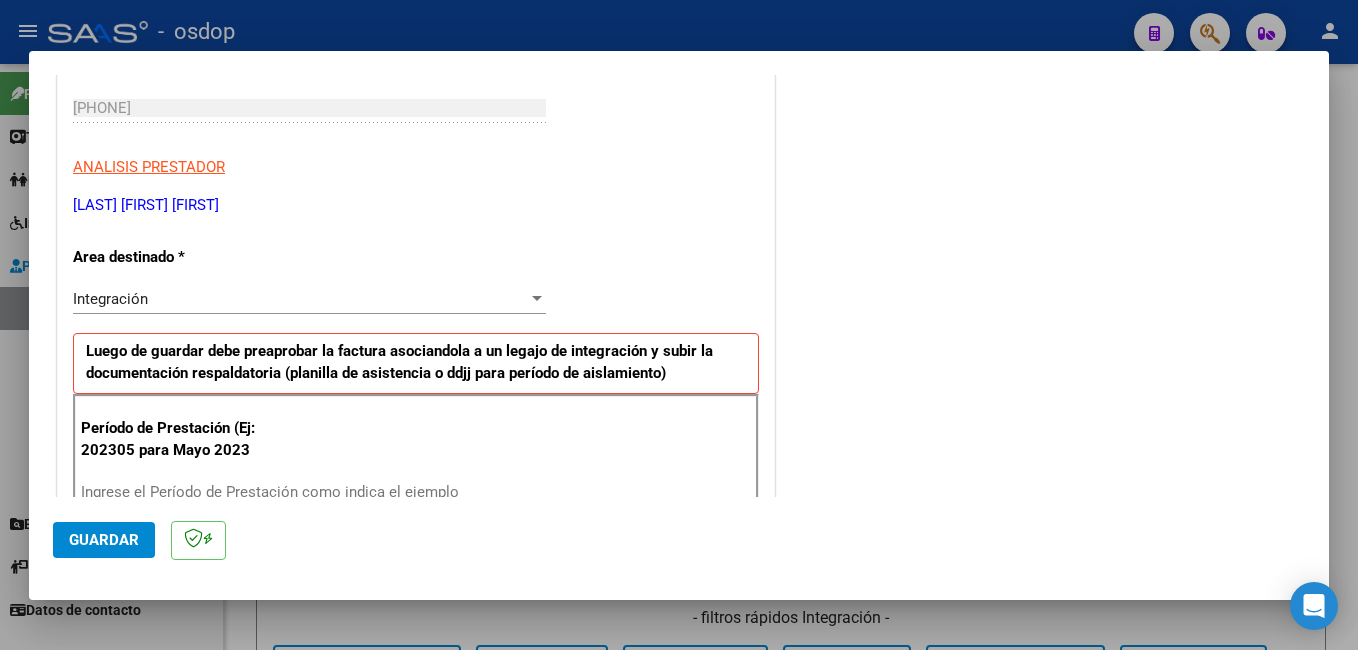click on "Ingrese el Período de Prestación como indica el ejemplo" at bounding box center (312, 492) 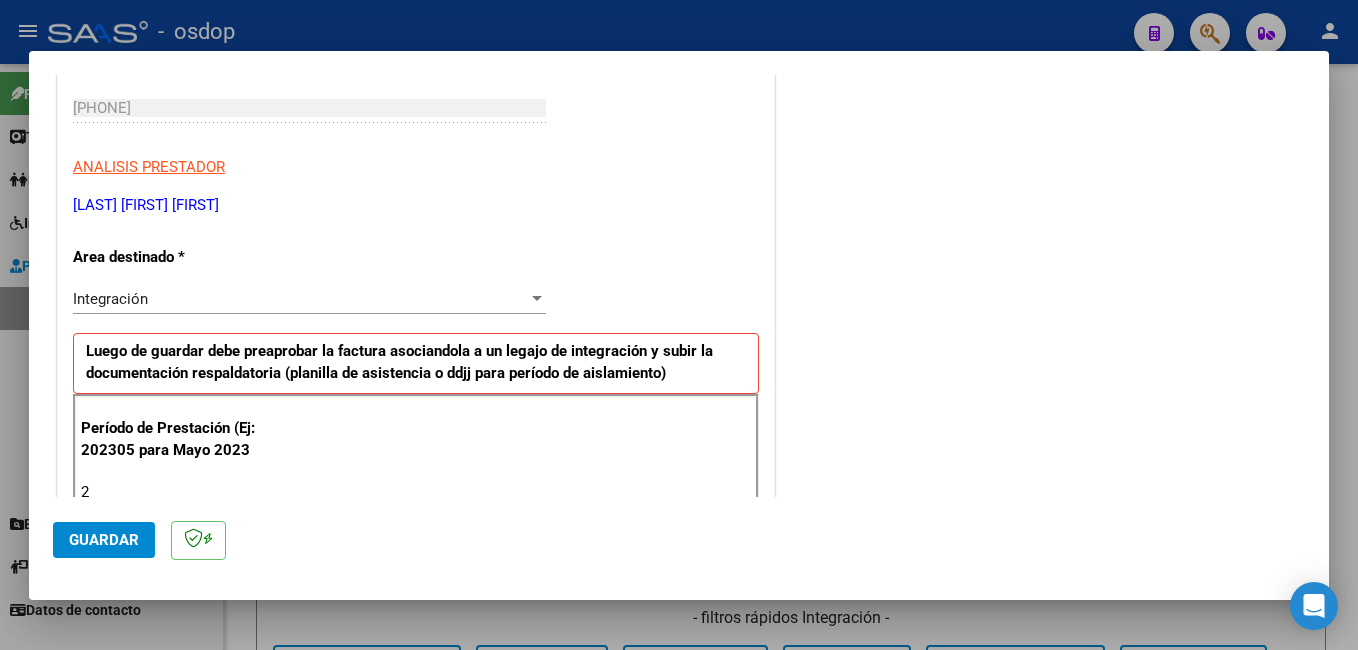 scroll, scrollTop: 304, scrollLeft: 0, axis: vertical 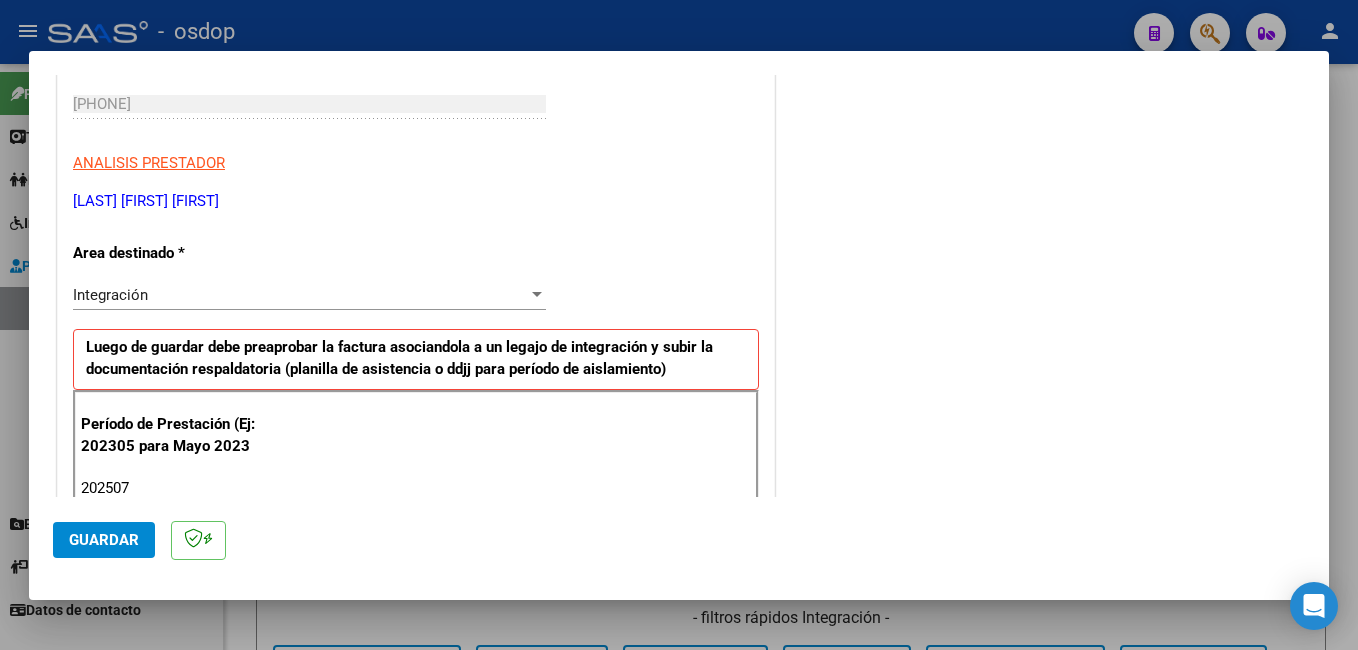 type on "202507" 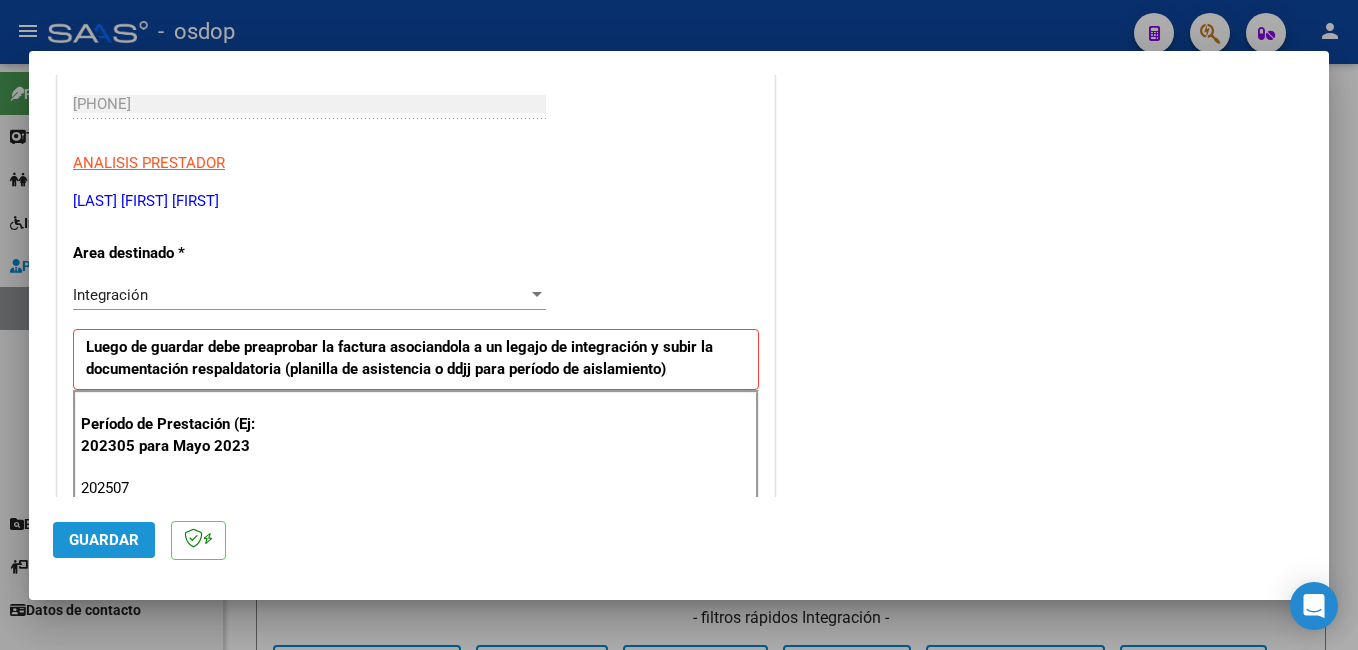 click on "Guardar" 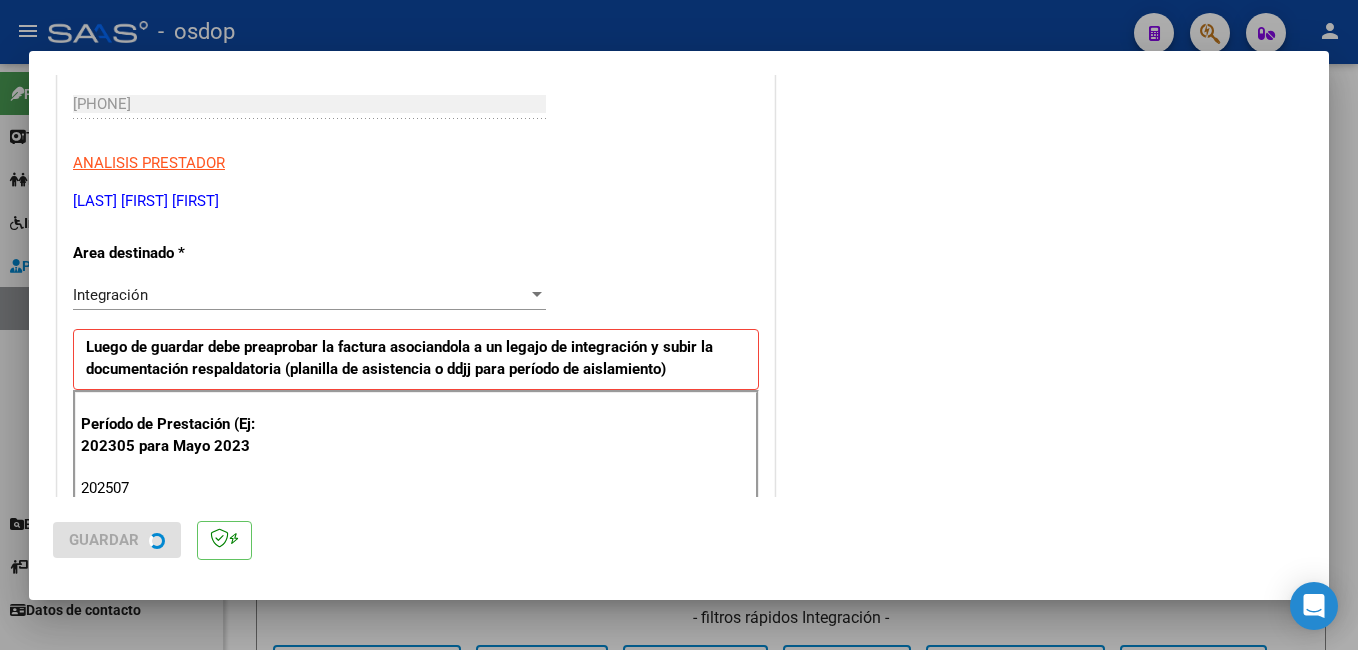 scroll, scrollTop: 0, scrollLeft: 0, axis: both 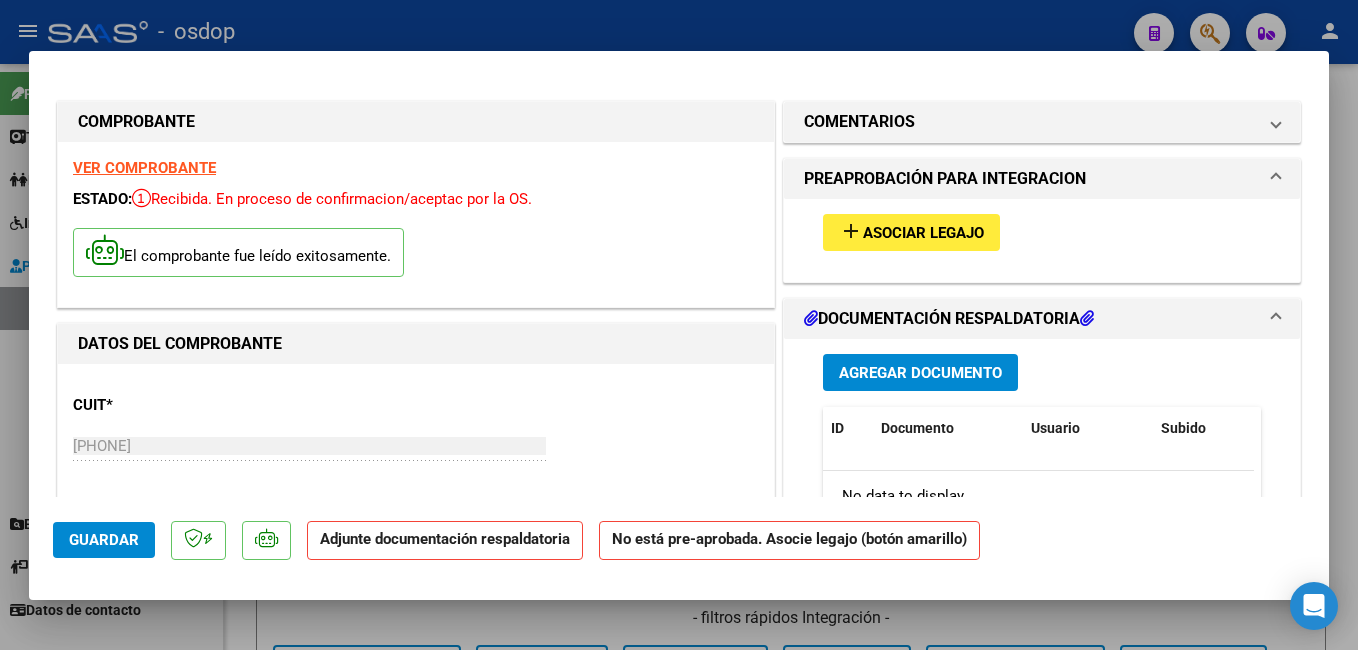 click on "Asociar Legajo" at bounding box center (923, 233) 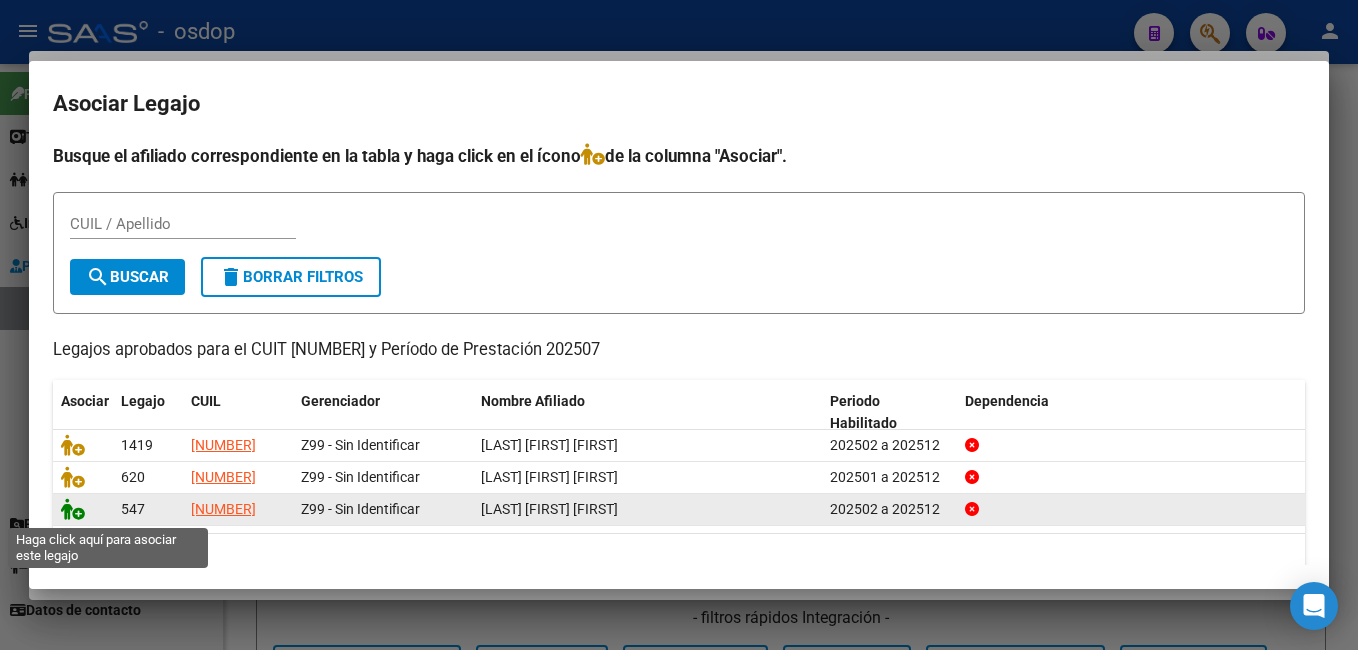 click 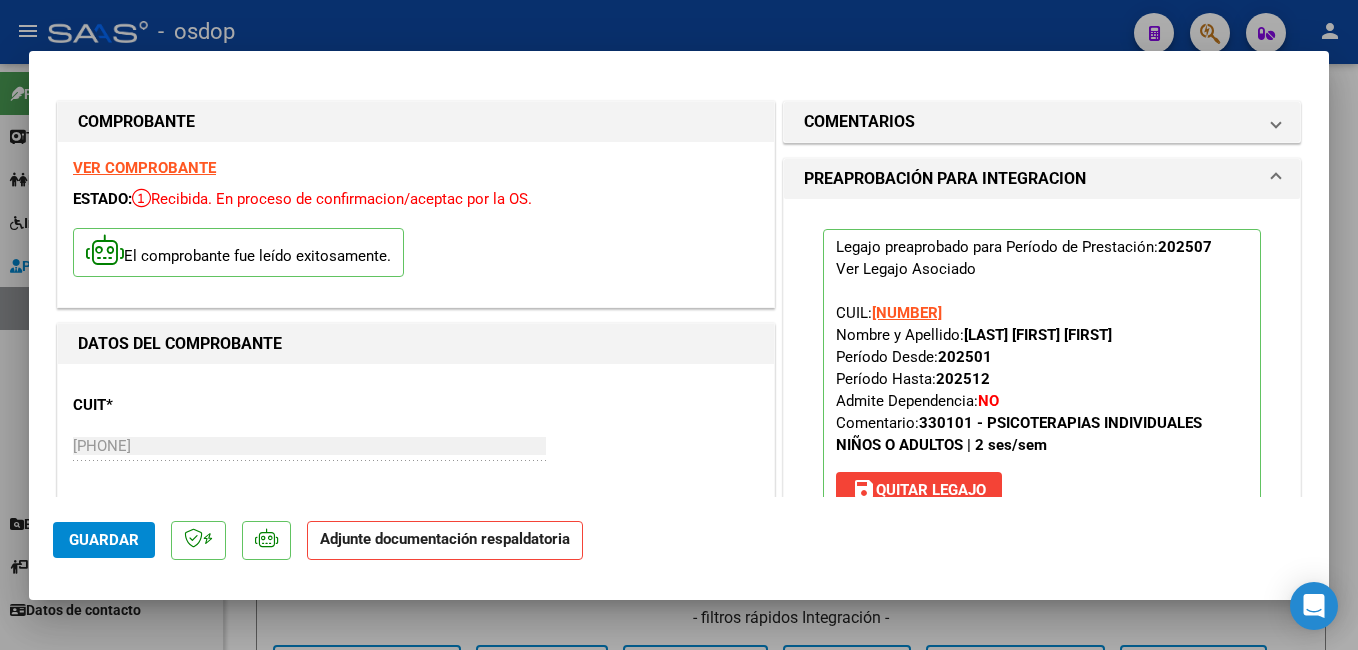scroll, scrollTop: 200, scrollLeft: 0, axis: vertical 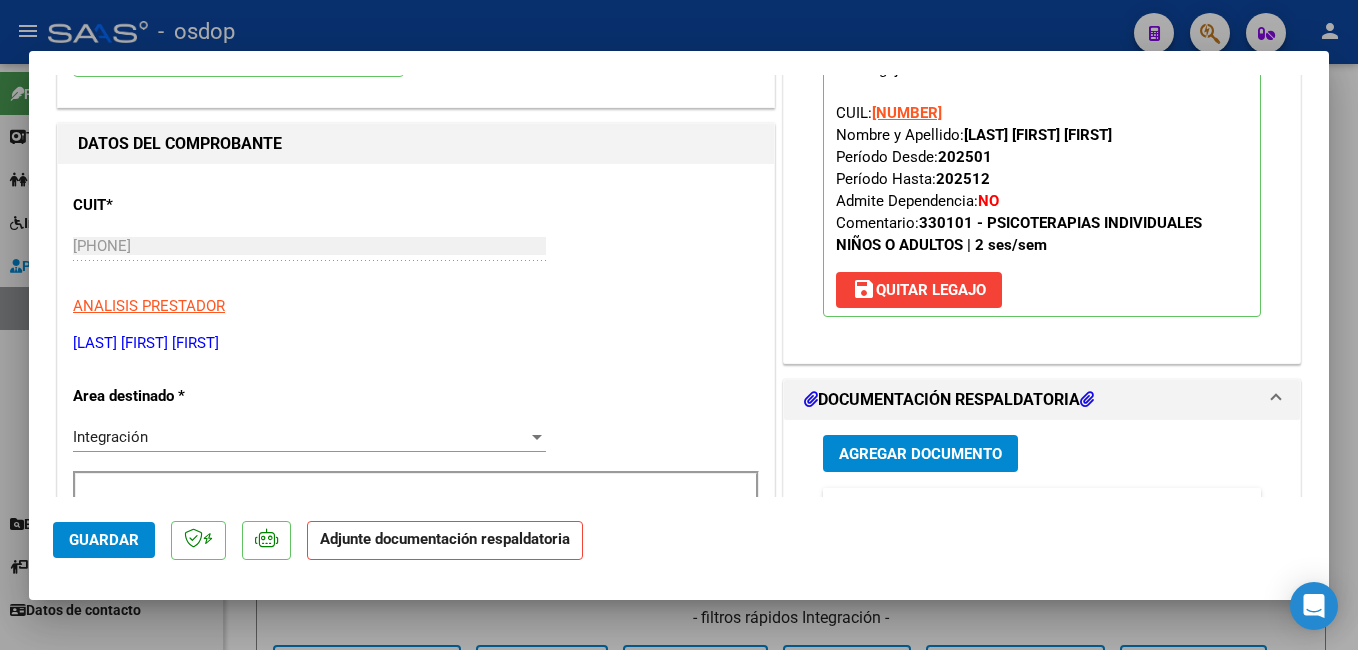 click on "Agregar Documento" at bounding box center [920, 454] 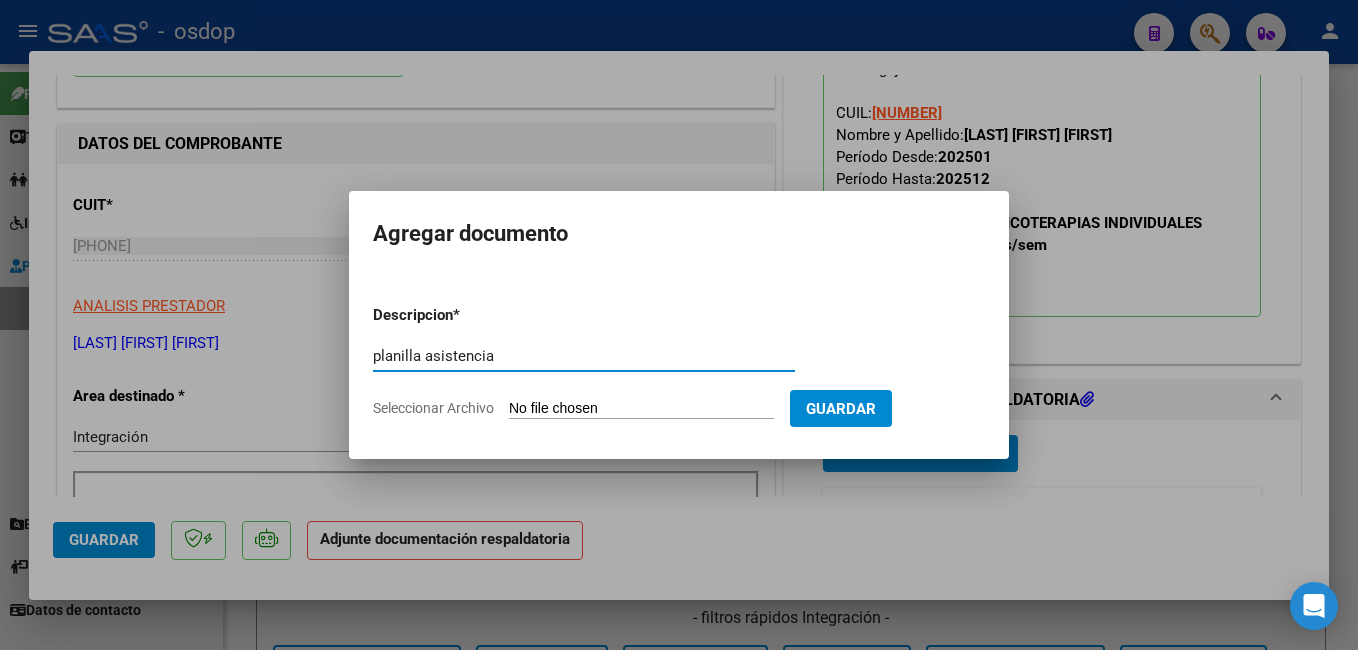 type on "planilla asistencia" 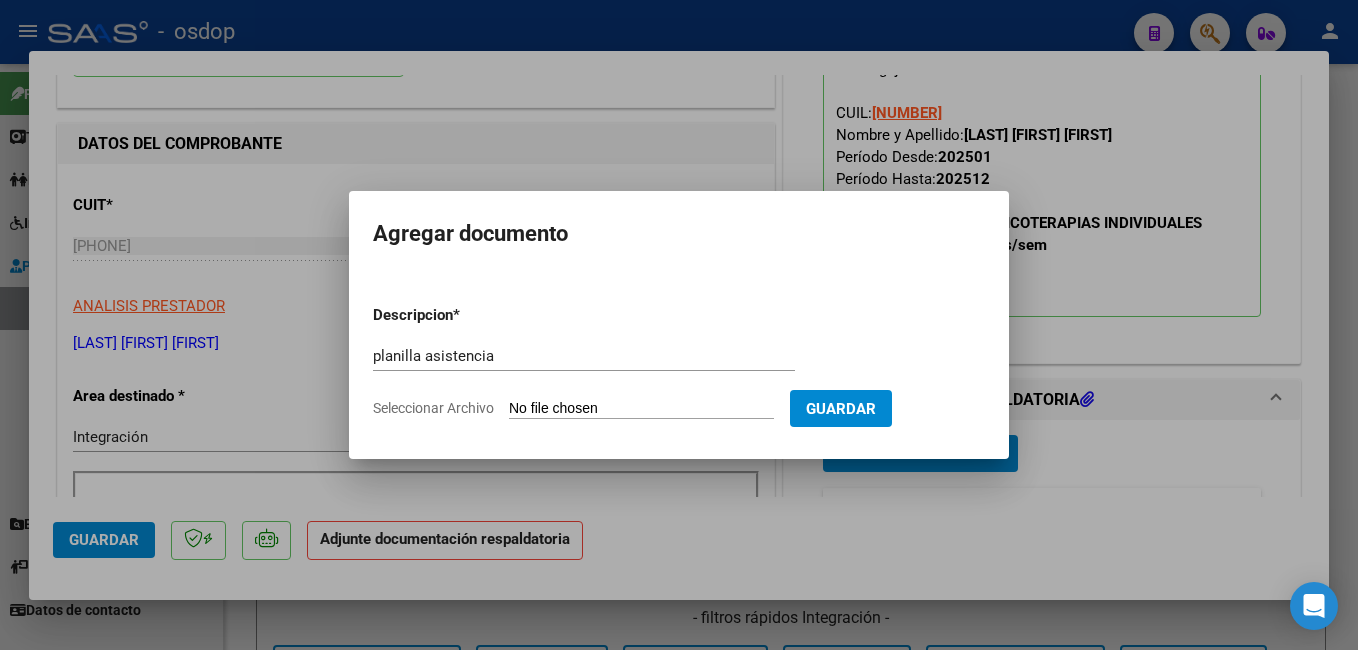 click on "Seleccionar Archivo" at bounding box center [641, 409] 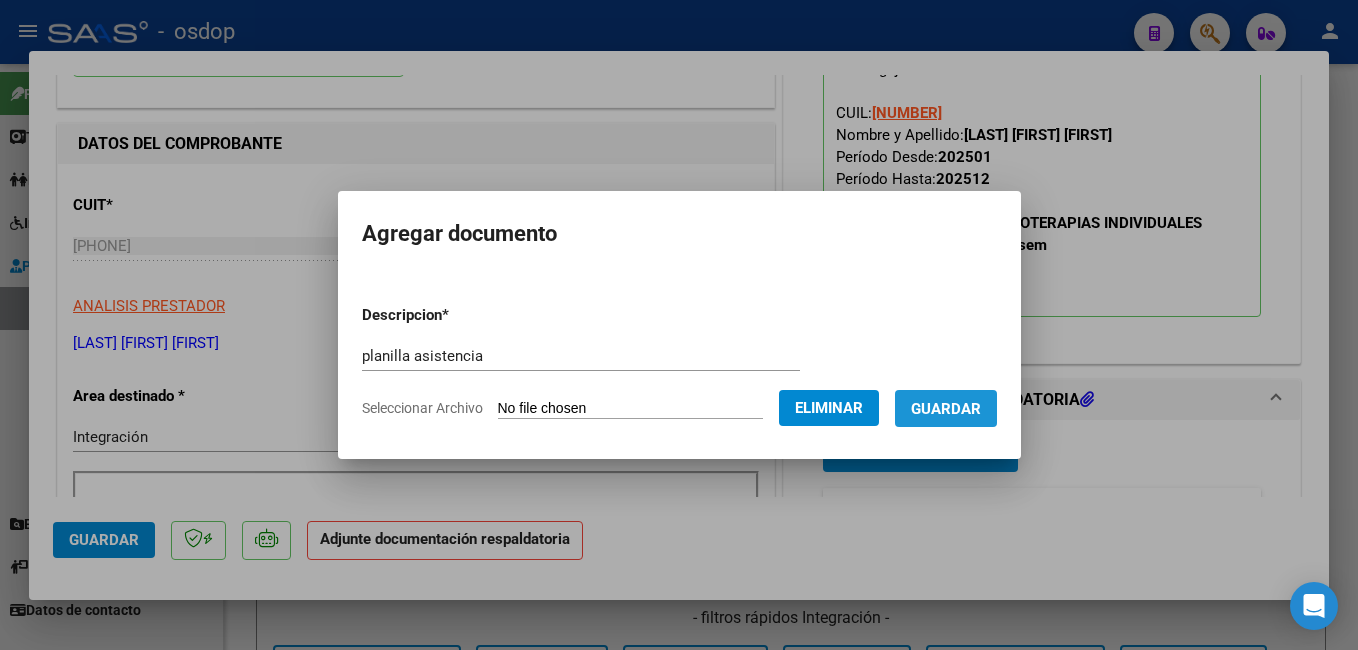 click on "Guardar" at bounding box center (946, 409) 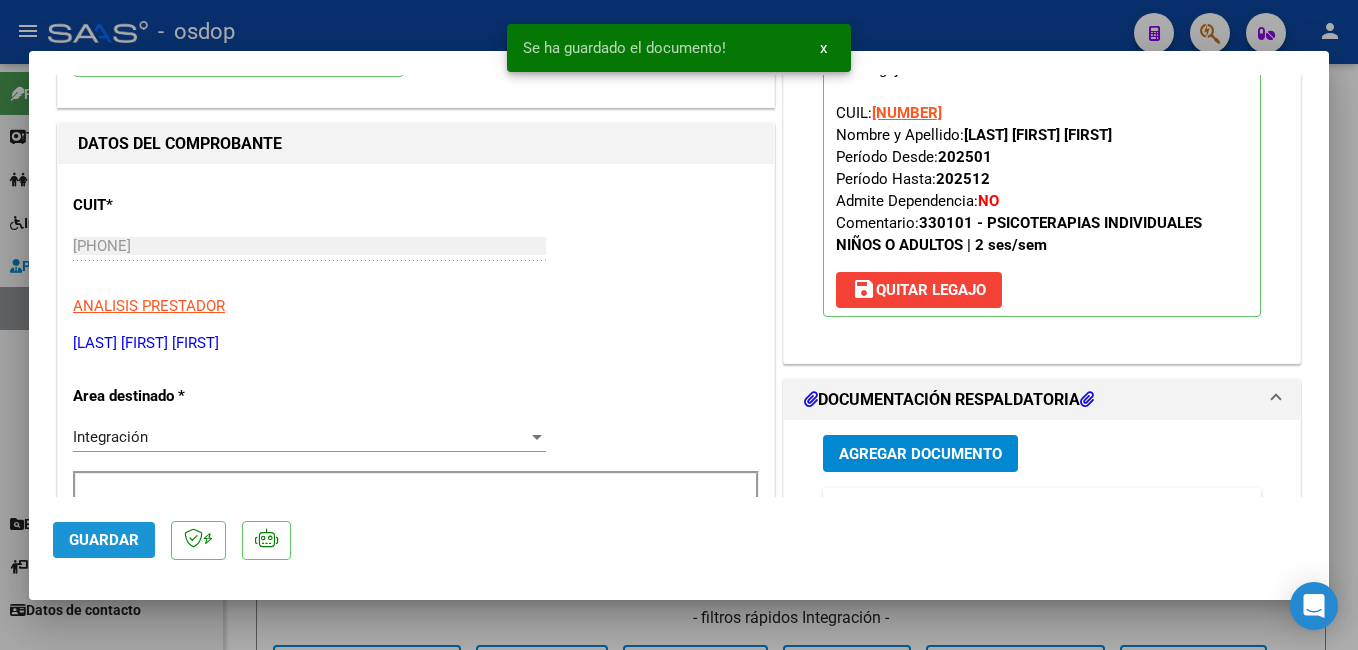 click on "Guardar" 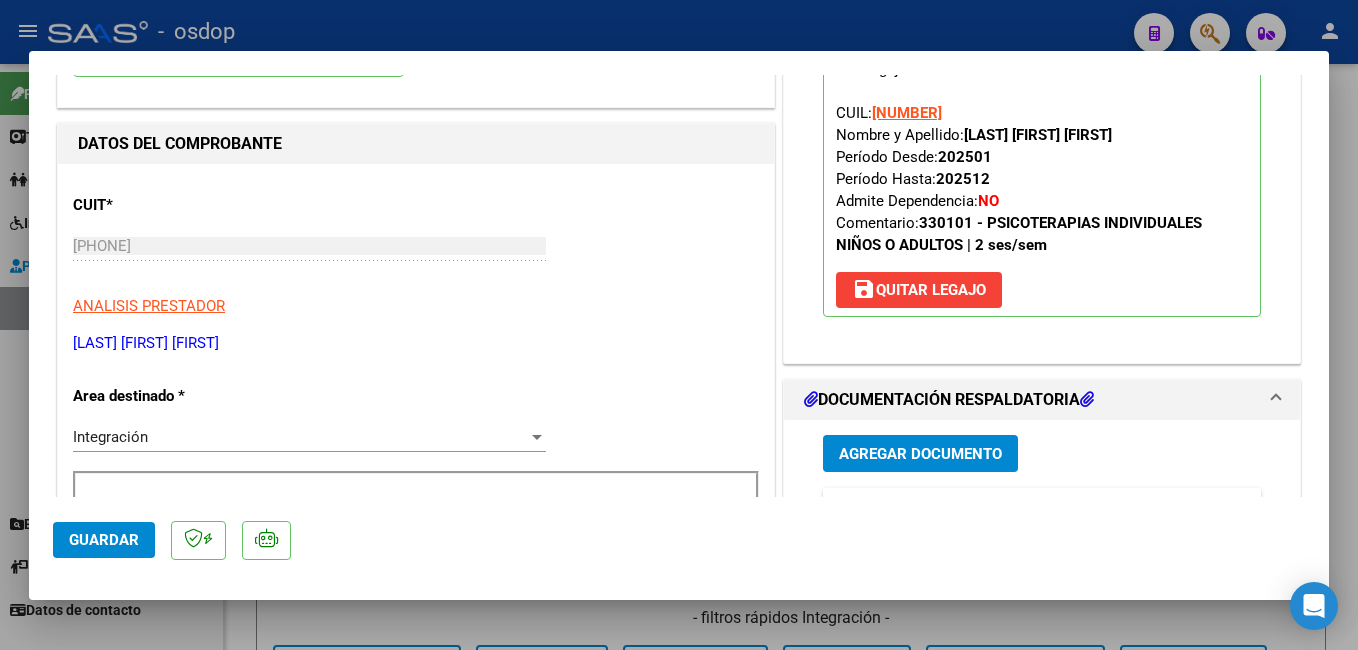 click at bounding box center [679, 325] 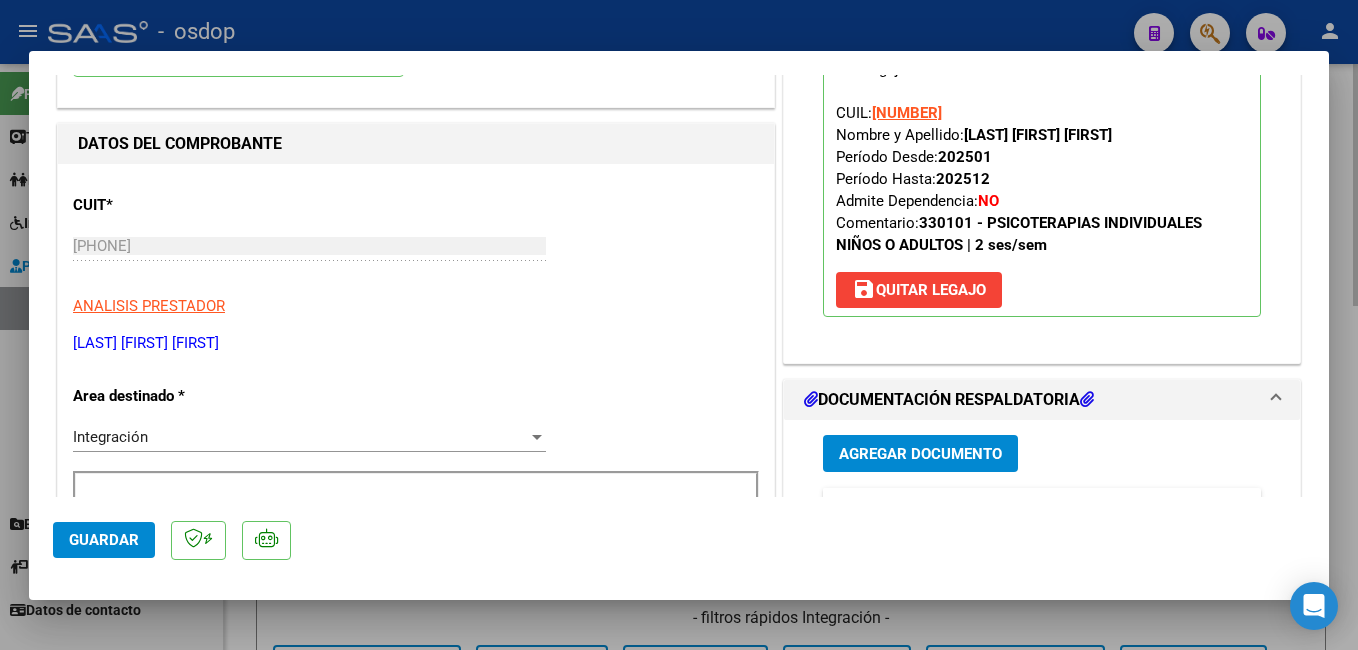 type 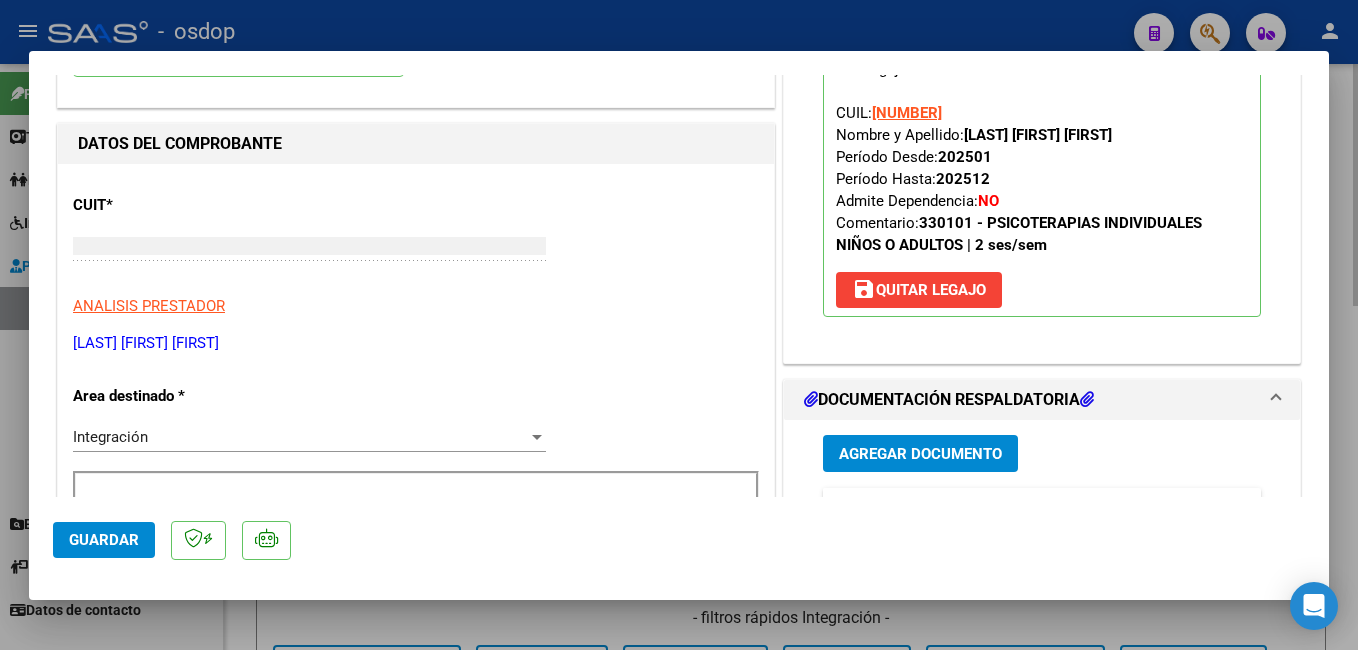 scroll, scrollTop: 212, scrollLeft: 0, axis: vertical 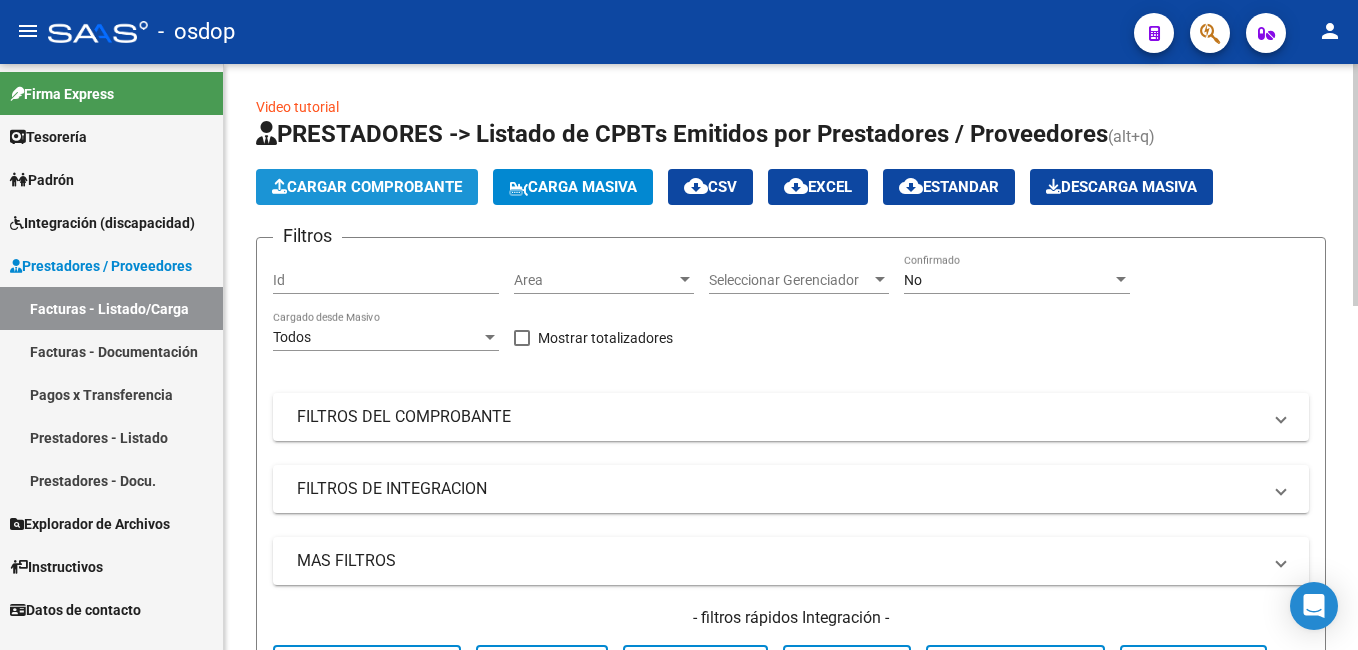 click on "Cargar Comprobante" 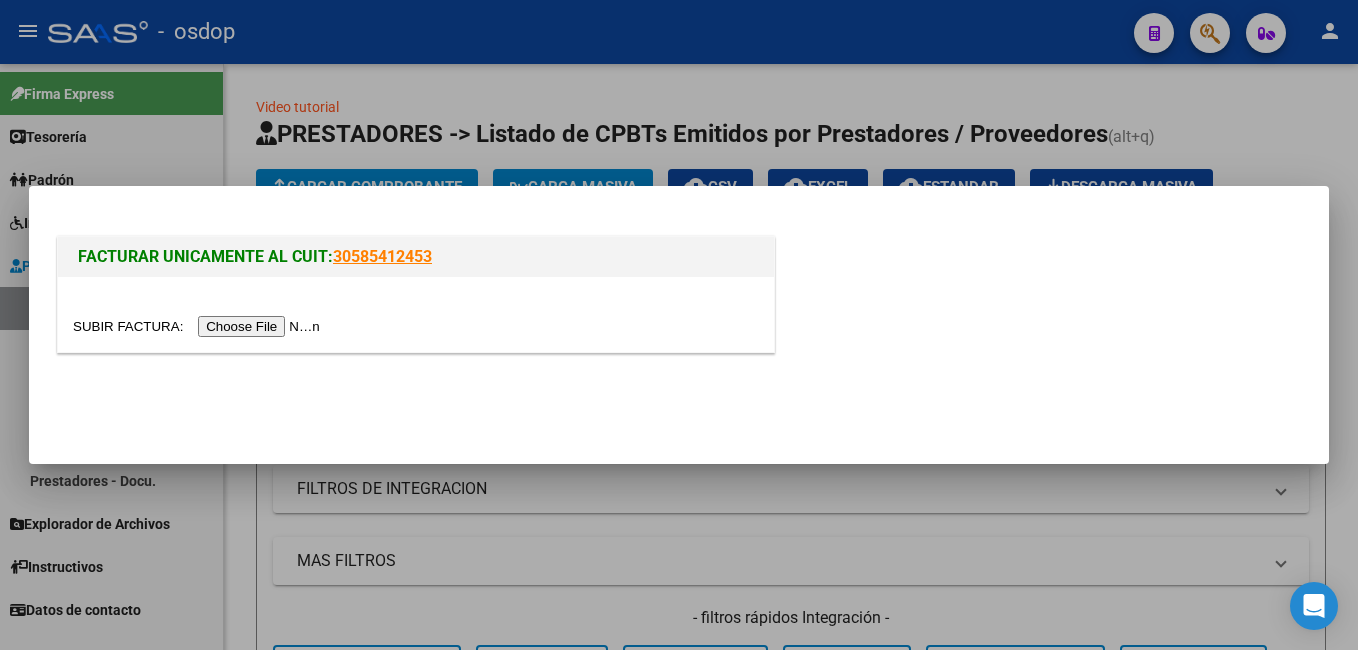 click at bounding box center [199, 326] 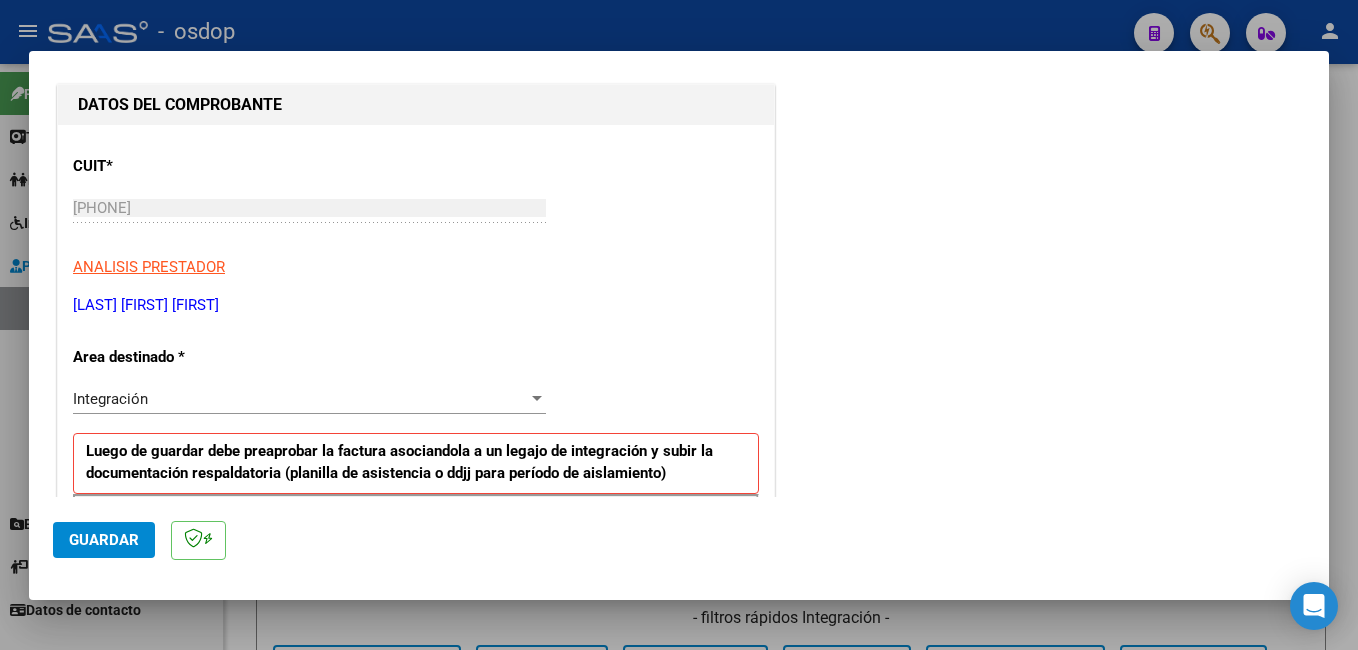 scroll, scrollTop: 400, scrollLeft: 0, axis: vertical 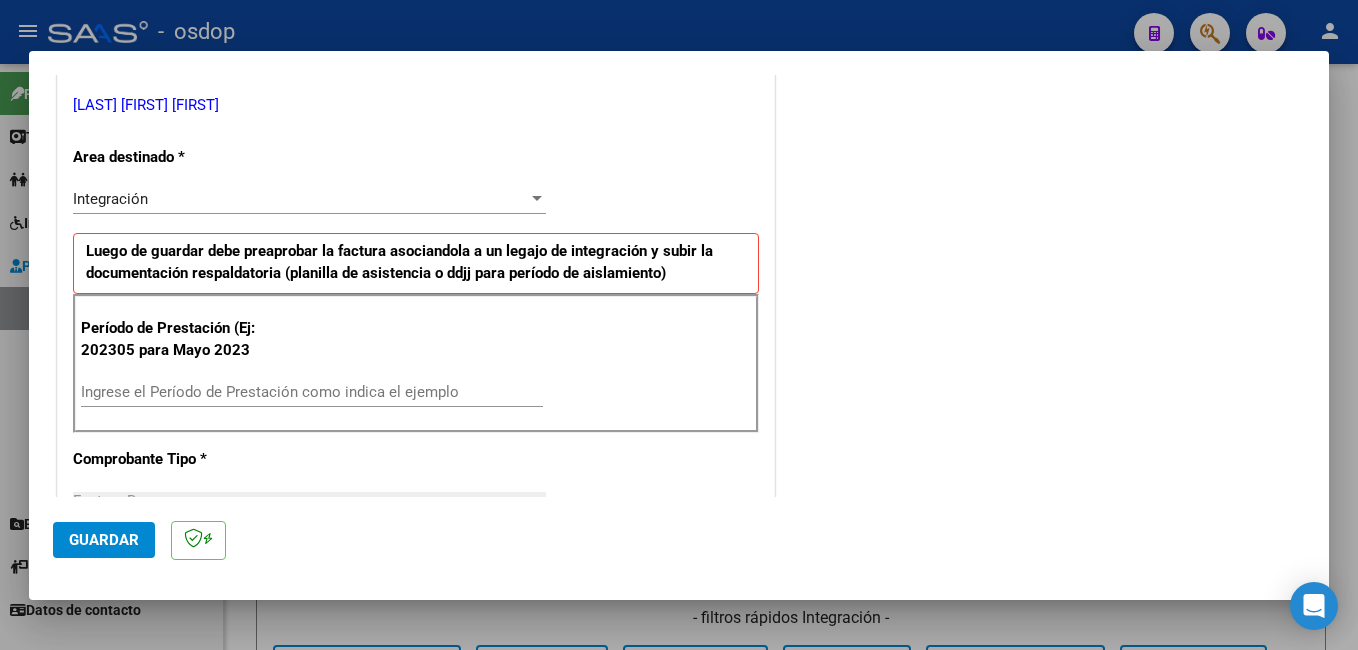 click on "Ingrese el Período de Prestación como indica el ejemplo" at bounding box center [312, 392] 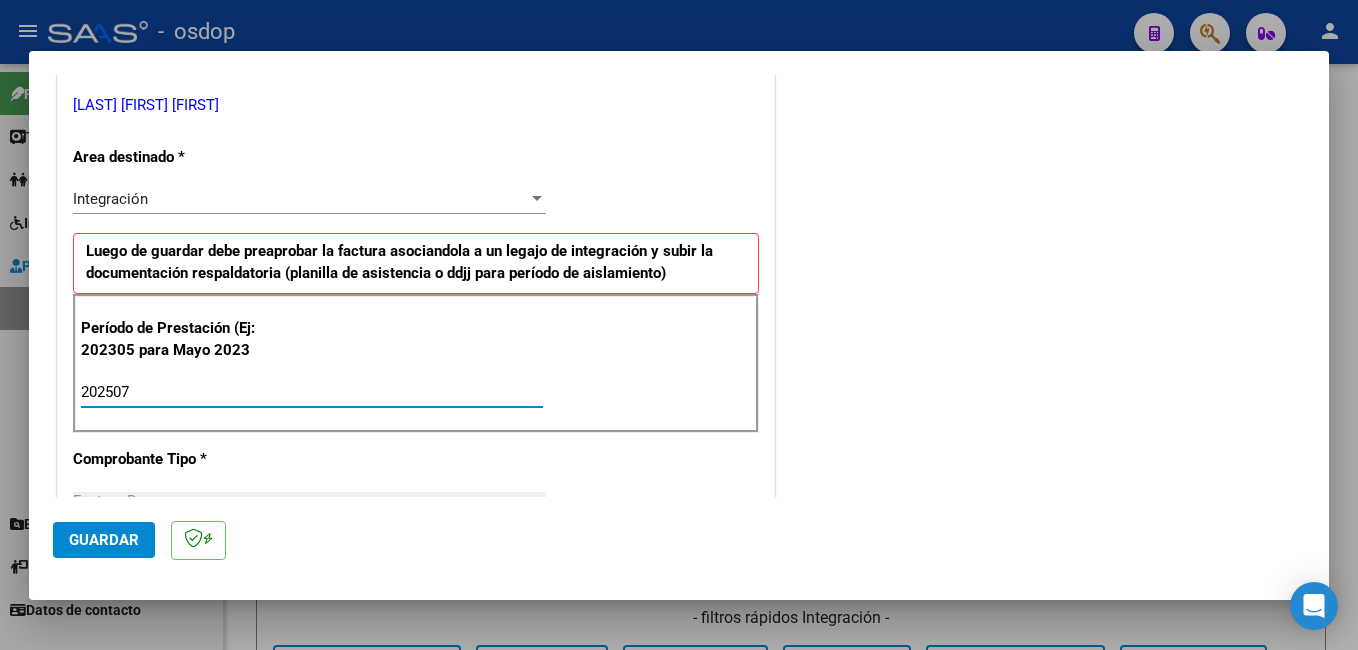 type on "202507" 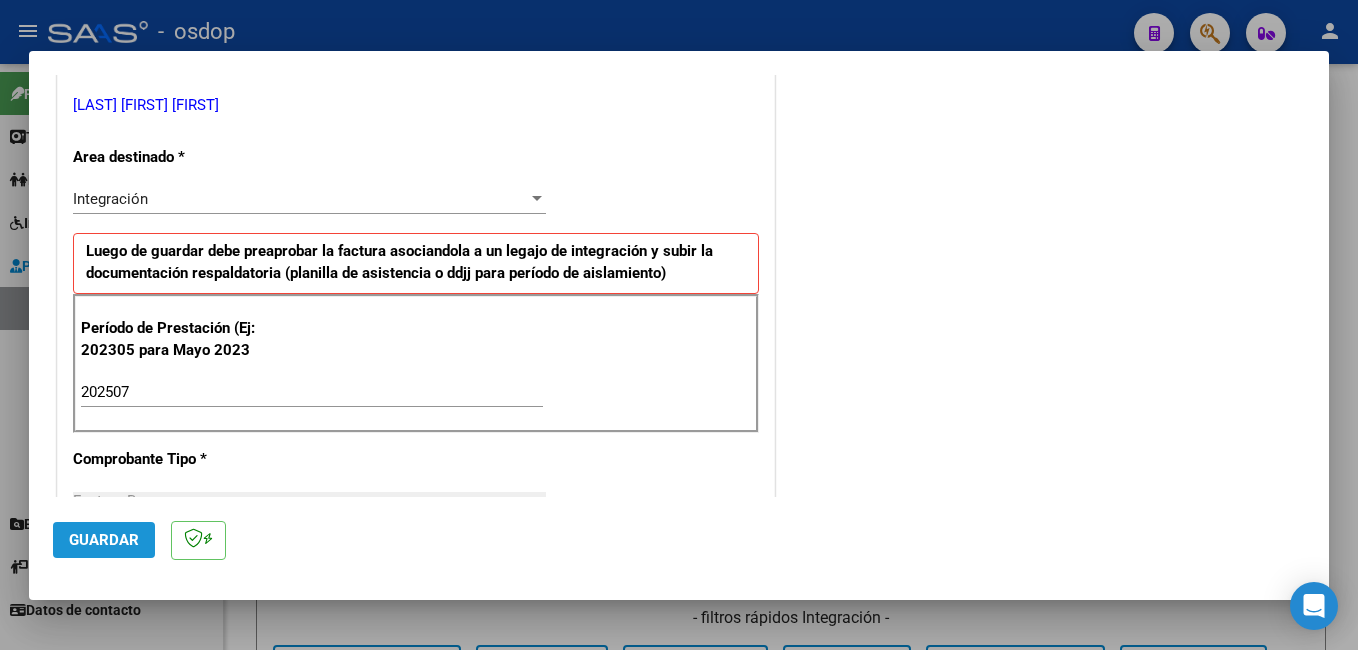click on "Guardar" 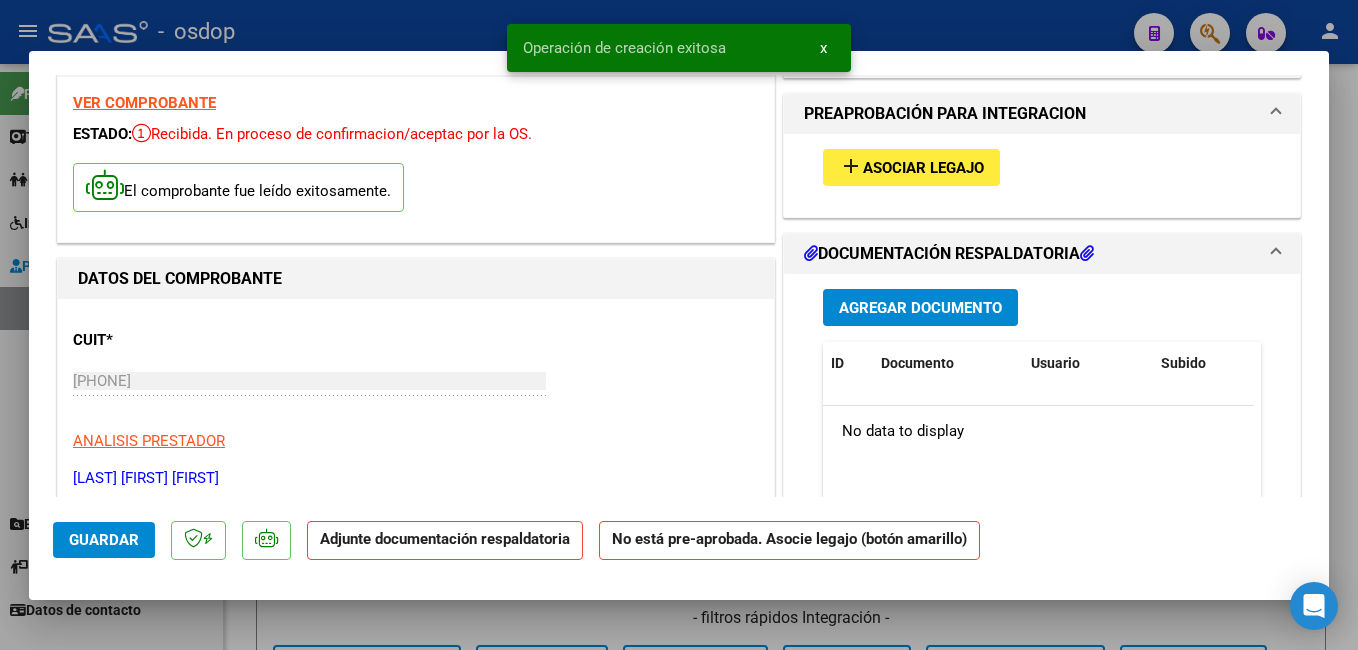 scroll, scrollTop: 0, scrollLeft: 0, axis: both 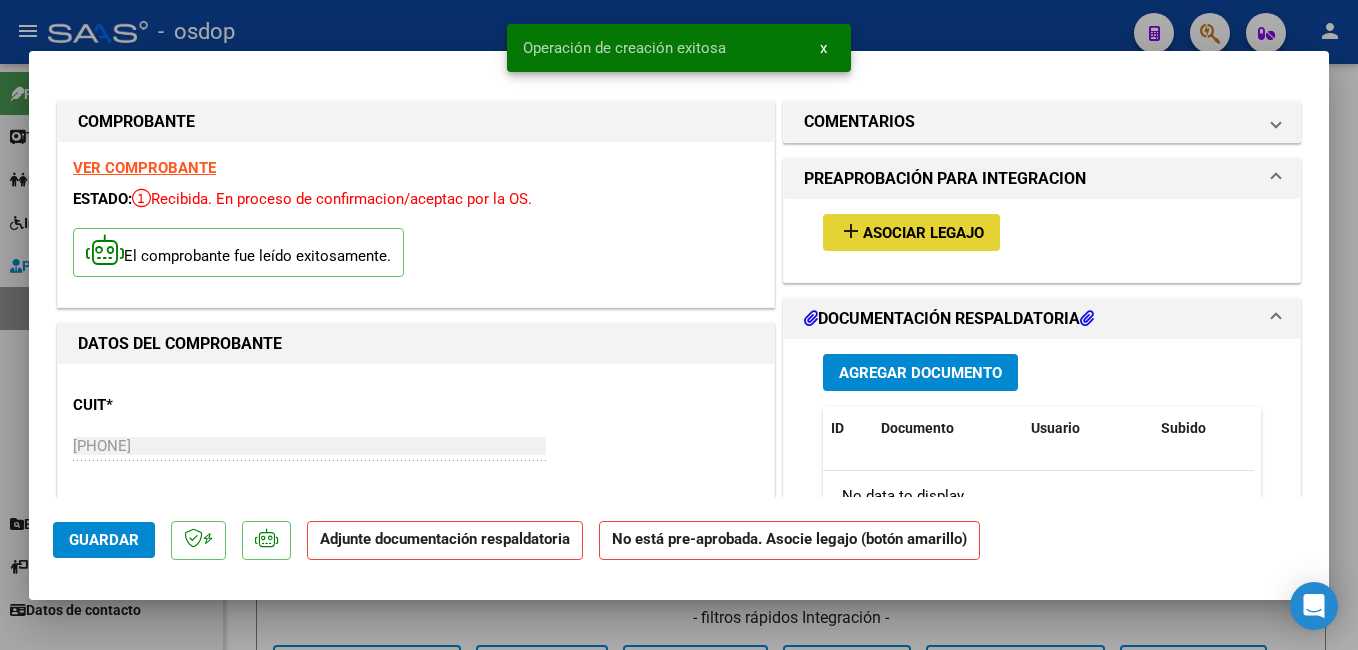 click on "Asociar Legajo" at bounding box center (923, 233) 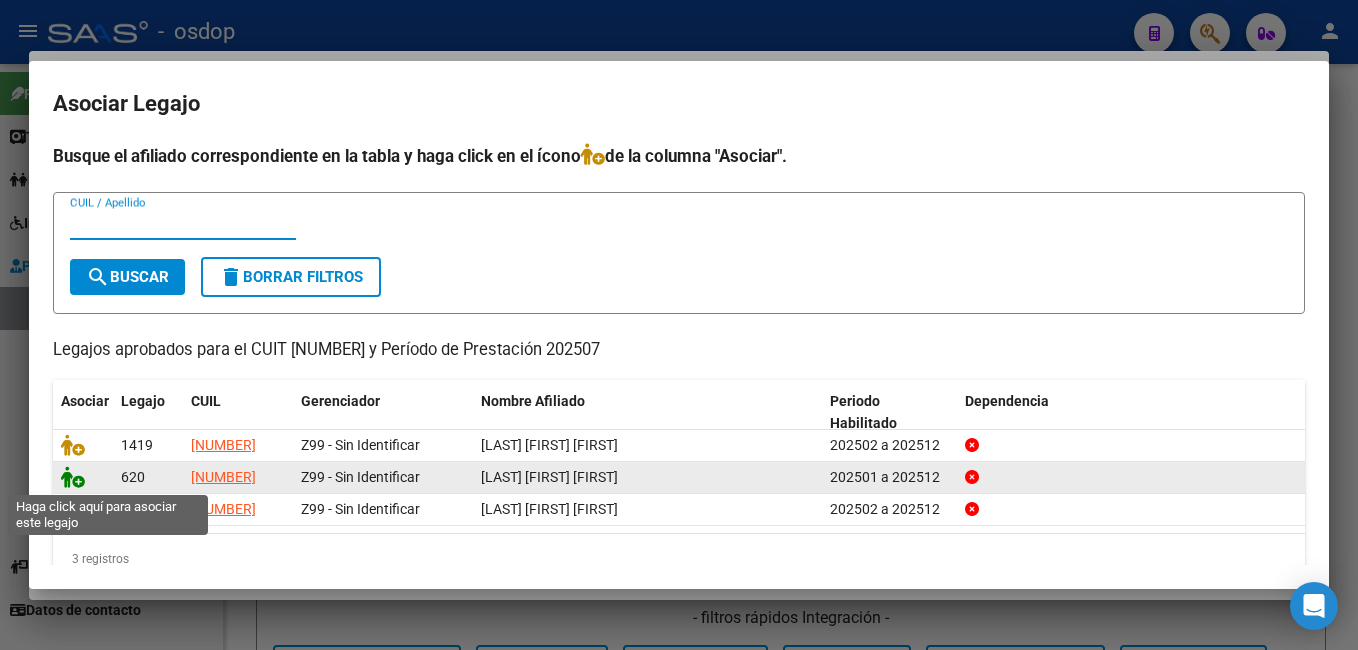 click 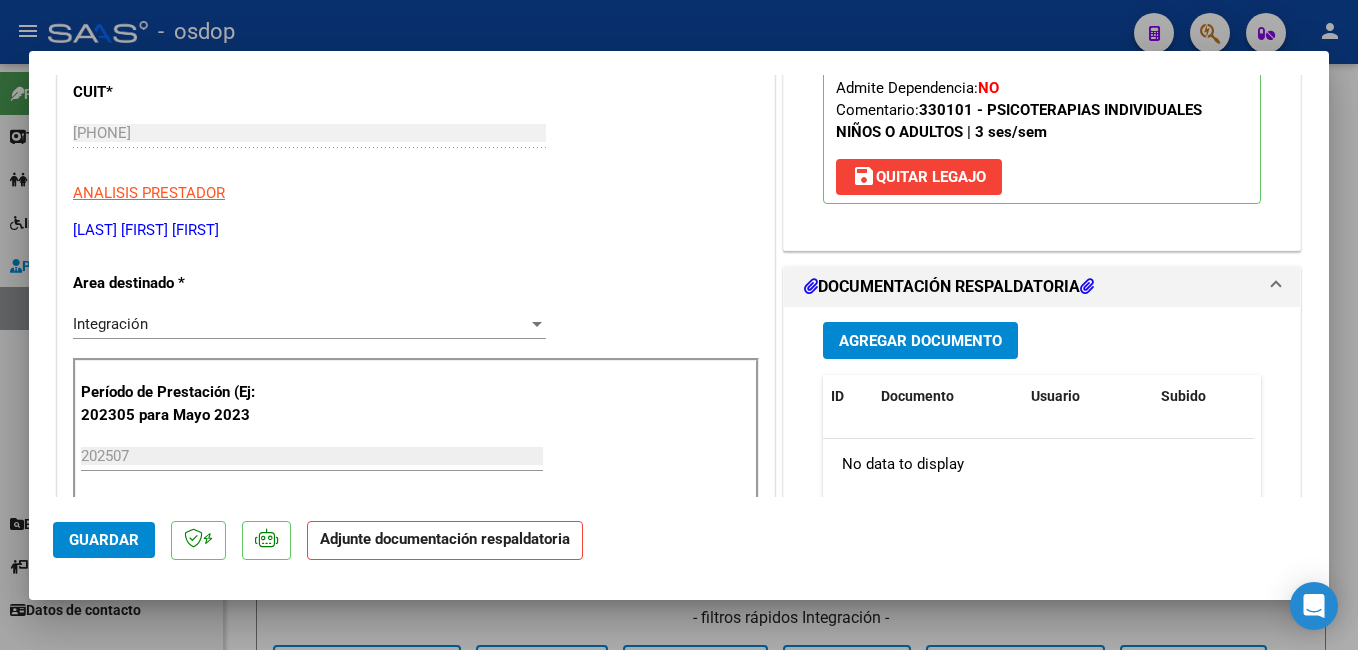 scroll, scrollTop: 400, scrollLeft: 0, axis: vertical 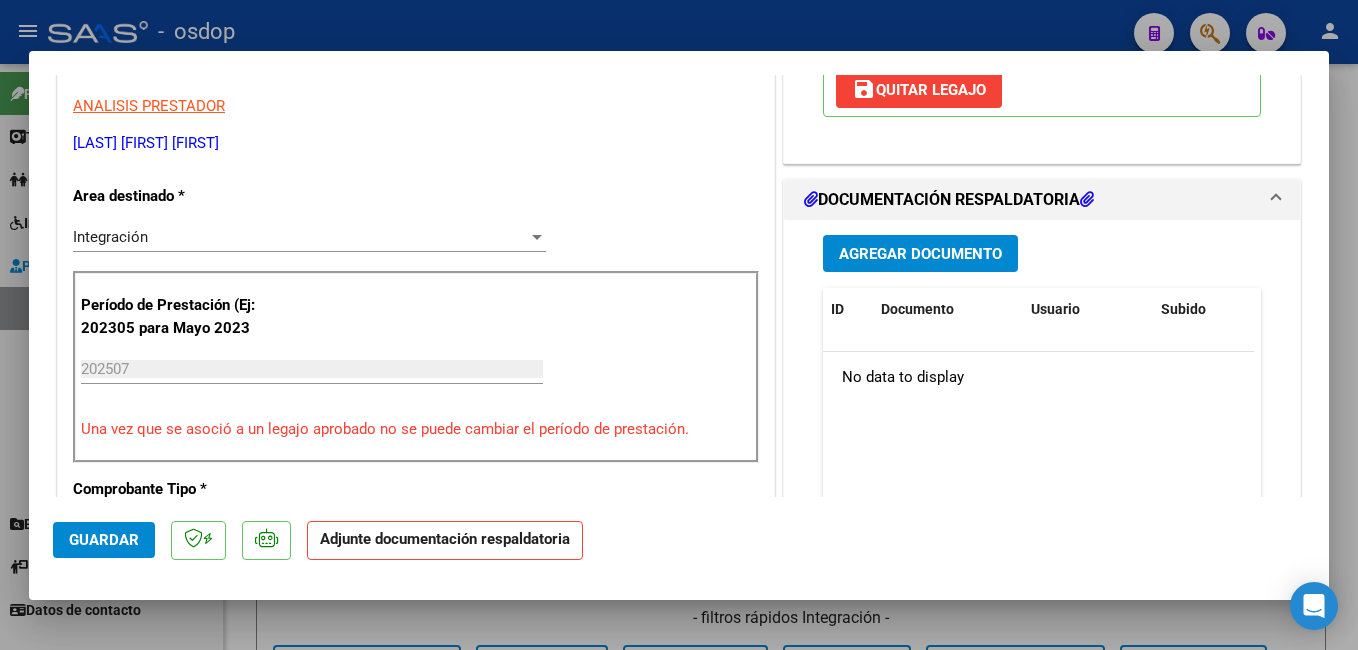 click on "Agregar Documento" at bounding box center (920, 253) 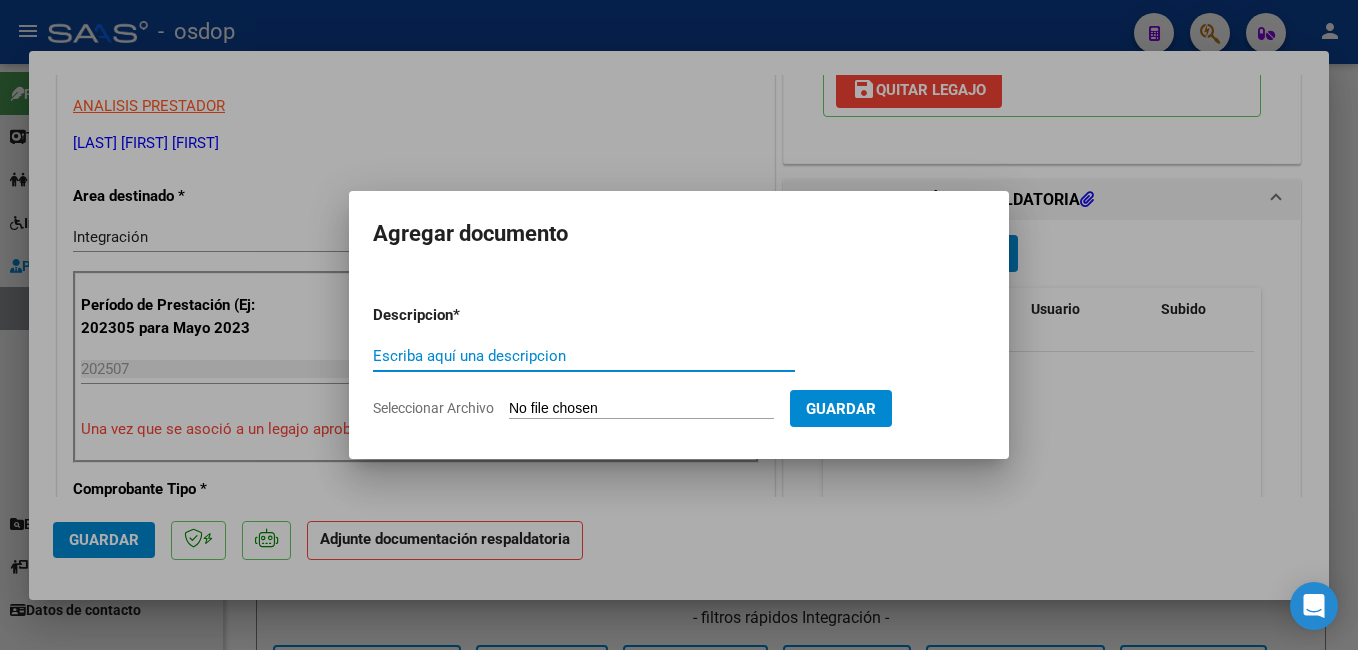 click on "Escriba aquí una descripcion" at bounding box center [584, 356] 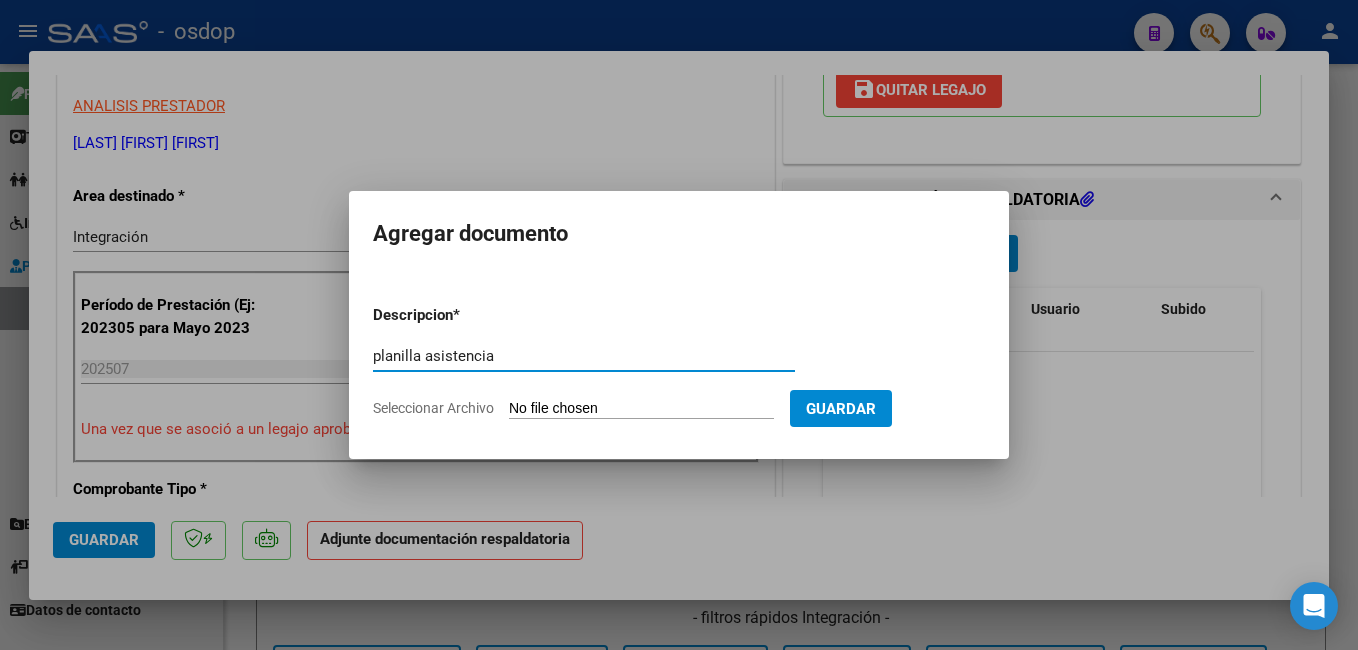 type on "planilla asistencia" 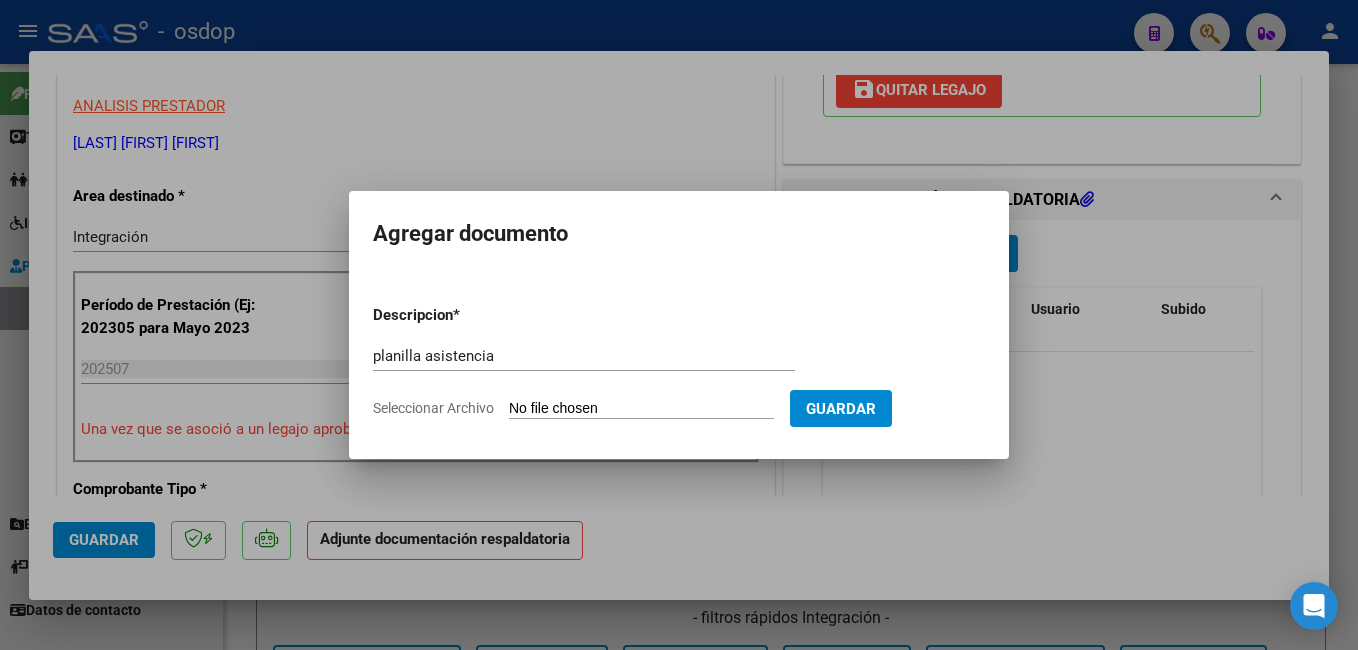 click on "Seleccionar Archivo" at bounding box center (641, 409) 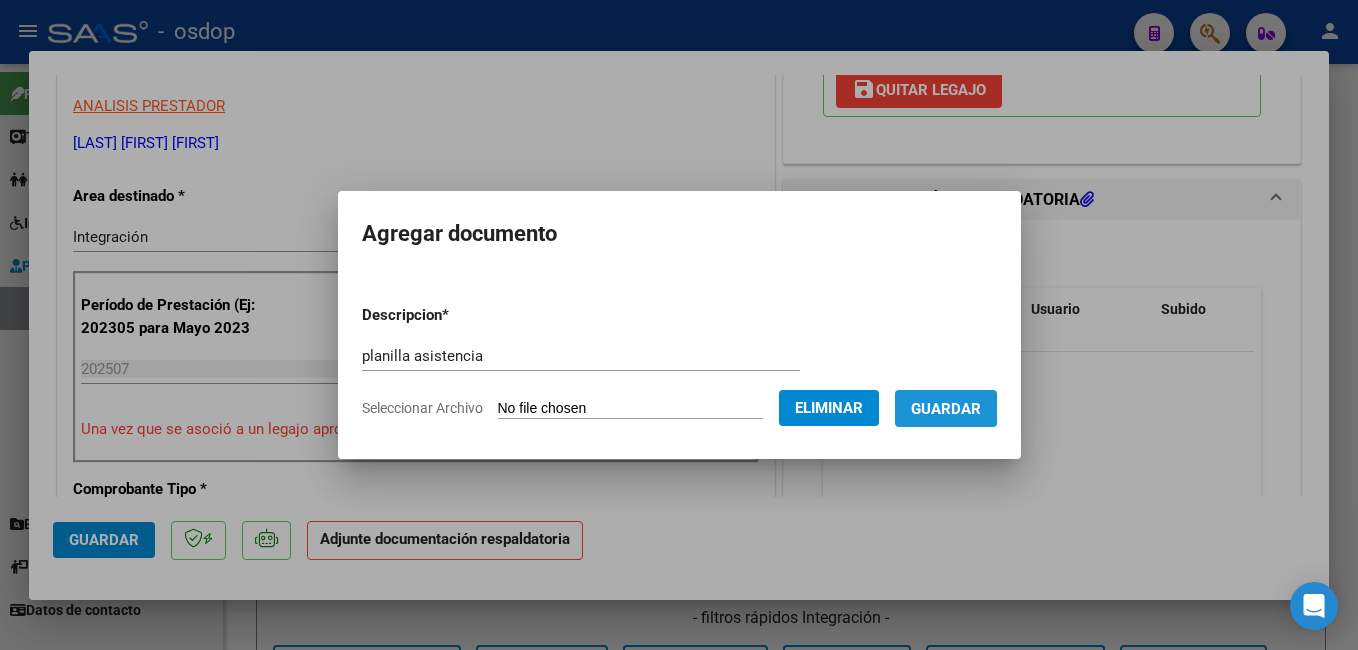 click on "Guardar" at bounding box center [946, 409] 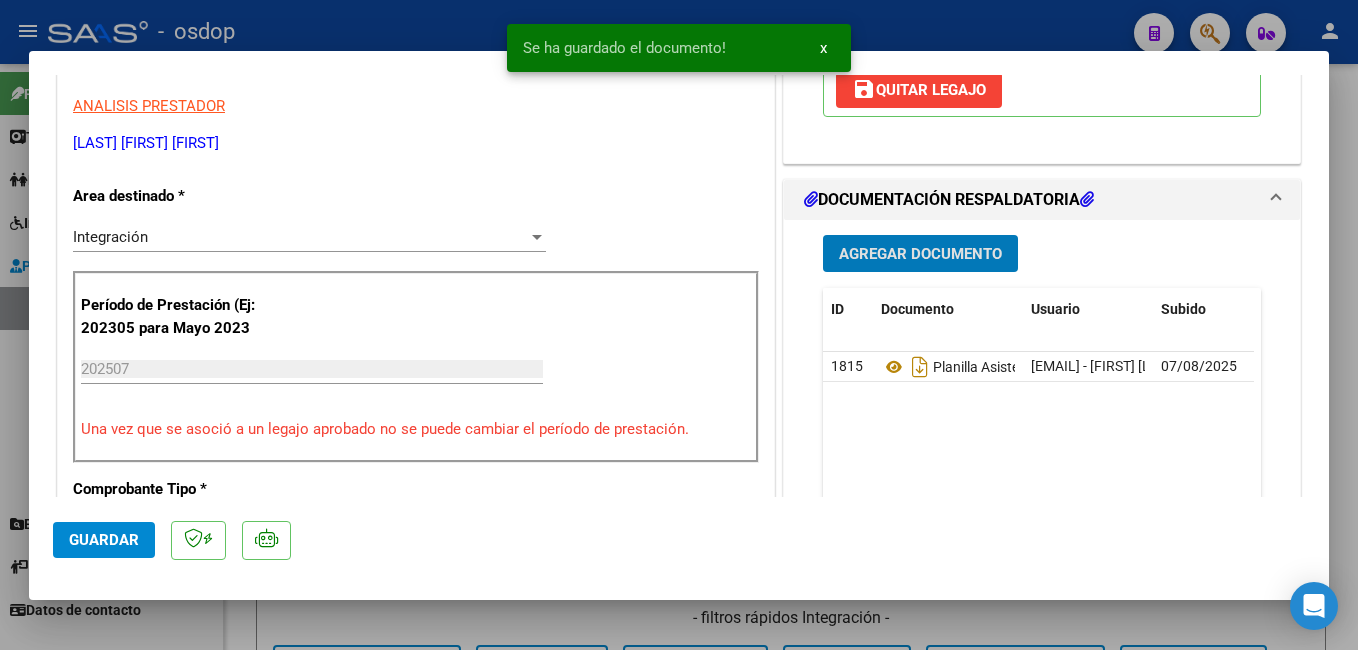 click on "Guardar" 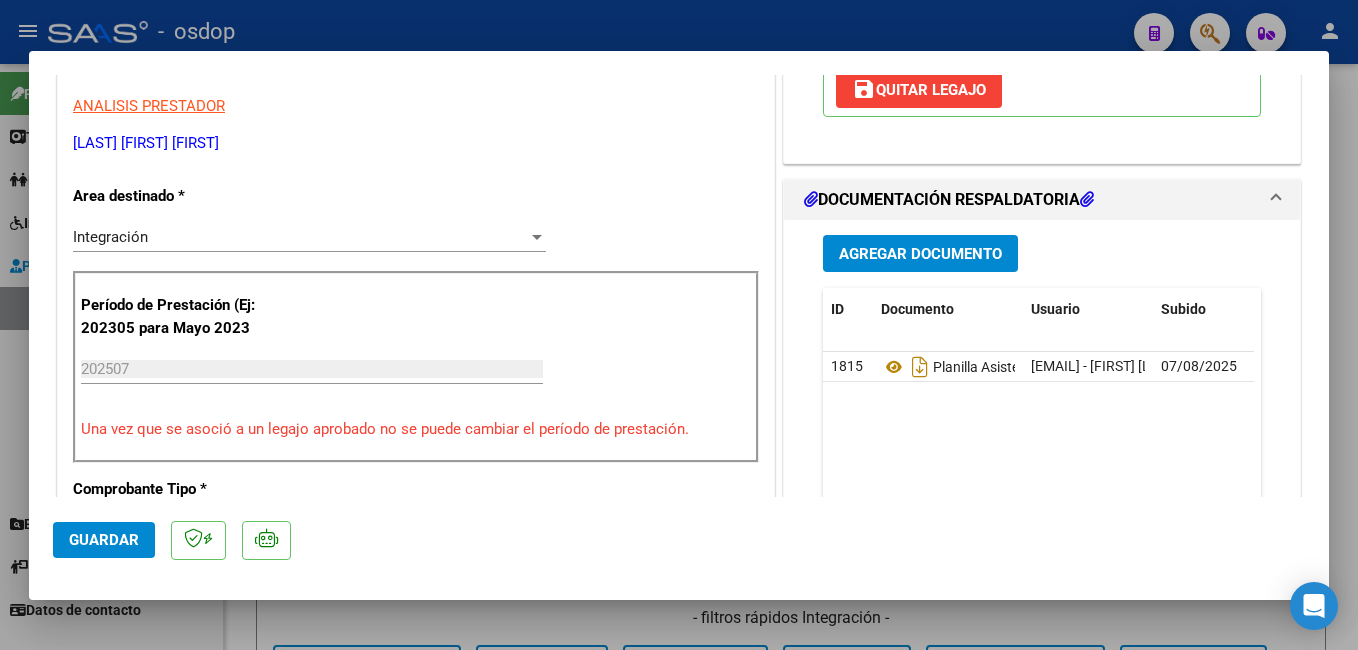 click on "Guardar" 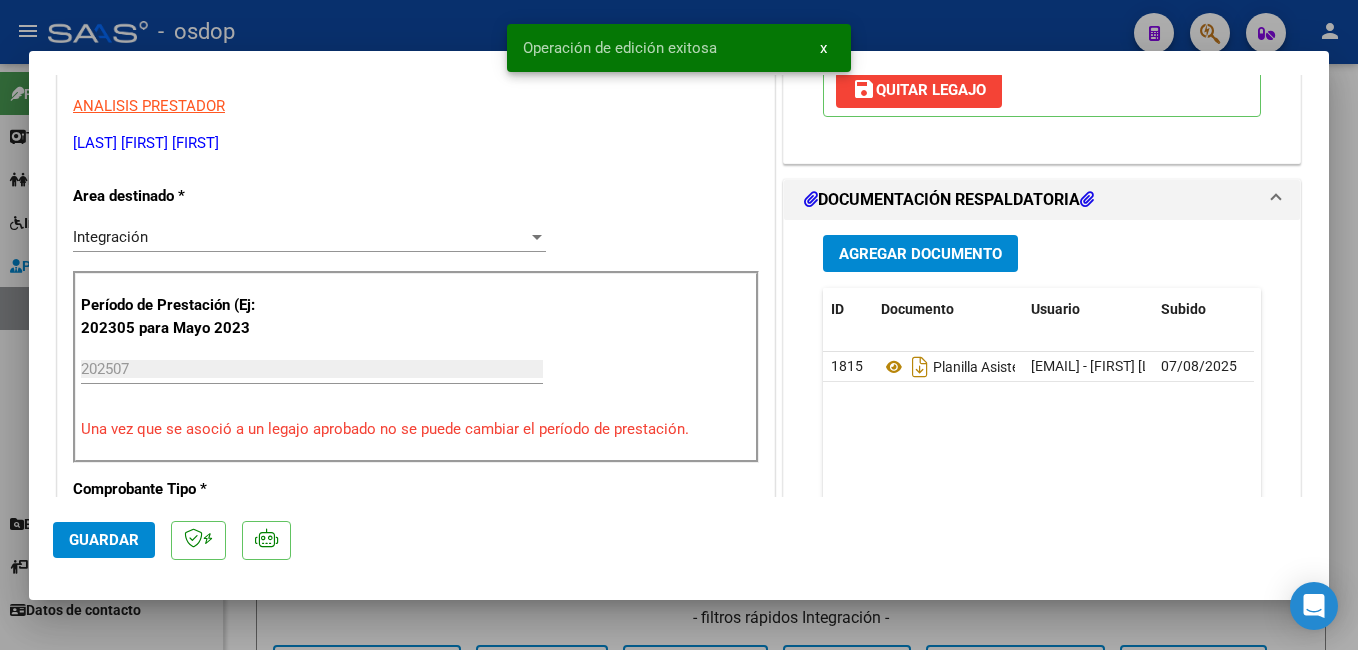 click at bounding box center (679, 325) 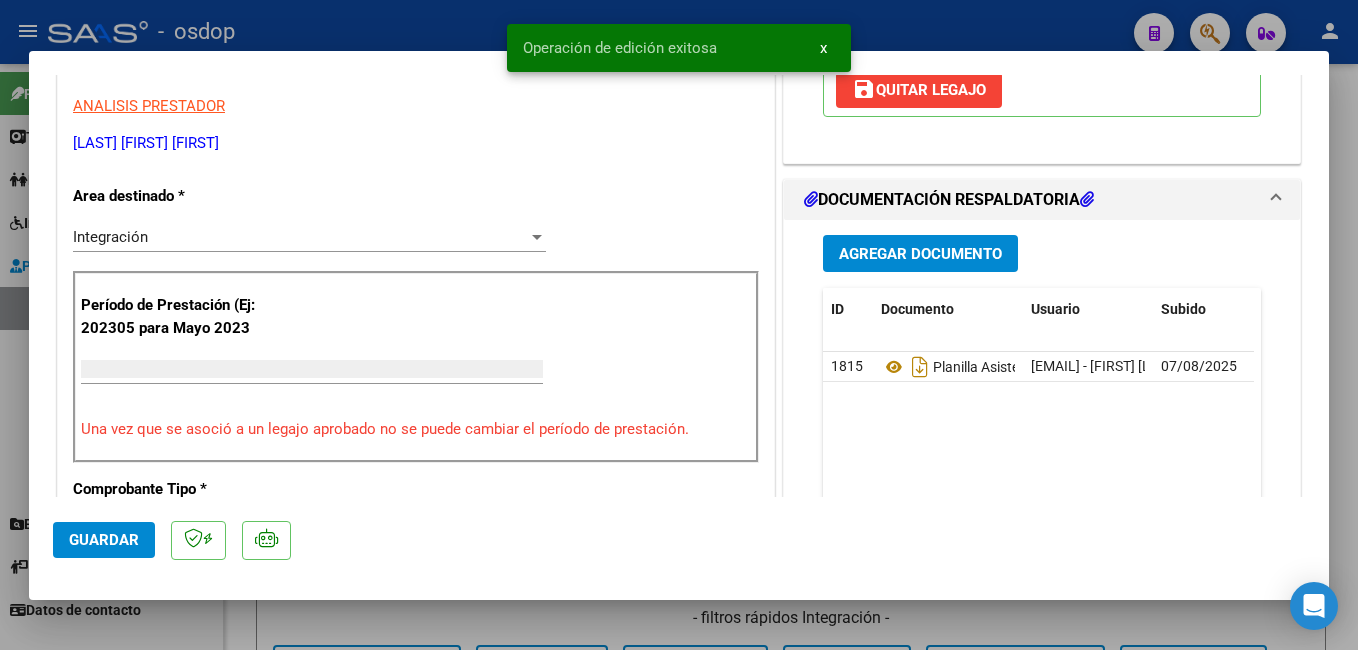 type 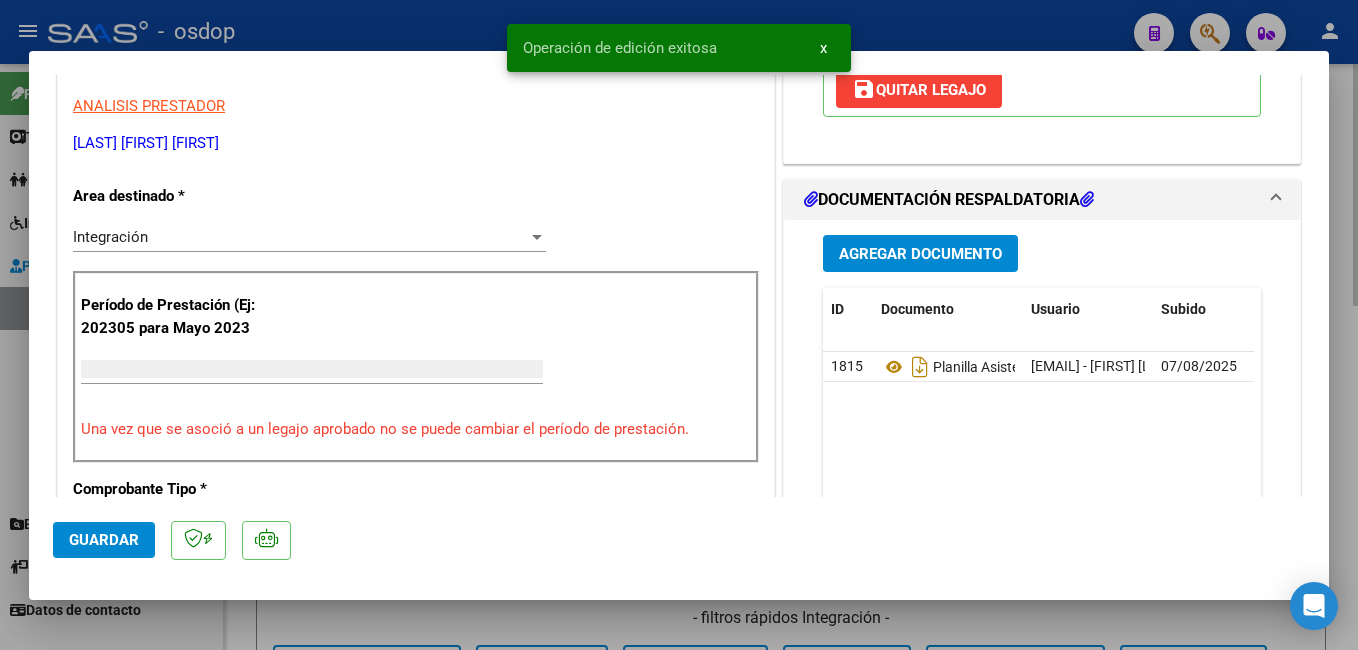 scroll, scrollTop: 339, scrollLeft: 0, axis: vertical 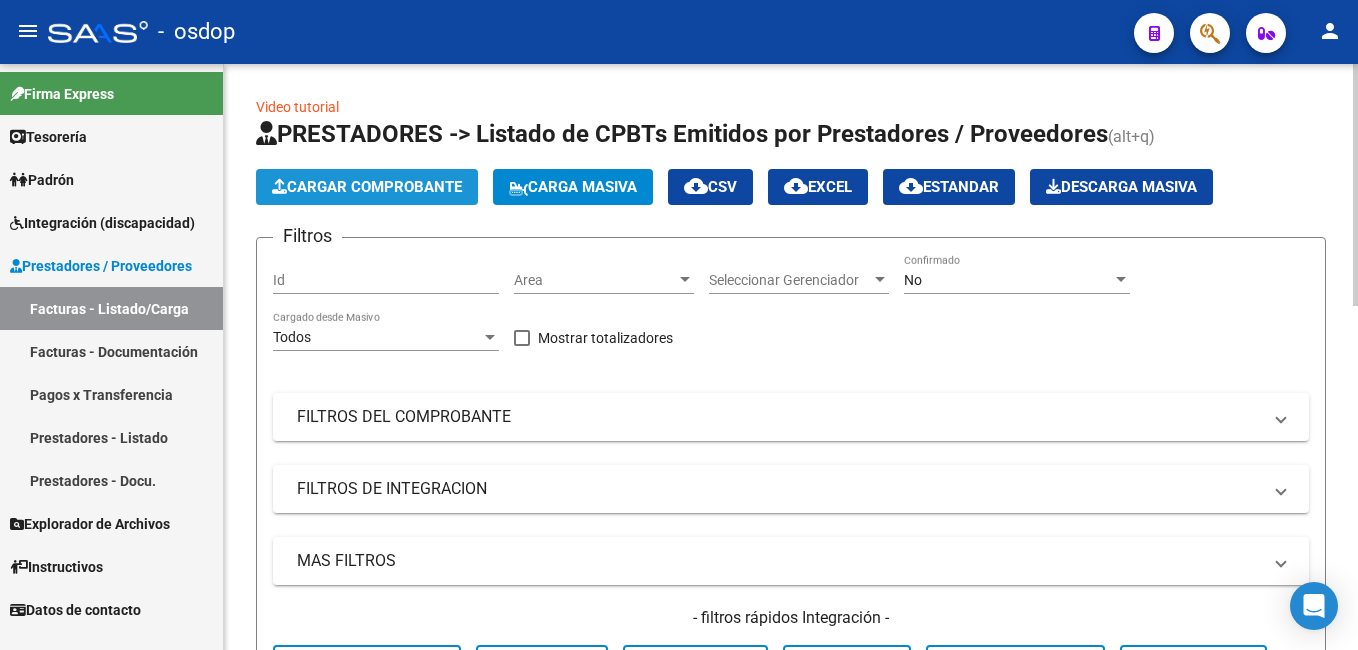 click on "Cargar Comprobante" 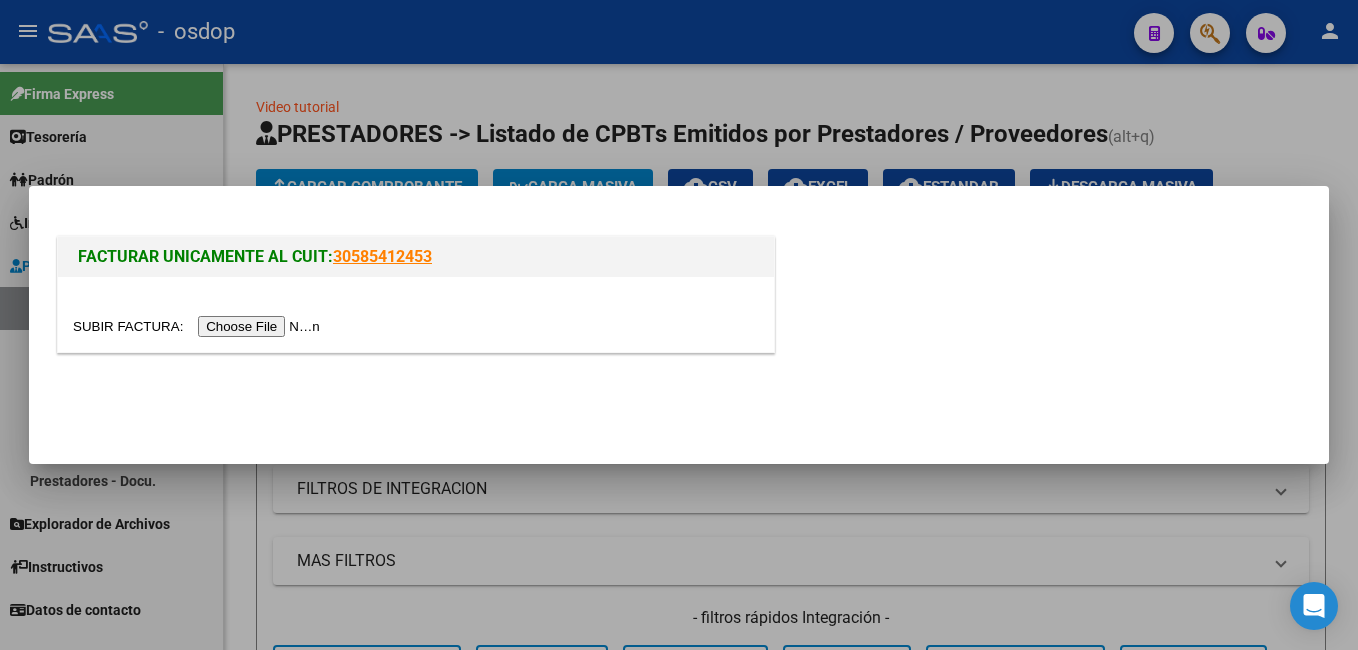 click at bounding box center (199, 326) 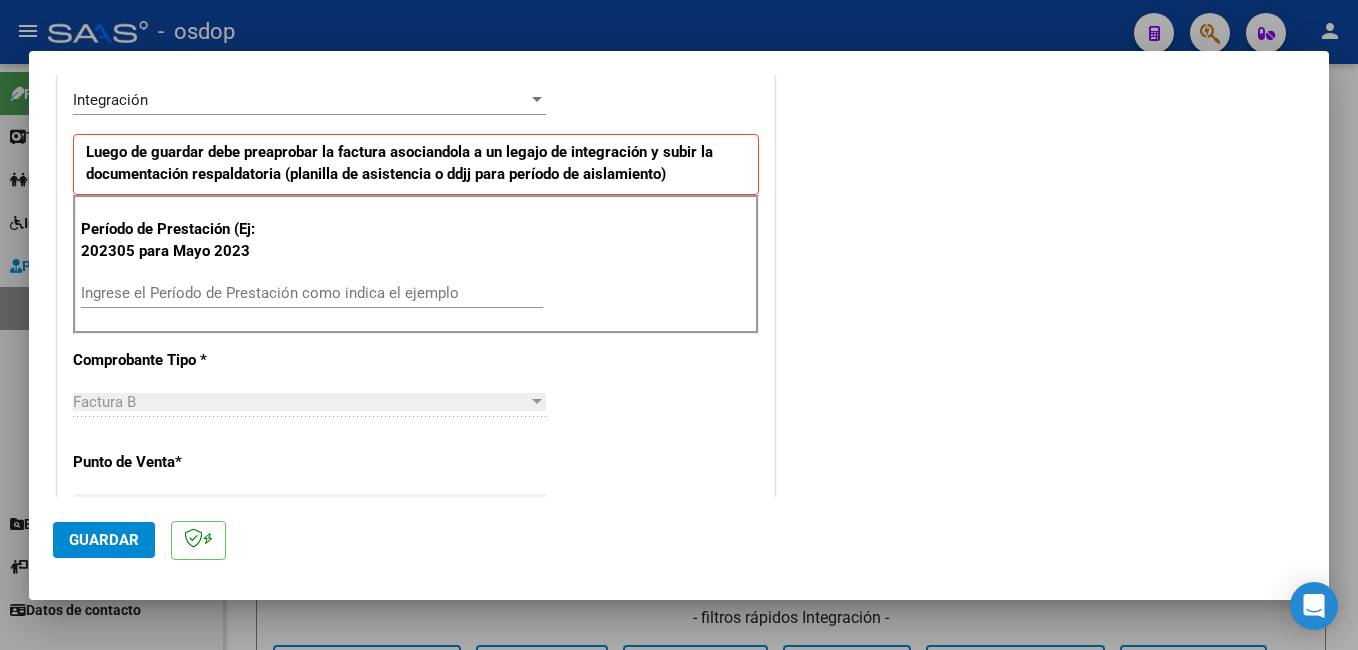 scroll, scrollTop: 500, scrollLeft: 0, axis: vertical 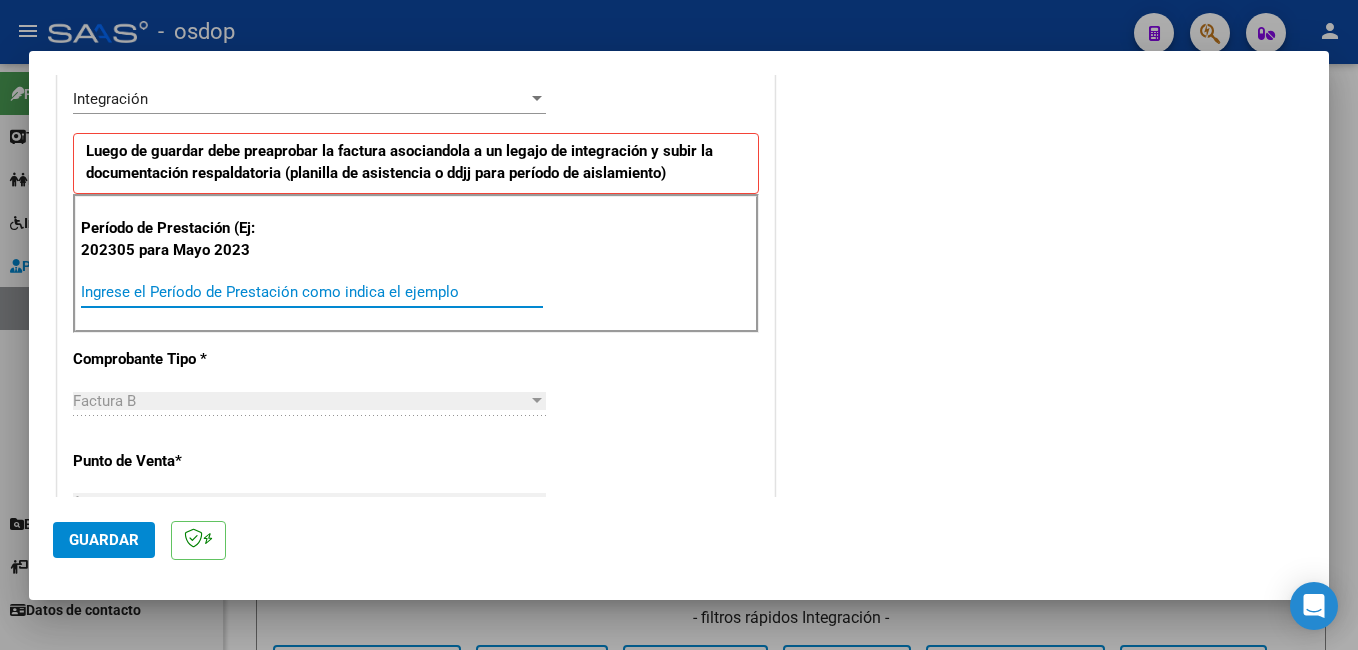 click on "Ingrese el Período de Prestación como indica el ejemplo" at bounding box center (312, 292) 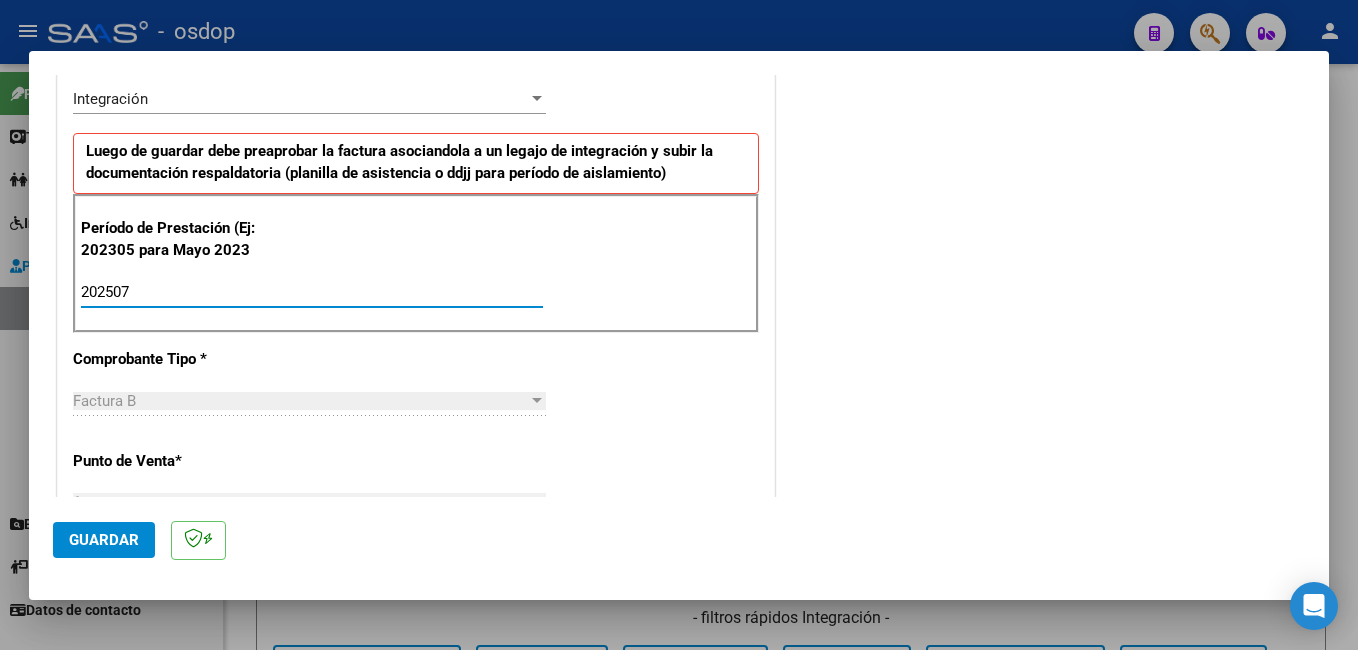 type on "202507" 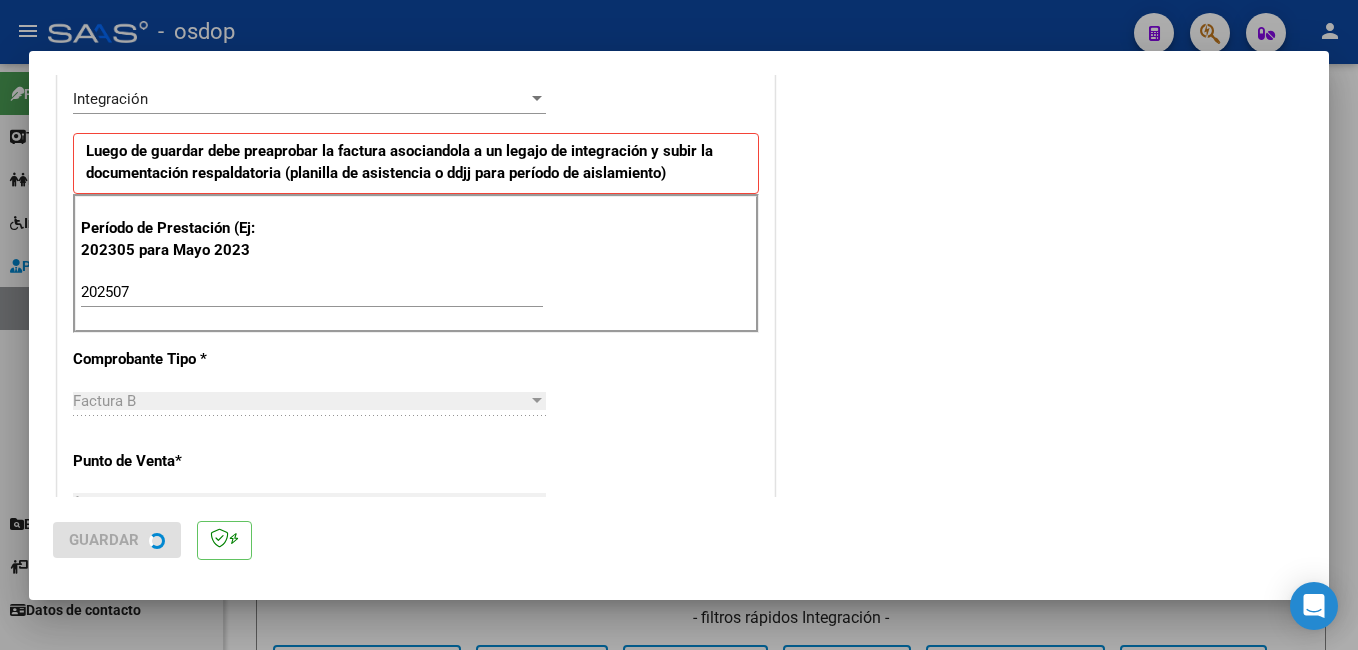 scroll, scrollTop: 0, scrollLeft: 0, axis: both 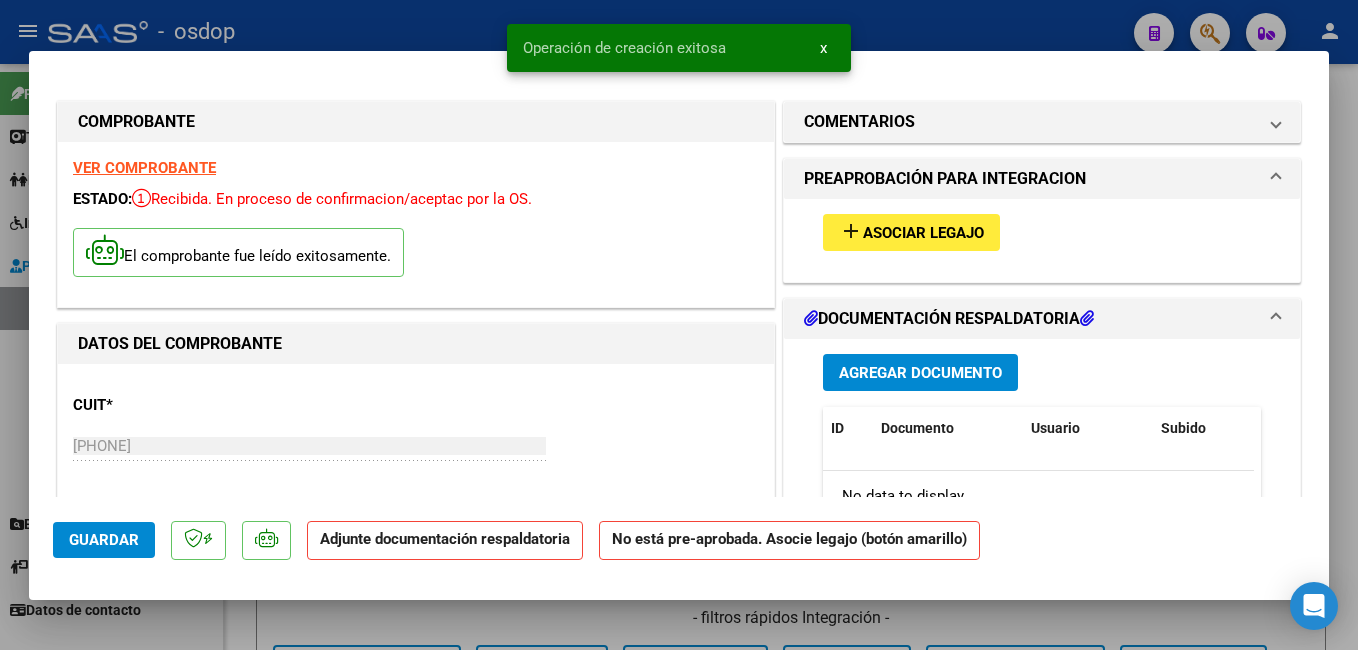 click on "Asociar Legajo" at bounding box center [923, 233] 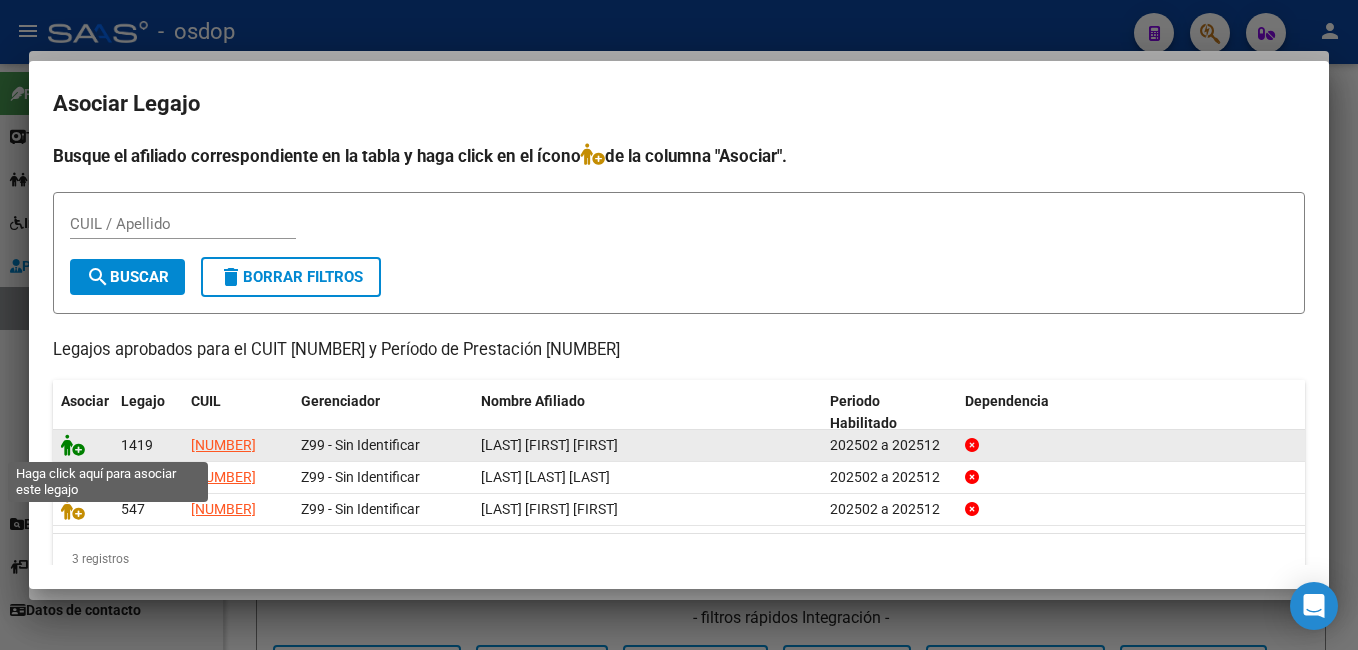 click 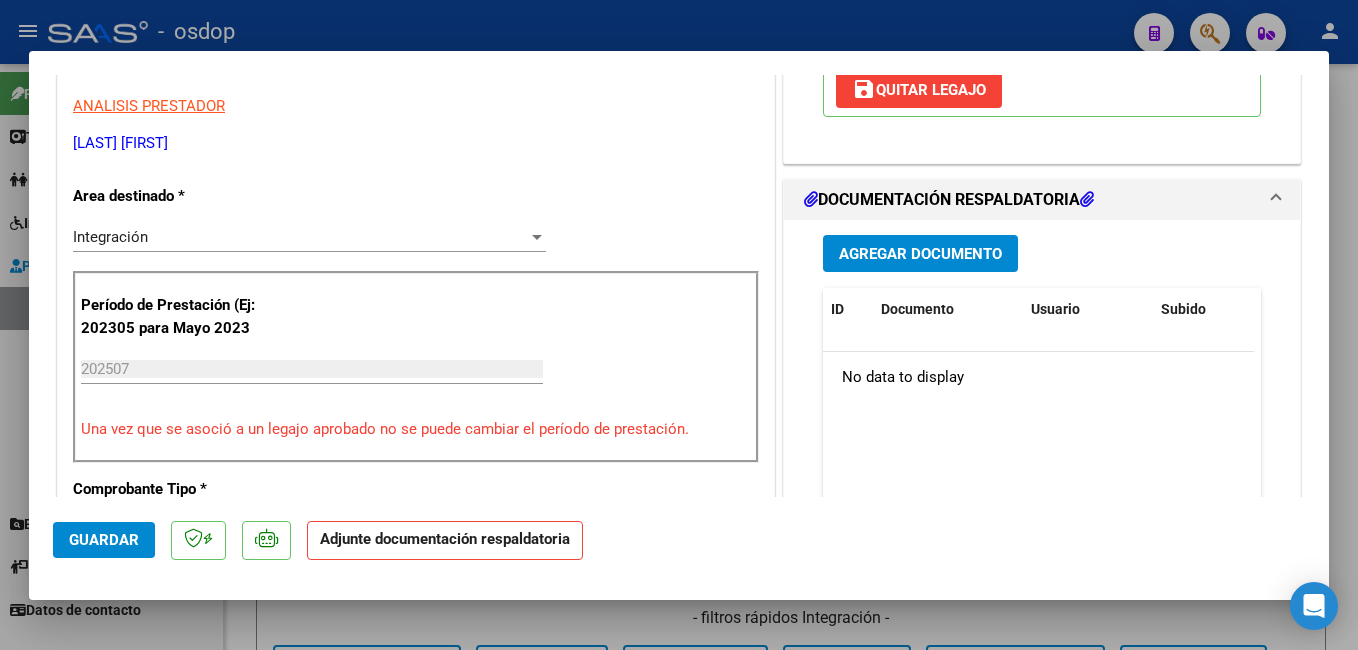 scroll, scrollTop: 500, scrollLeft: 0, axis: vertical 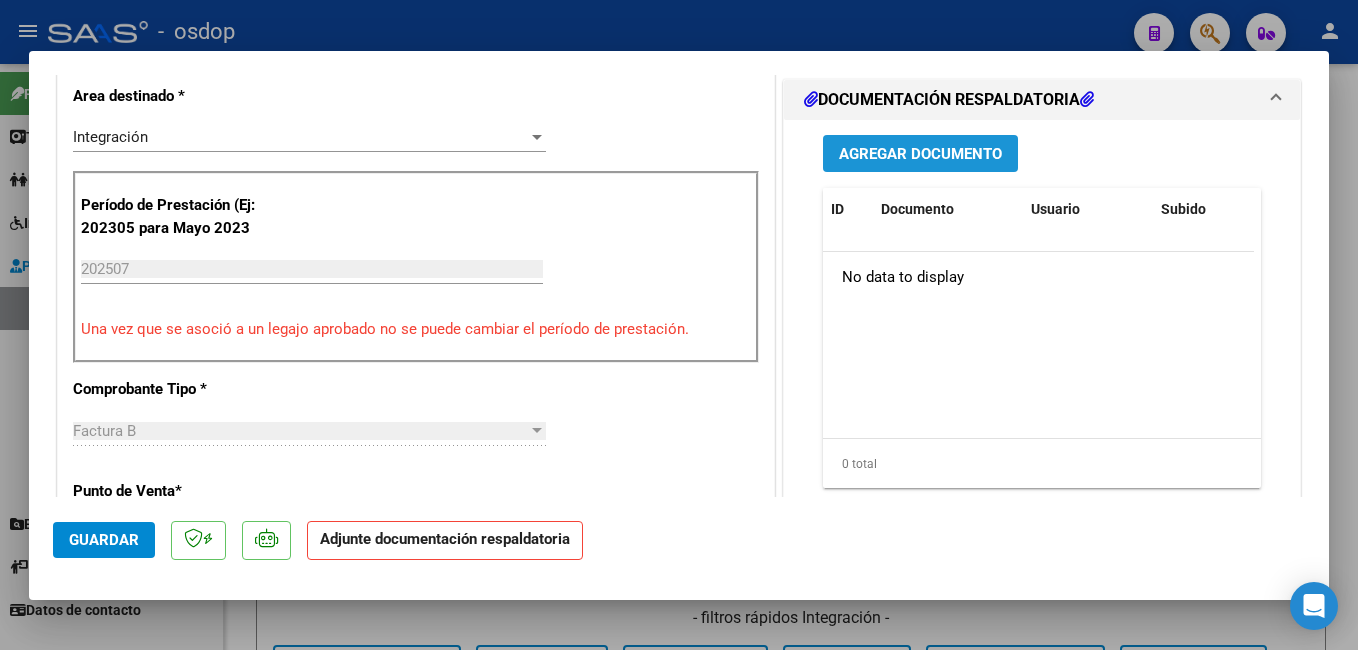 click on "Agregar Documento" at bounding box center [920, 154] 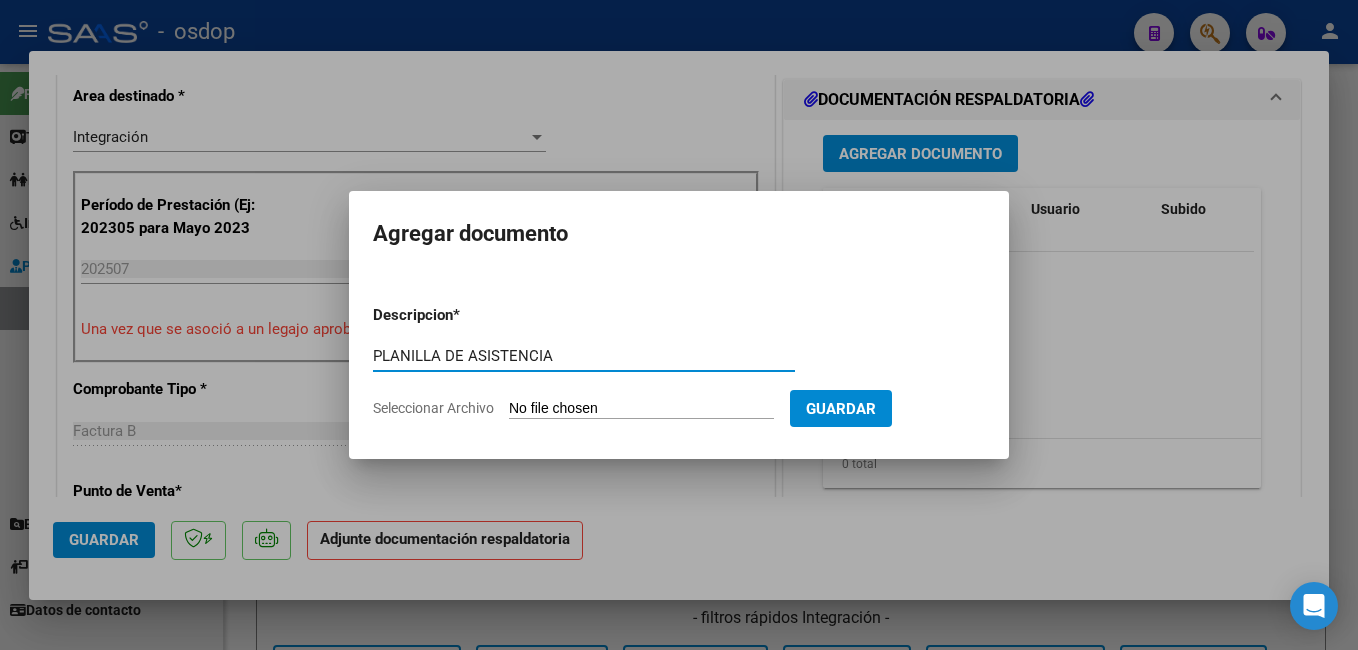 type on "PLANILLA DE ASISTENCIA" 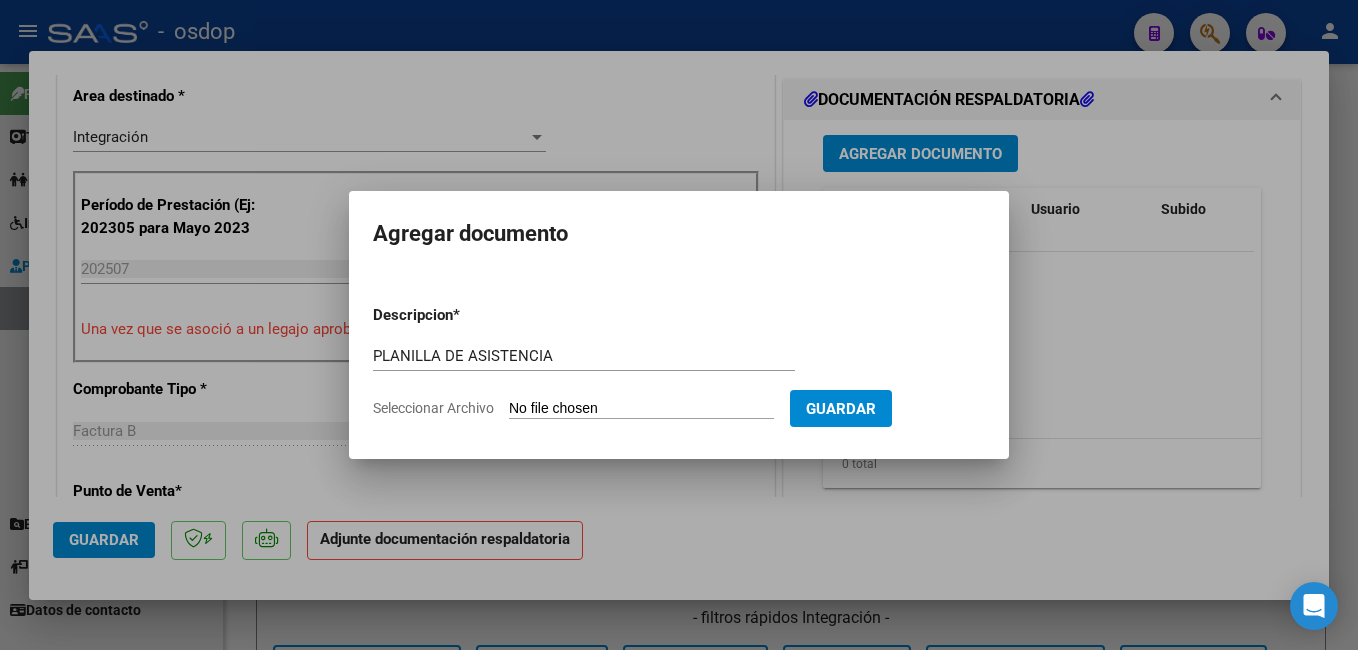 type on "C:\fakepath\[LAST] [FIRST] - JULIO.pdf" 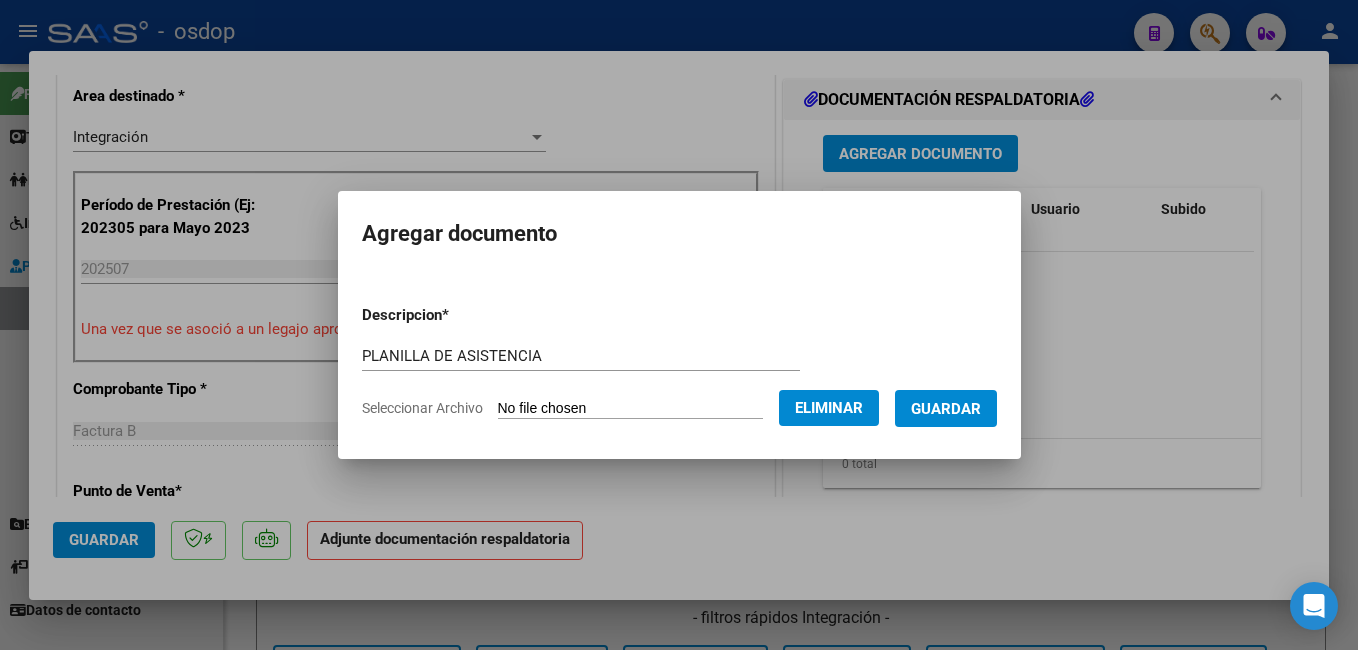 click on "Guardar" at bounding box center [946, 409] 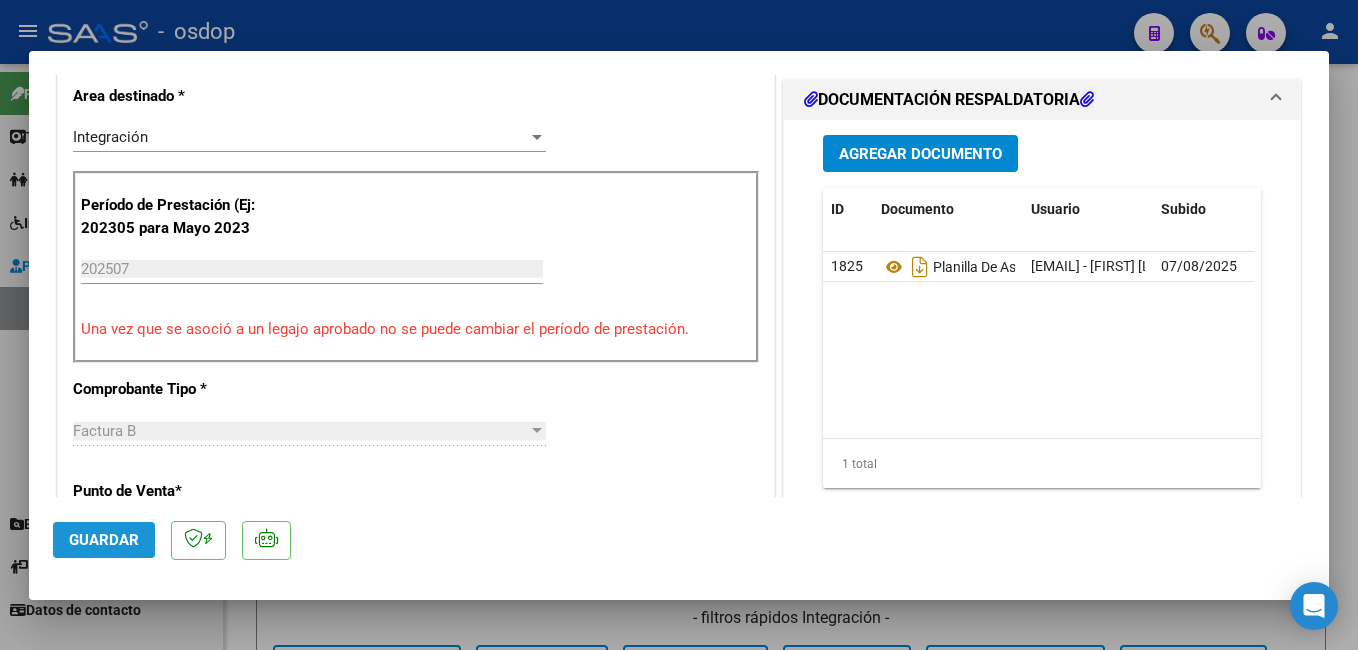 click on "Guardar" 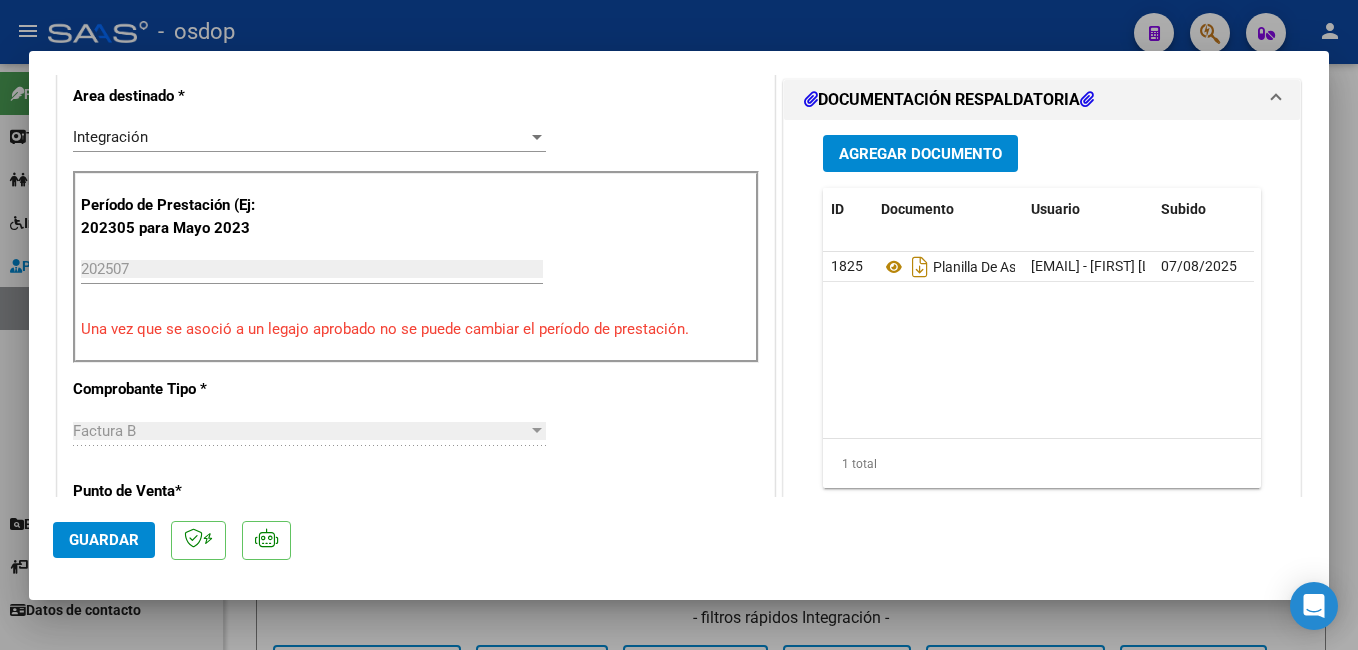 click at bounding box center (679, 325) 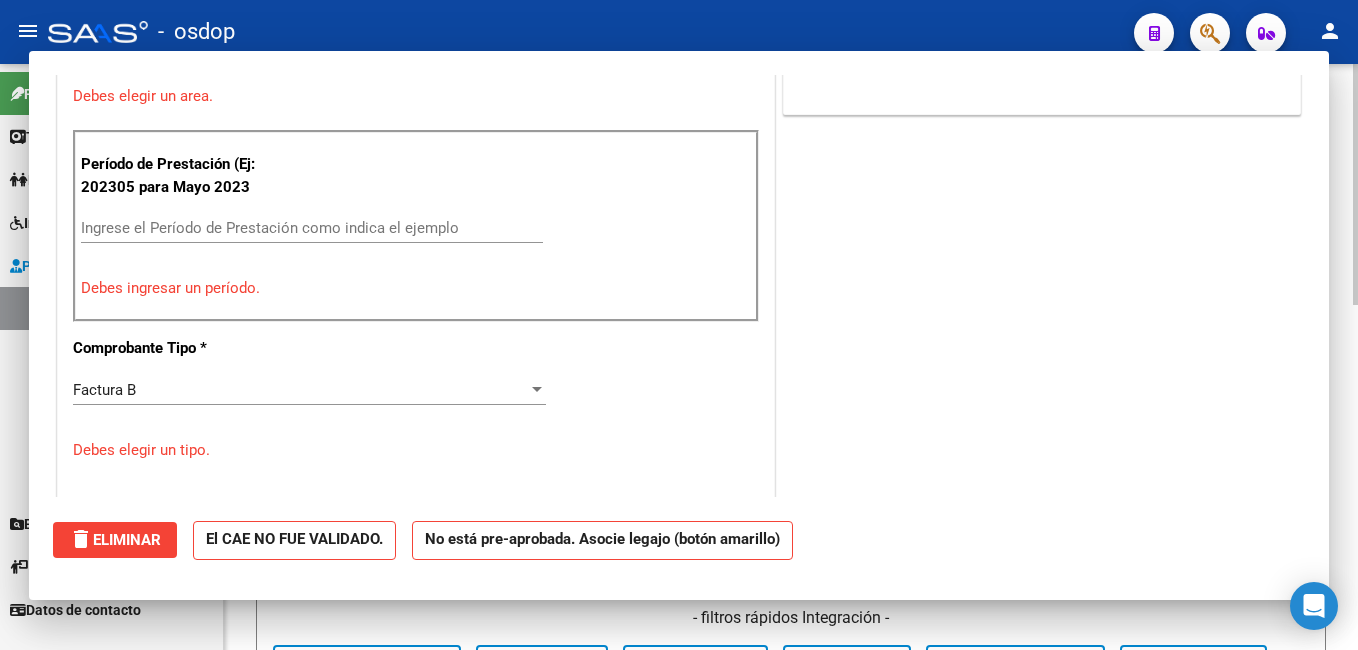 scroll, scrollTop: 0, scrollLeft: 0, axis: both 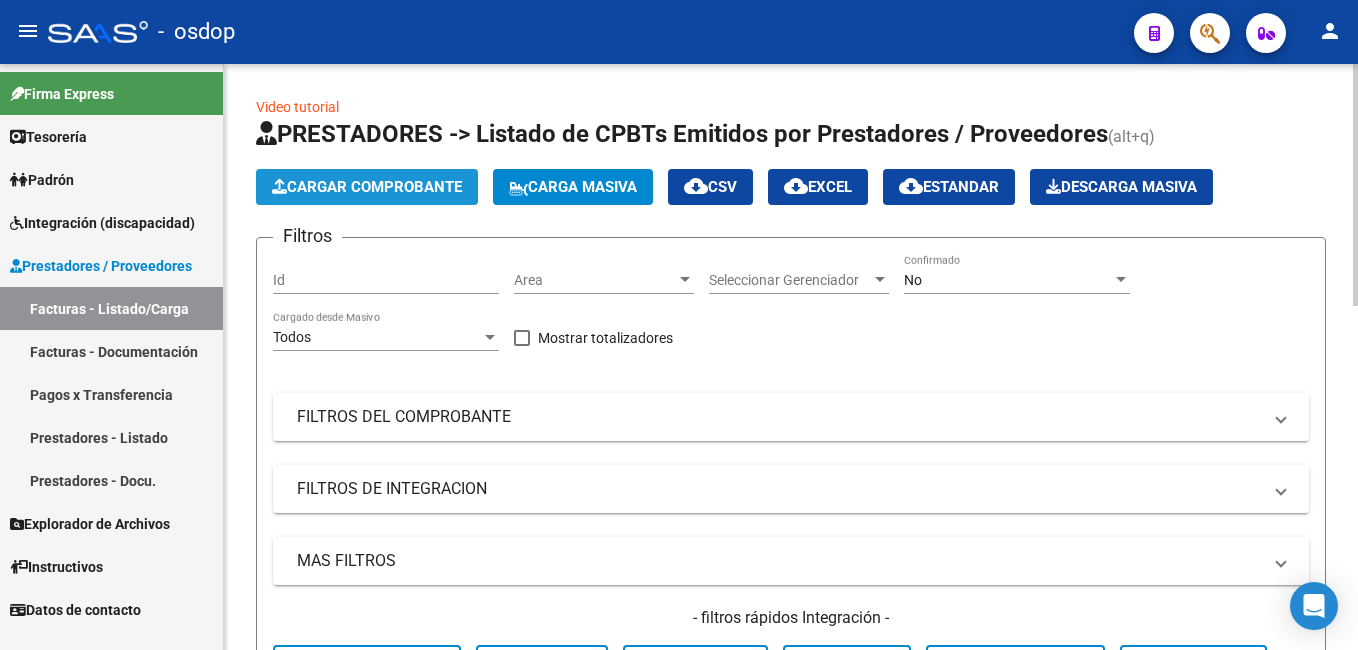 click on "Cargar Comprobante" 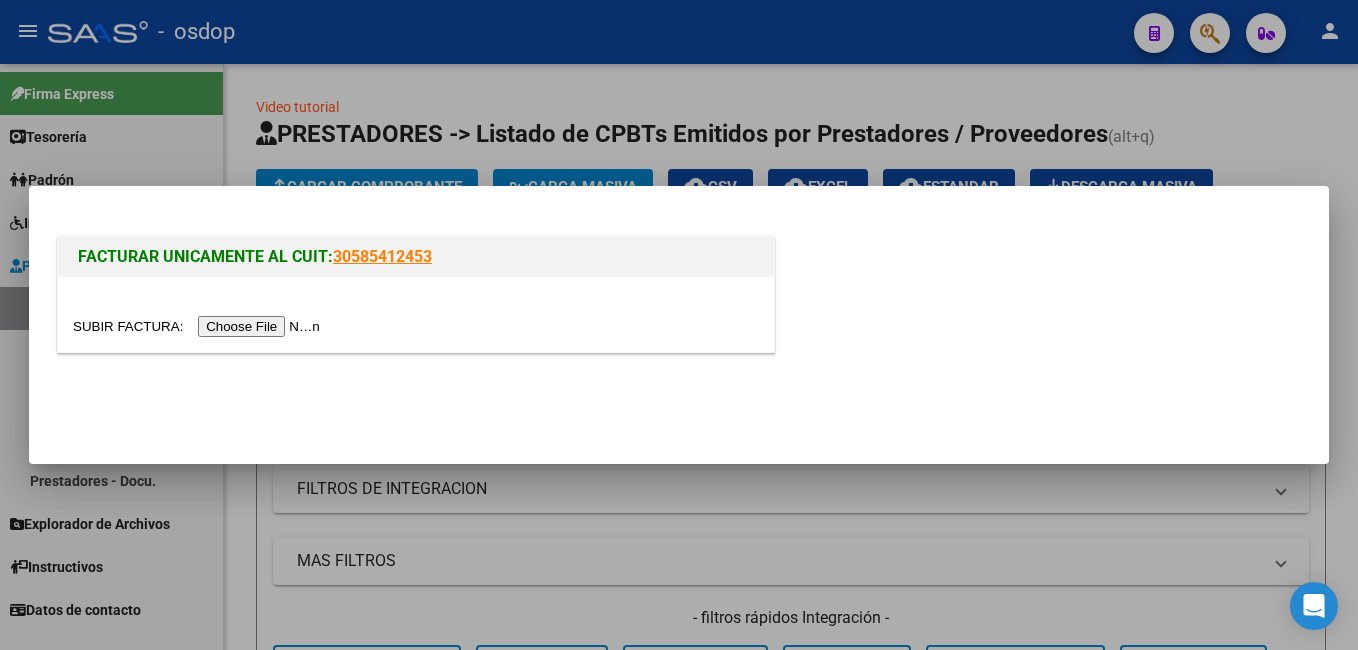 click at bounding box center [199, 326] 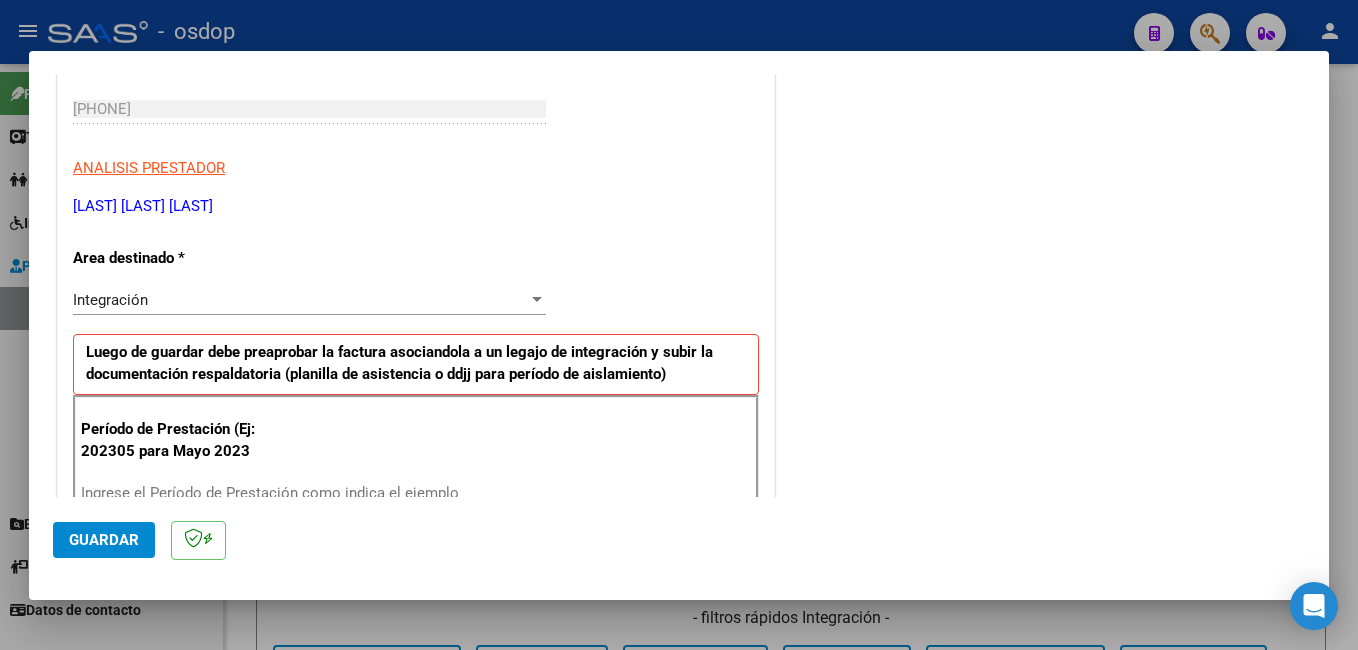 scroll, scrollTop: 300, scrollLeft: 0, axis: vertical 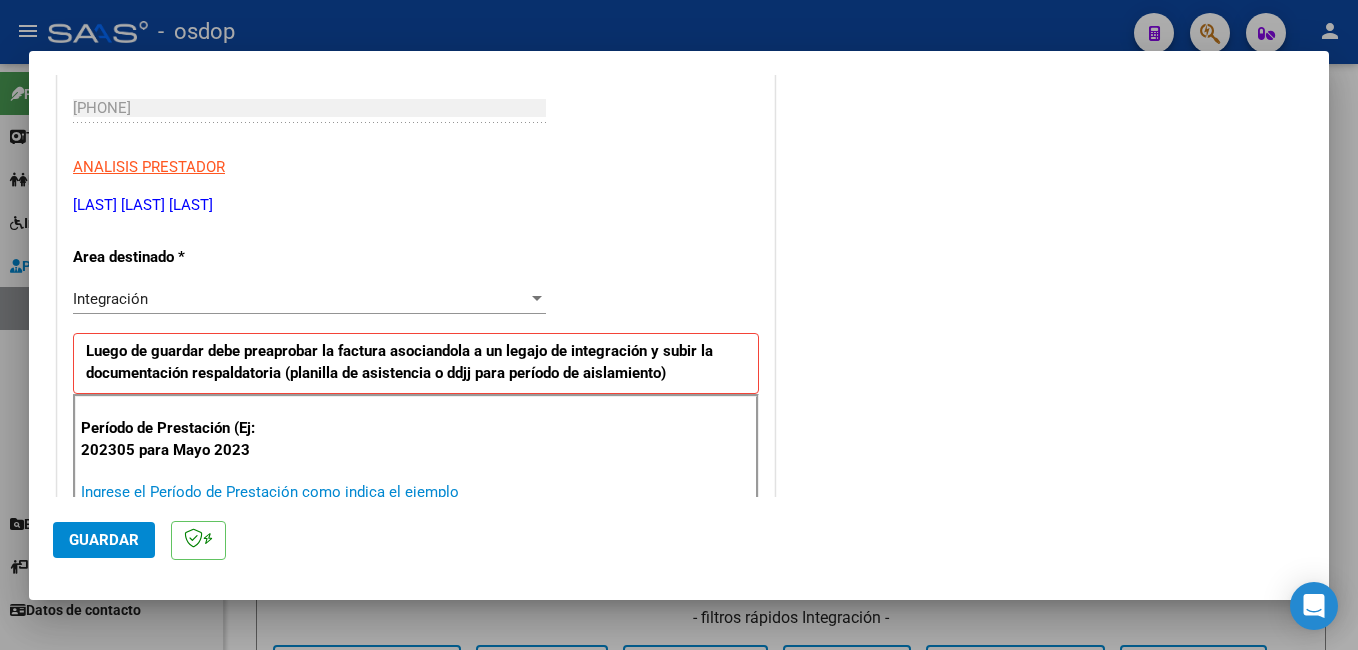 click on "Ingrese el Período de Prestación como indica el ejemplo" at bounding box center [312, 492] 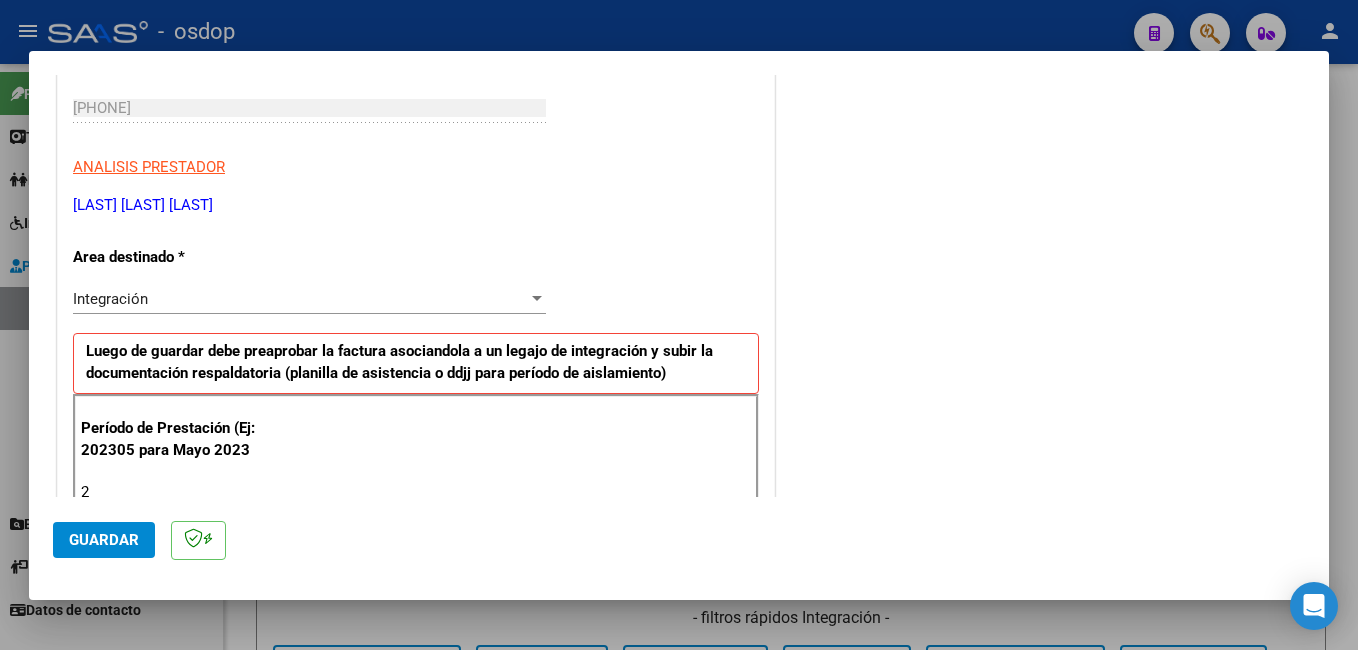 scroll, scrollTop: 304, scrollLeft: 0, axis: vertical 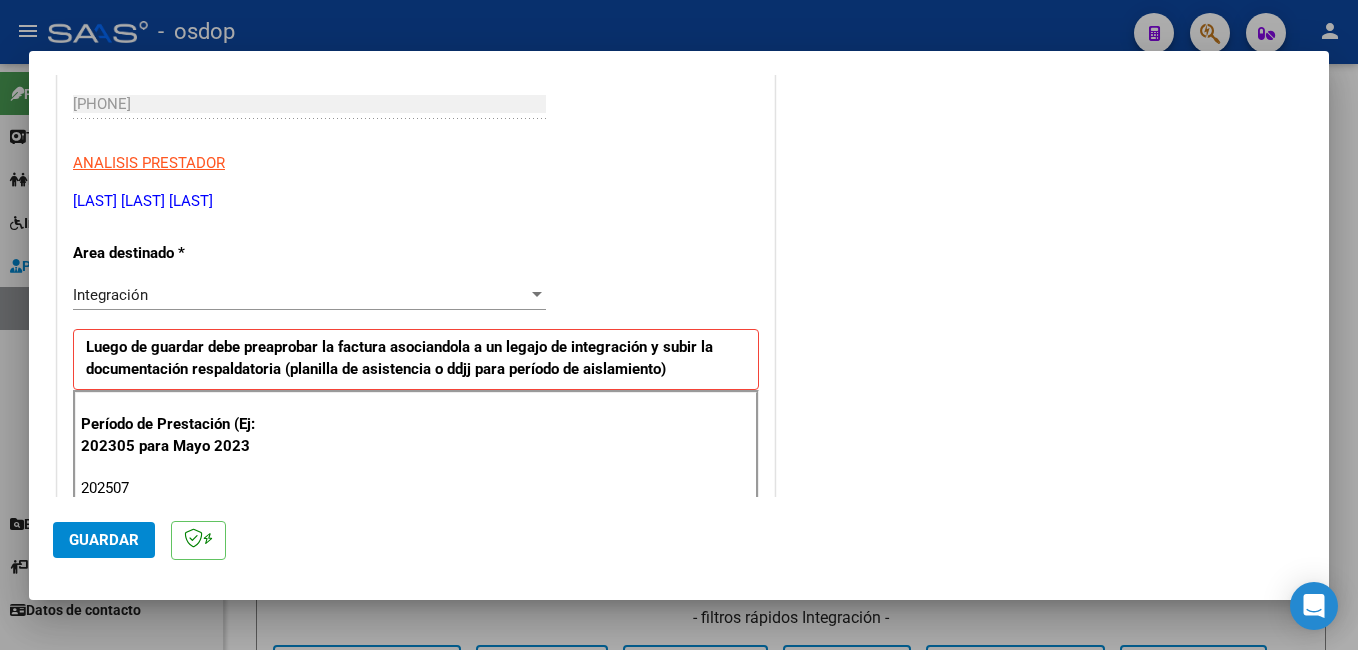 type on "202507" 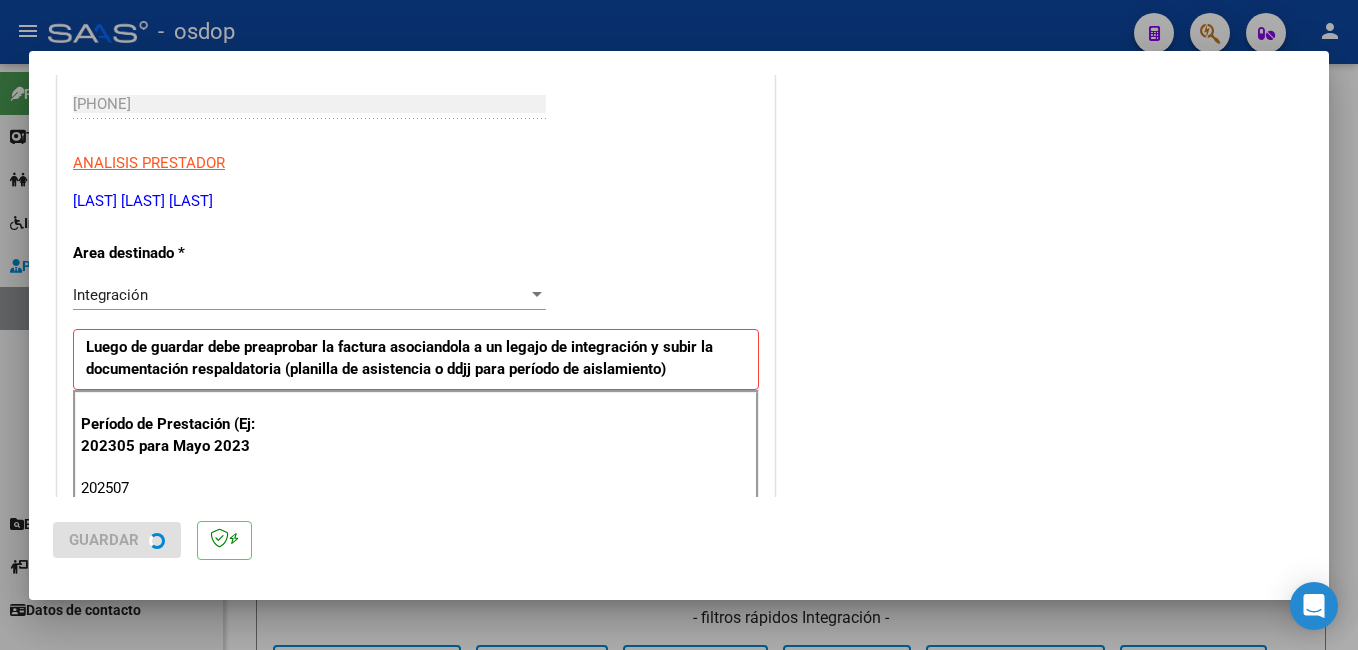 scroll, scrollTop: 0, scrollLeft: 0, axis: both 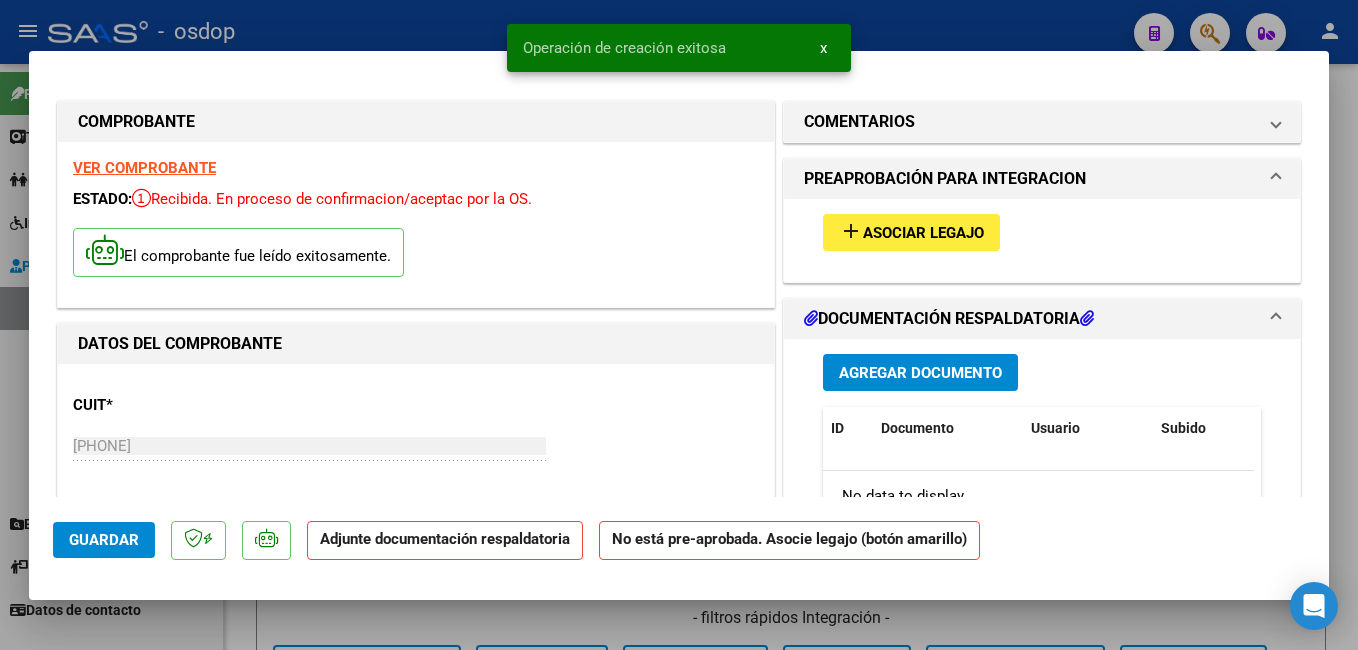 click on "Asociar Legajo" at bounding box center (923, 233) 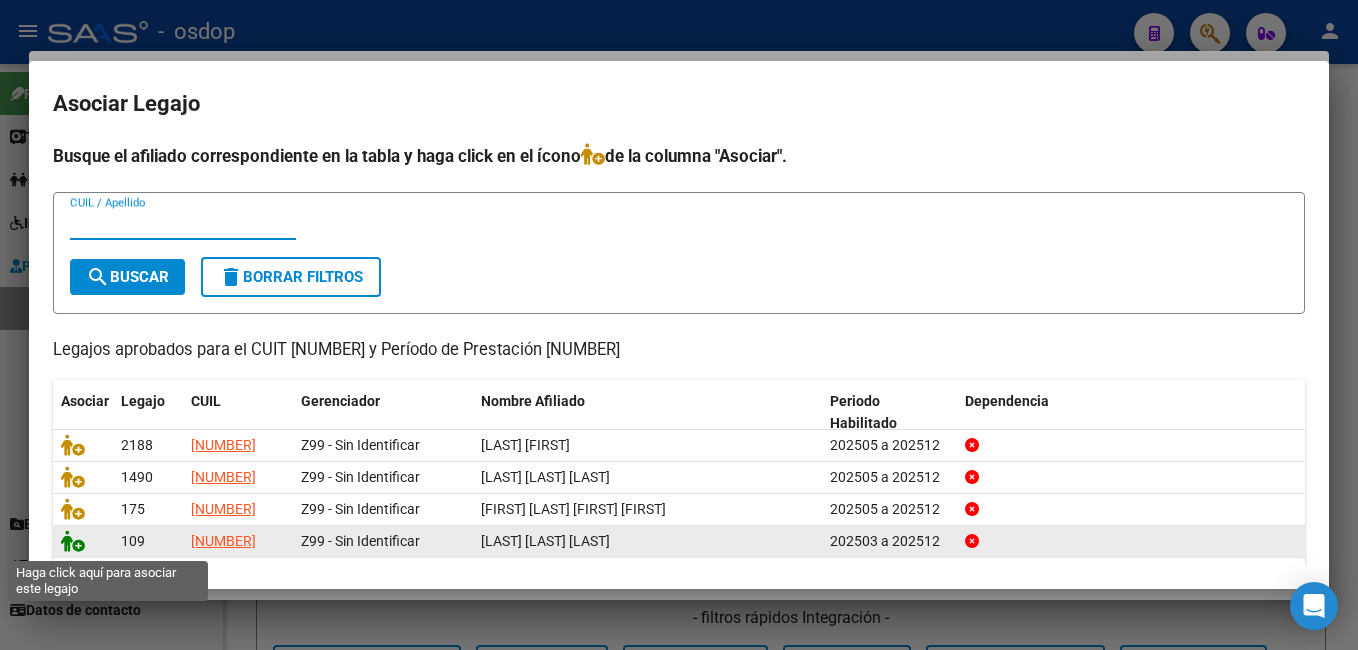 click 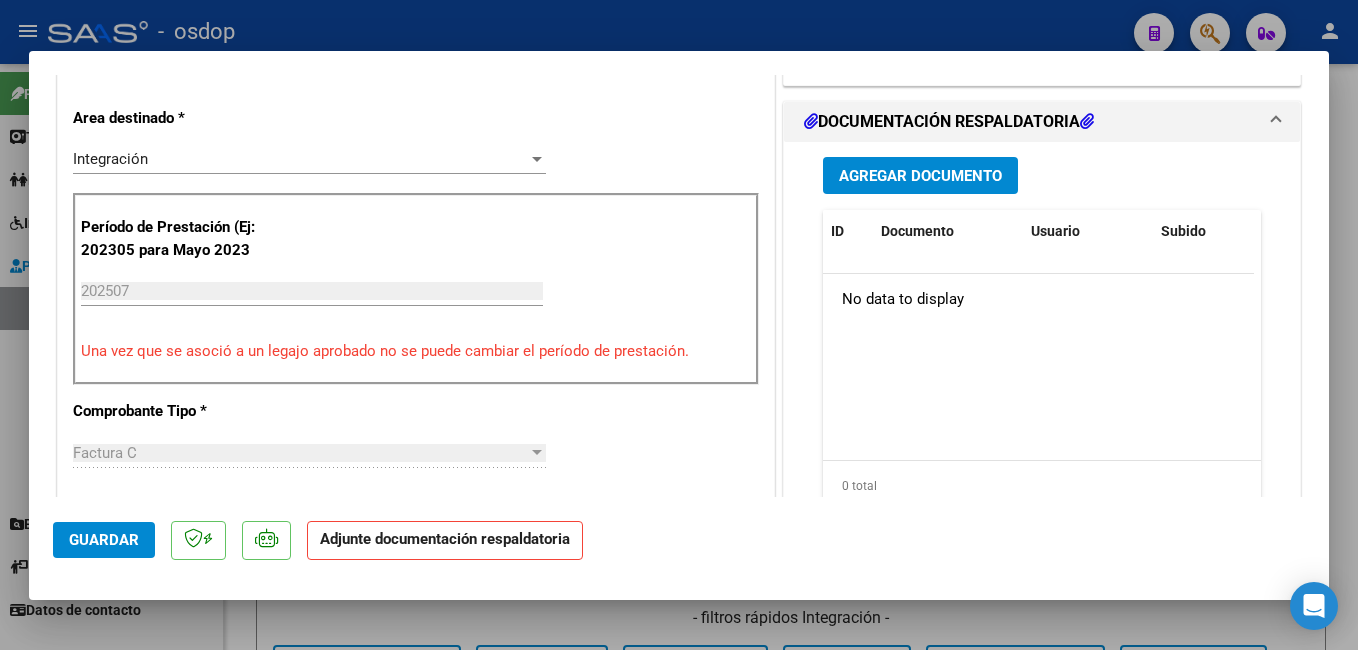 scroll, scrollTop: 500, scrollLeft: 0, axis: vertical 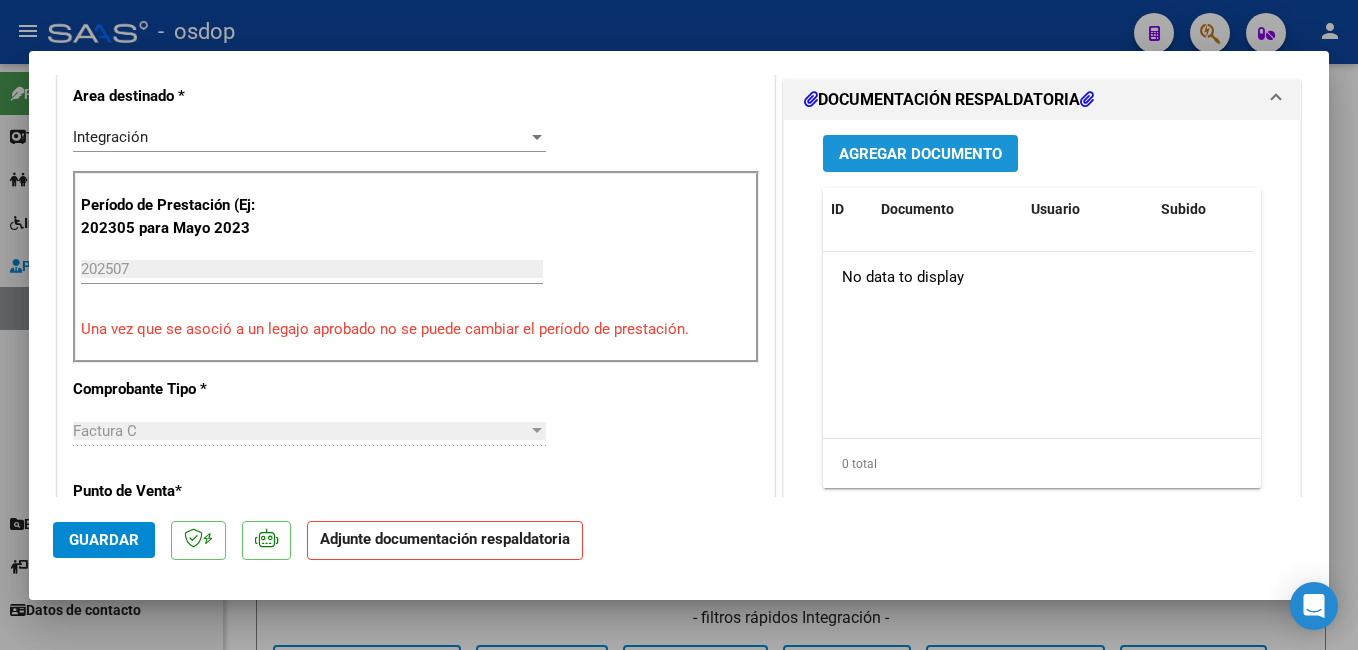 click on "Agregar Documento" at bounding box center (920, 154) 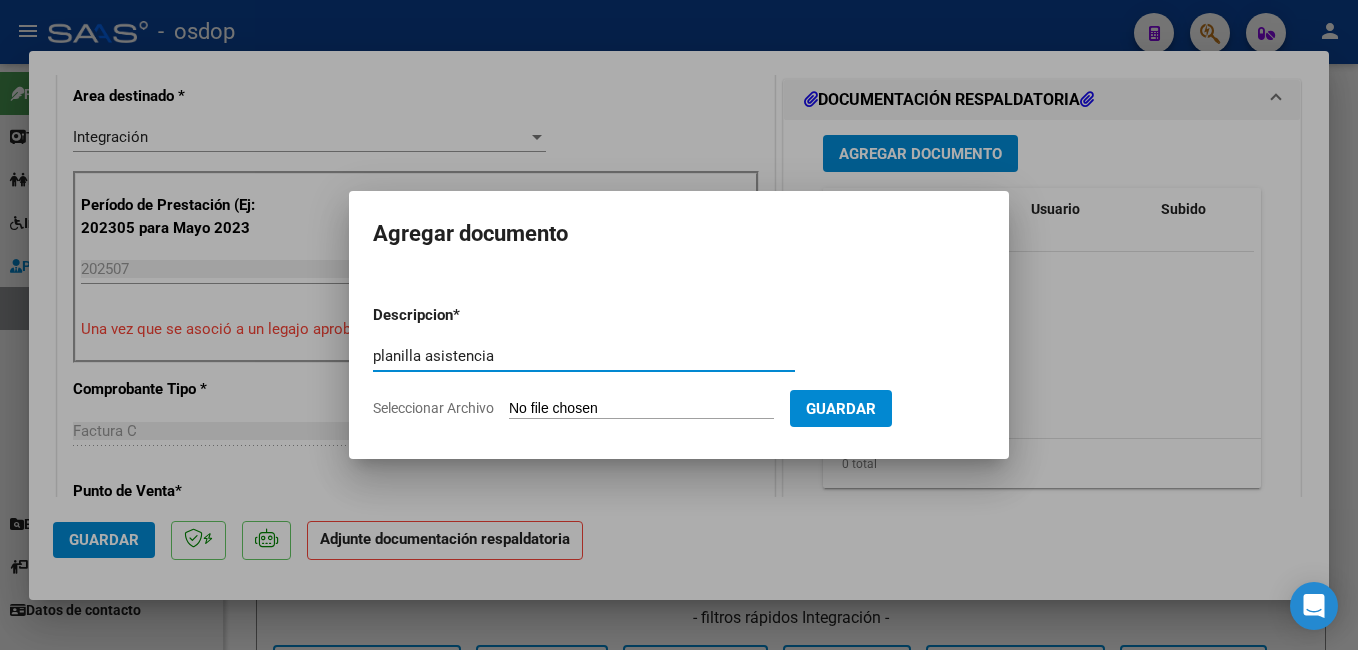 type on "planilla asistencia" 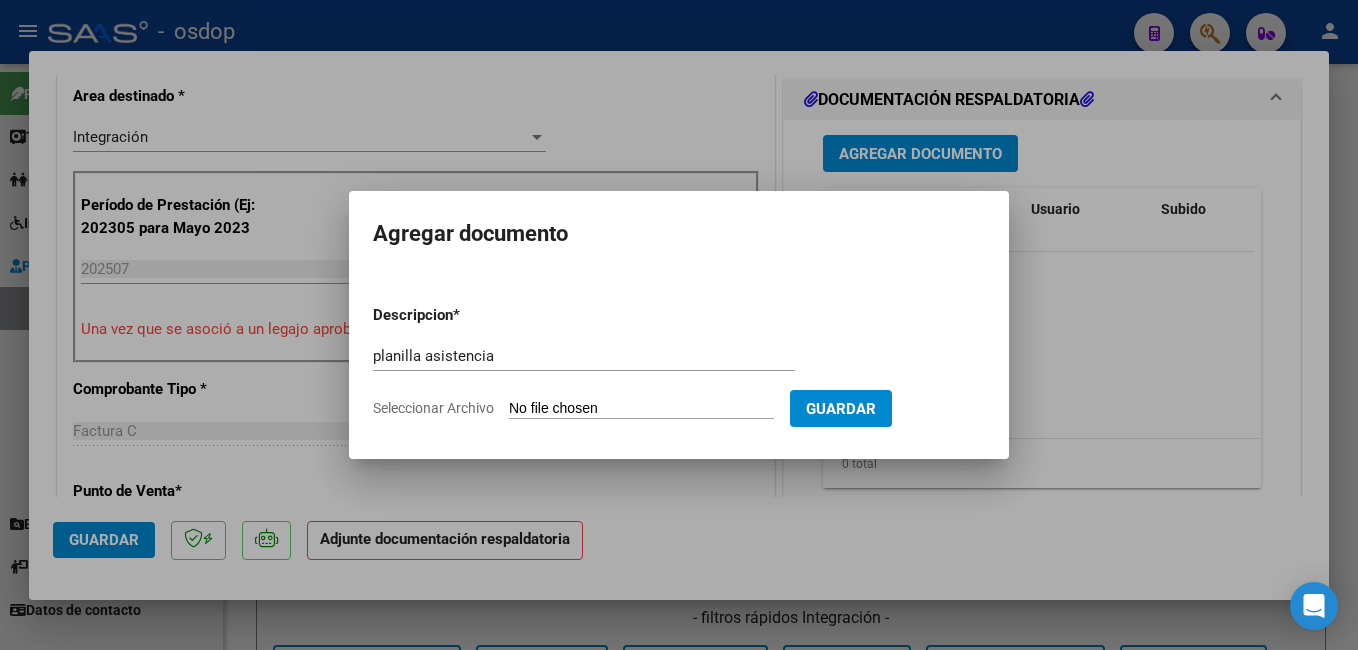 type on "C:\fakepath\ROTA - JULIO.pdf" 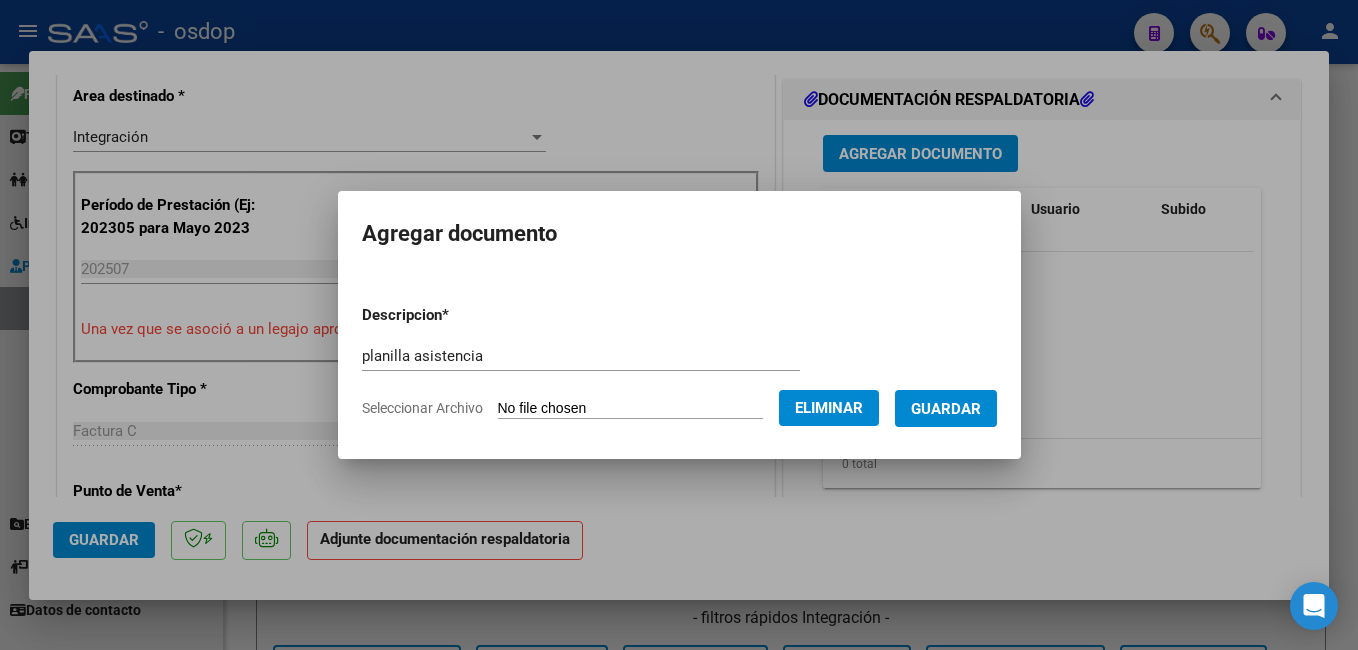 click on "Guardar" at bounding box center (946, 409) 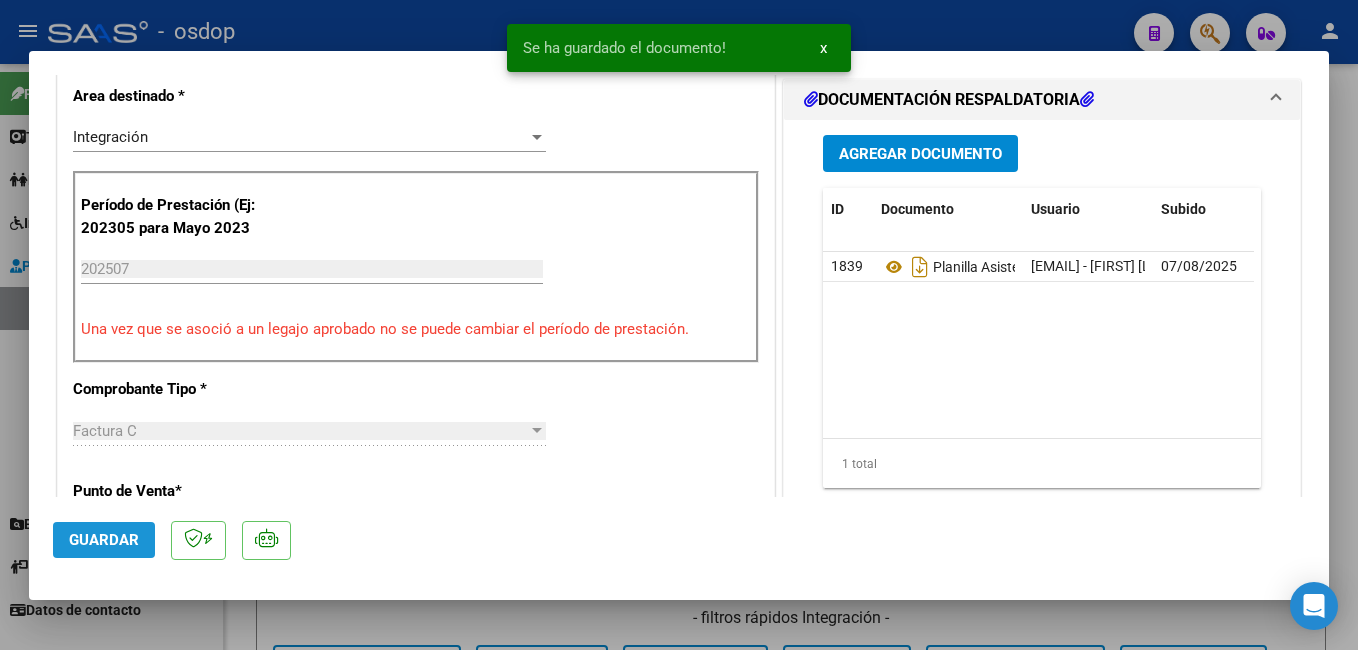 click on "Guardar" 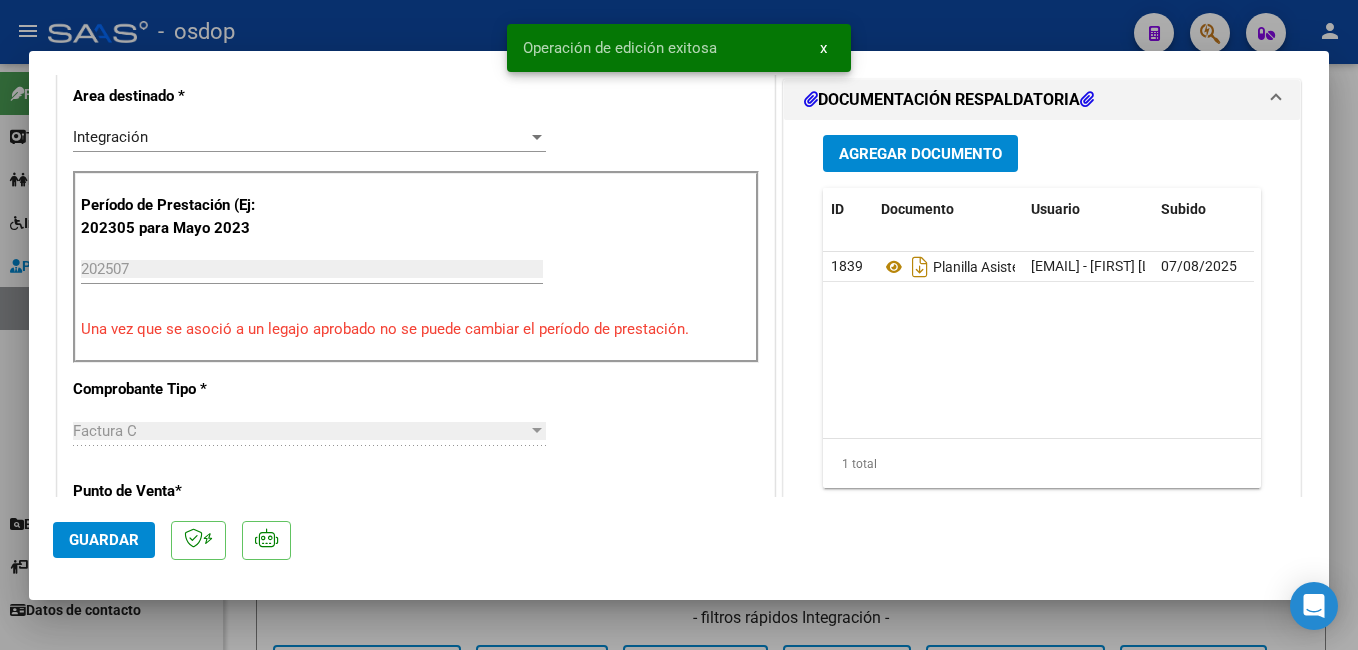click at bounding box center (679, 325) 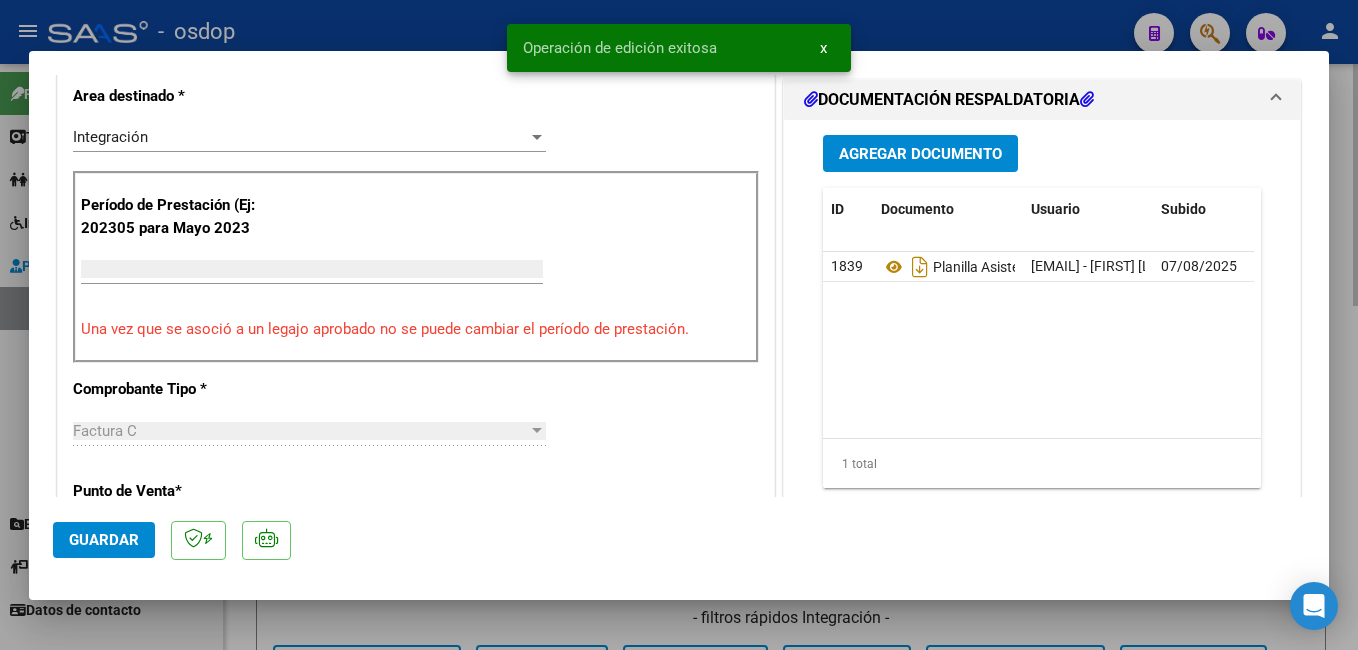 scroll, scrollTop: 414, scrollLeft: 0, axis: vertical 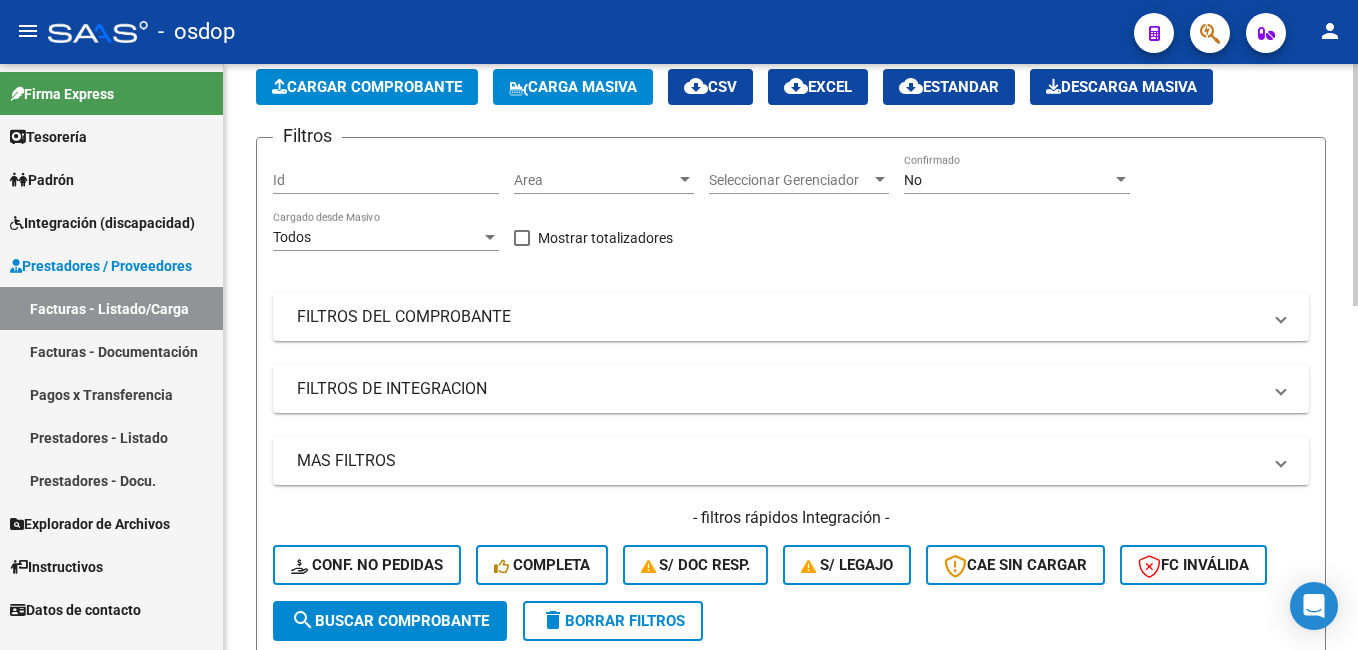 click on "Cargar Comprobante" 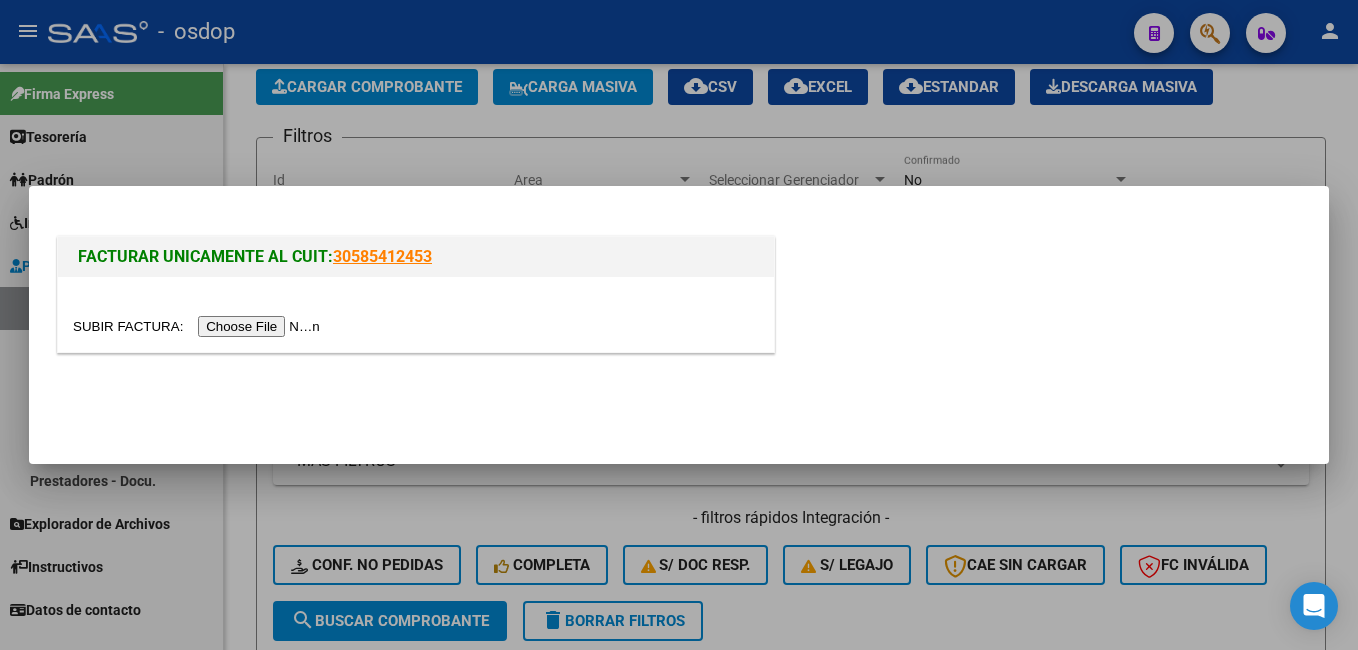 click at bounding box center (199, 326) 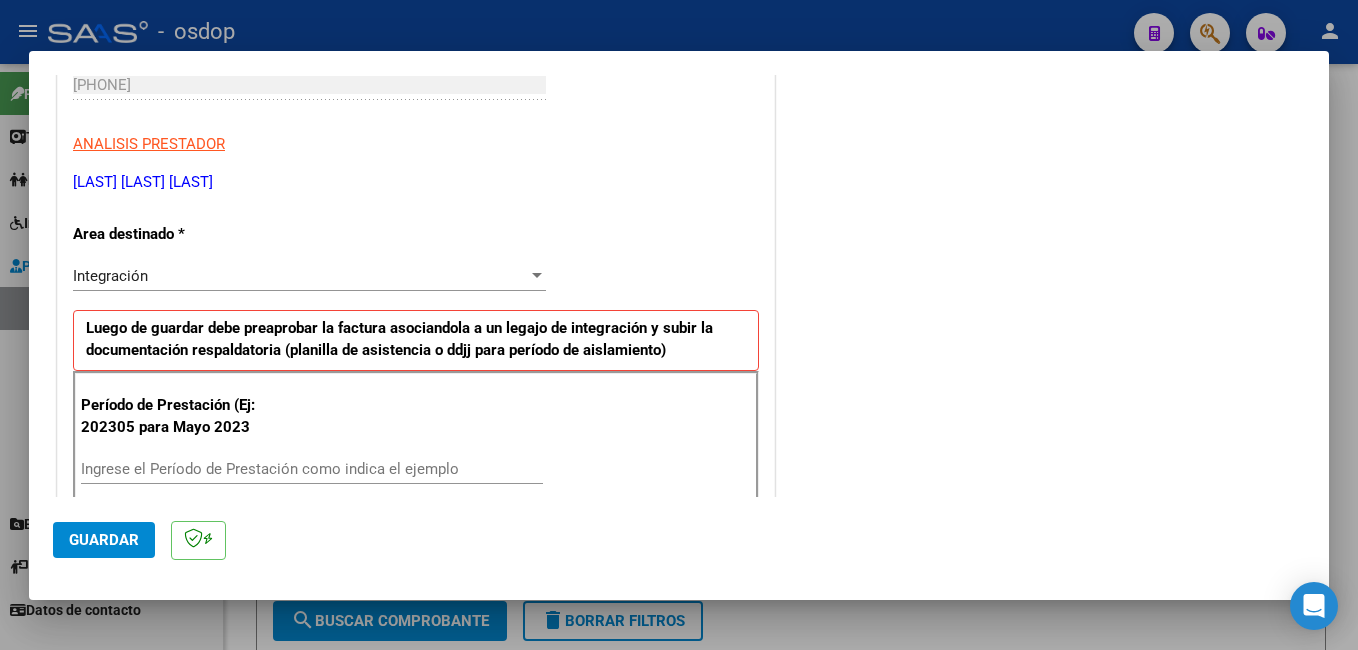 scroll, scrollTop: 400, scrollLeft: 0, axis: vertical 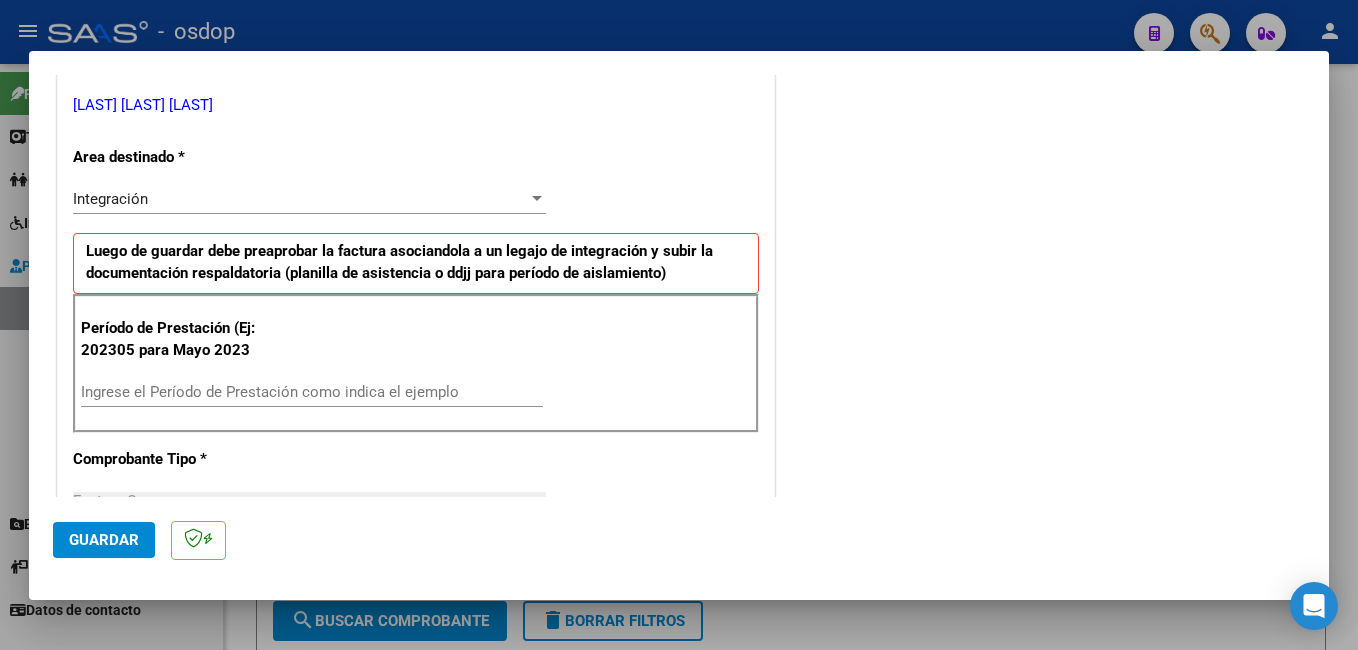 click on "Ingrese el Período de Prestación como indica el ejemplo" at bounding box center [312, 392] 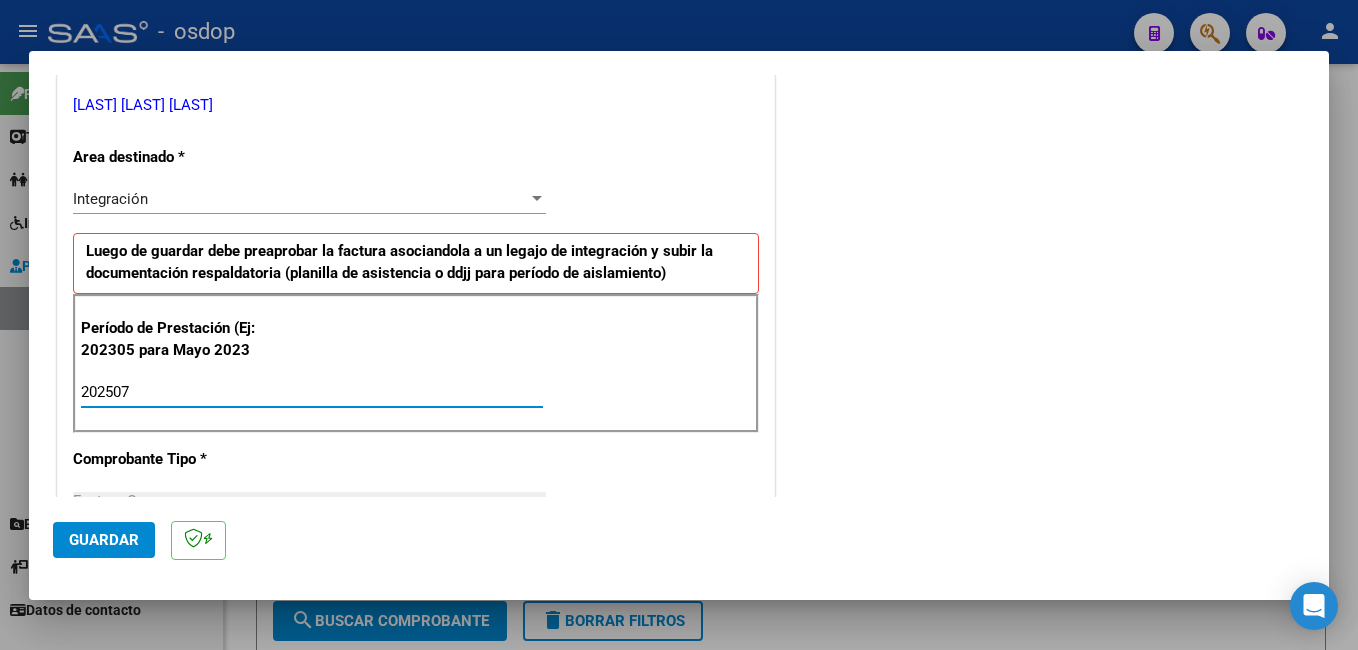 type on "202507" 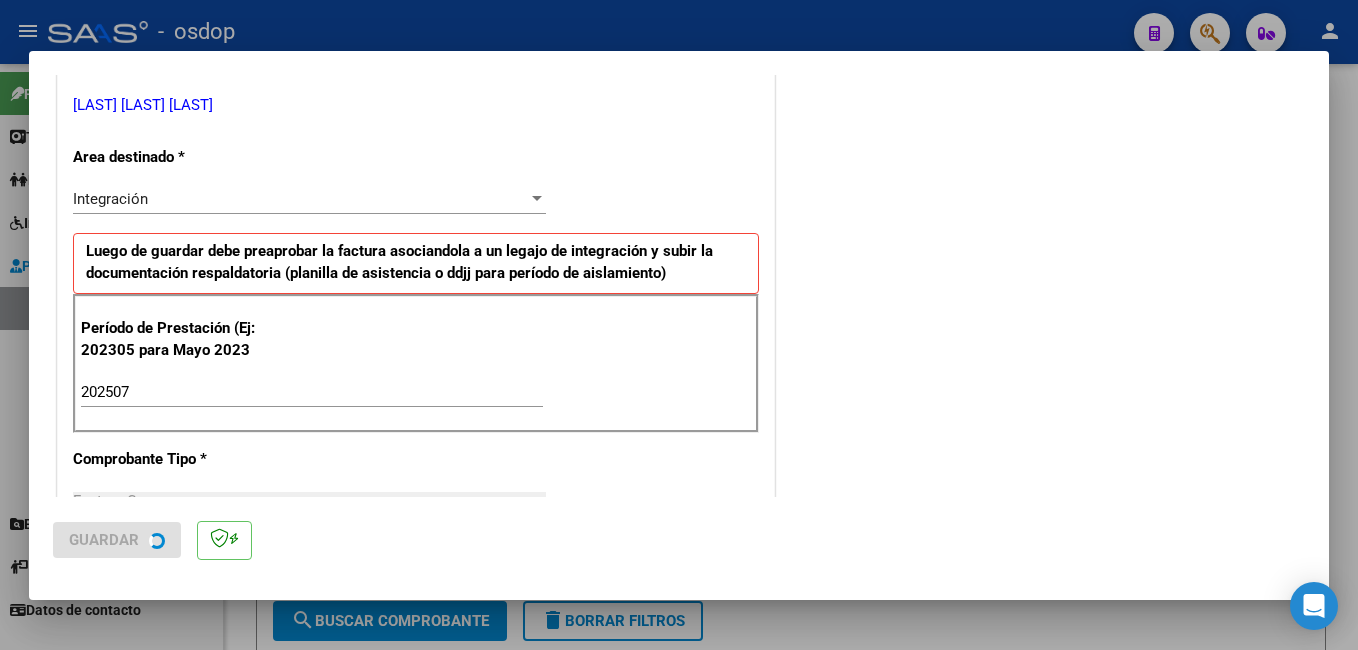 scroll, scrollTop: 0, scrollLeft: 0, axis: both 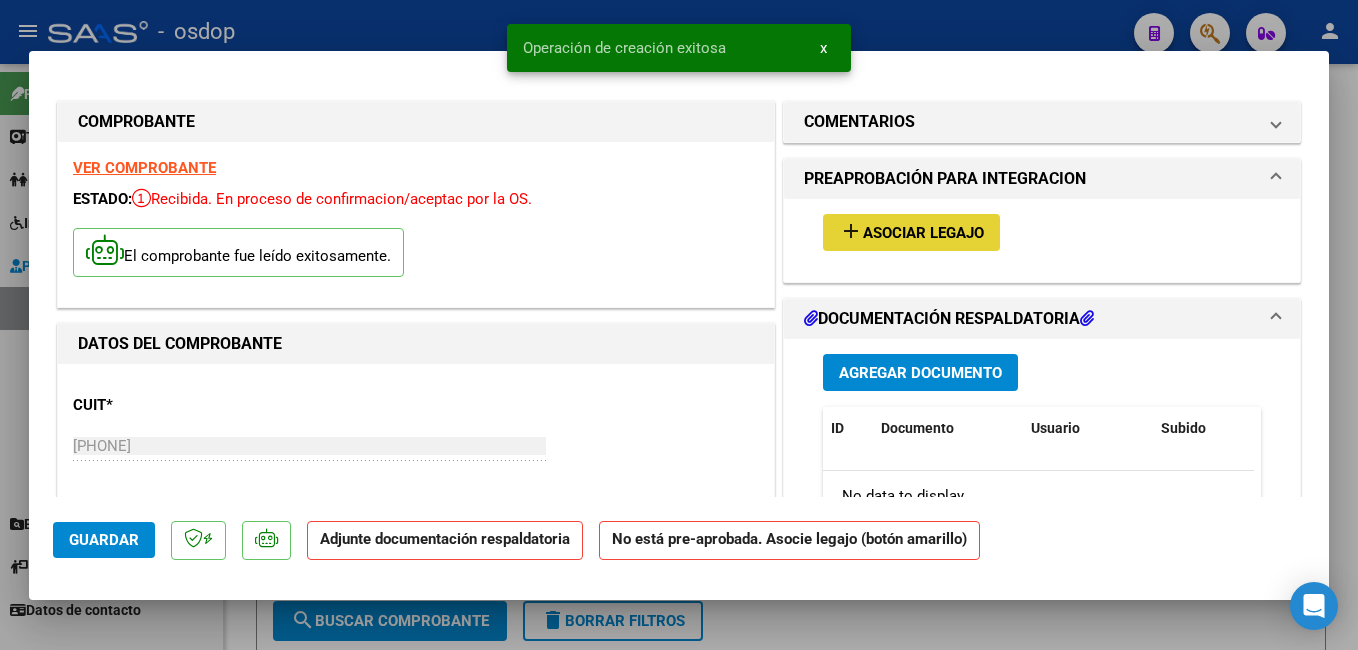 click on "Asociar Legajo" at bounding box center [923, 233] 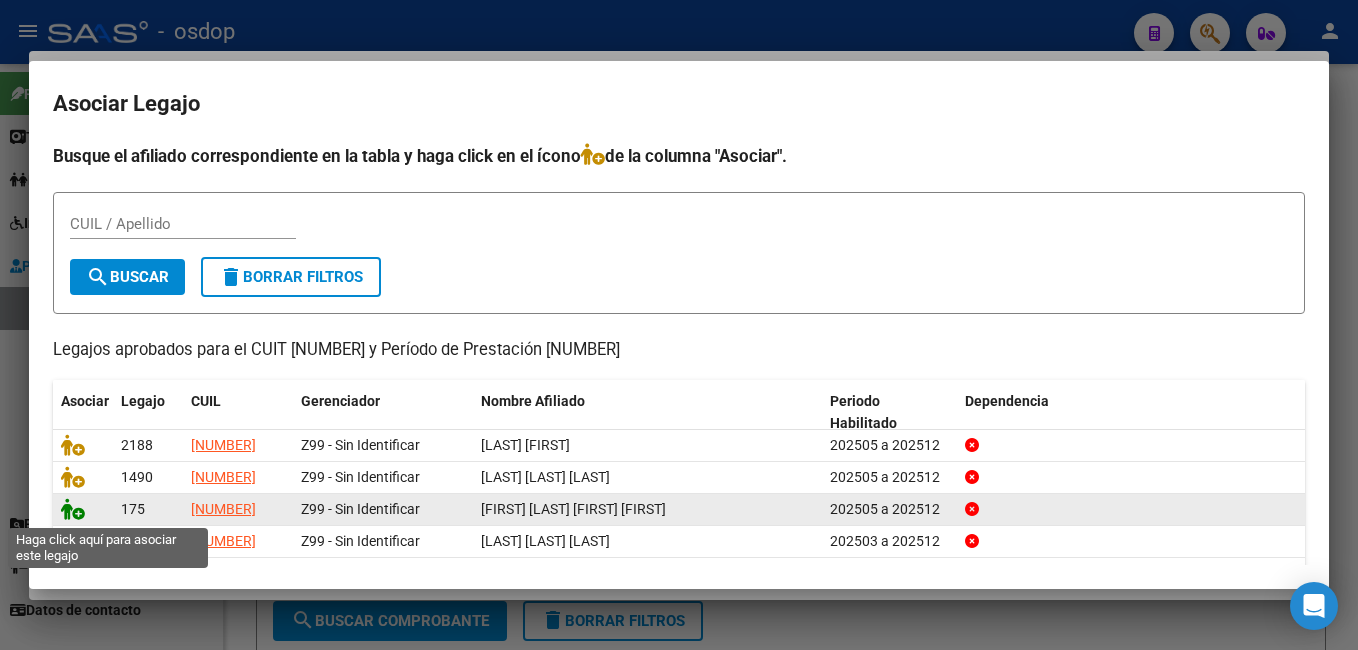 click 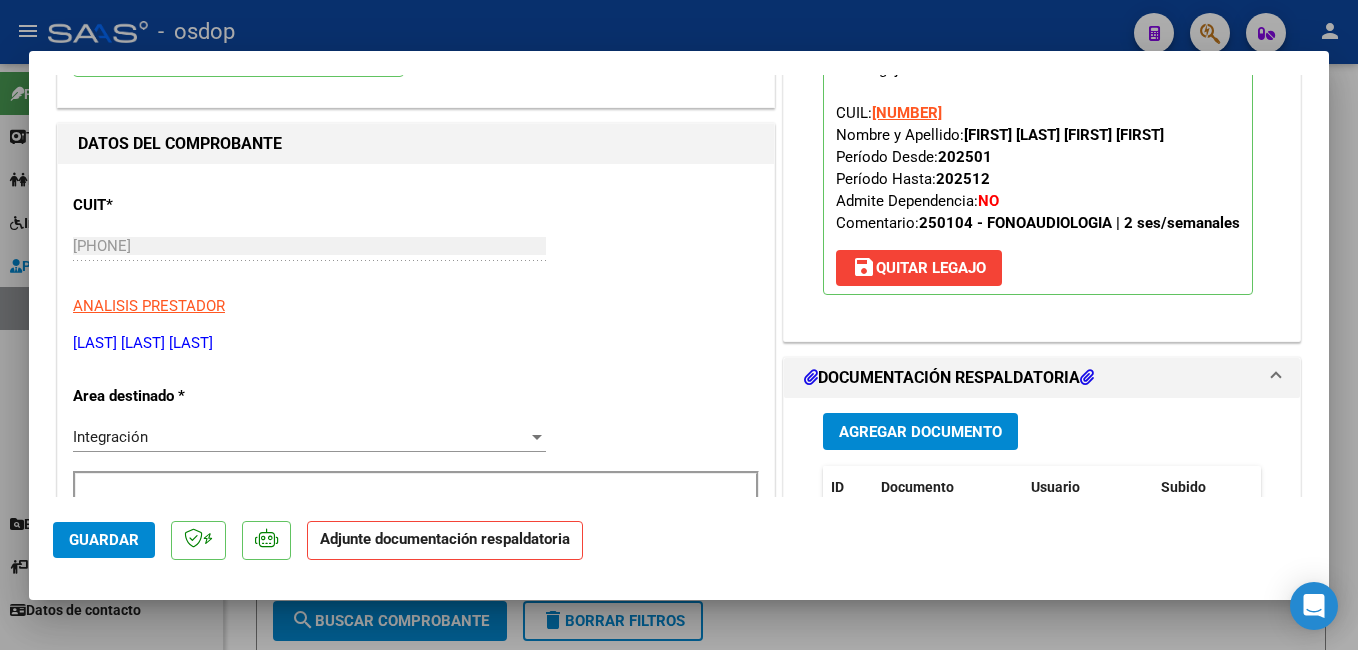 scroll, scrollTop: 400, scrollLeft: 0, axis: vertical 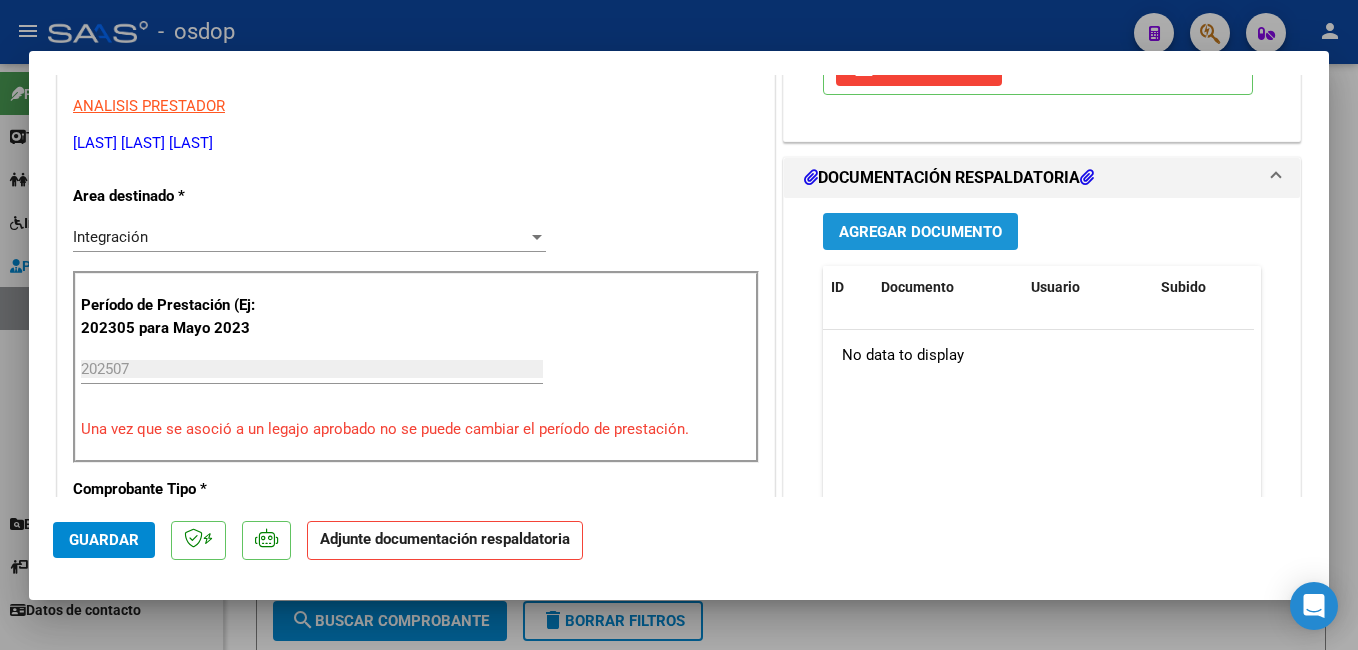 click on "Agregar Documento" at bounding box center (920, 232) 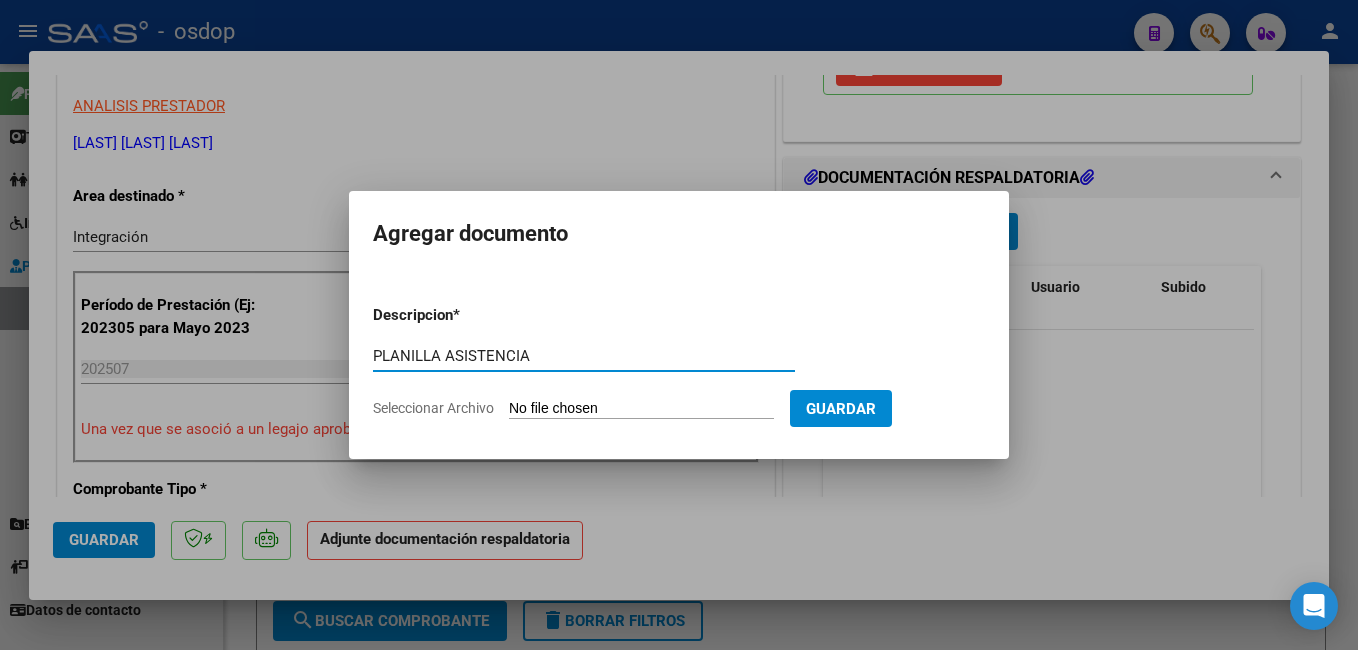 type on "PLANILLA ASISTENCIA" 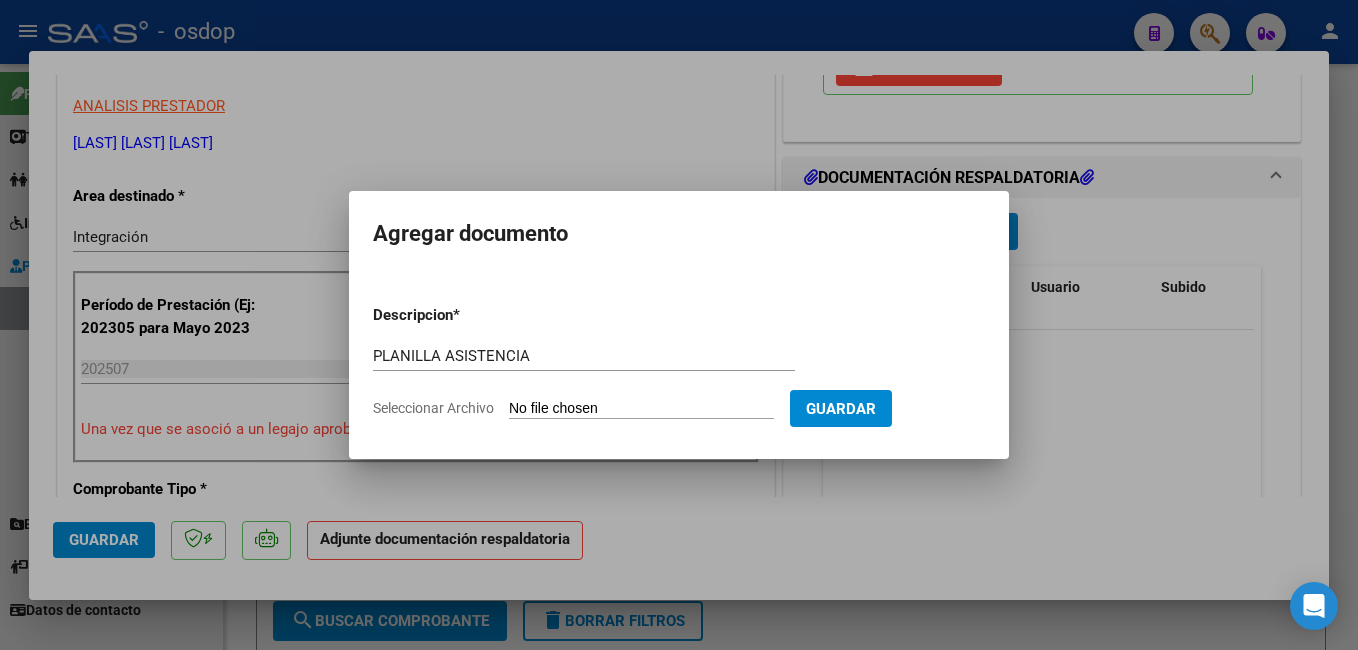 click on "Seleccionar Archivo" at bounding box center (641, 409) 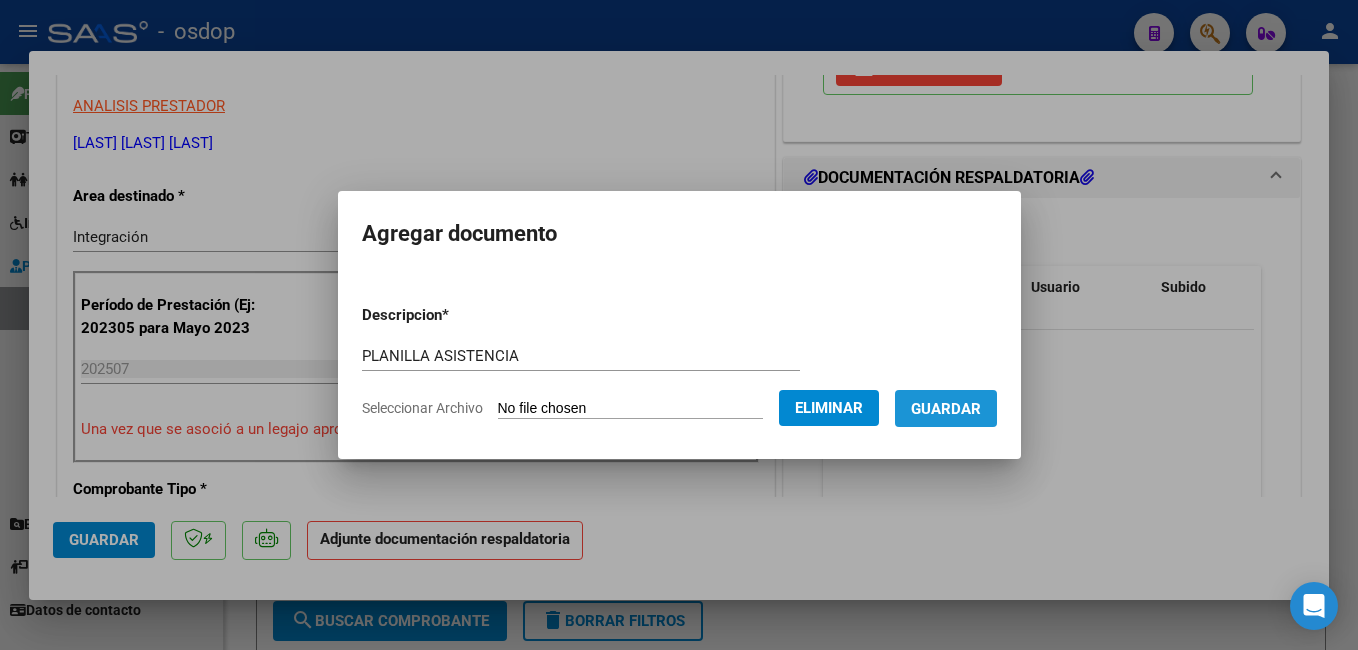 click on "Guardar" at bounding box center [946, 409] 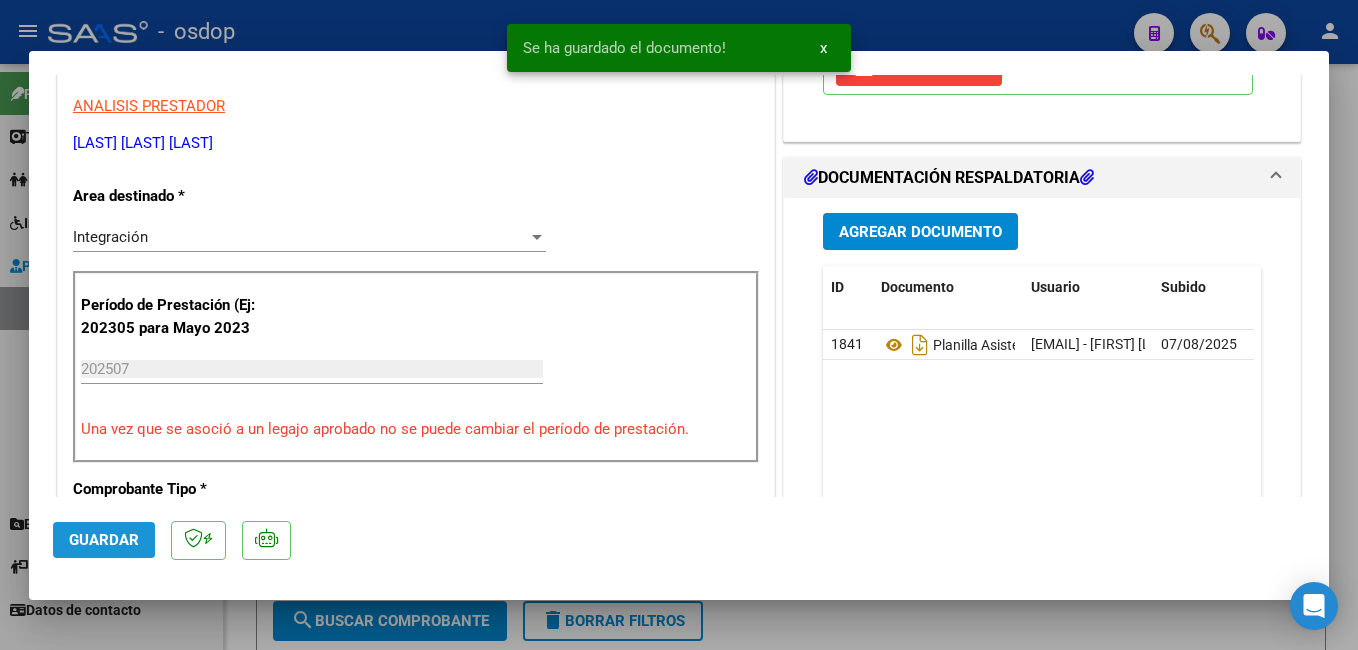 click on "Guardar" 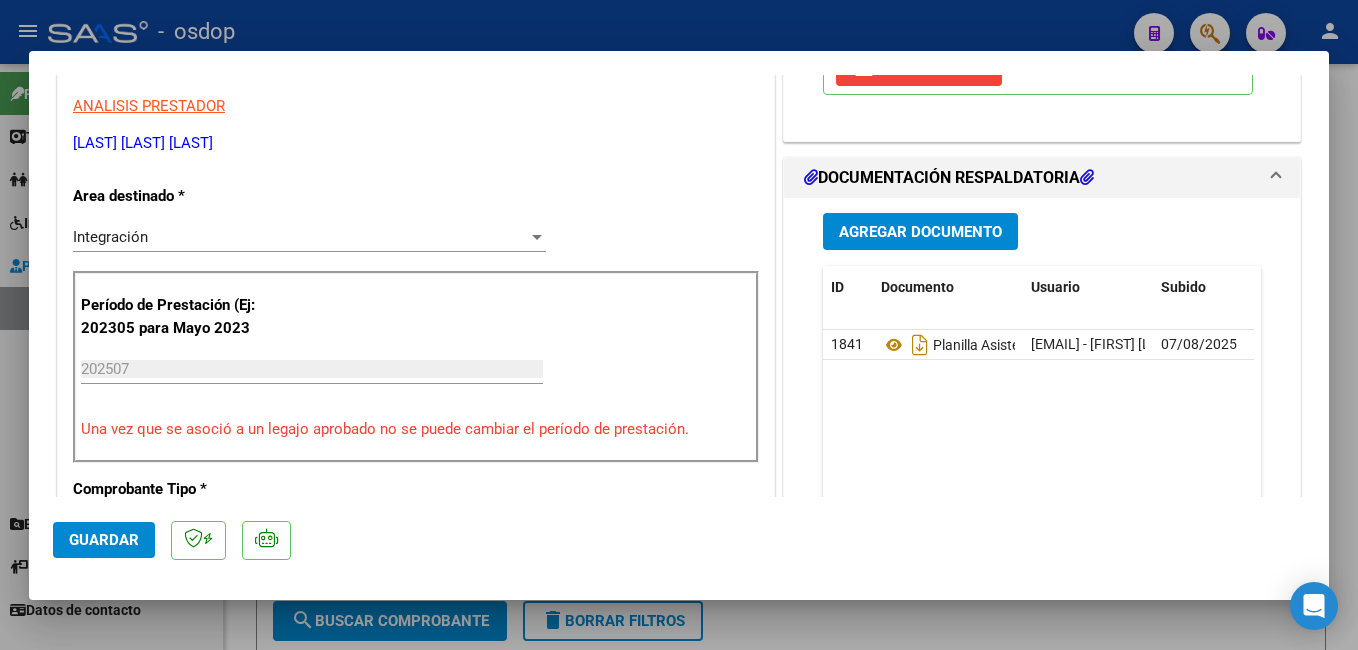 drag, startPoint x: 828, startPoint y: 26, endPoint x: 822, endPoint y: 96, distance: 70.256676 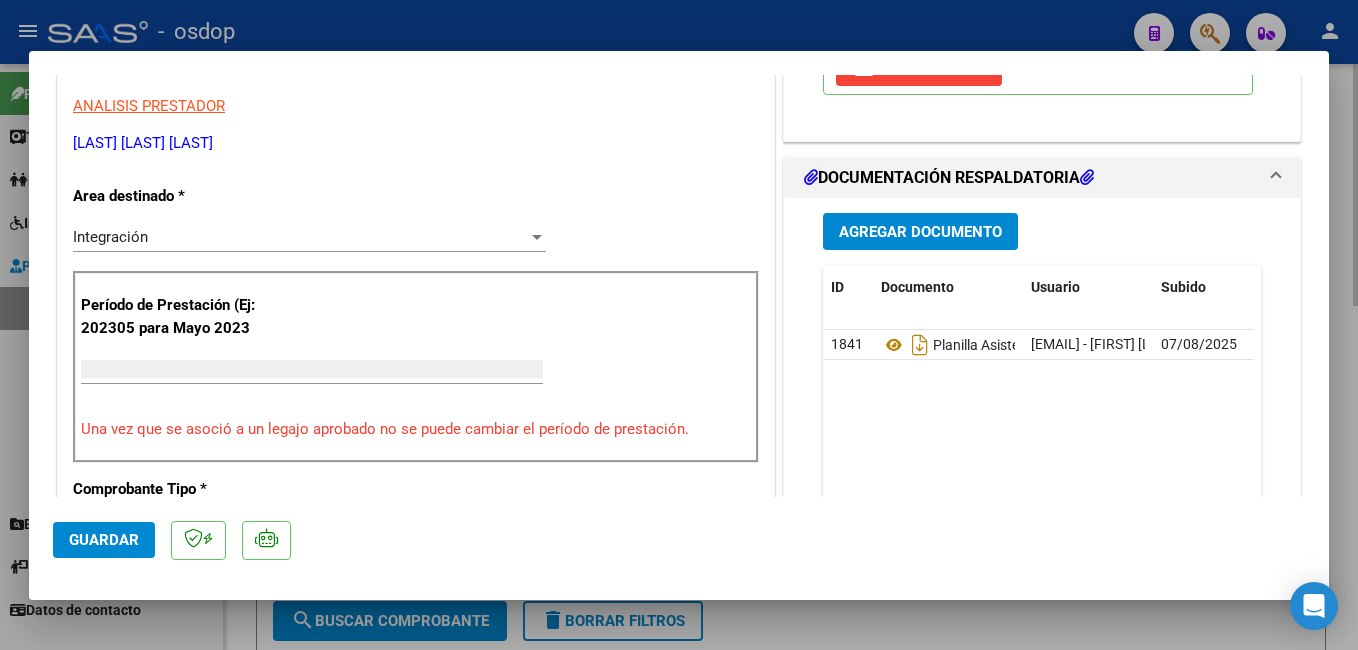 scroll, scrollTop: 0, scrollLeft: 0, axis: both 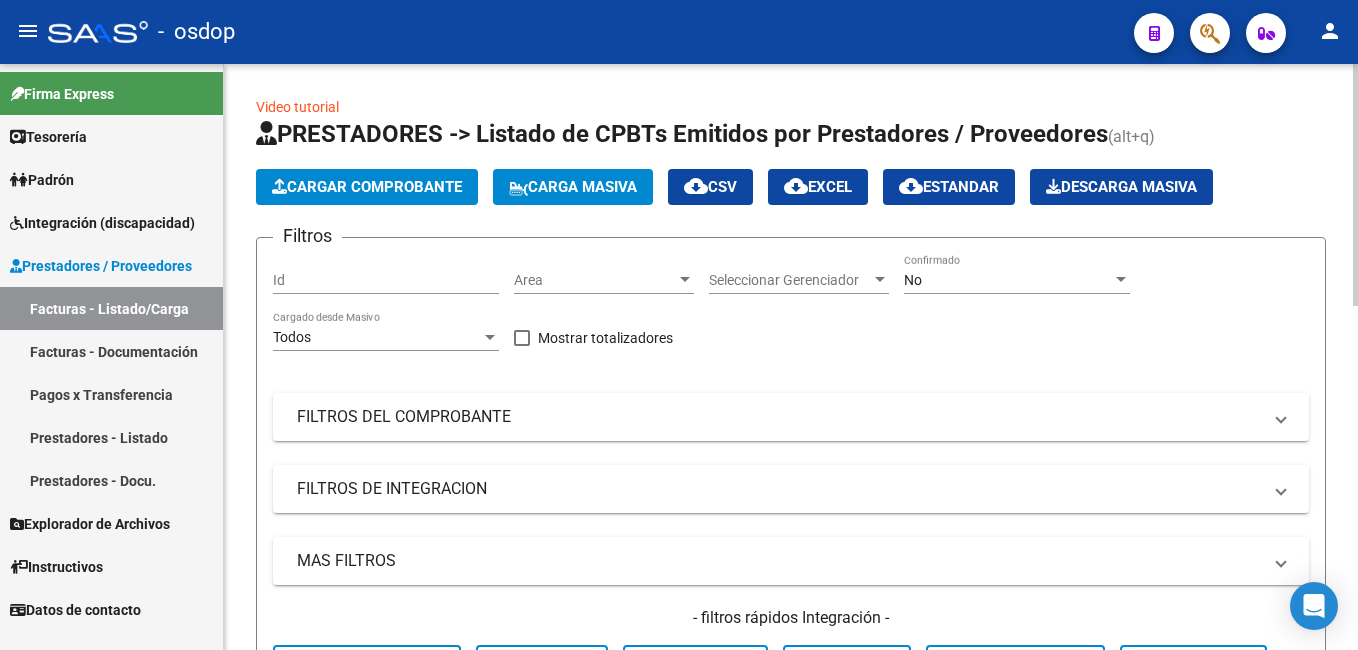 click on "Cargar Comprobante" 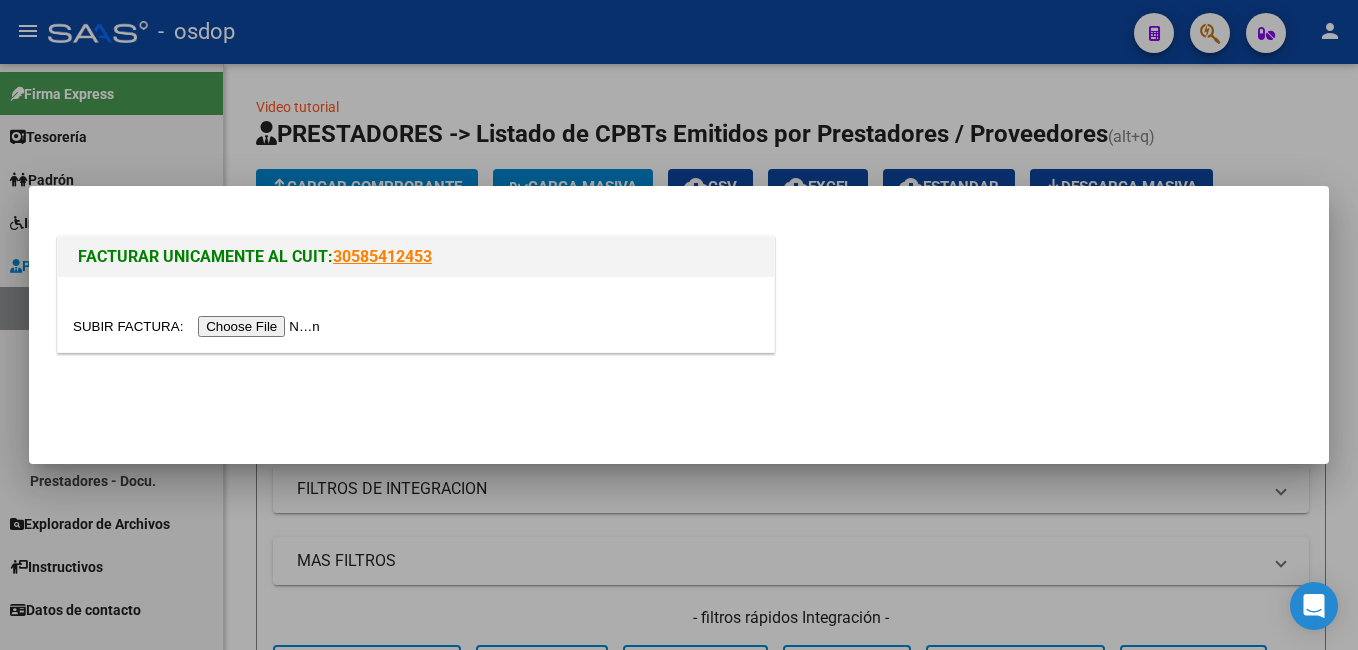 click at bounding box center (199, 326) 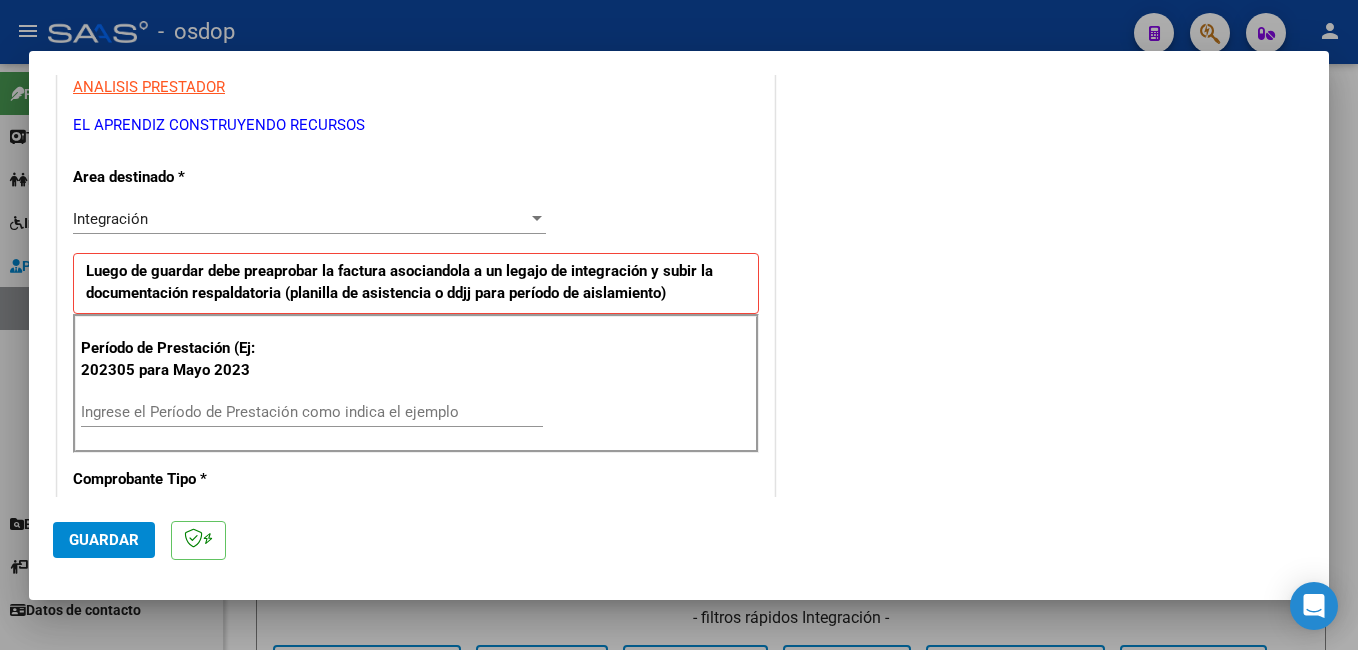 scroll, scrollTop: 400, scrollLeft: 0, axis: vertical 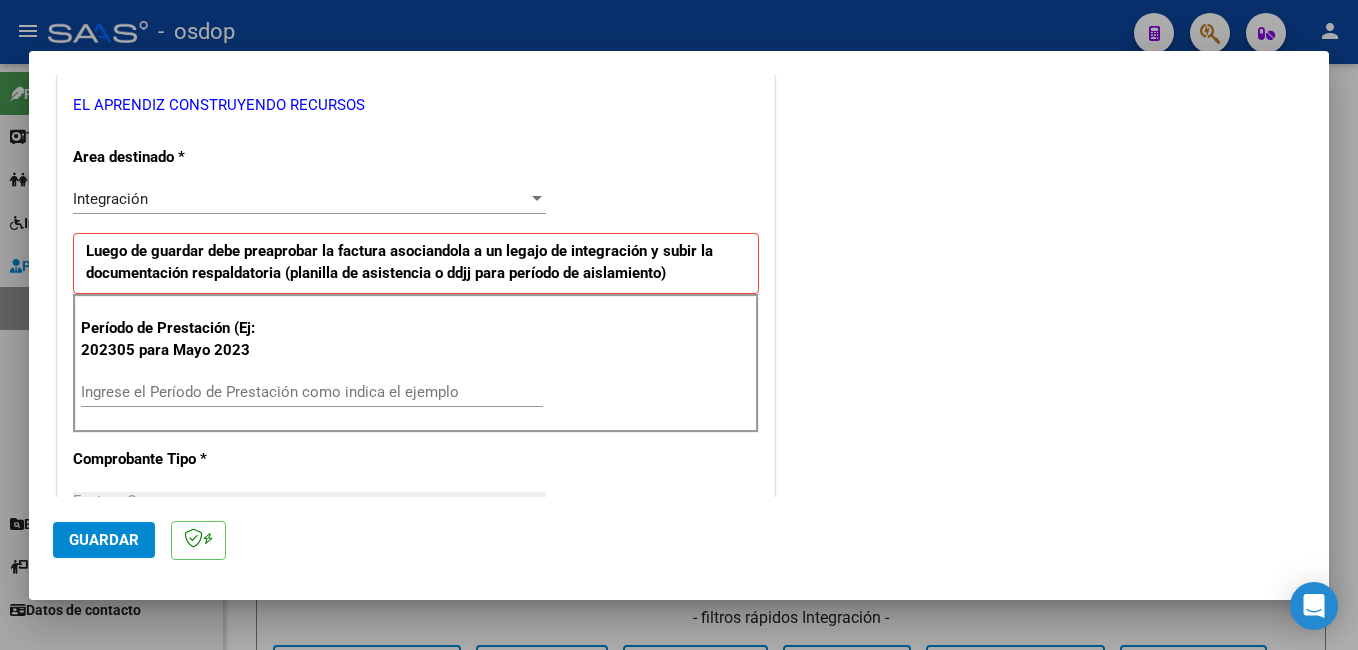 click on "Ingrese el Período de Prestación como indica el ejemplo" at bounding box center [312, 392] 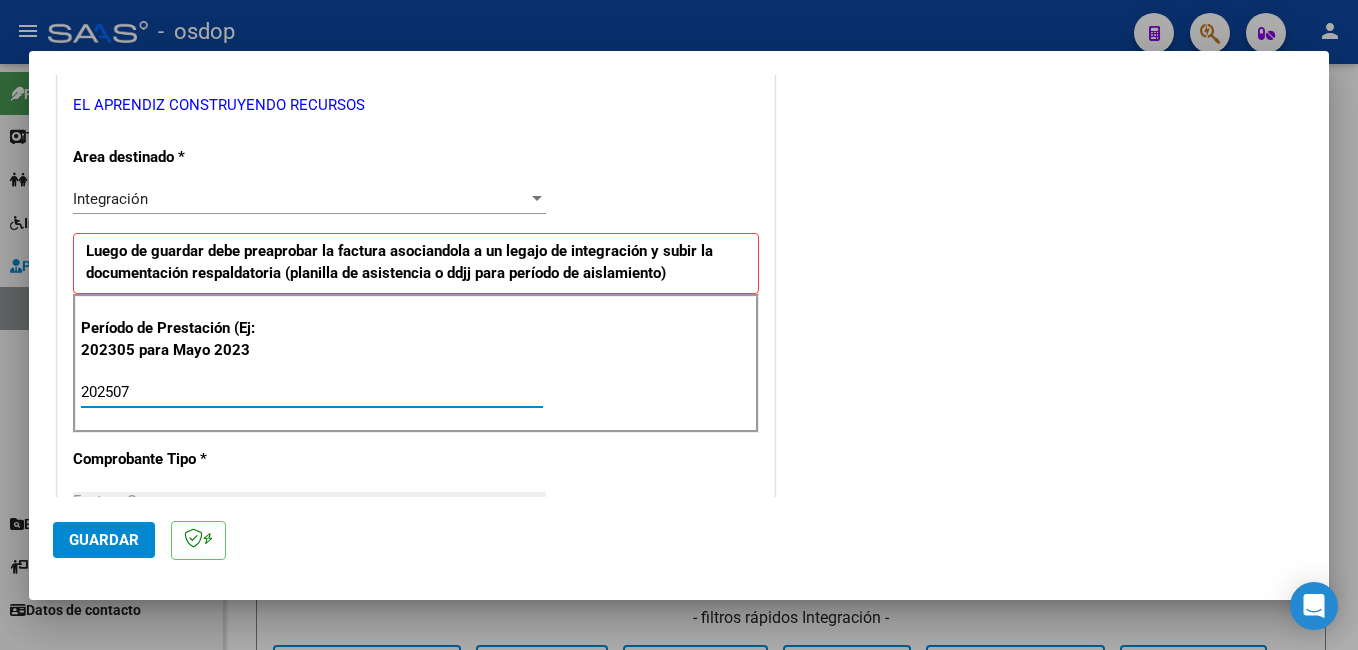 type on "202507" 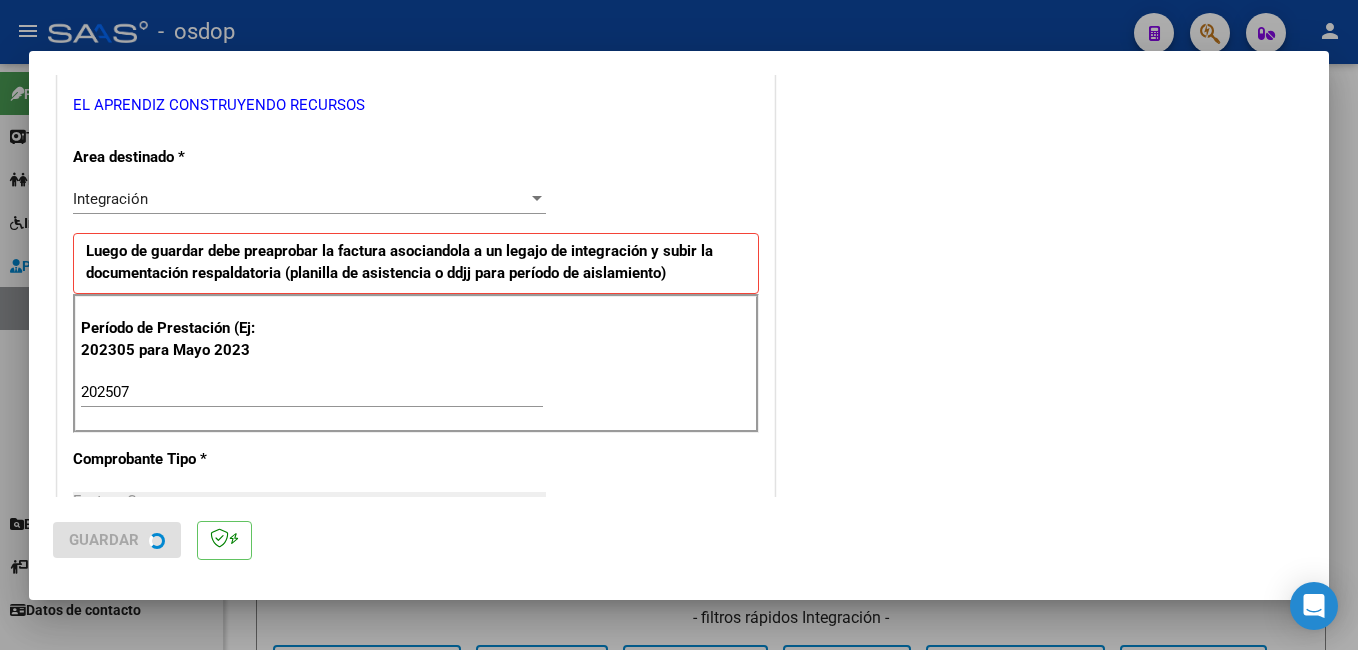 scroll, scrollTop: 0, scrollLeft: 0, axis: both 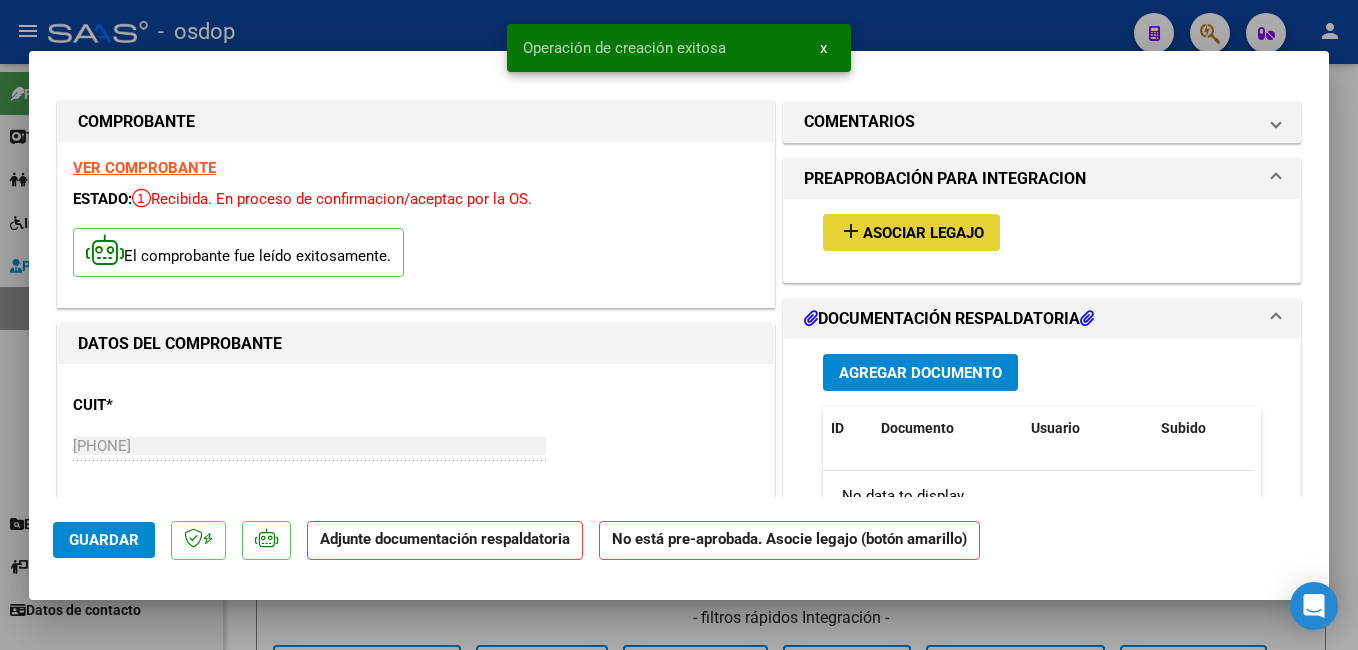 click on "Asociar Legajo" at bounding box center [923, 233] 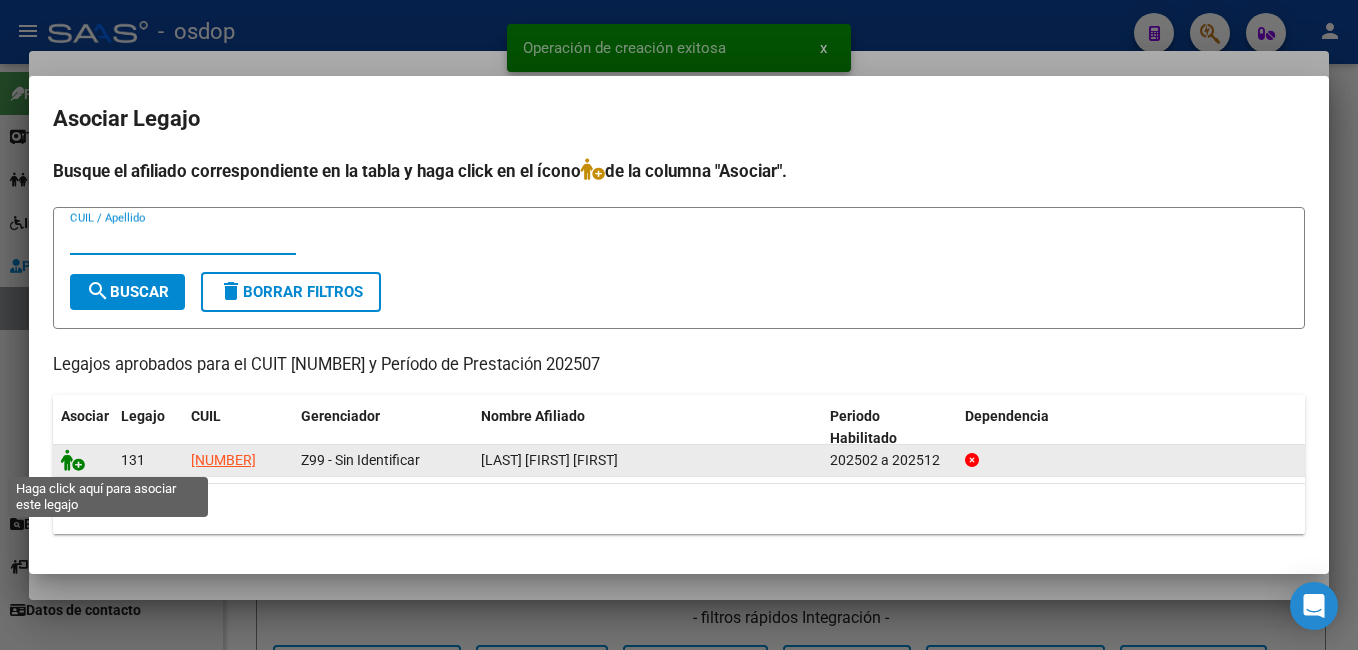 click 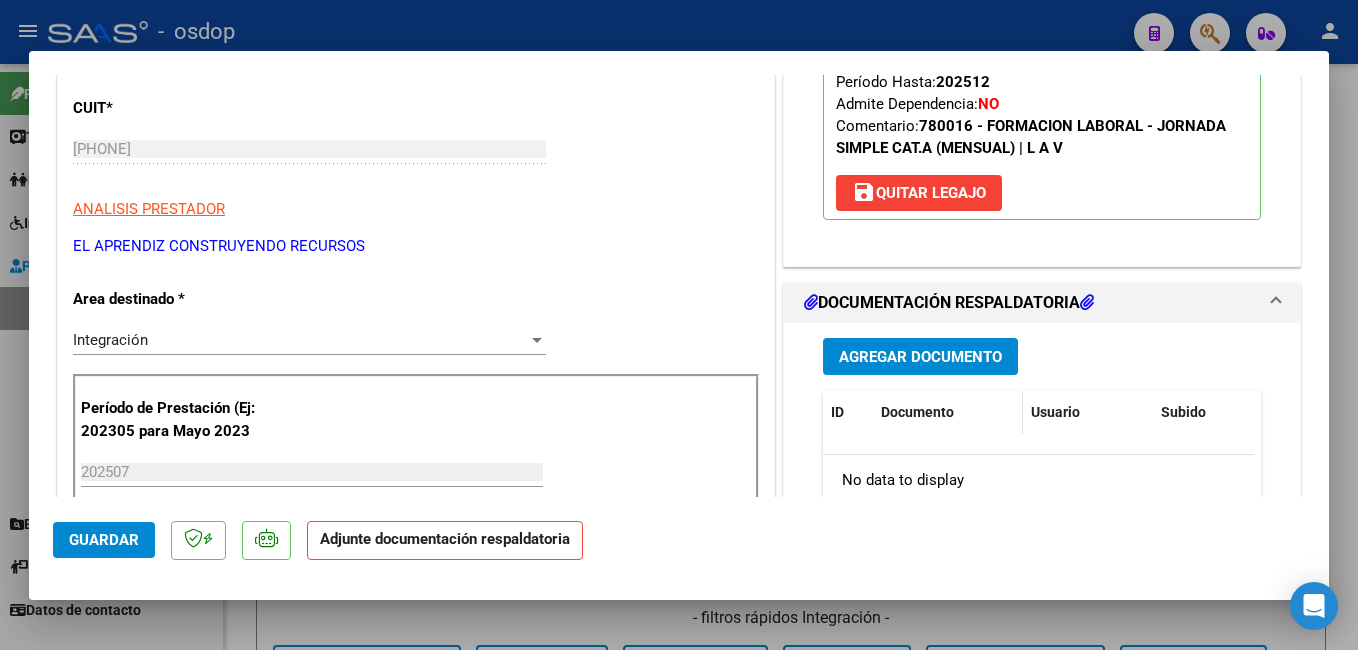 scroll, scrollTop: 300, scrollLeft: 0, axis: vertical 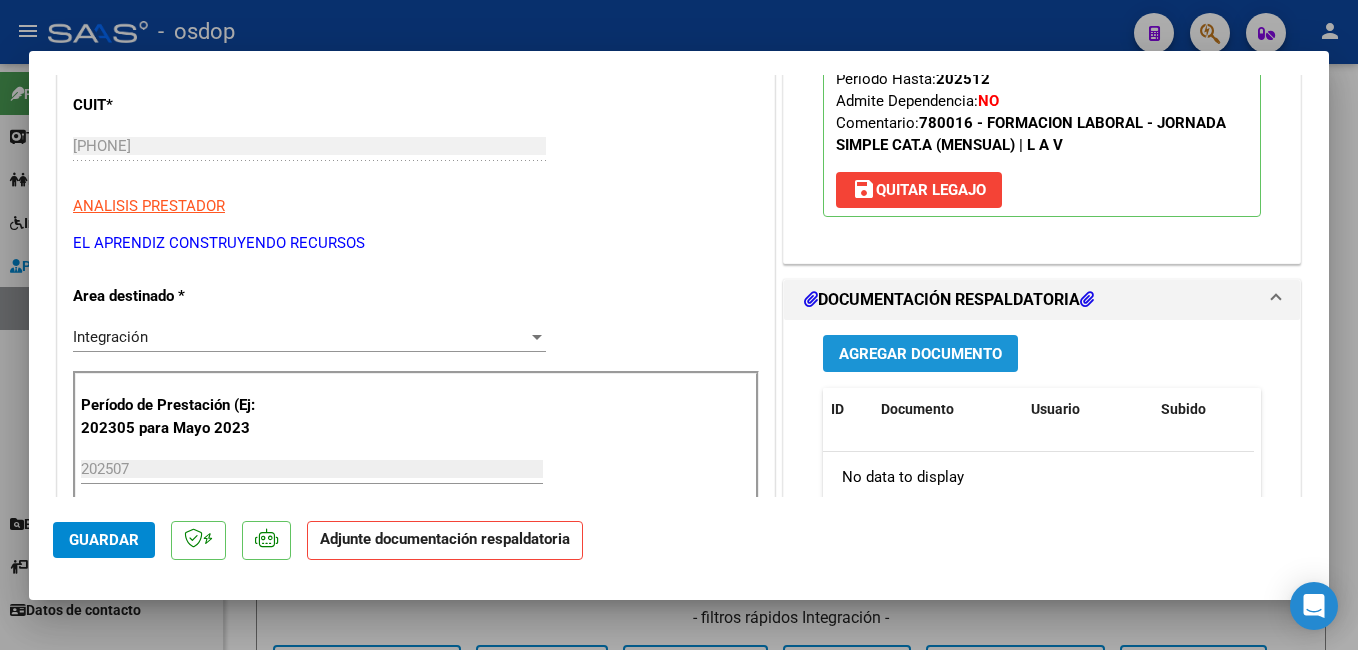 click on "Agregar Documento" at bounding box center [920, 354] 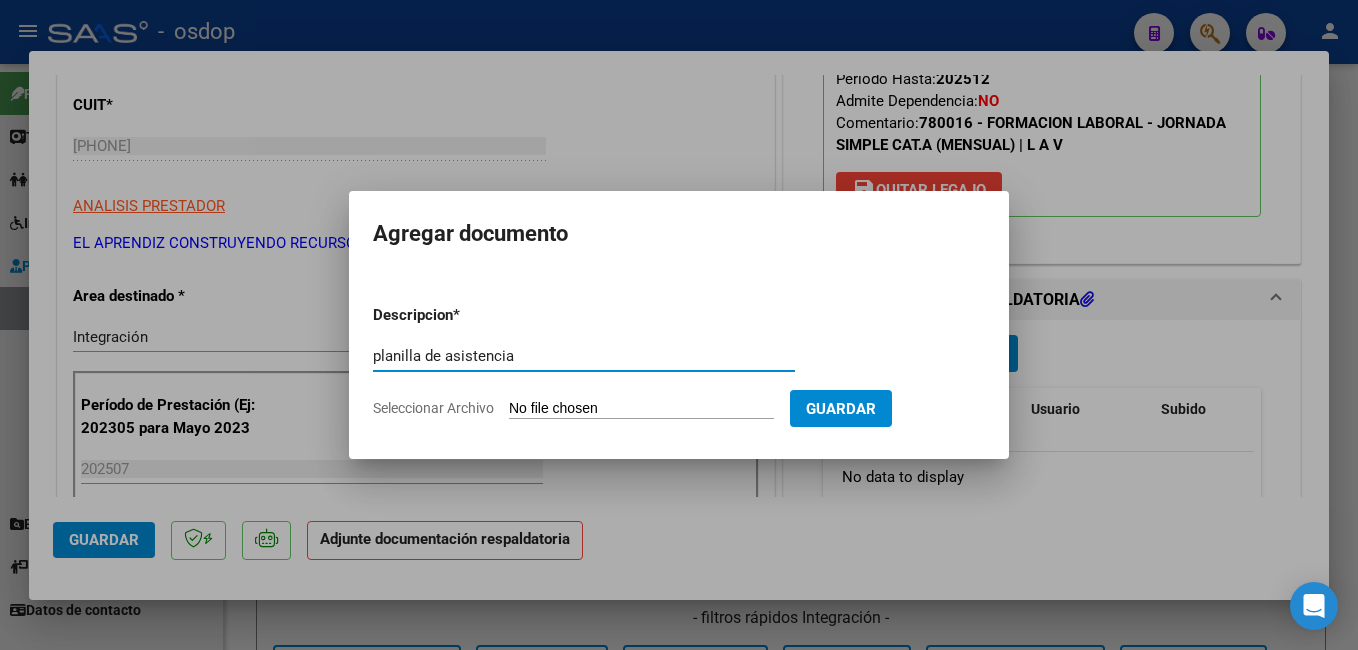 type on "planilla de asistencia" 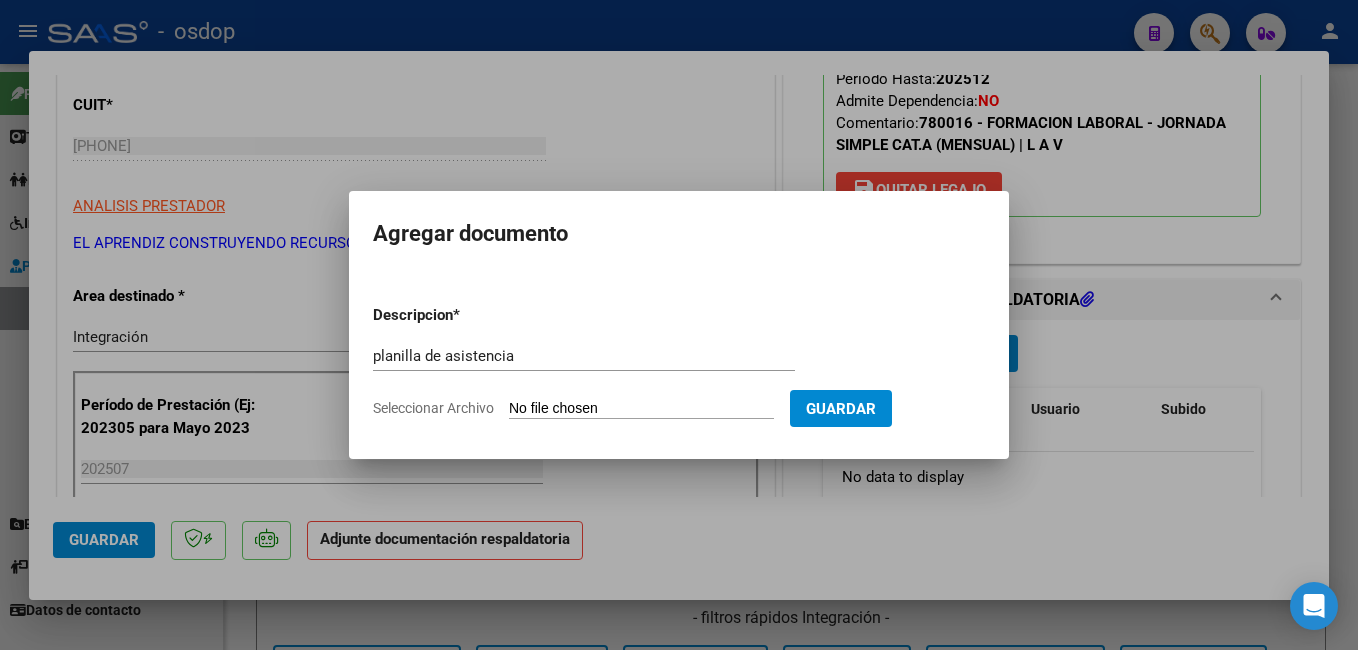 click on "Seleccionar Archivo" at bounding box center [641, 409] 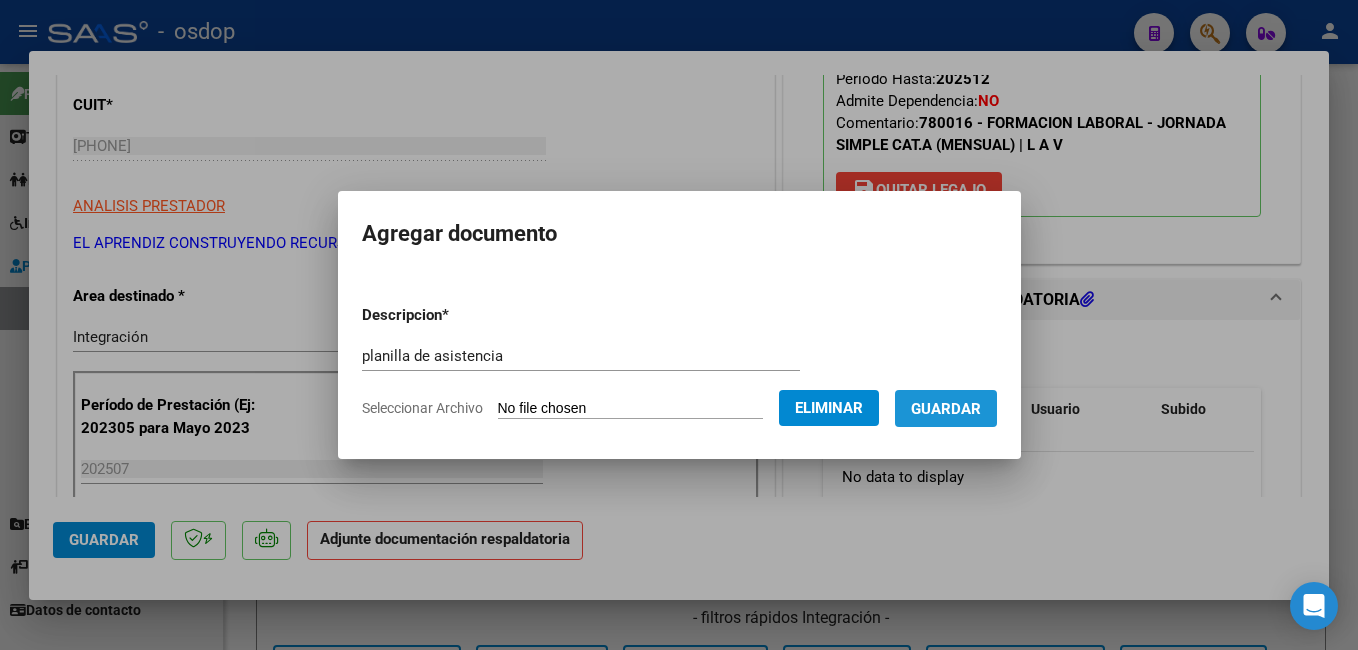 click on "Guardar" at bounding box center [946, 408] 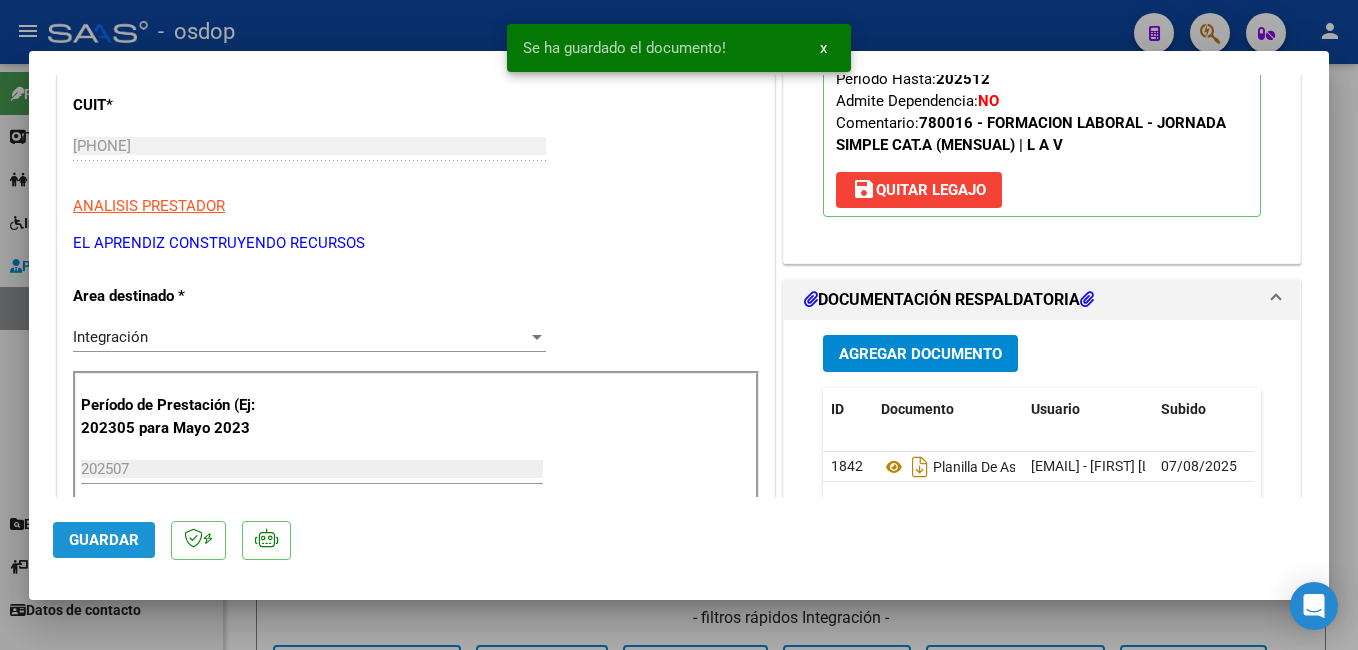 click on "Guardar" 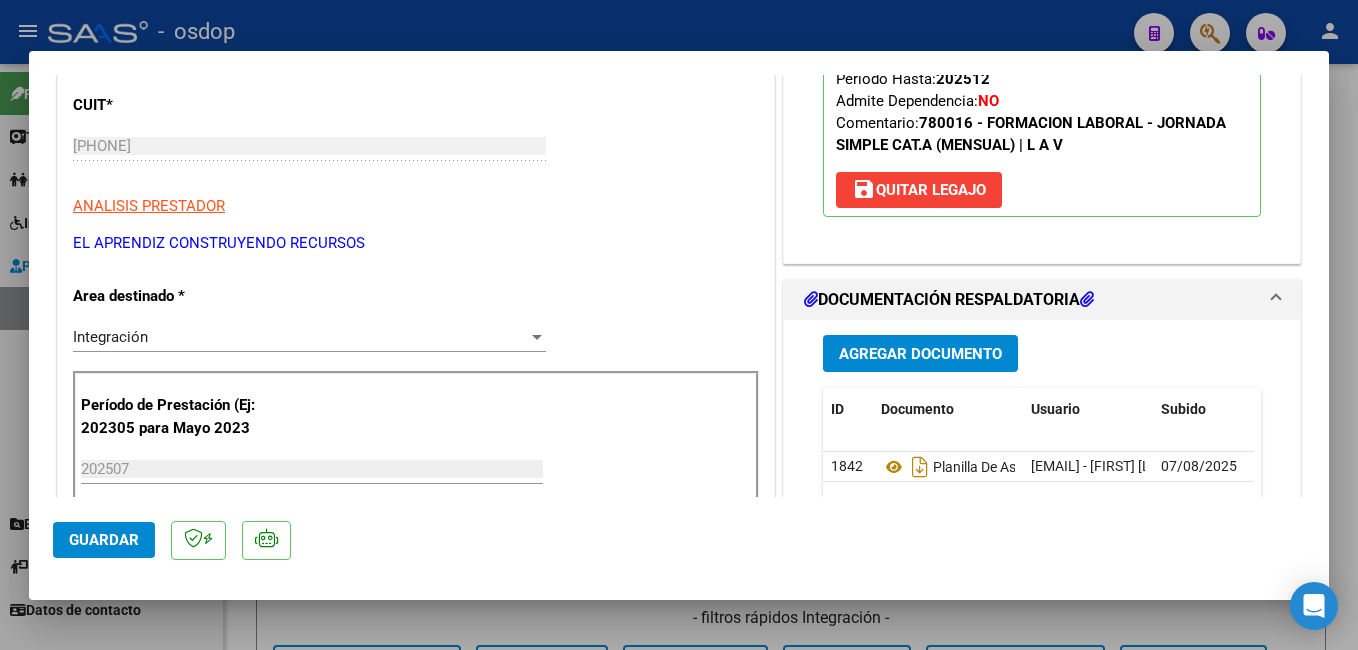 drag, startPoint x: 613, startPoint y: 21, endPoint x: 703, endPoint y: 234, distance: 231.23364 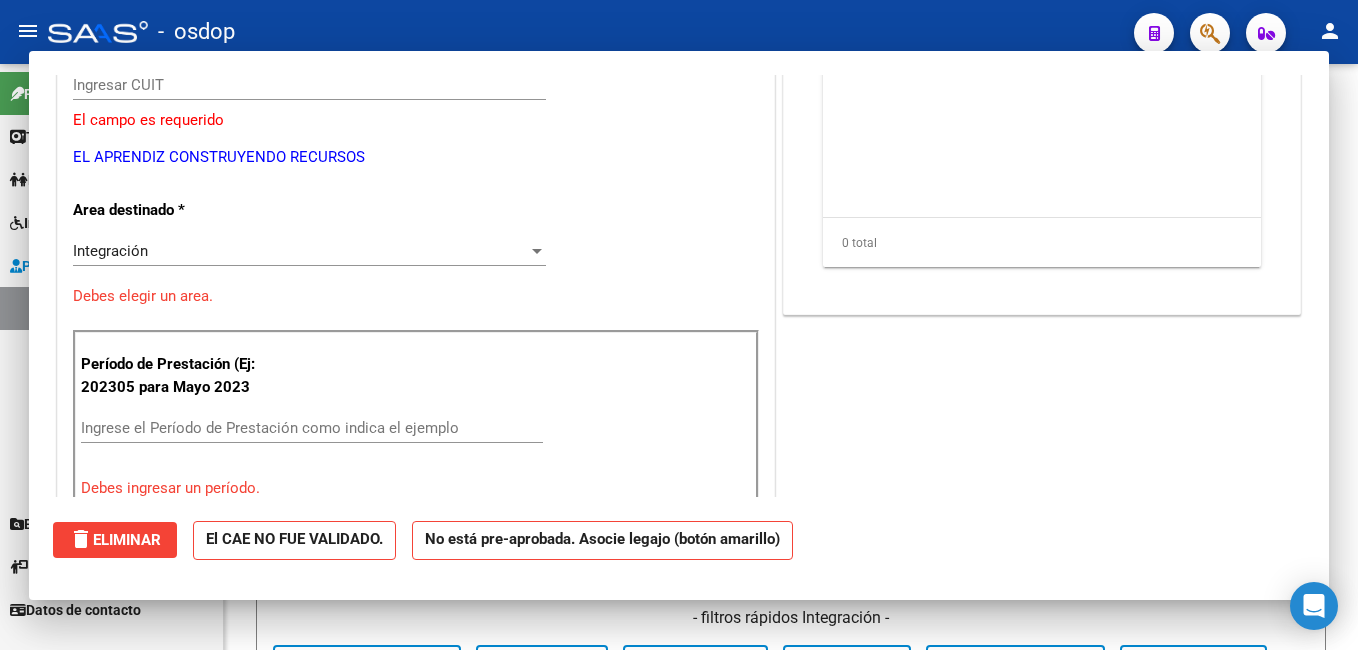 scroll, scrollTop: 239, scrollLeft: 0, axis: vertical 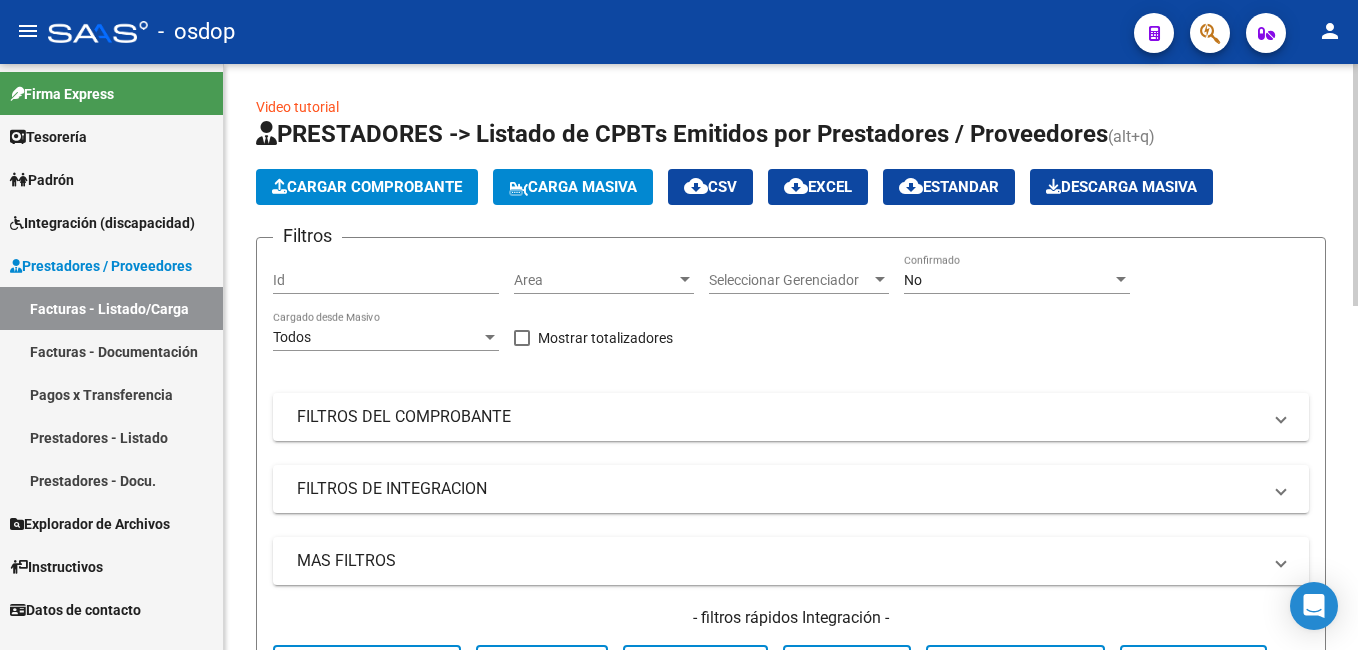 click on "Cargar Comprobante" 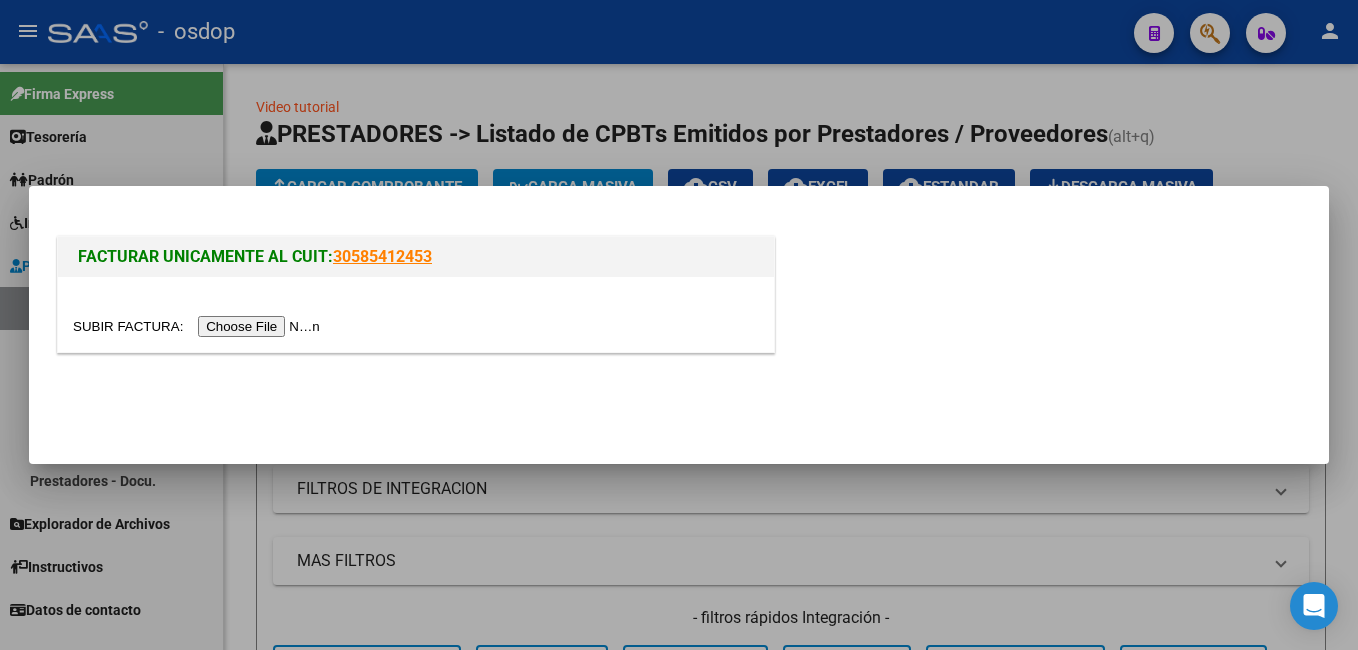 click at bounding box center (199, 326) 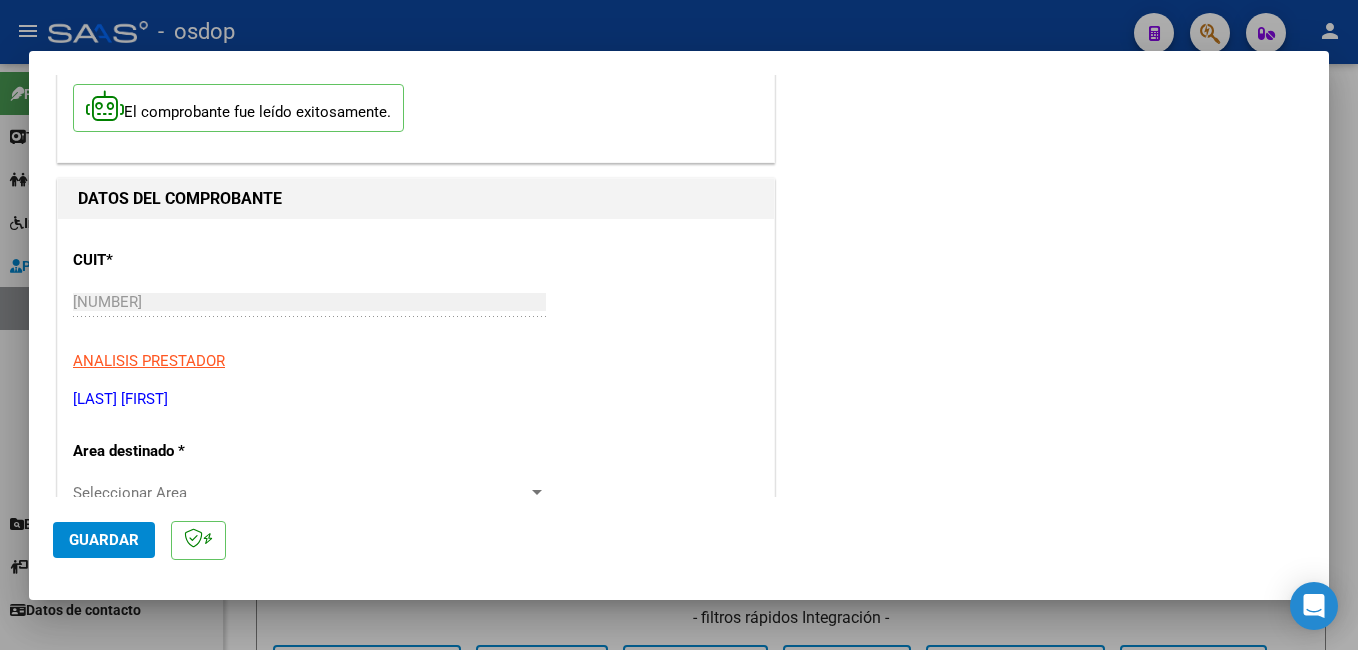 scroll, scrollTop: 300, scrollLeft: 0, axis: vertical 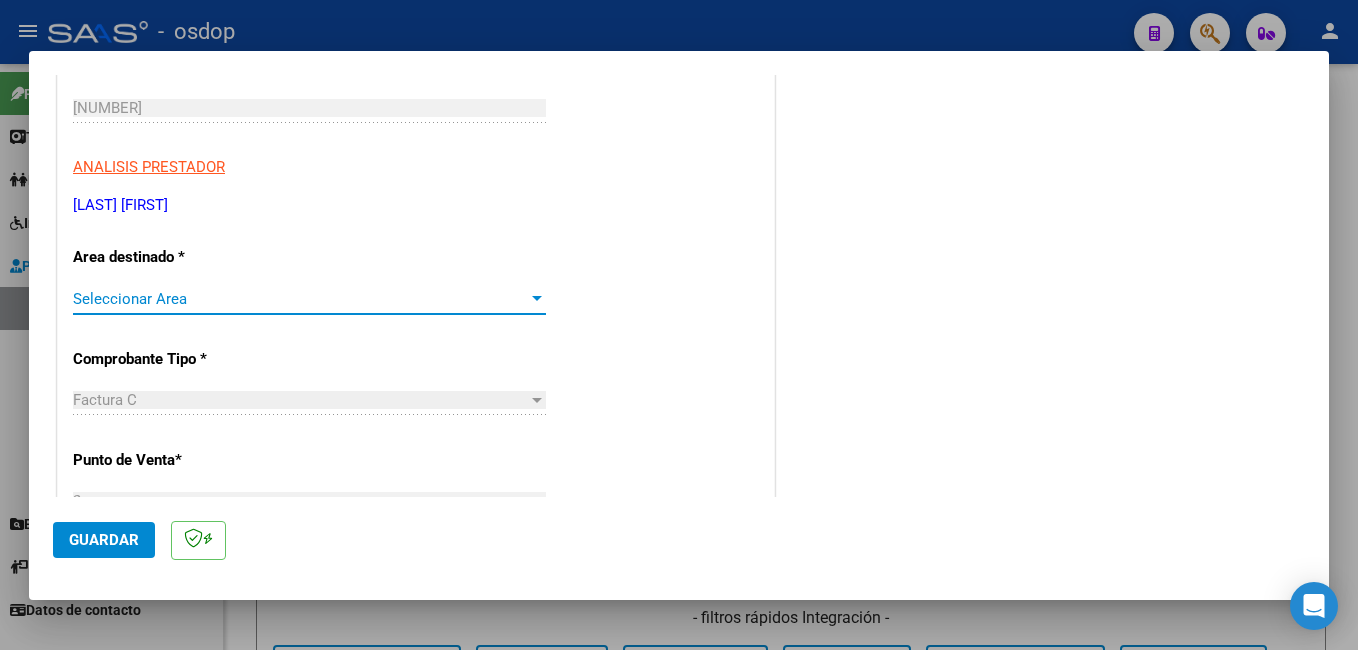 click on "Seleccionar Area" at bounding box center (300, 299) 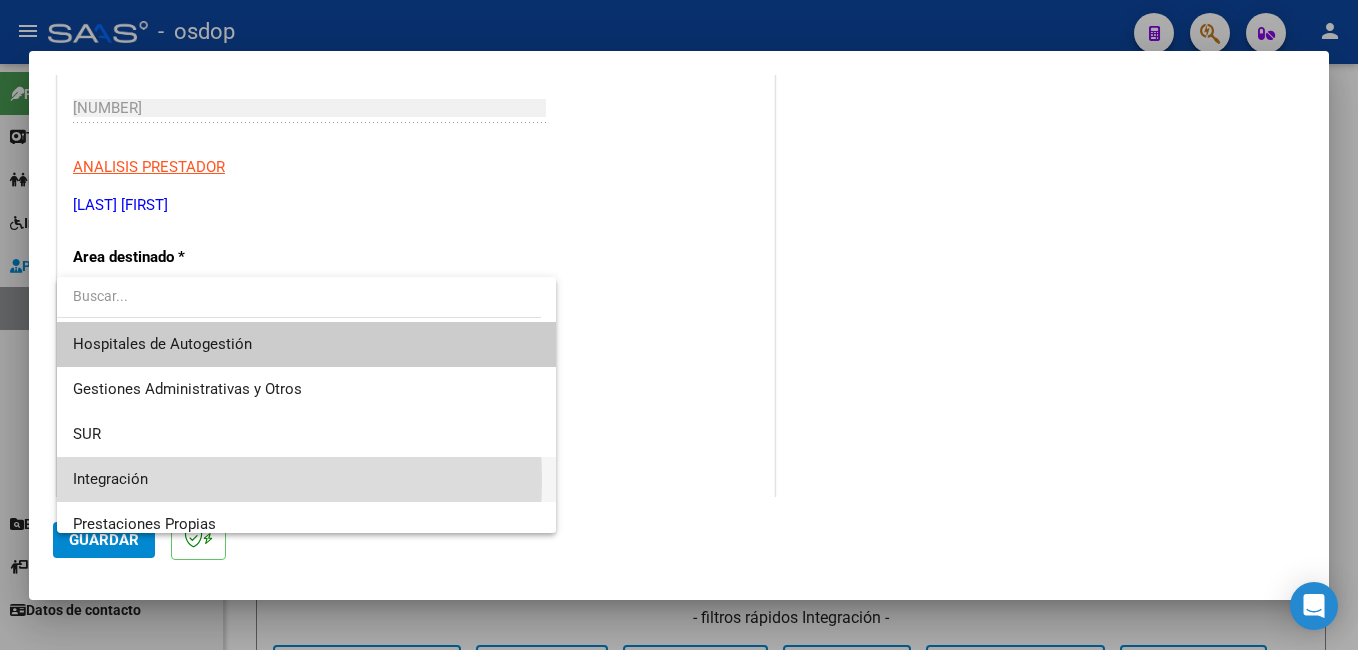 click on "Integración" at bounding box center (306, 479) 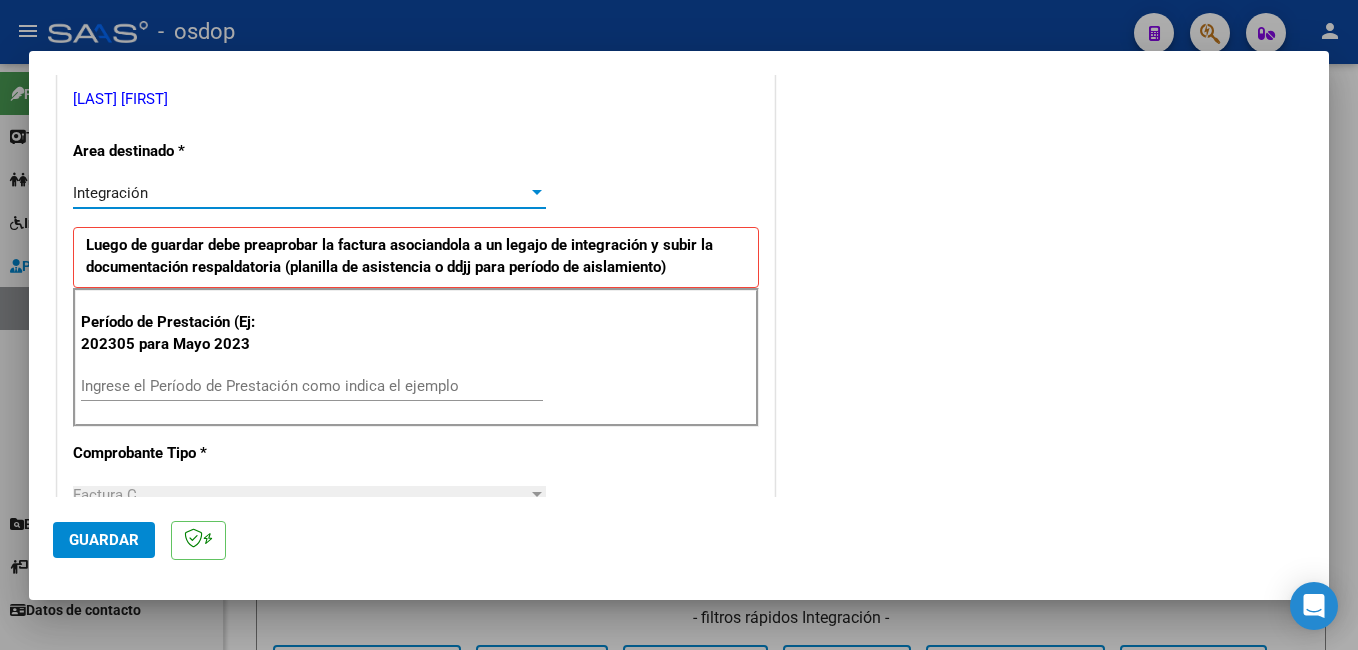 scroll, scrollTop: 500, scrollLeft: 0, axis: vertical 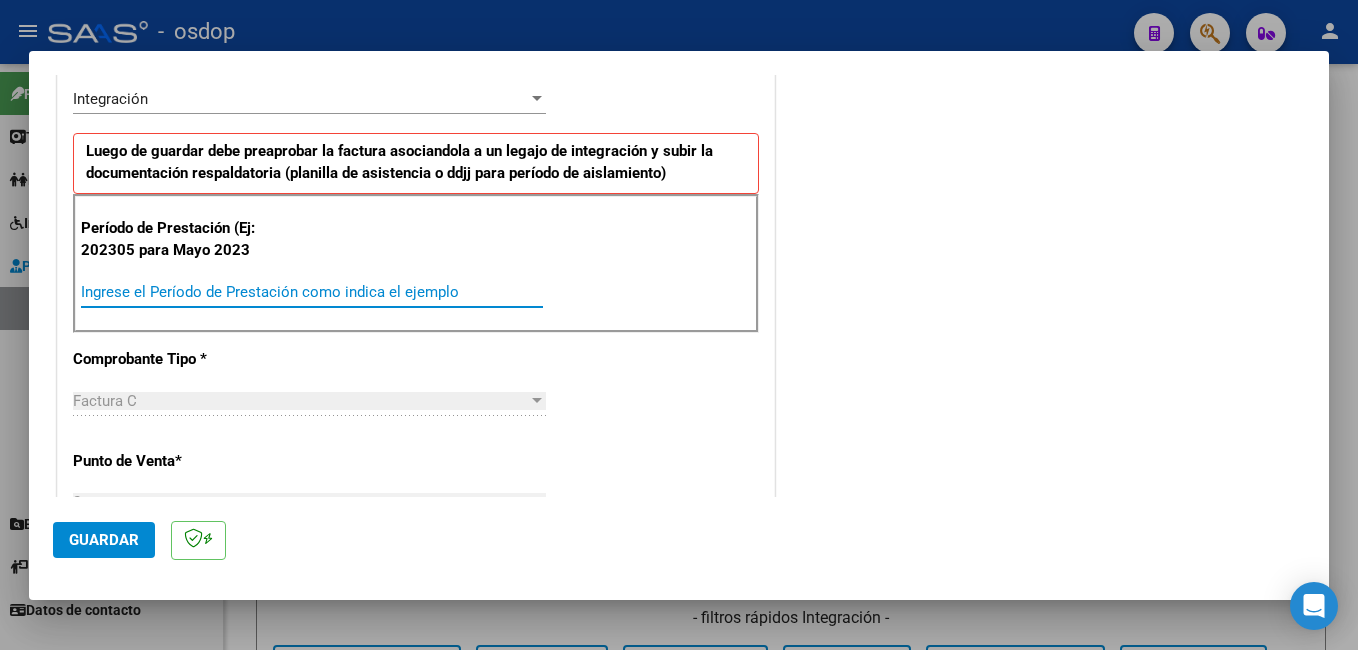 click on "Ingrese el Período de Prestación como indica el ejemplo" at bounding box center (312, 292) 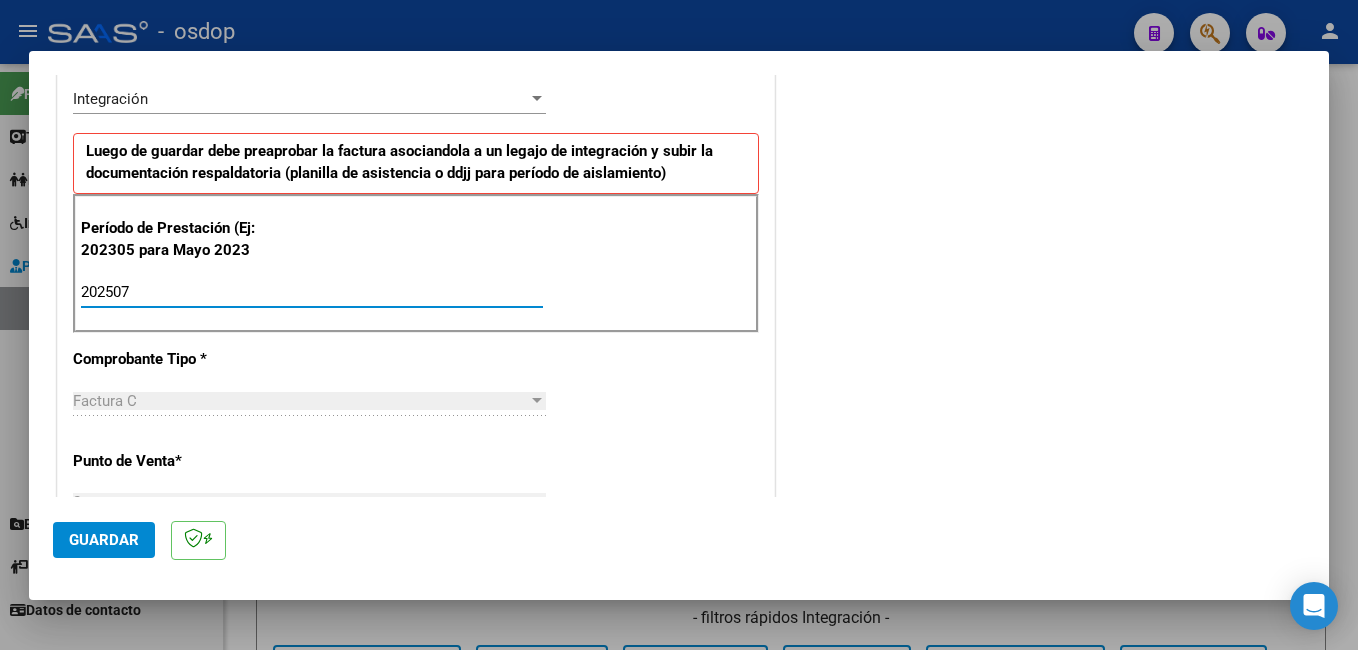type on "202507" 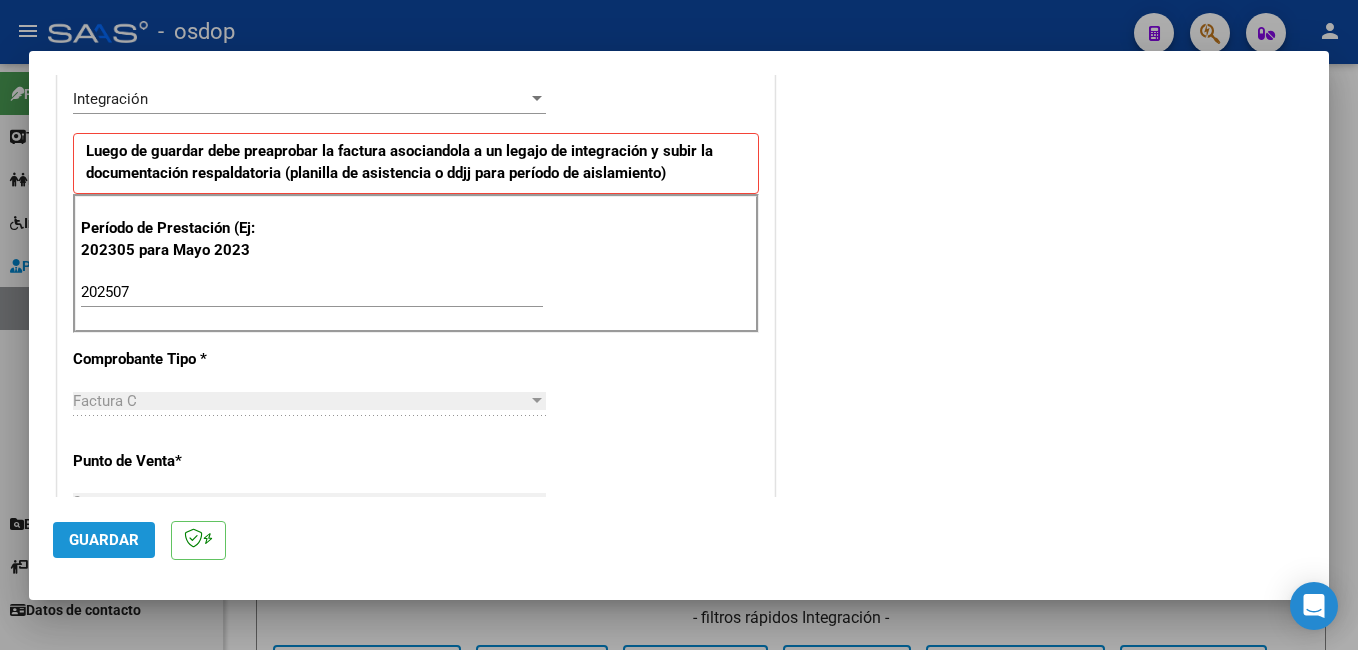 click on "Guardar" 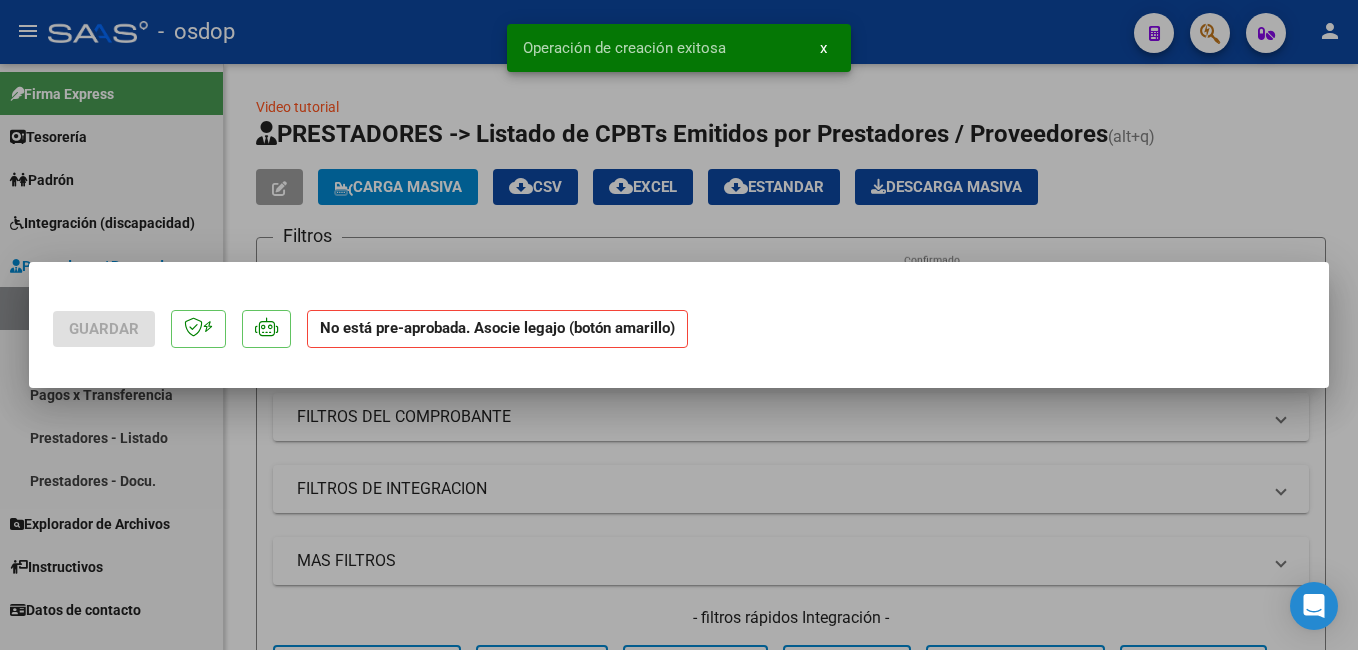 scroll, scrollTop: 0, scrollLeft: 0, axis: both 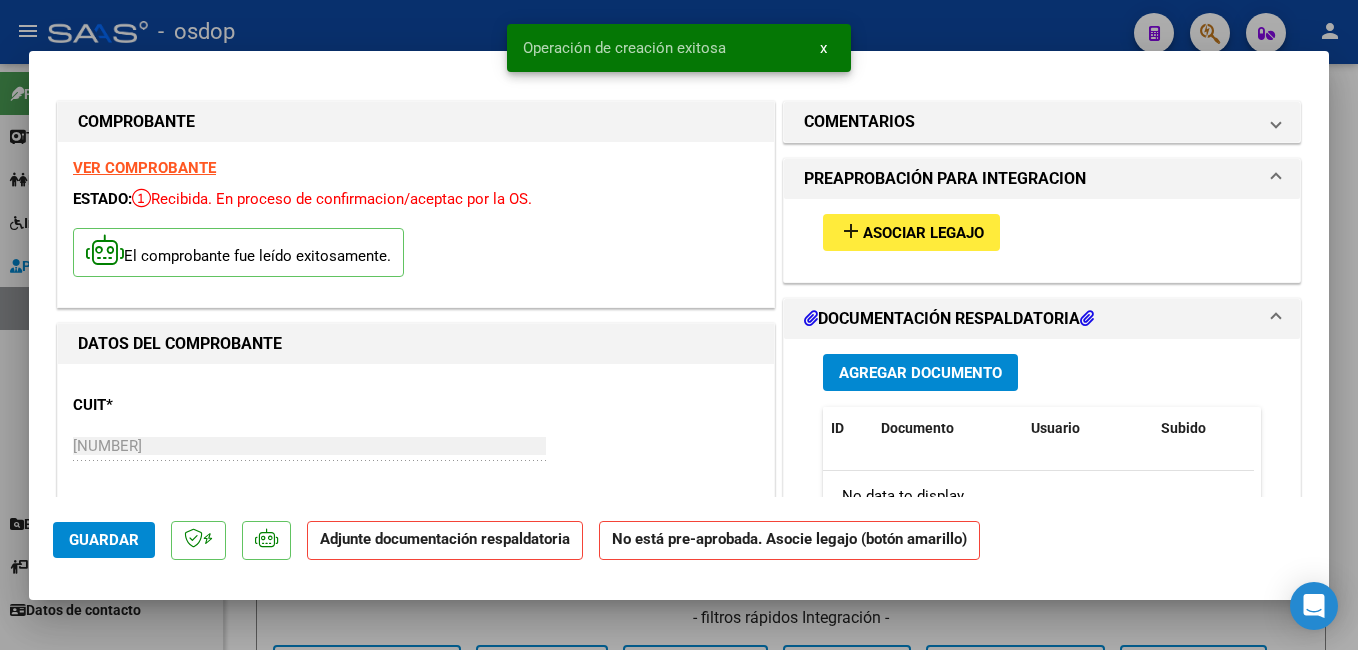 click on "Asociar Legajo" at bounding box center (923, 233) 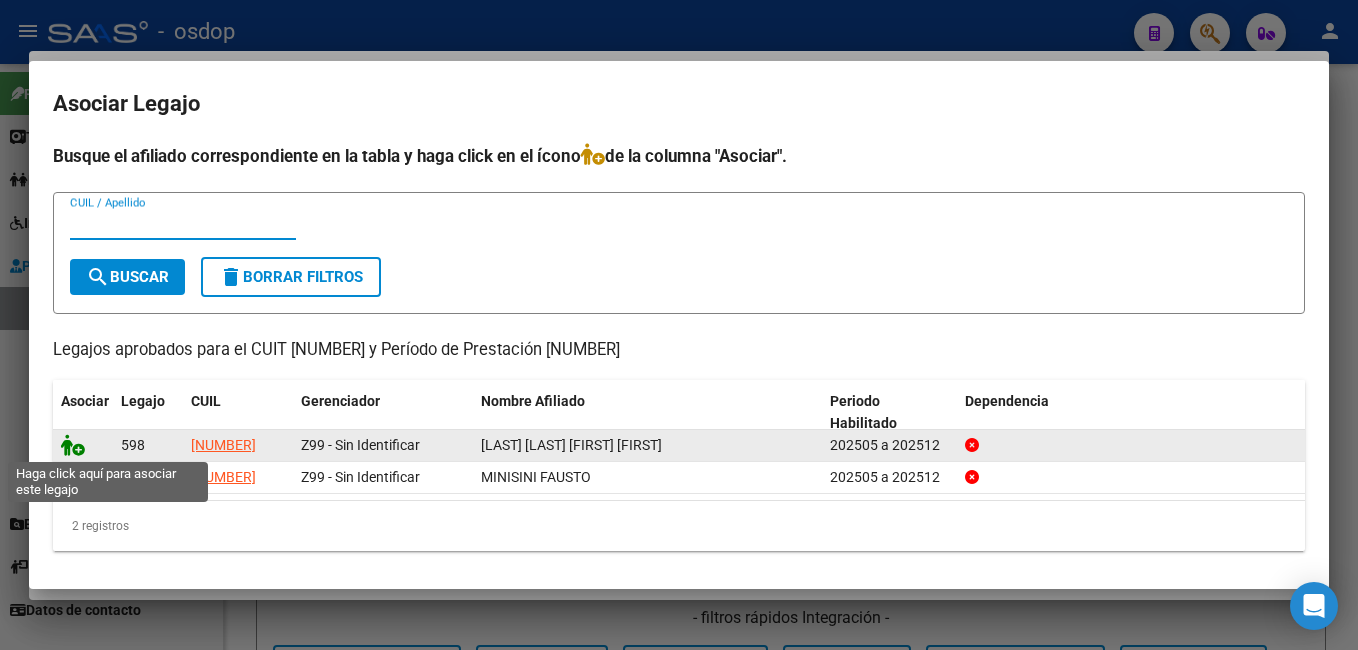 click 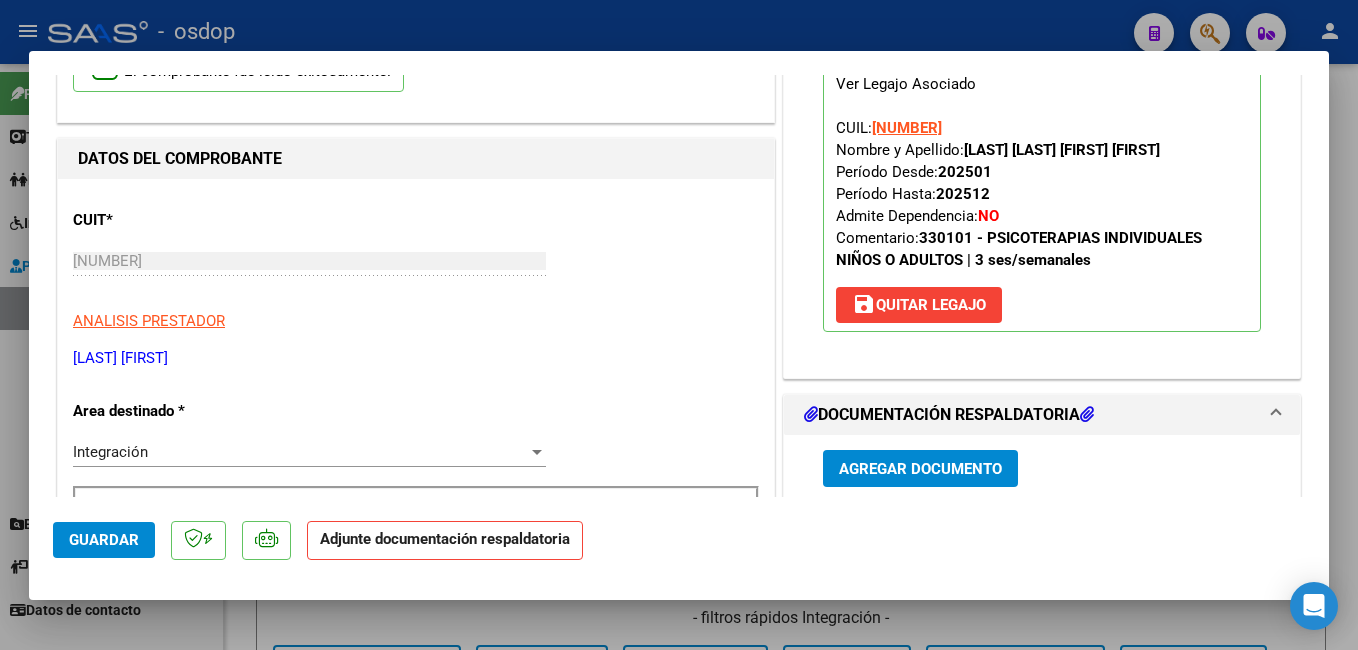 scroll, scrollTop: 500, scrollLeft: 0, axis: vertical 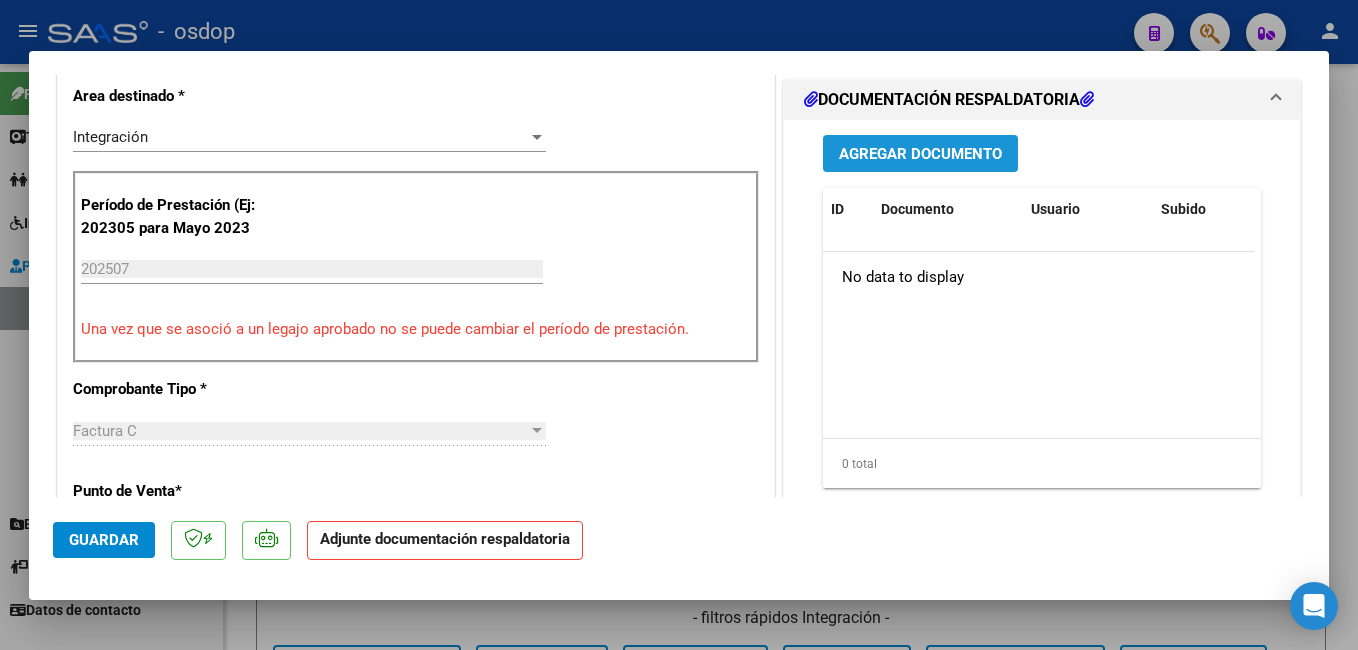 click on "Agregar Documento" at bounding box center [920, 154] 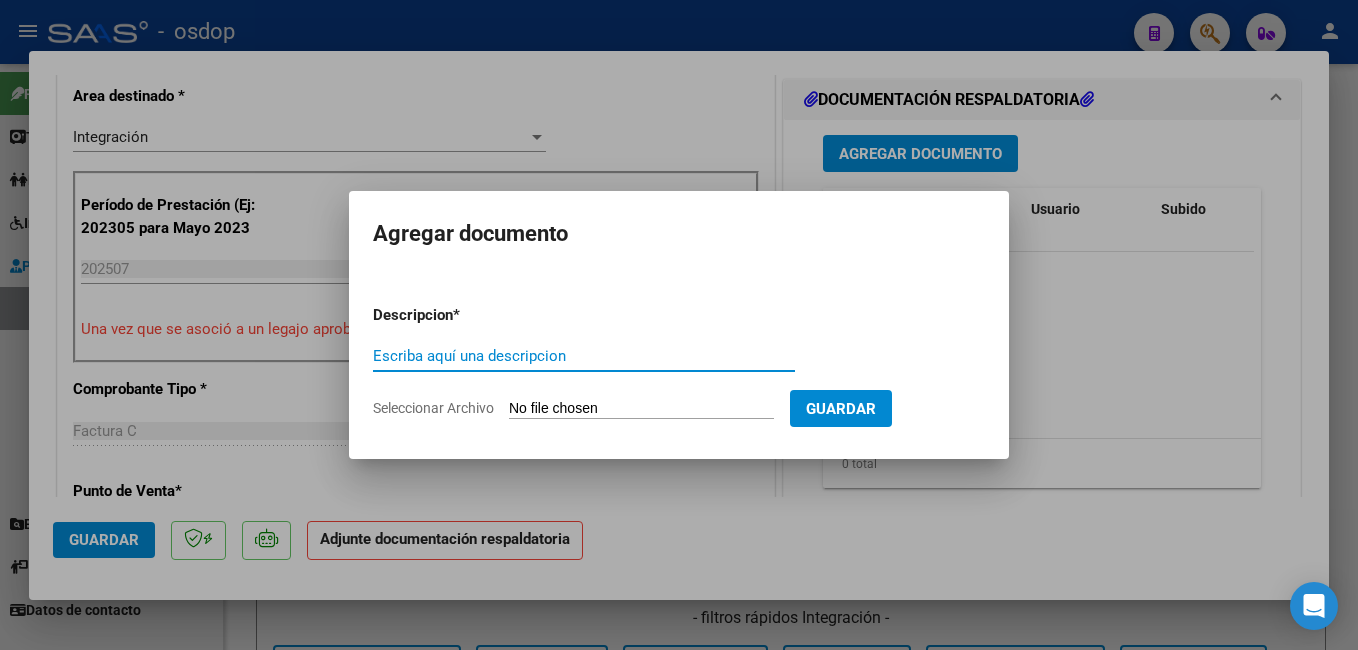 click on "Escriba aquí una descripcion" at bounding box center (584, 356) 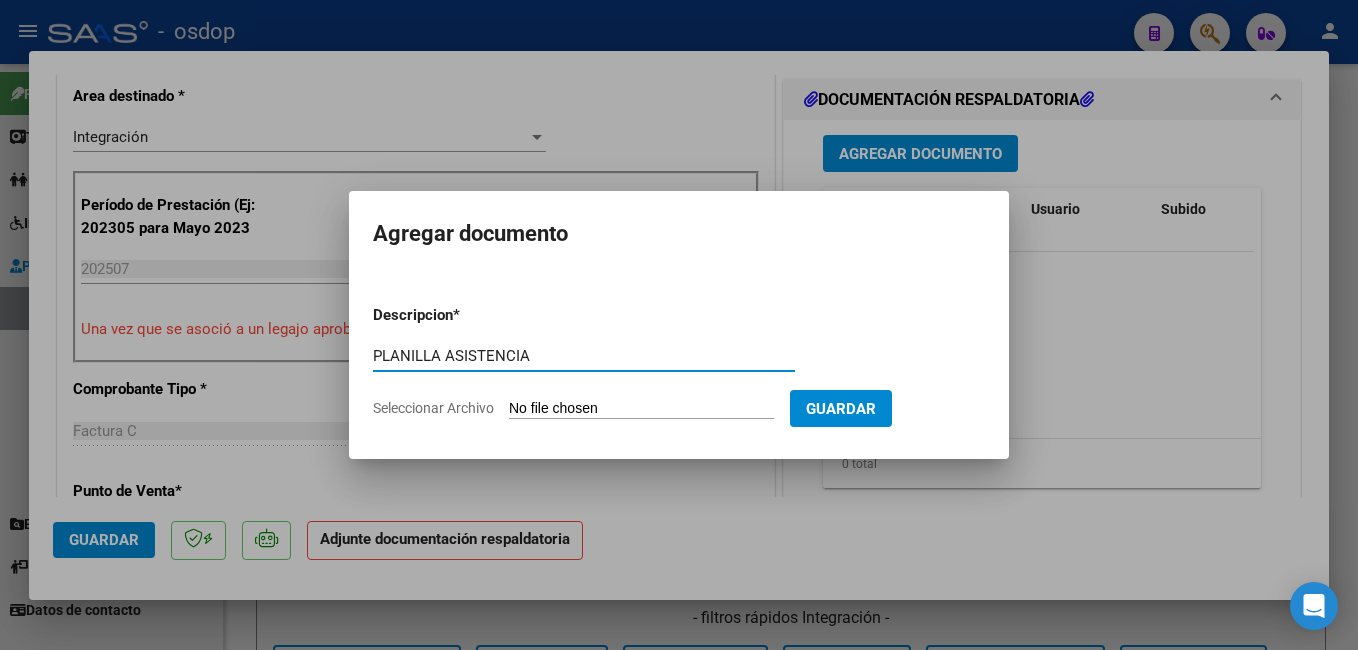type on "PLANILLA ASISTENCIA" 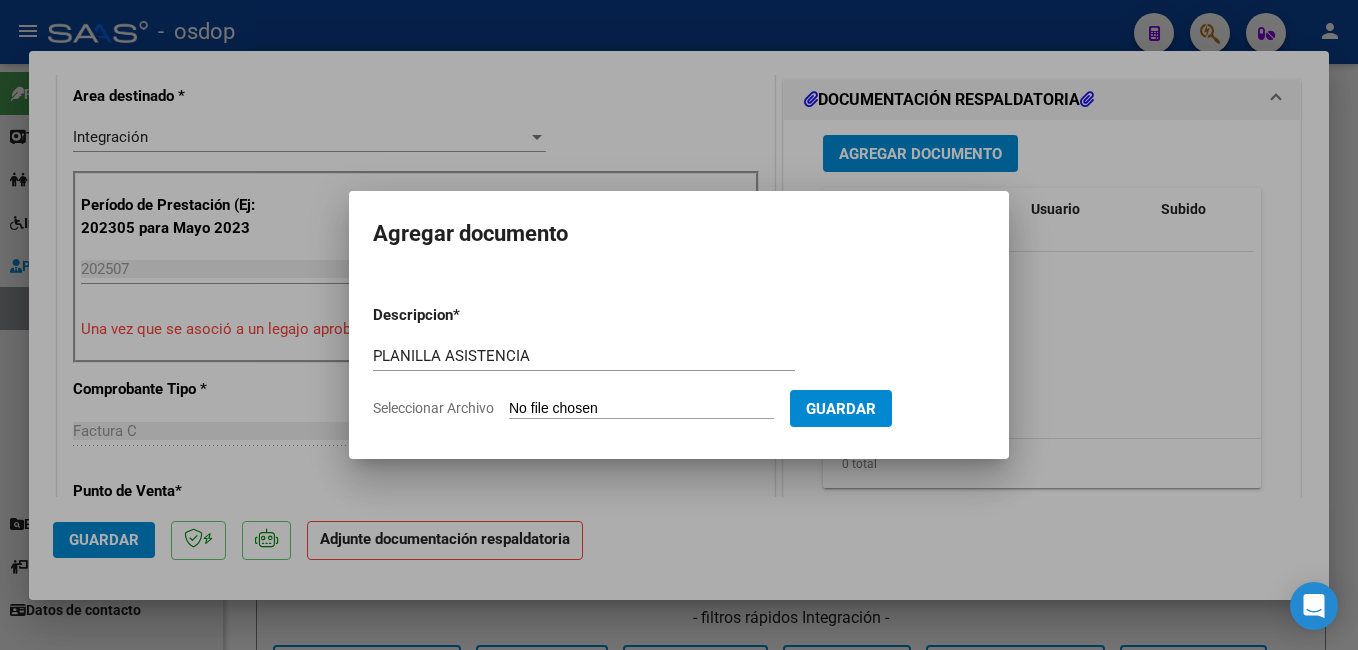 click on "Seleccionar Archivo" at bounding box center (641, 409) 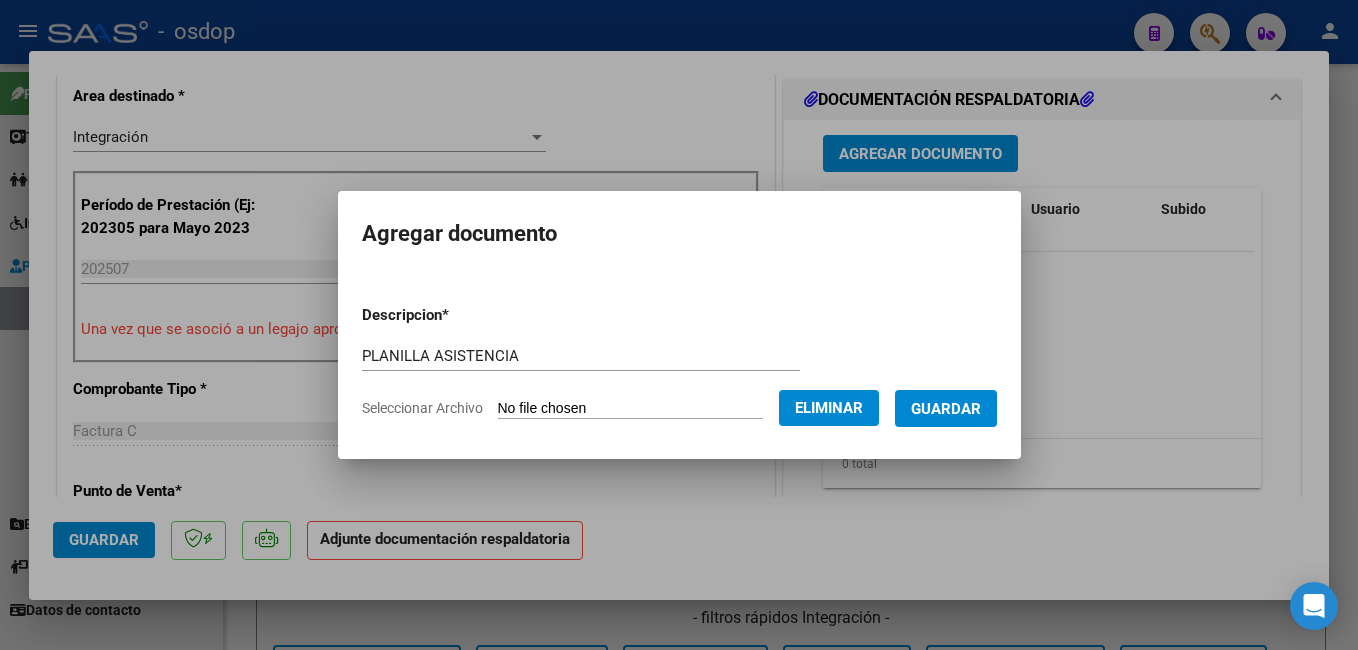 click on "Guardar" at bounding box center [946, 409] 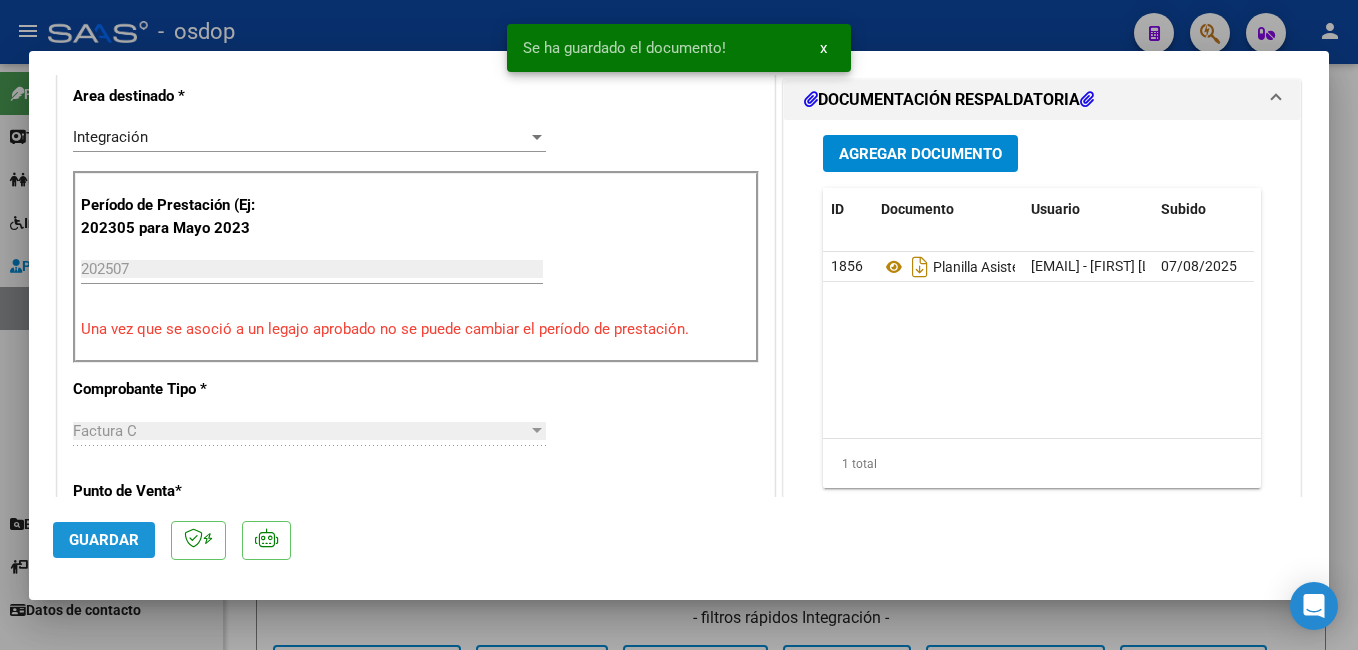 click on "Guardar" 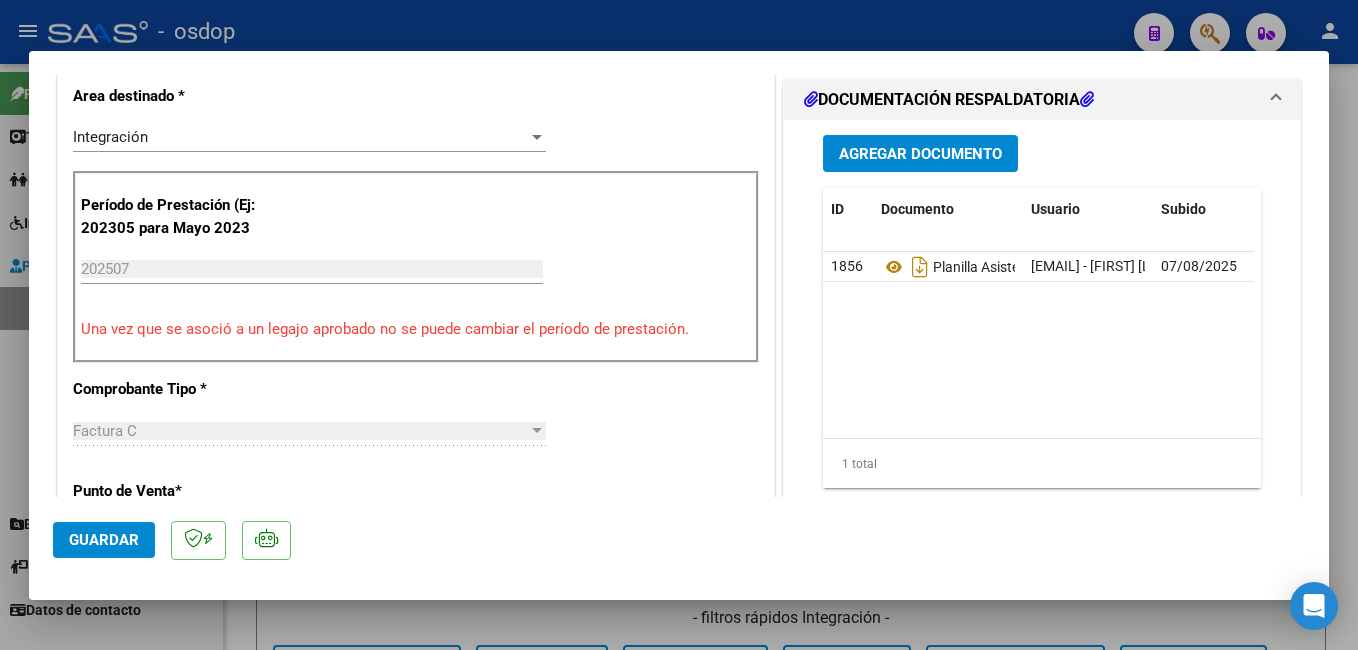 click on "Guardar" 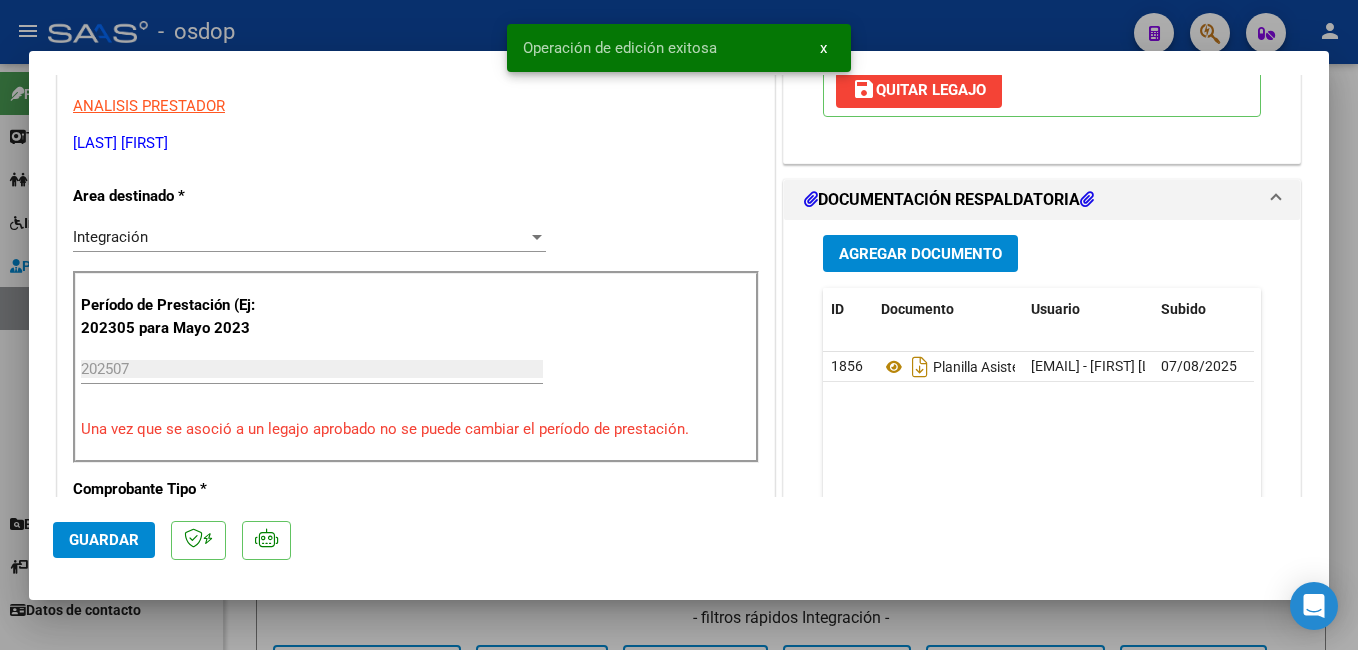 click at bounding box center [679, 325] 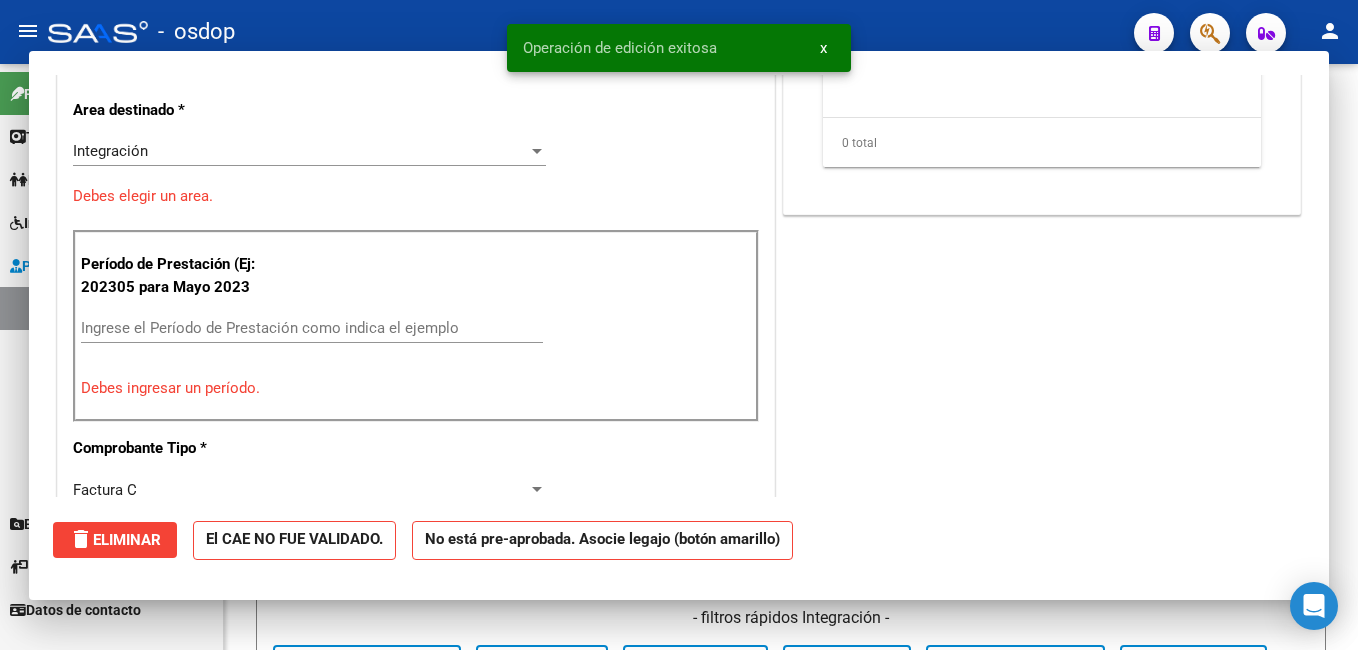 scroll, scrollTop: 339, scrollLeft: 0, axis: vertical 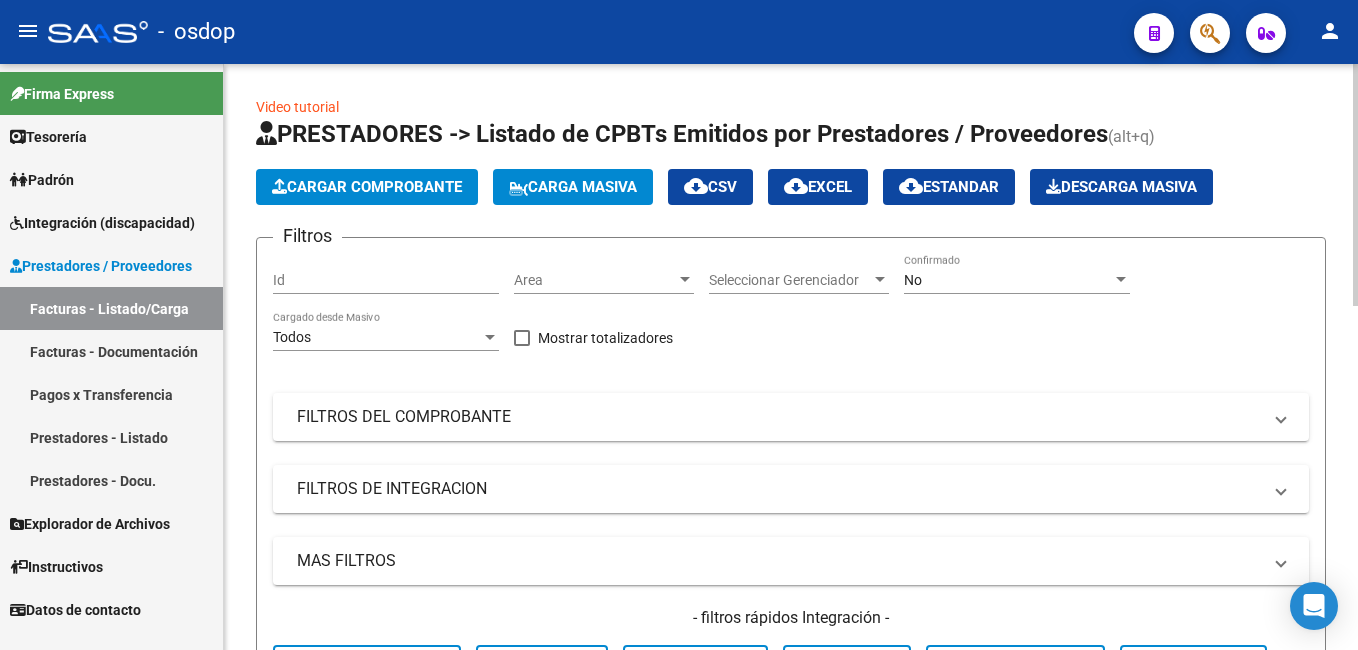 click on "Cargar Comprobante" 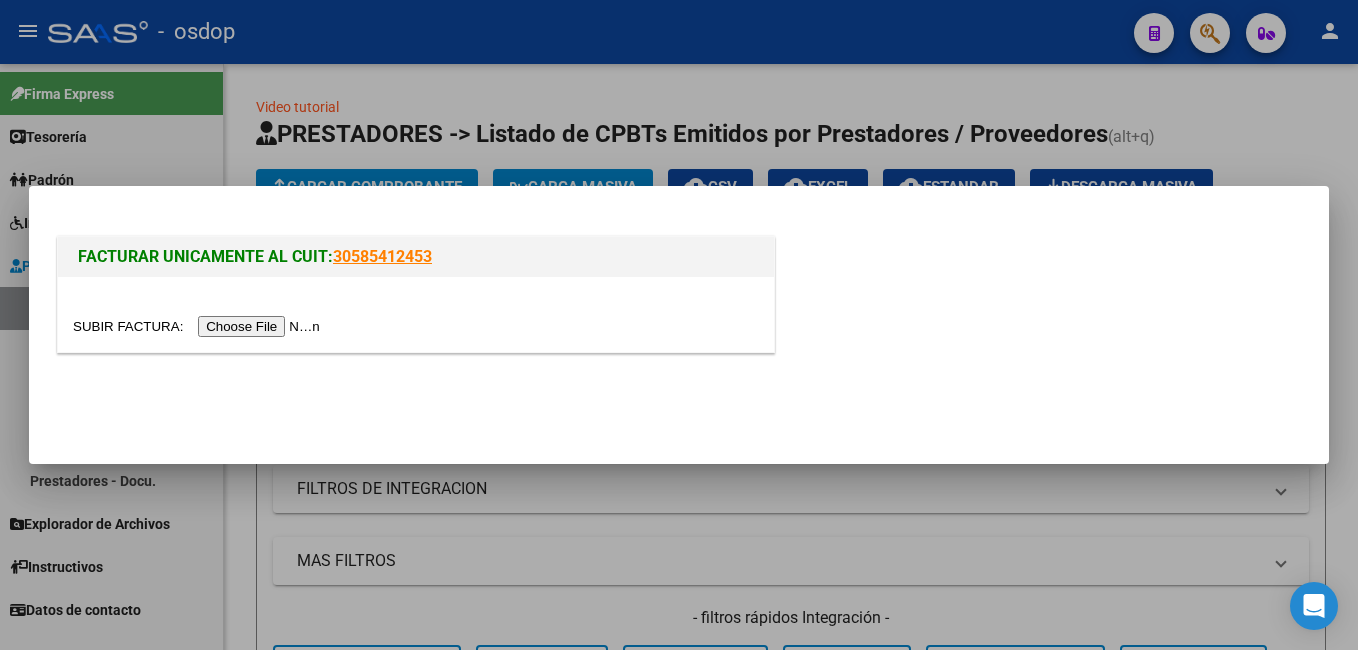 click at bounding box center [199, 326] 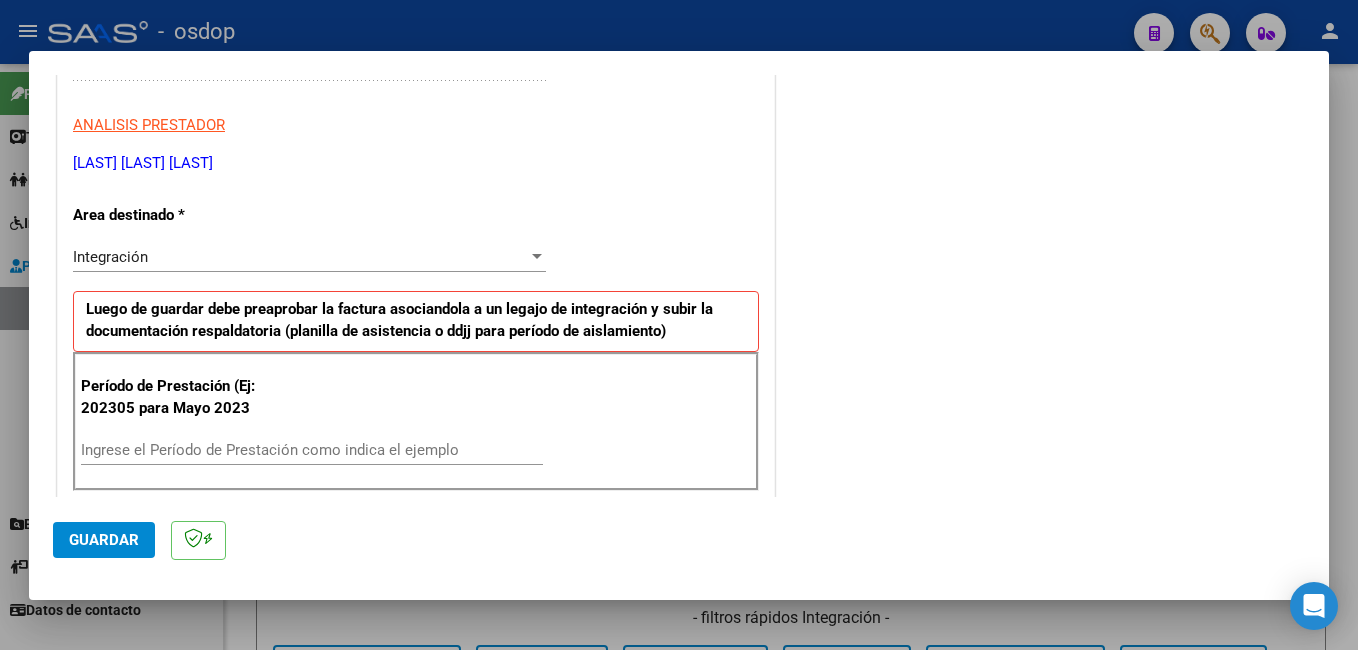 scroll, scrollTop: 500, scrollLeft: 0, axis: vertical 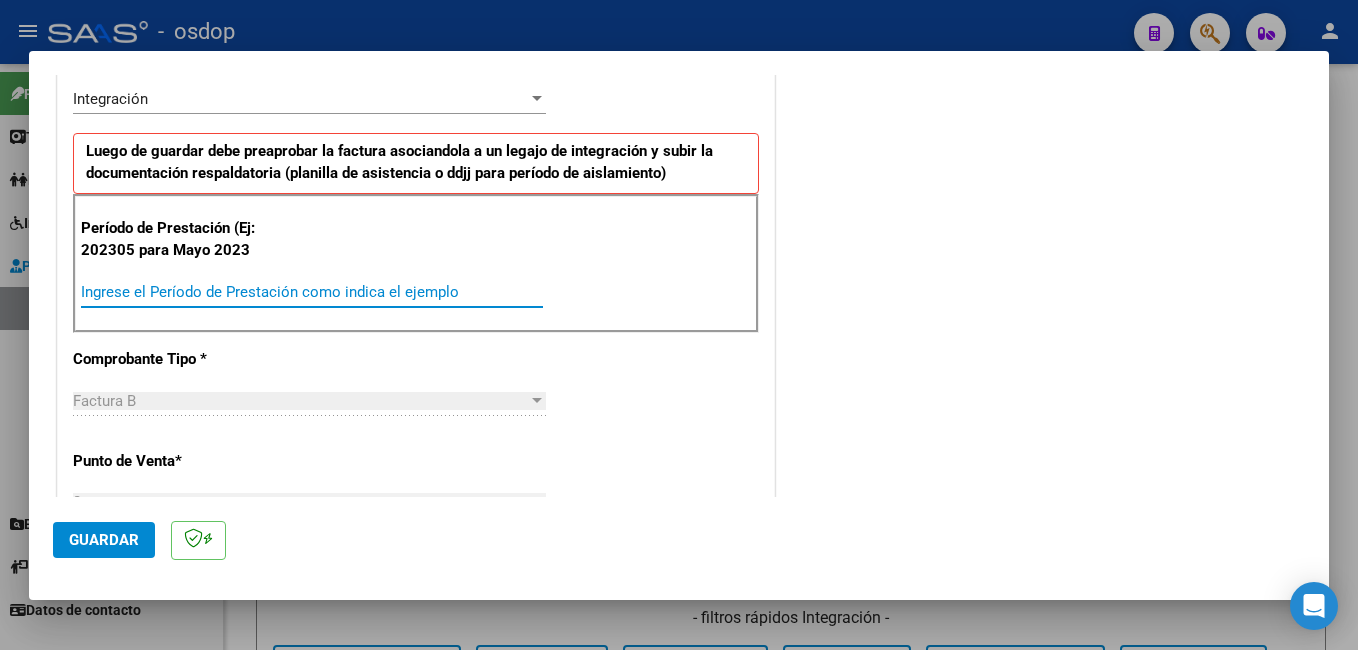 click on "Ingrese el Período de Prestación como indica el ejemplo" at bounding box center [312, 292] 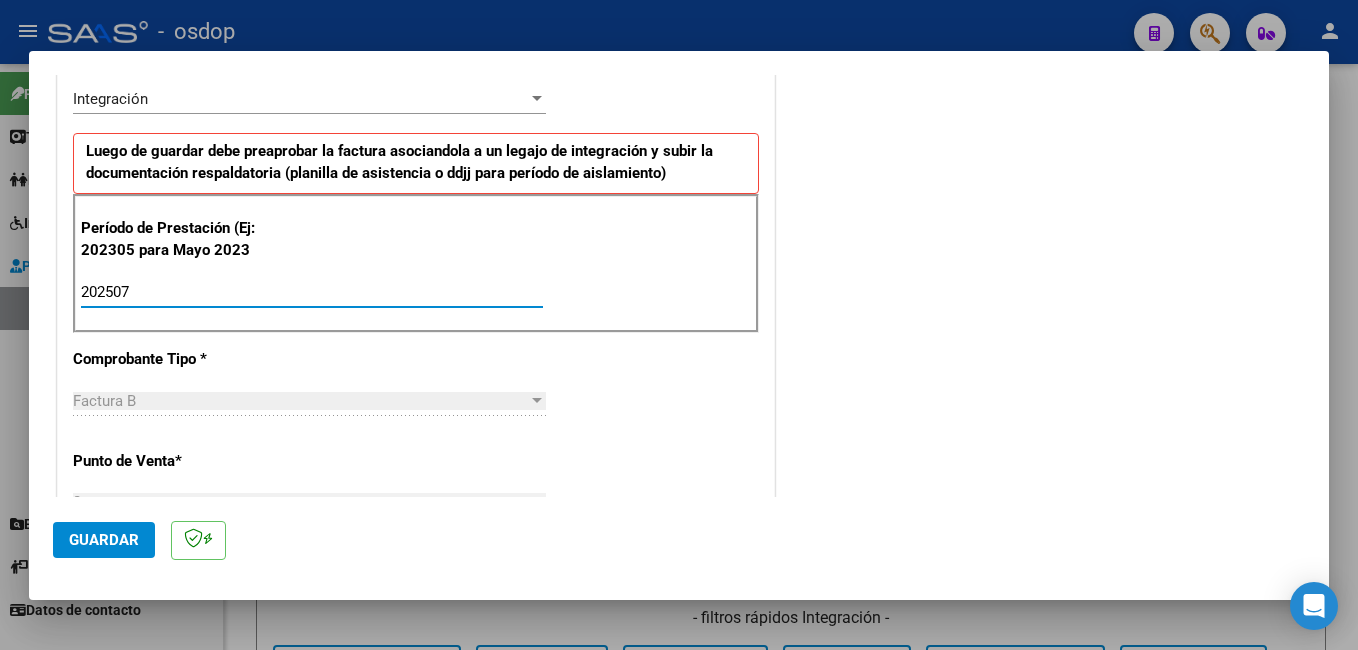 type on "202507" 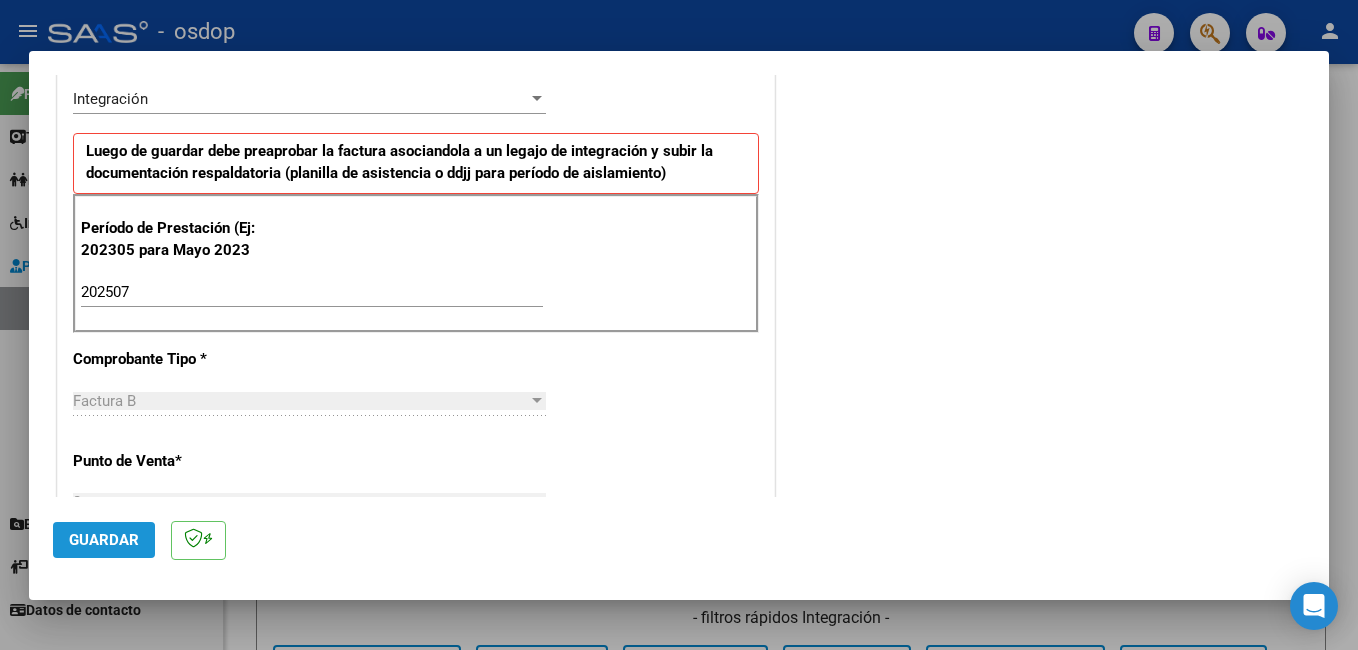 click on "Guardar" 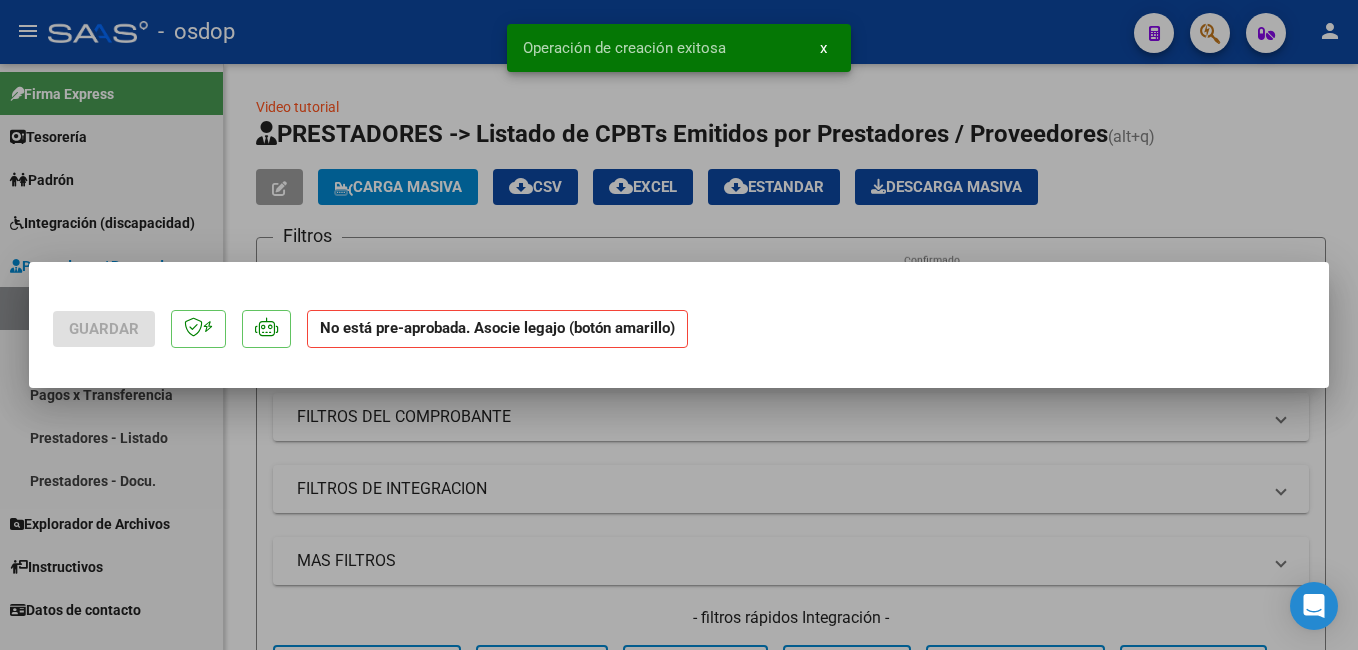 scroll, scrollTop: 0, scrollLeft: 0, axis: both 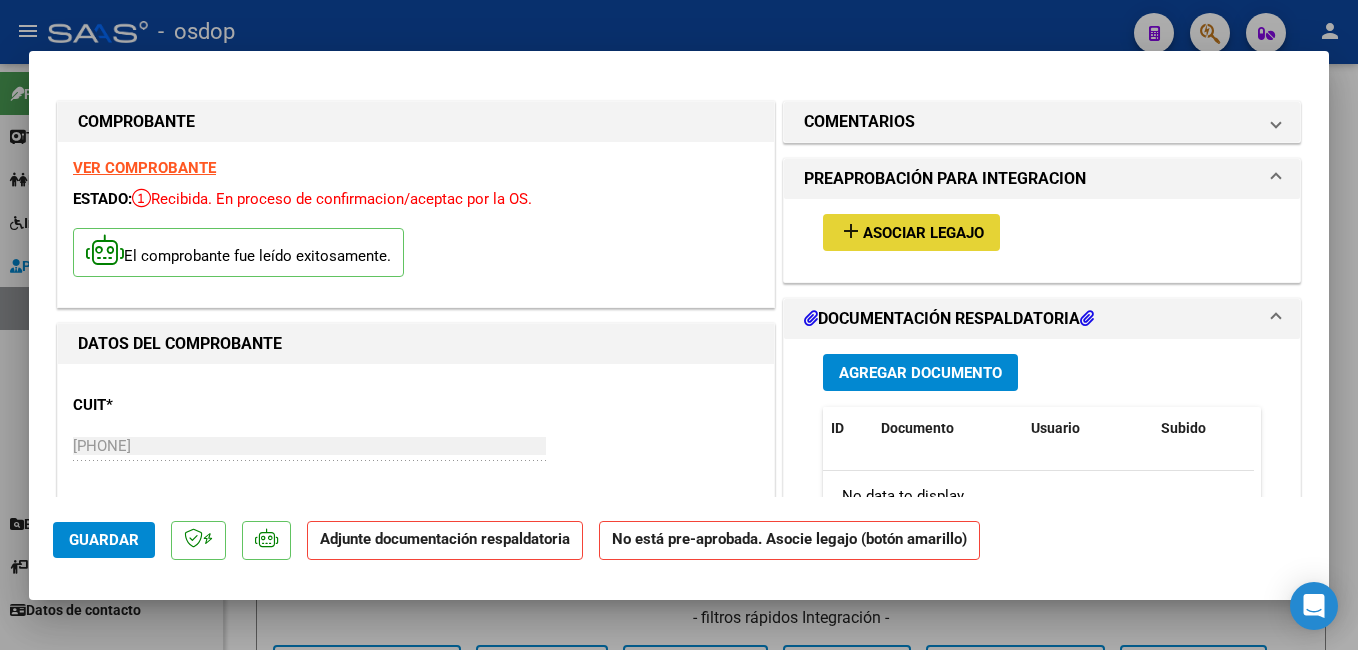 click on "Asociar Legajo" at bounding box center [923, 233] 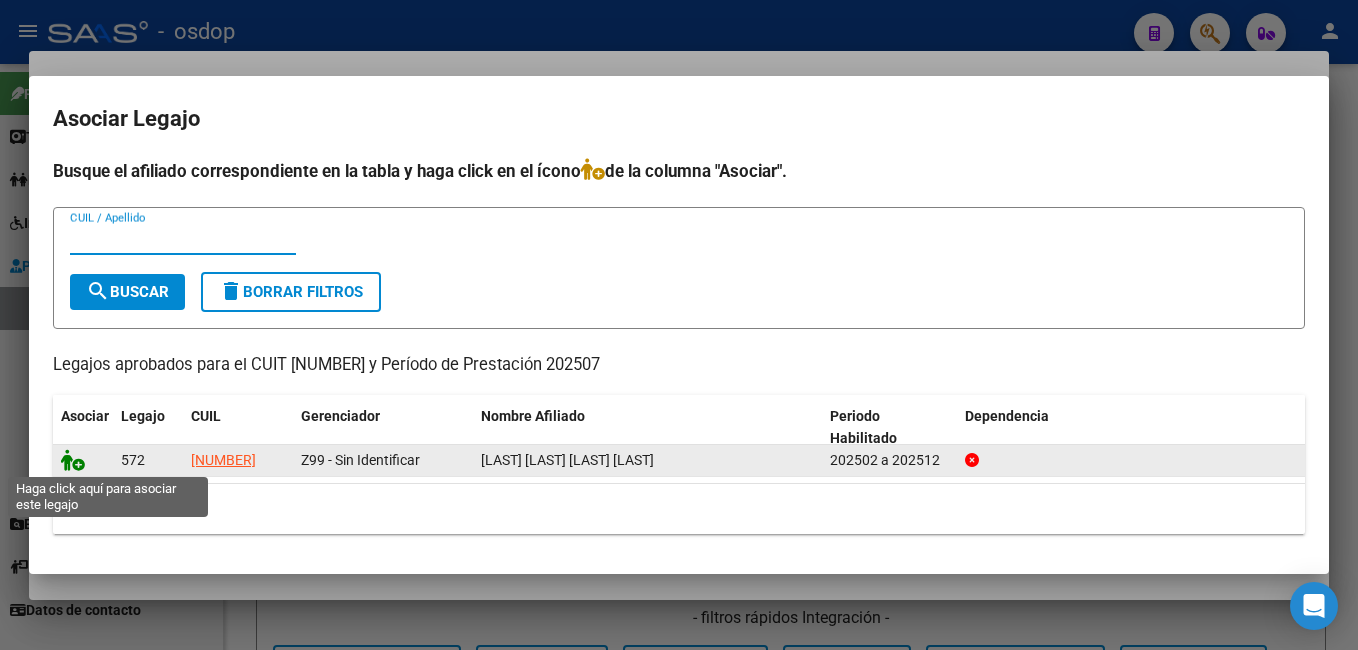 click 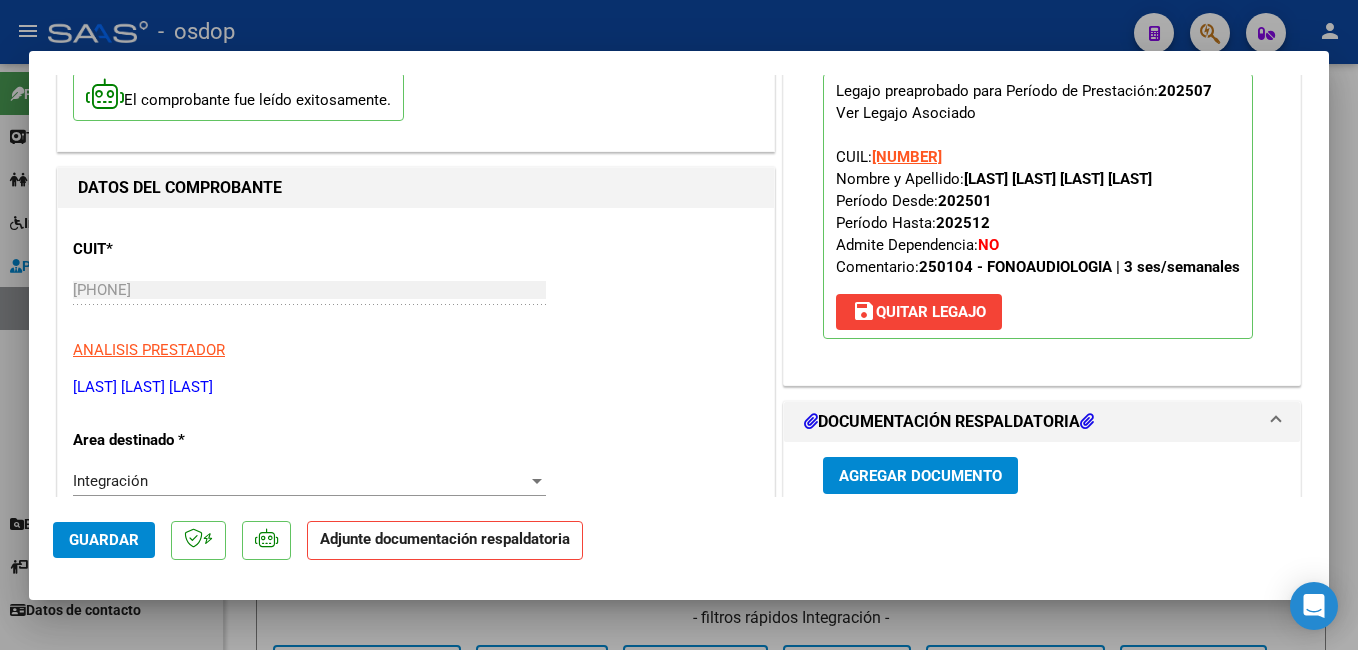 scroll, scrollTop: 300, scrollLeft: 0, axis: vertical 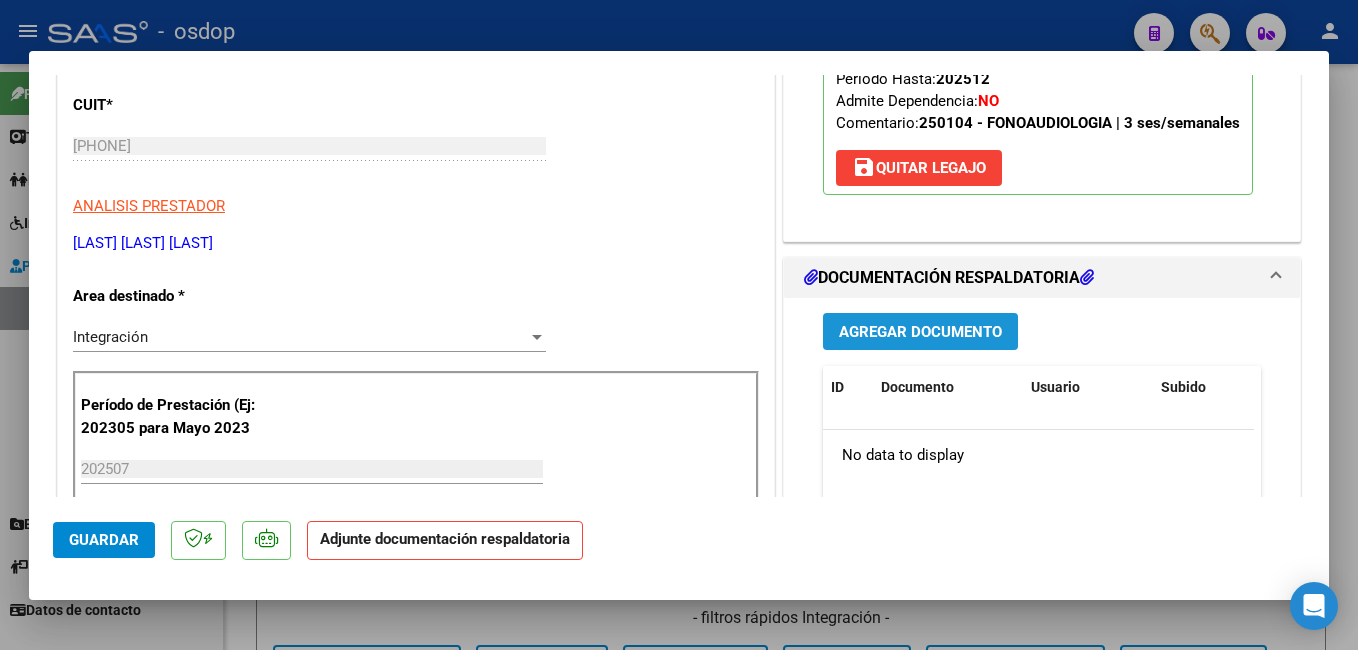 click on "Agregar Documento" at bounding box center (920, 332) 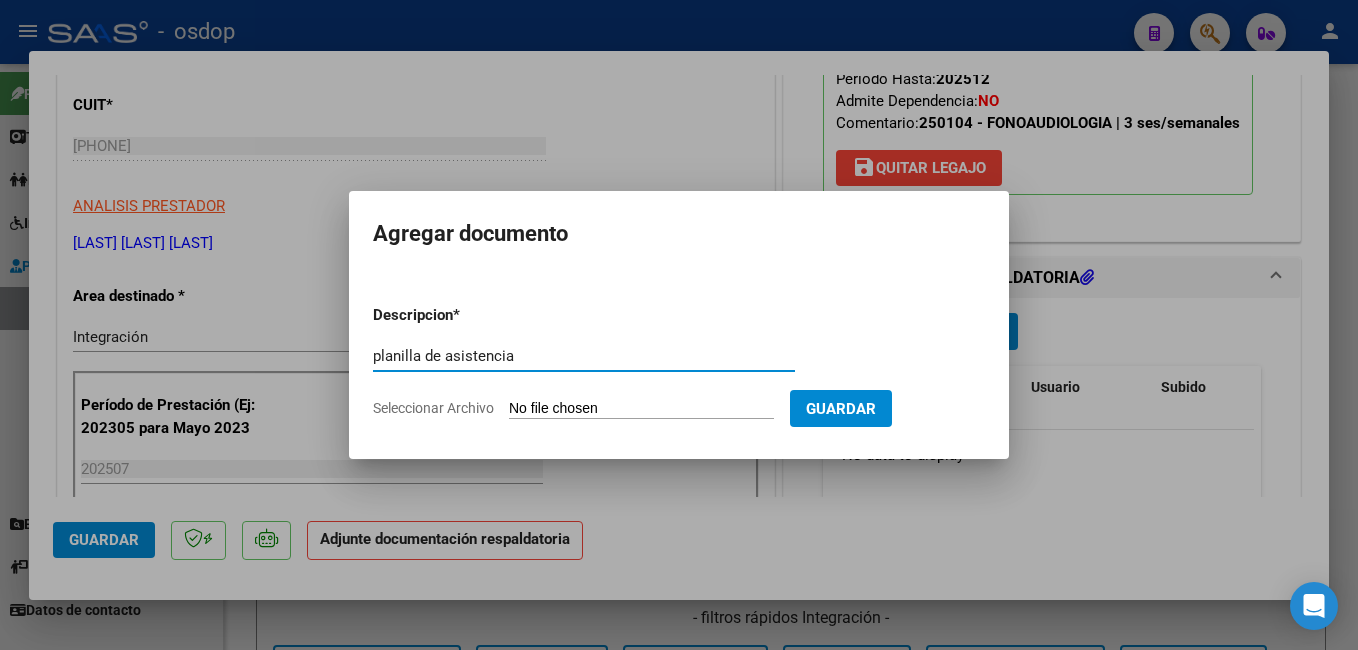 type on "planilla de asistencia" 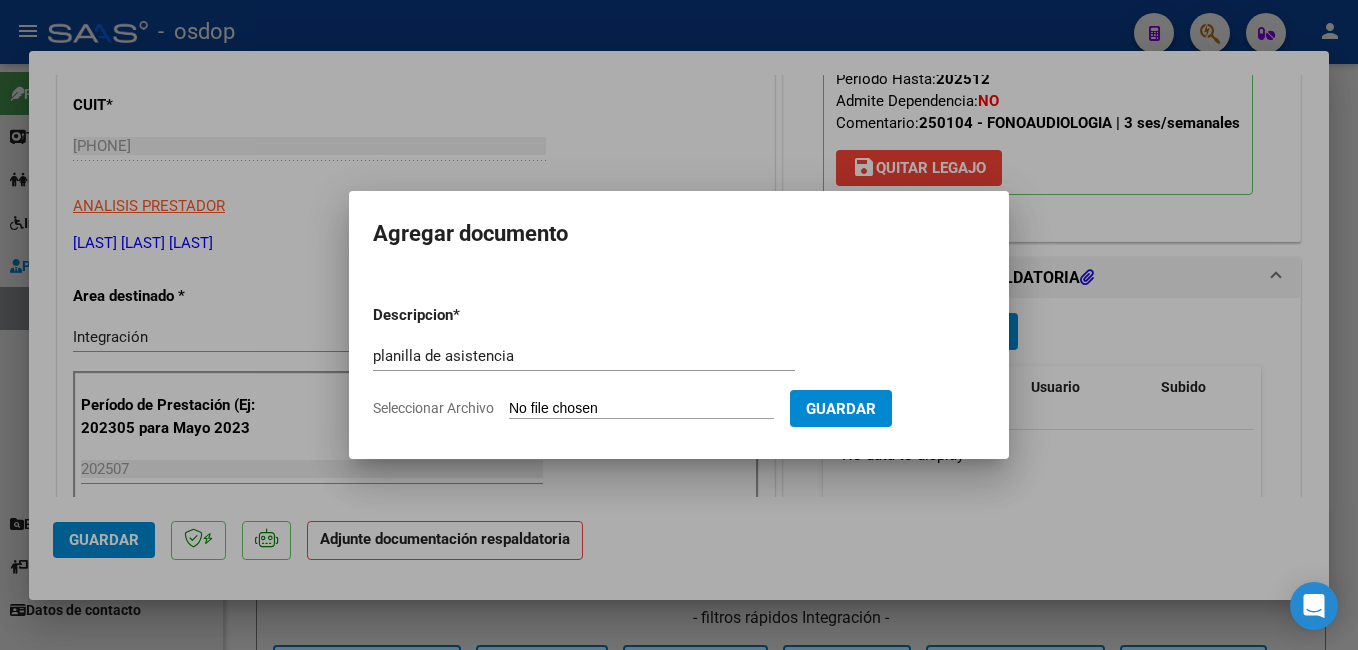 type on "C:\fakepath\asistencia  [DATE] [FIRST].pdf" 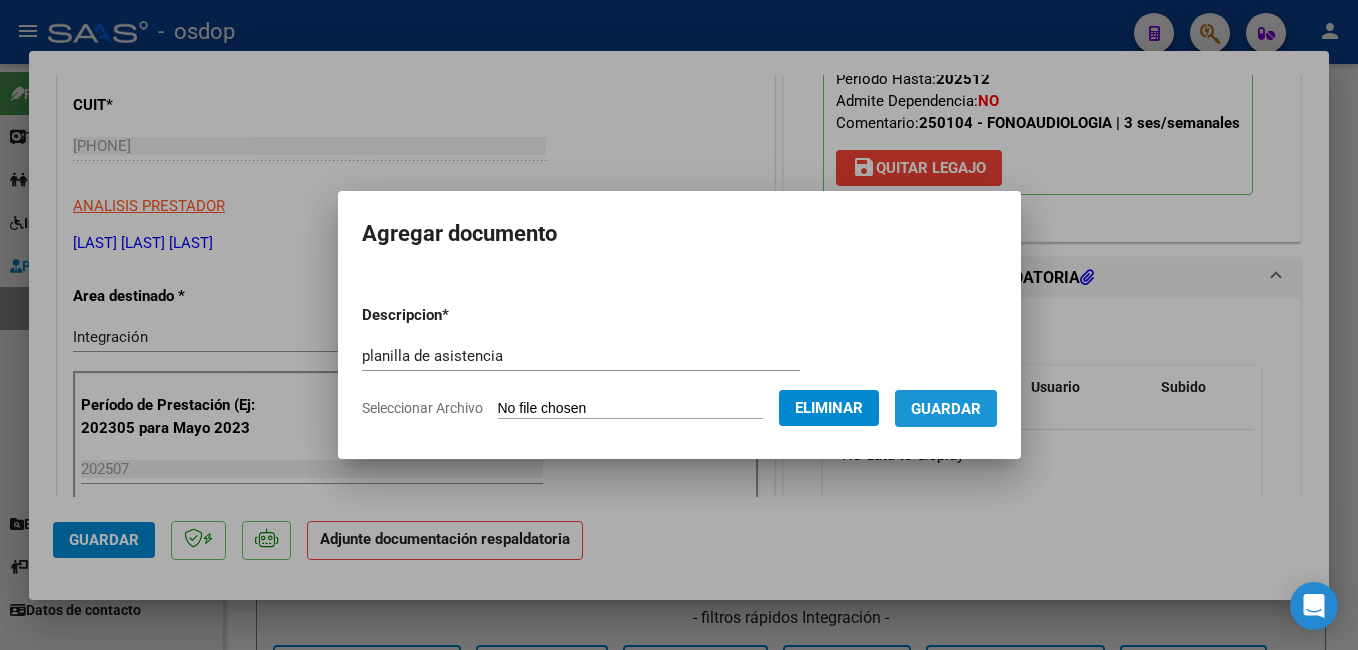 click on "Guardar" at bounding box center [946, 409] 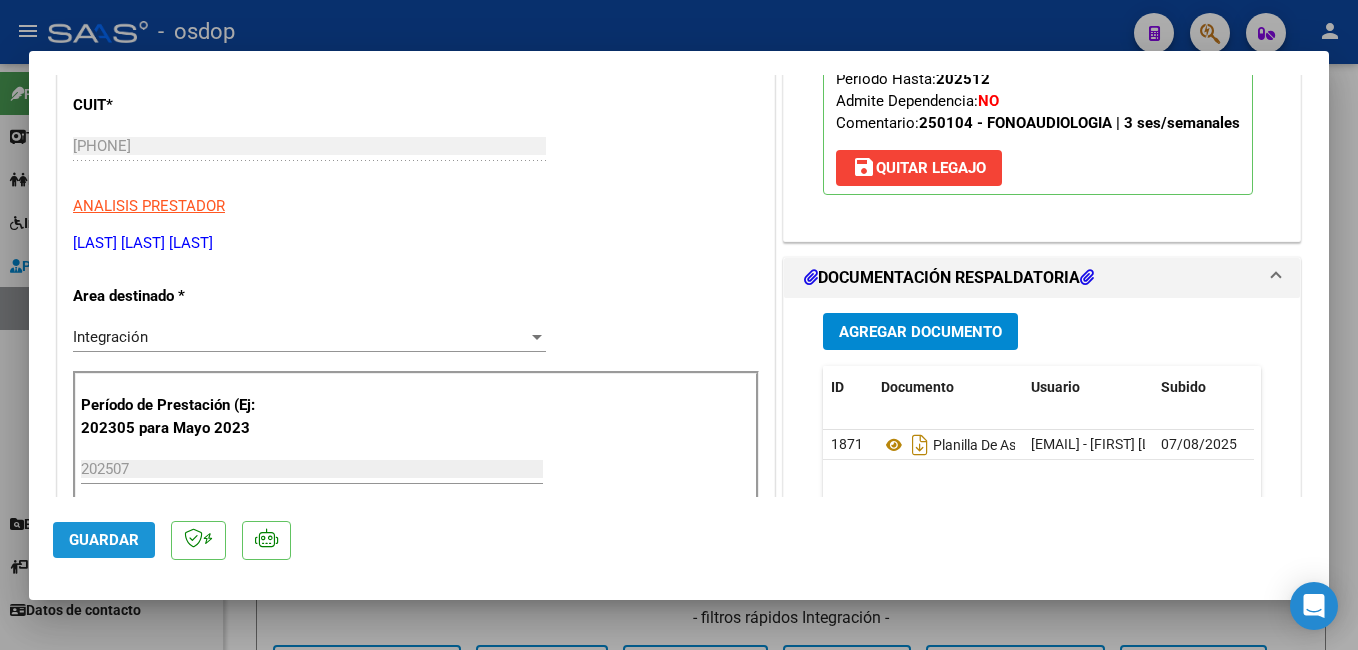 click on "Guardar" 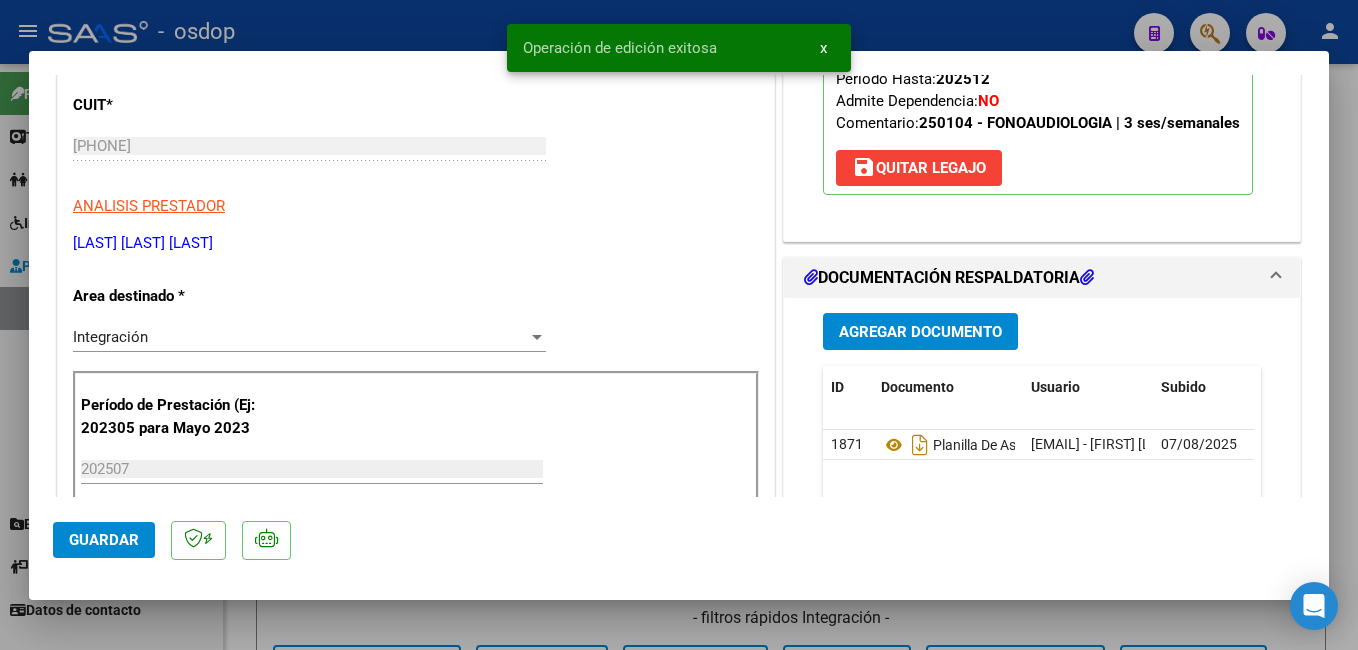 click at bounding box center [679, 325] 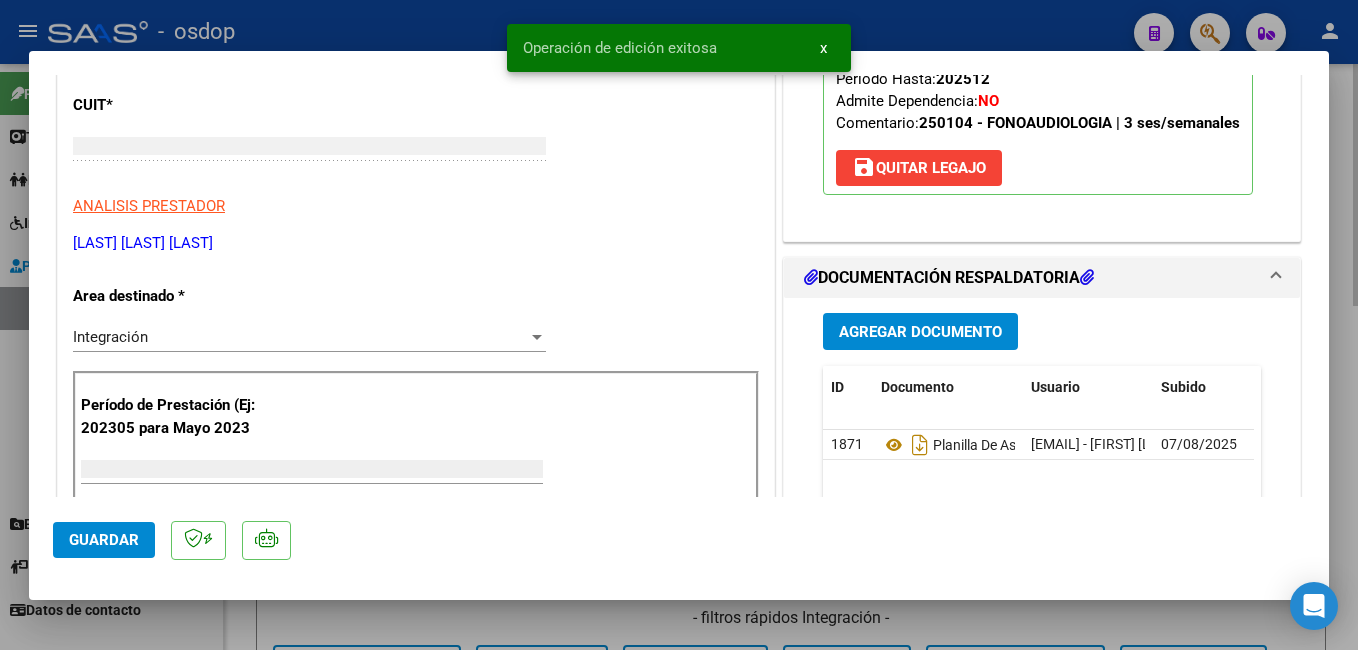 scroll, scrollTop: 239, scrollLeft: 0, axis: vertical 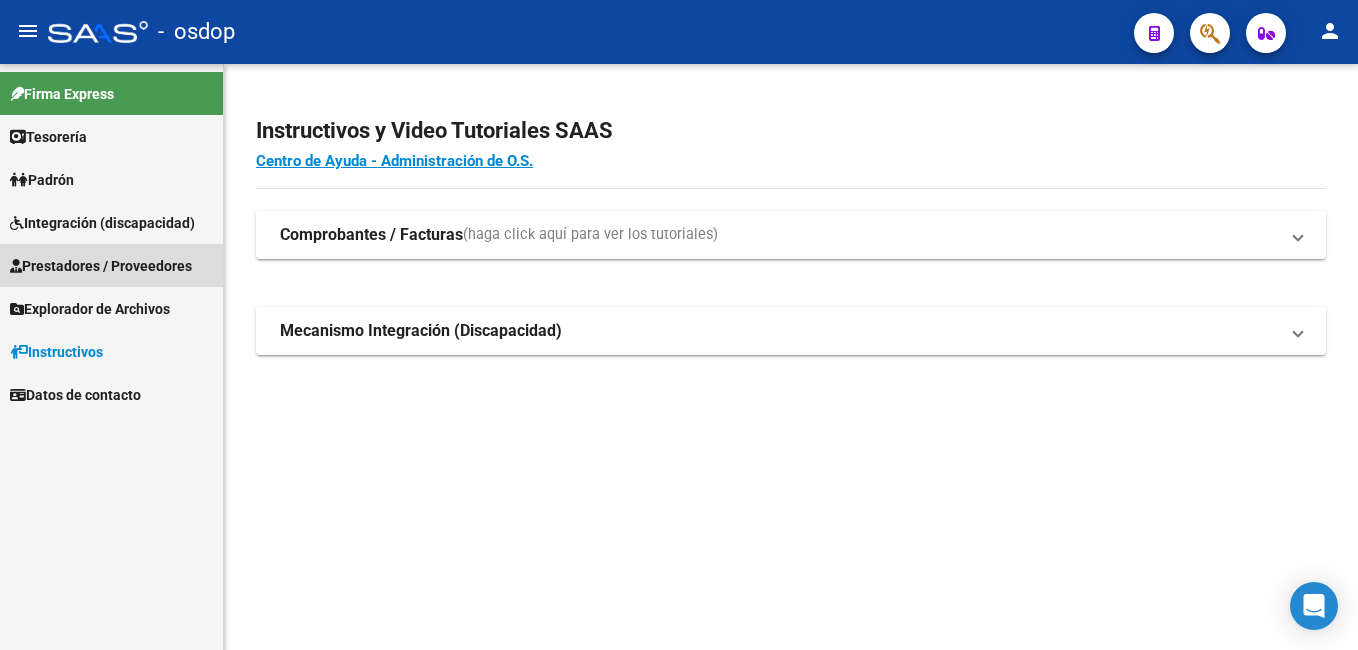 click on "Prestadores / Proveedores" at bounding box center (101, 266) 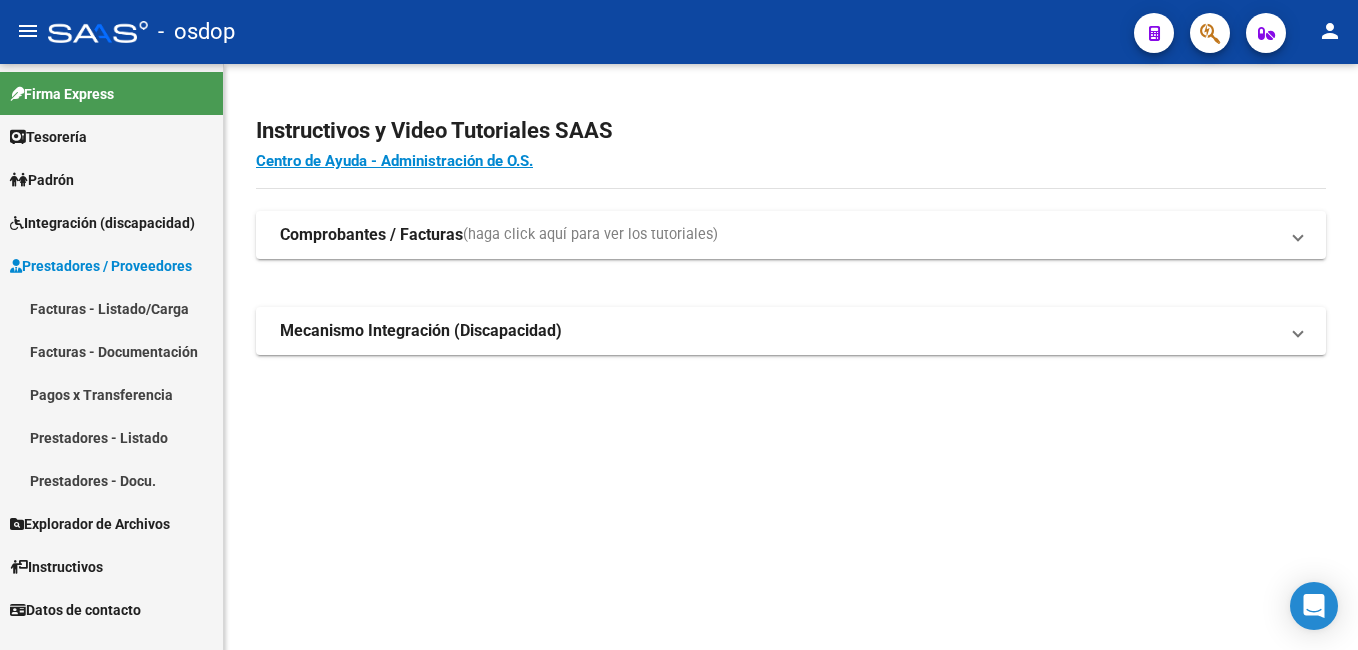 click on "Facturas - Listado/Carga" at bounding box center (111, 308) 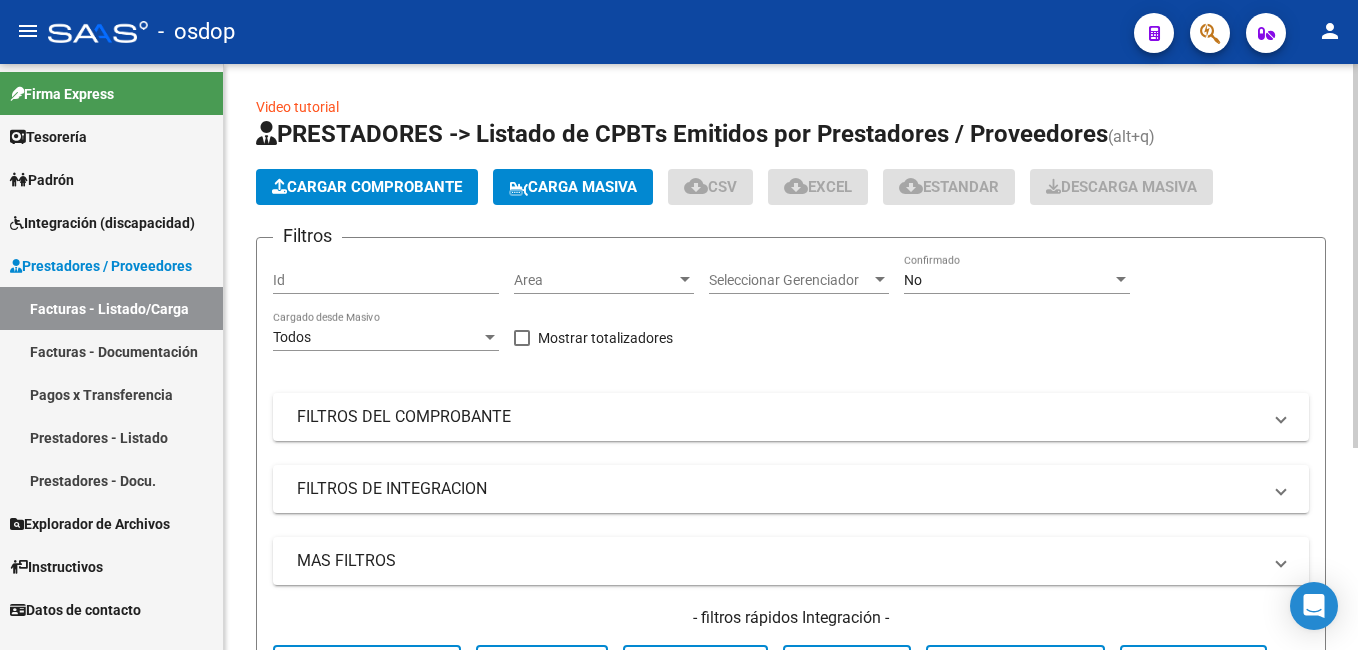 click on "Cargar Comprobante" 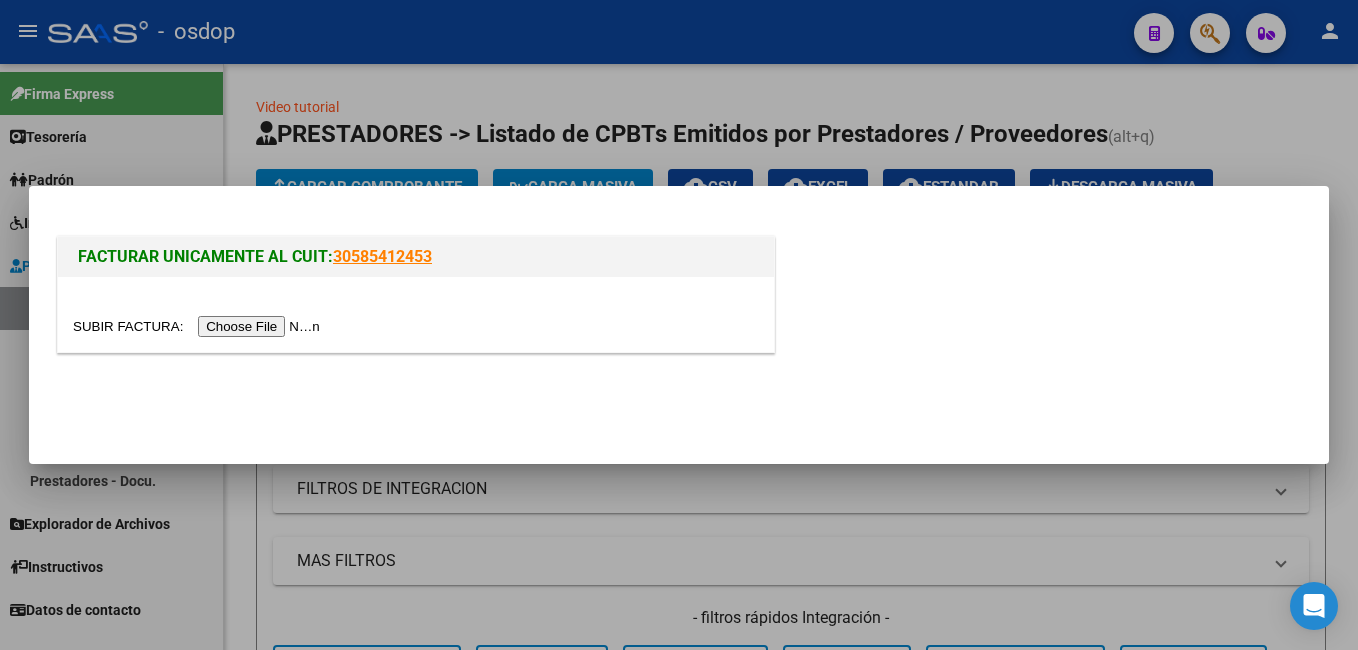 click at bounding box center [199, 326] 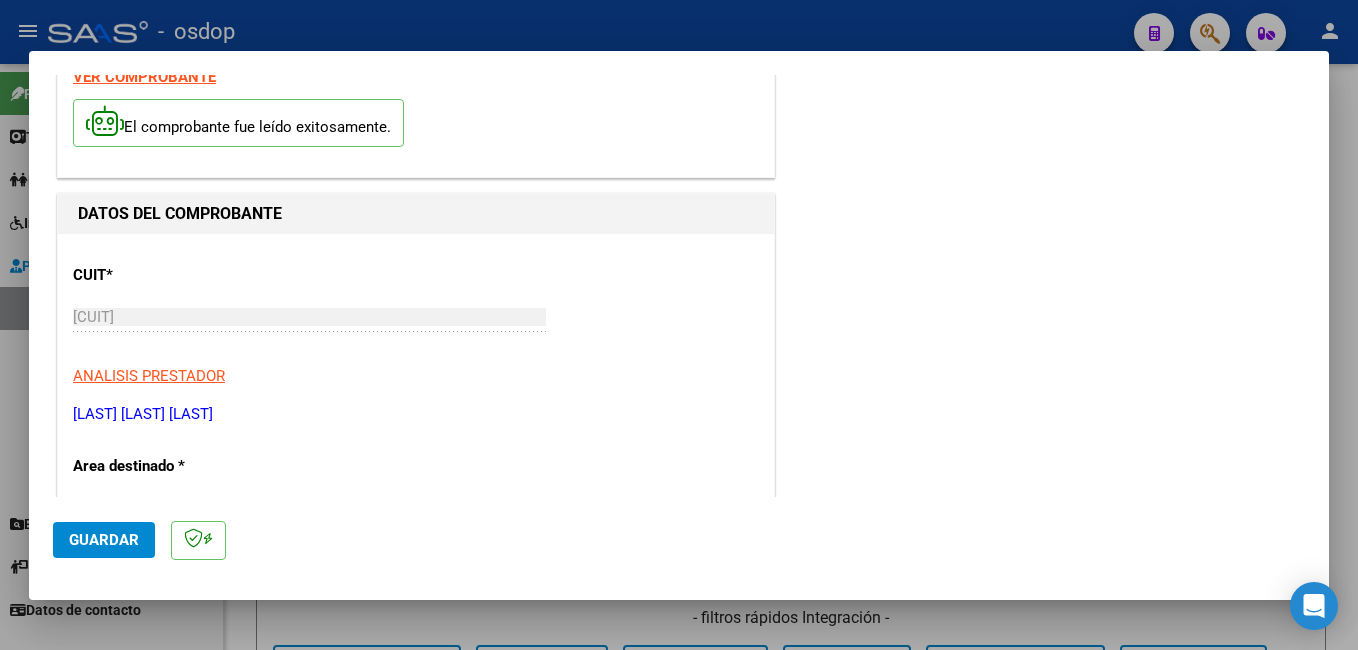 scroll, scrollTop: 200, scrollLeft: 0, axis: vertical 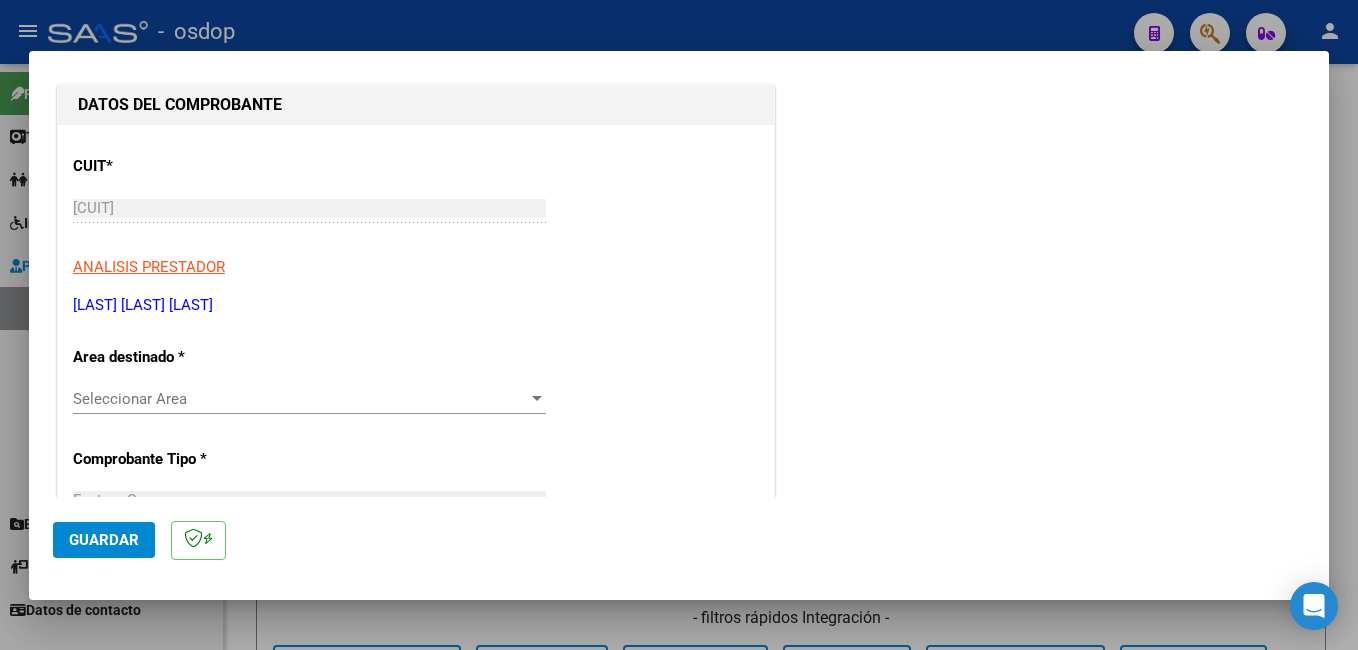 click on "Seleccionar Area Seleccionar Area" at bounding box center (309, 399) 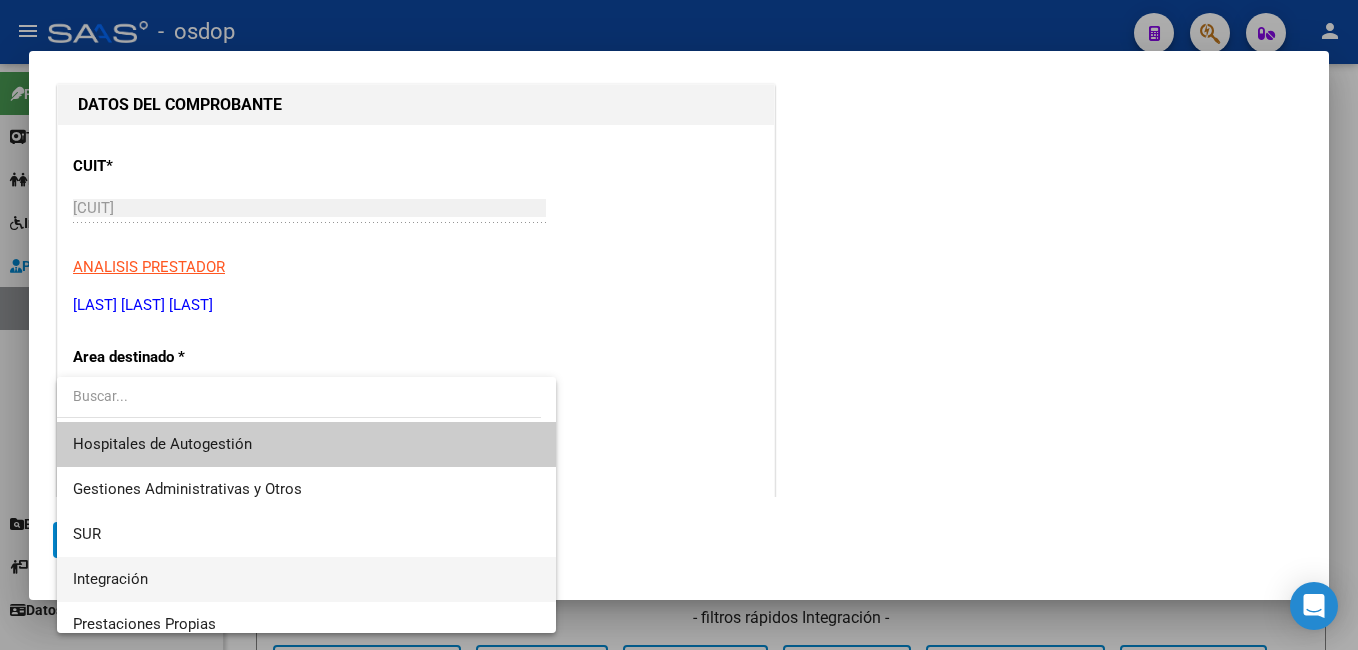 click on "Integración" at bounding box center [306, 579] 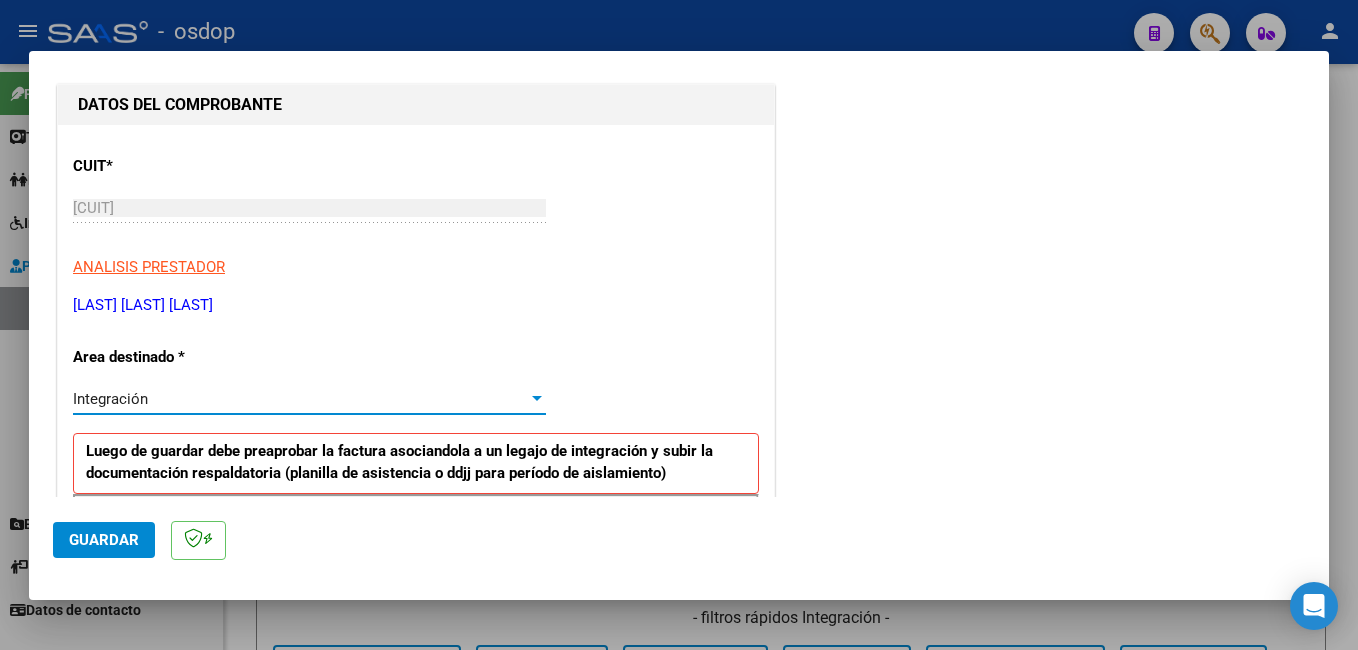 scroll, scrollTop: 400, scrollLeft: 0, axis: vertical 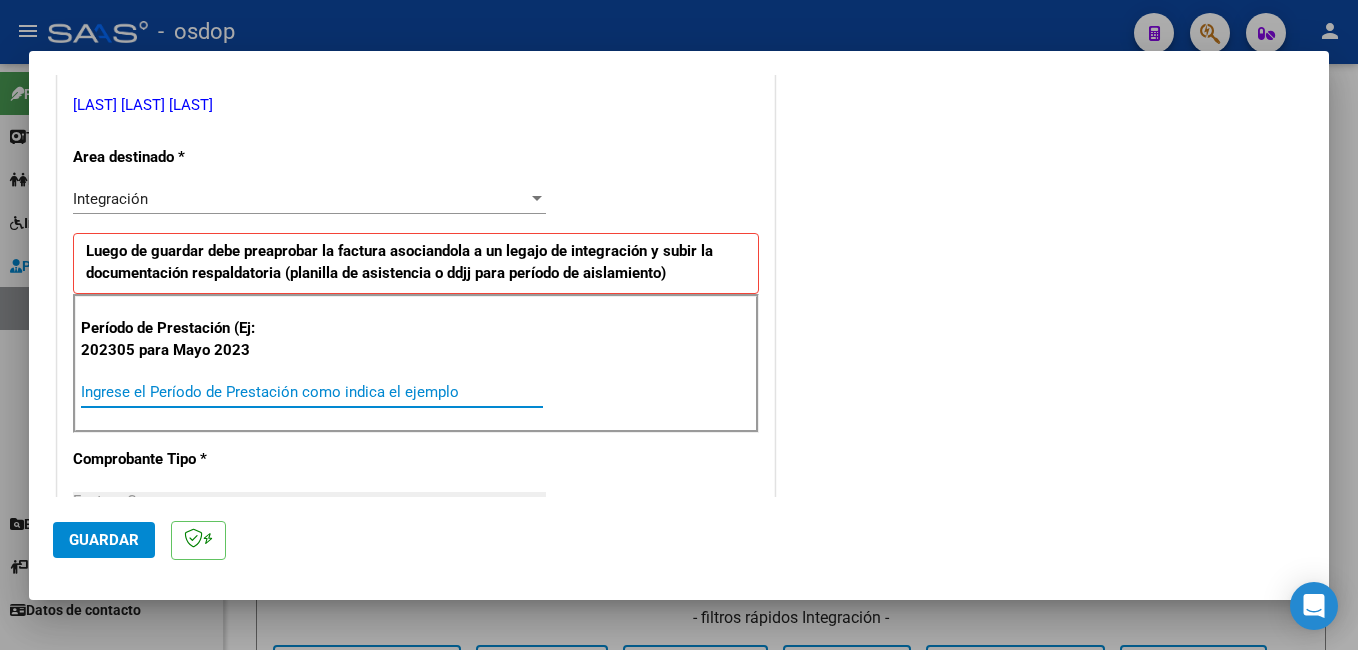 click on "Ingrese el Período de Prestación como indica el ejemplo" at bounding box center (312, 392) 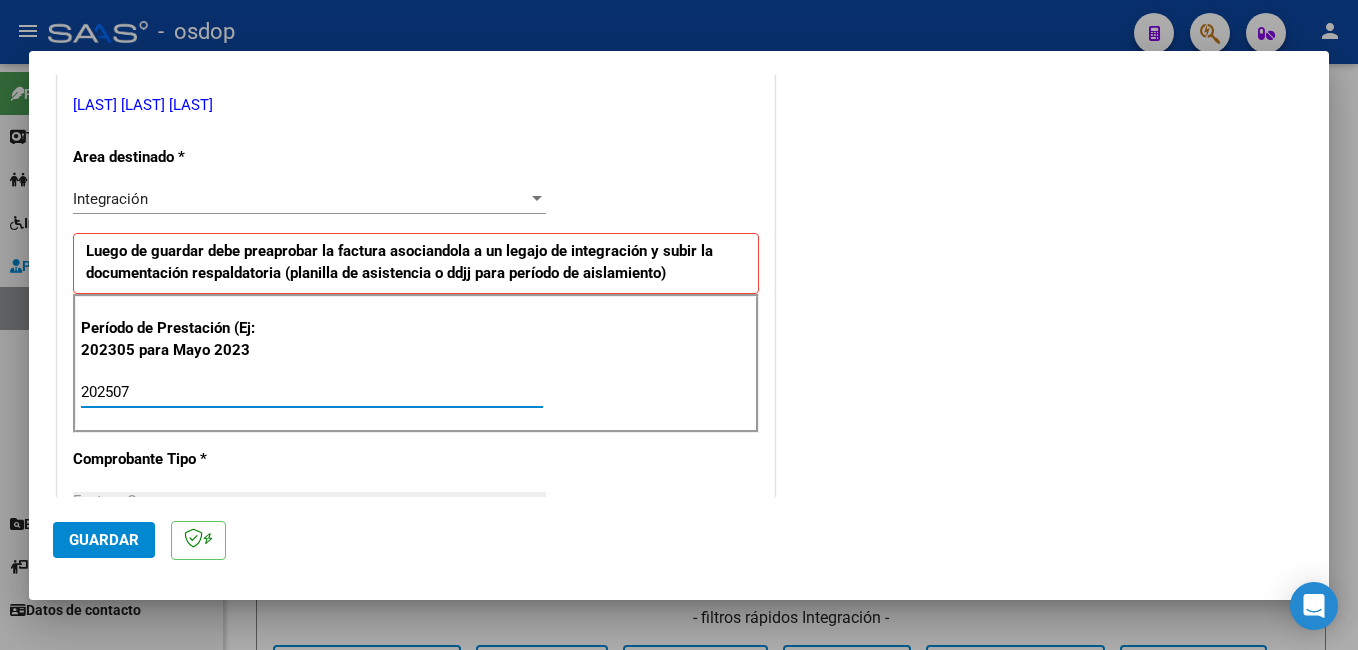 type on "202507" 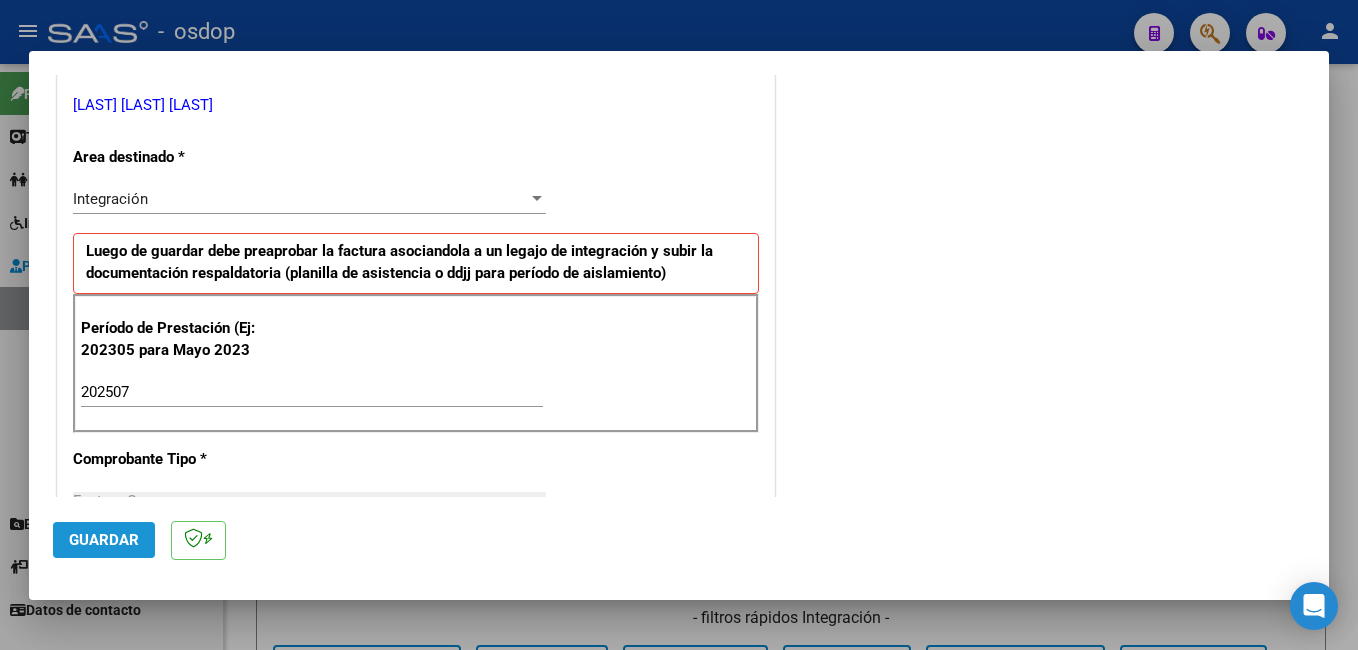 click on "Guardar" 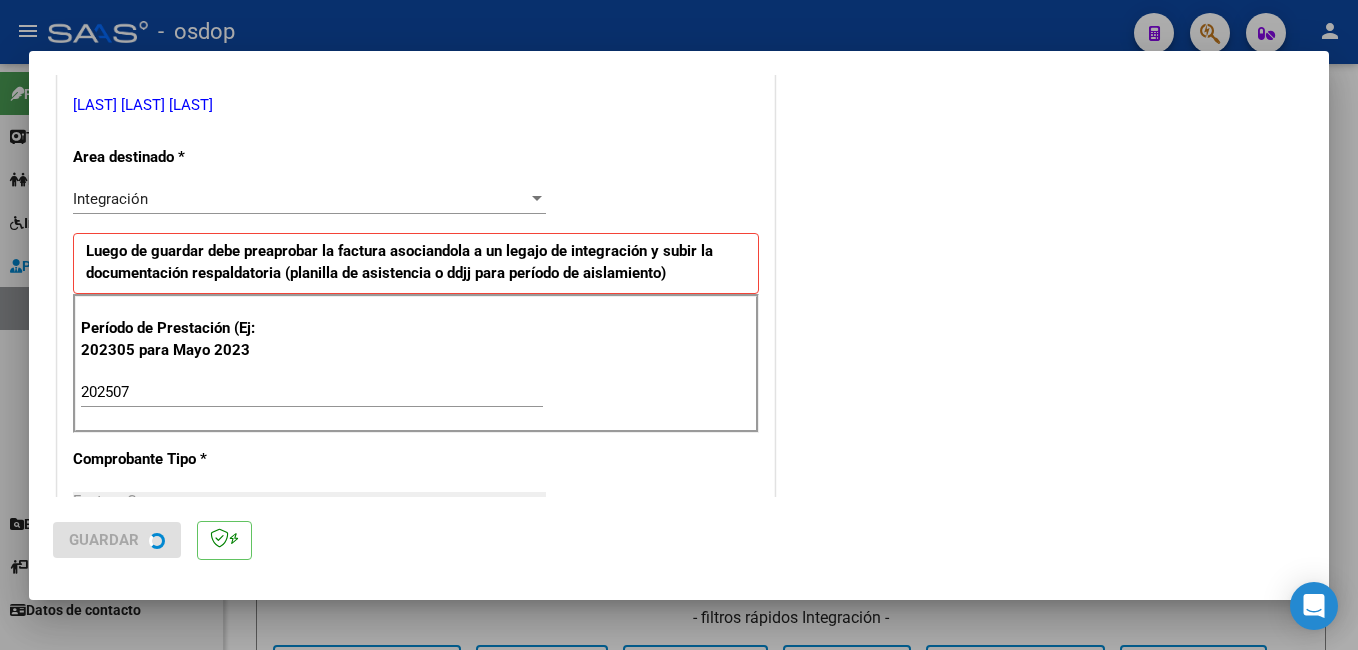 scroll, scrollTop: 0, scrollLeft: 0, axis: both 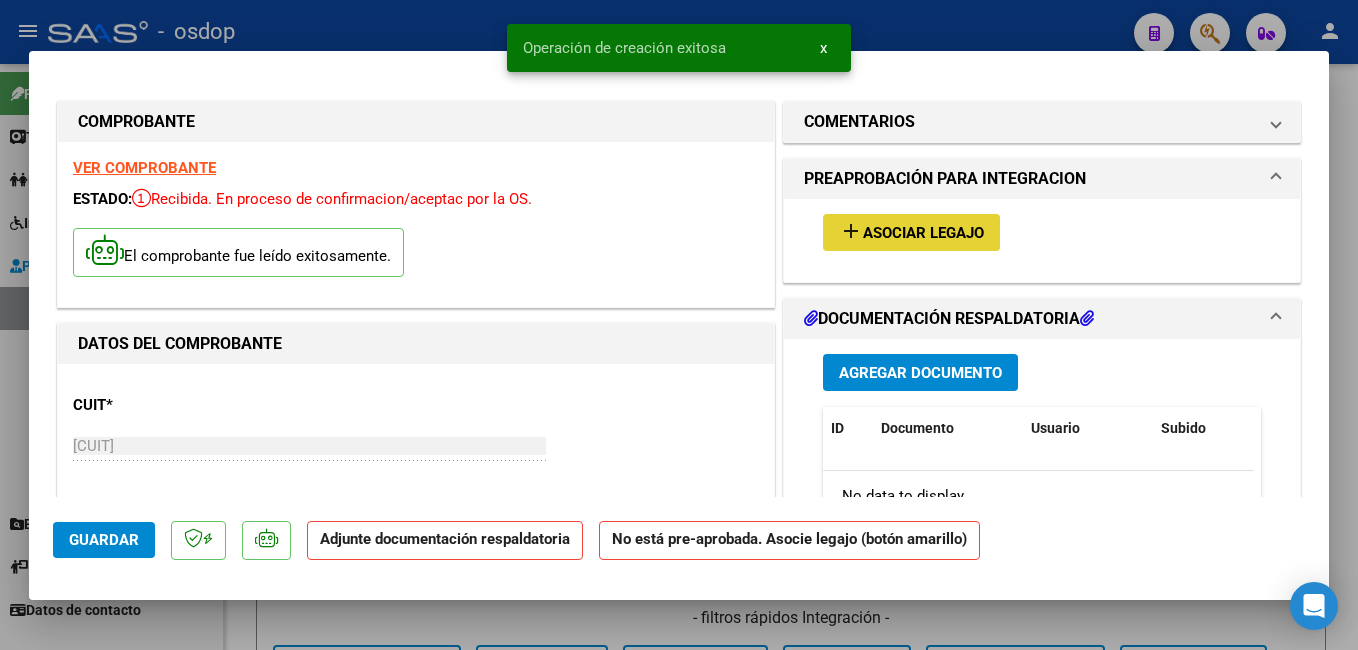 click on "Asociar Legajo" at bounding box center [923, 233] 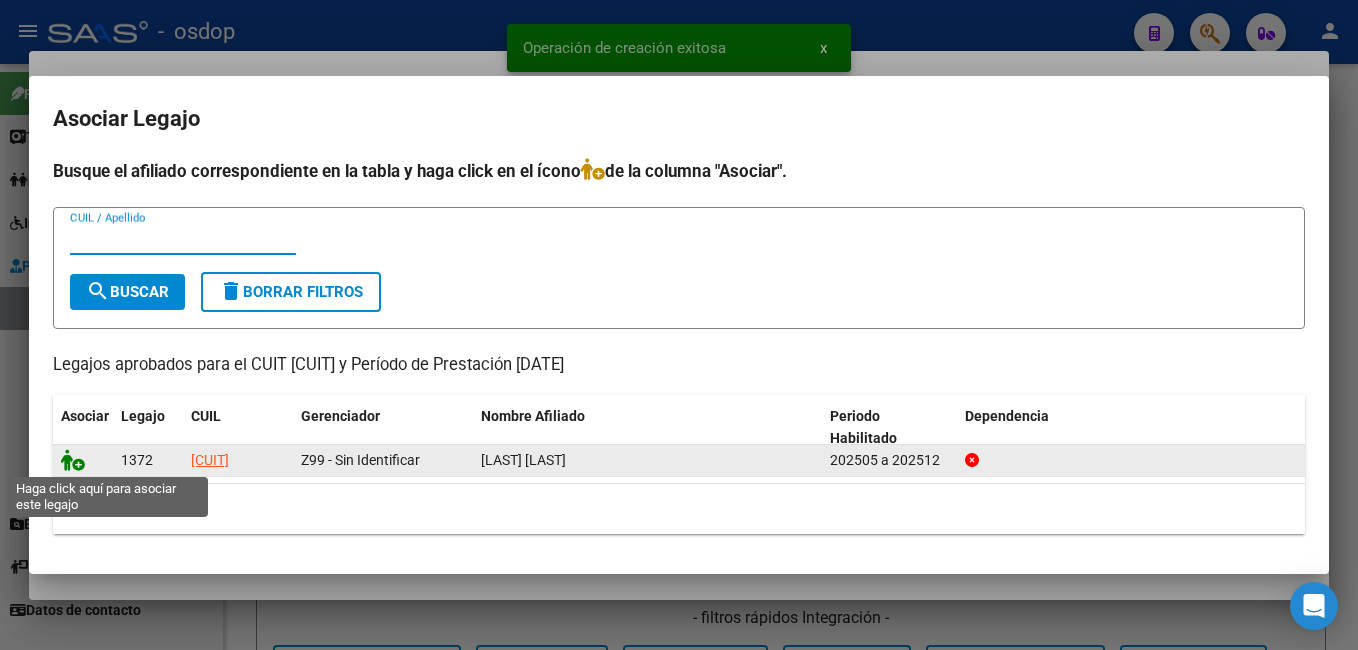 click 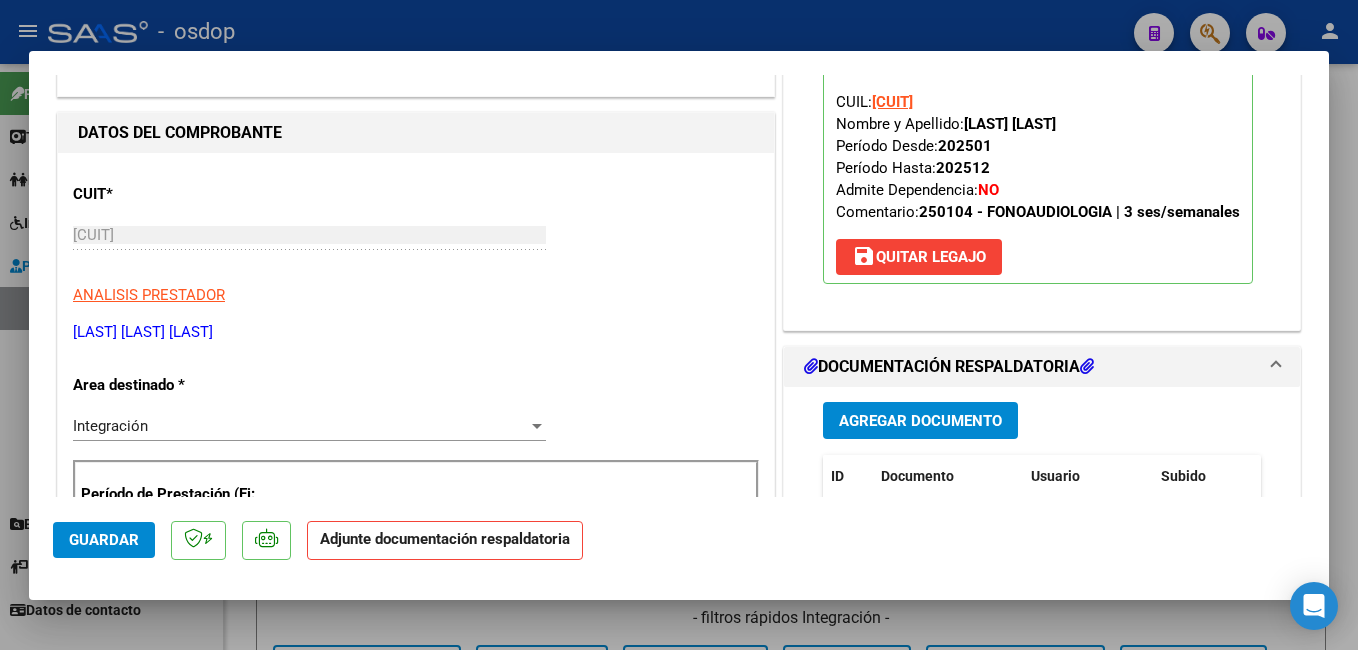 scroll, scrollTop: 300, scrollLeft: 0, axis: vertical 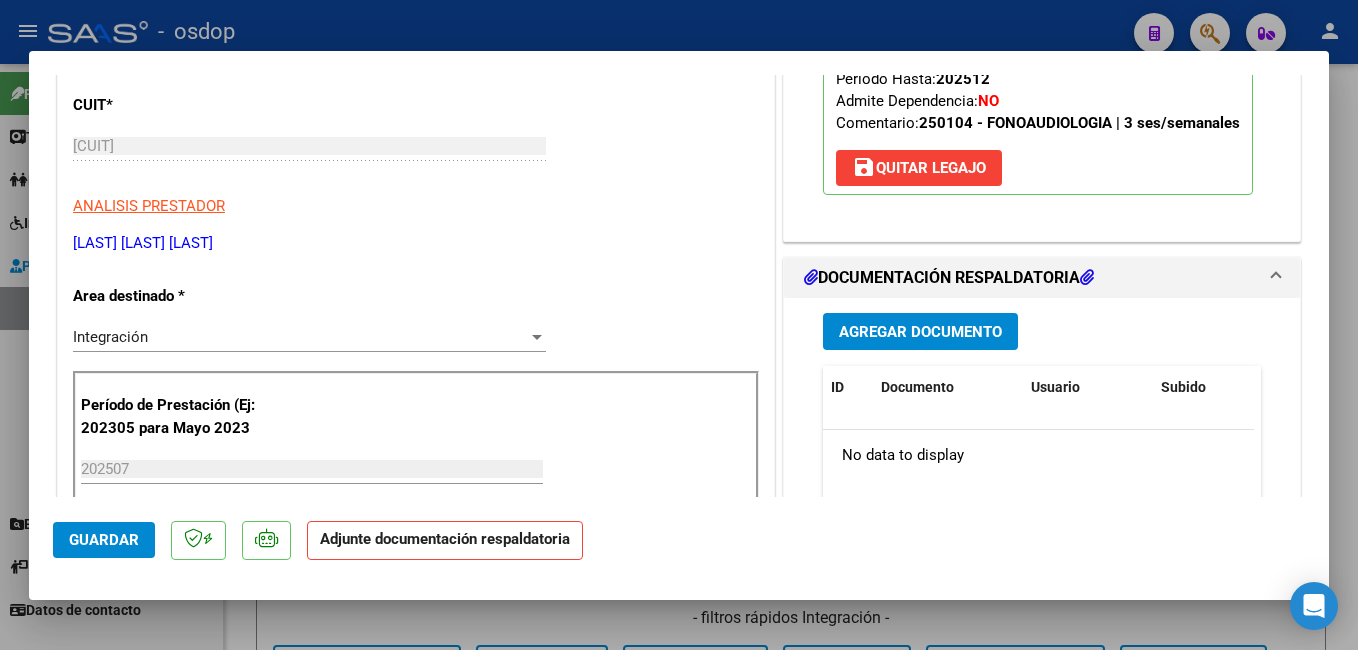 click on "Agregar Documento" at bounding box center (920, 332) 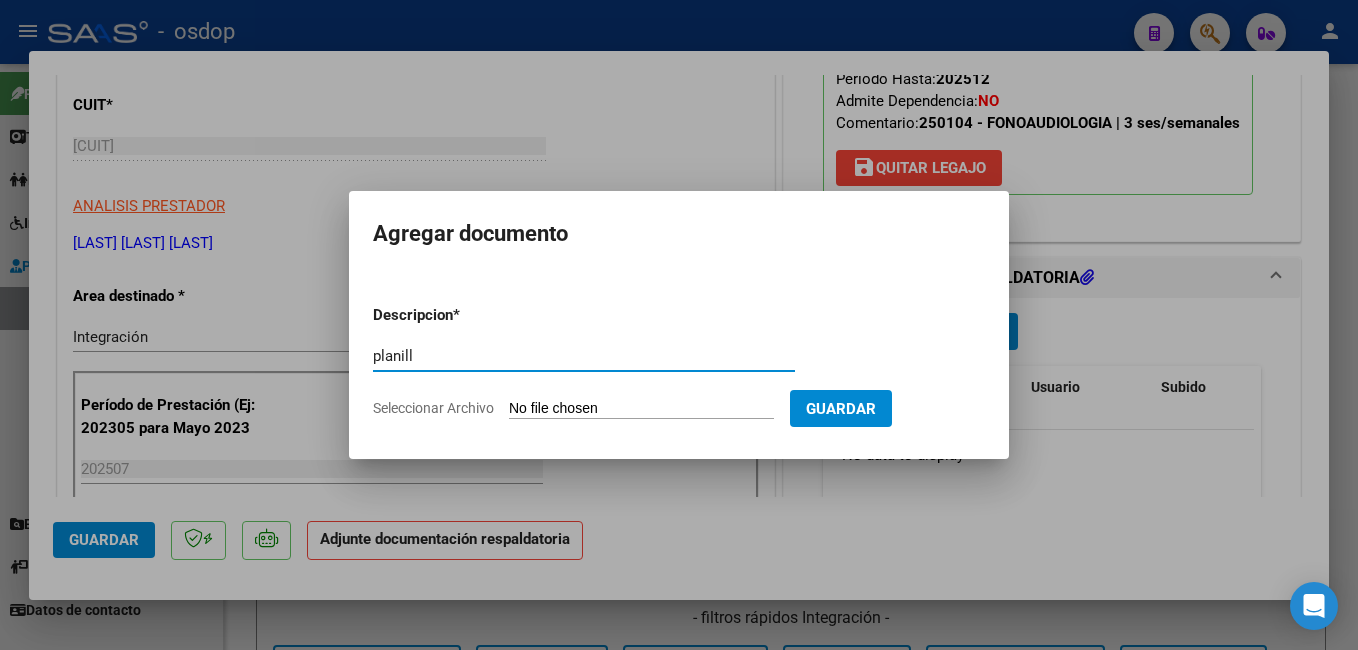 type on "planilla asistencia" 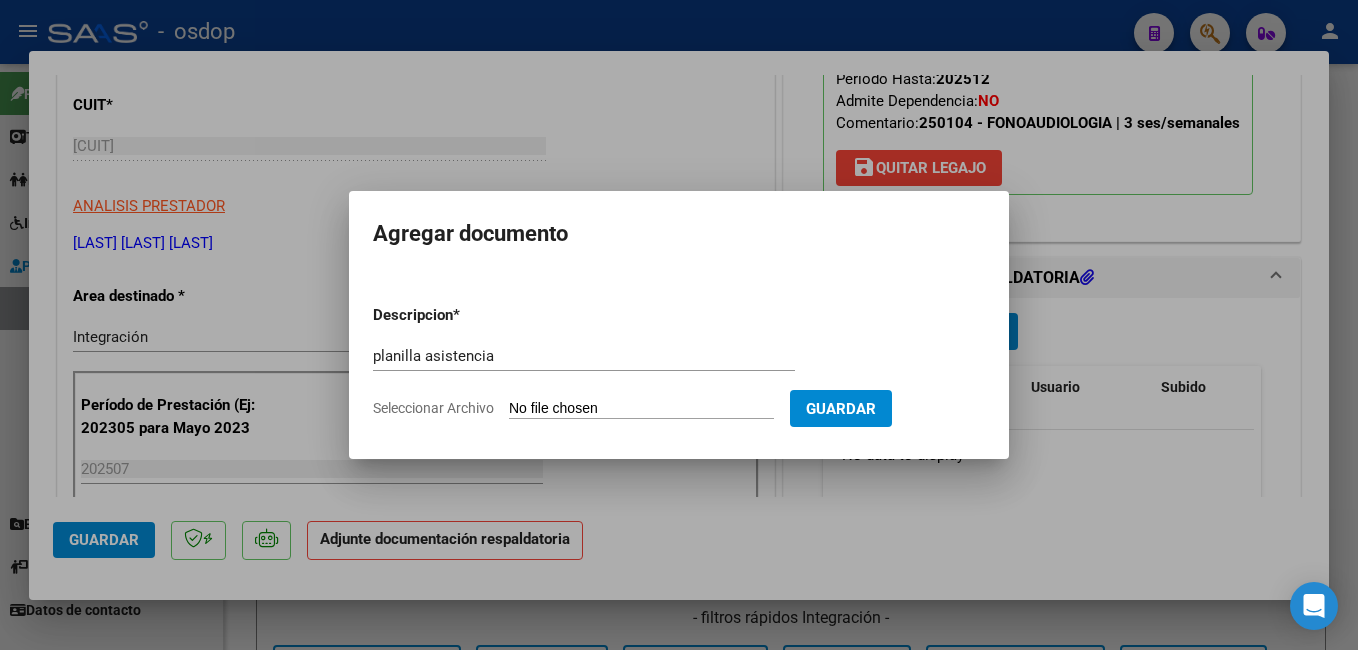 click on "Seleccionar Archivo" at bounding box center [641, 409] 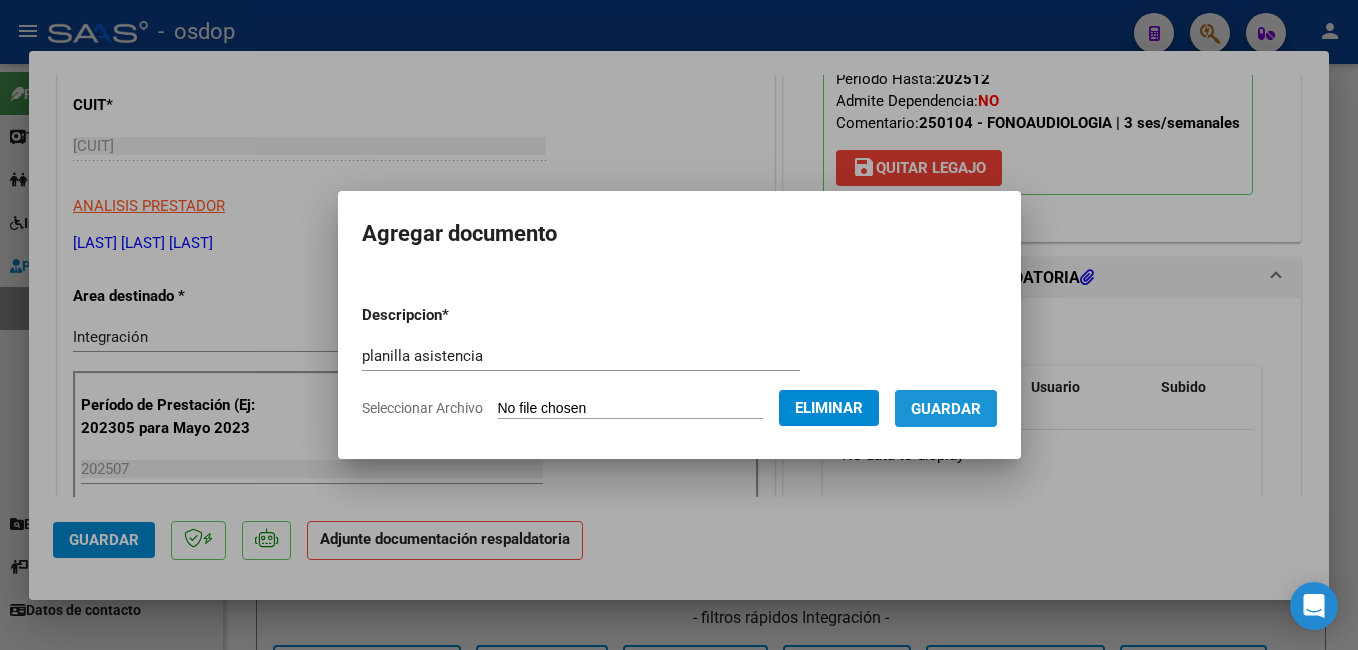 click on "Guardar" at bounding box center [946, 409] 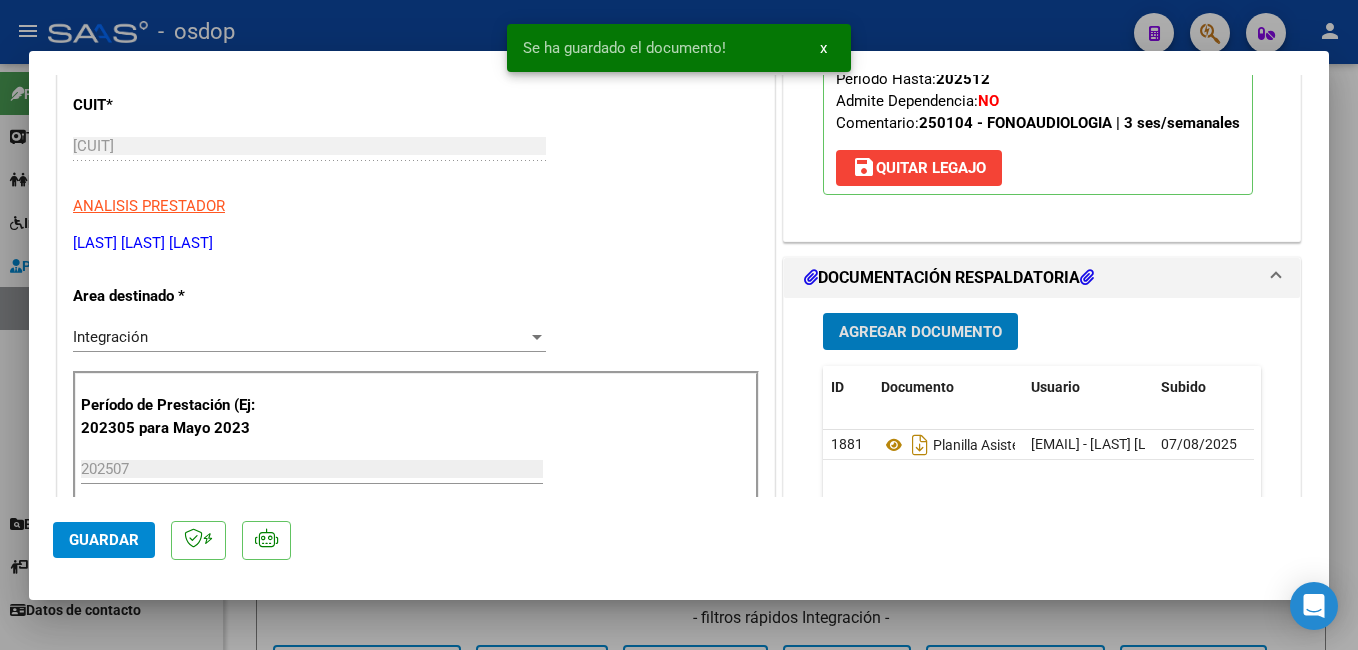 click on "Guardar" 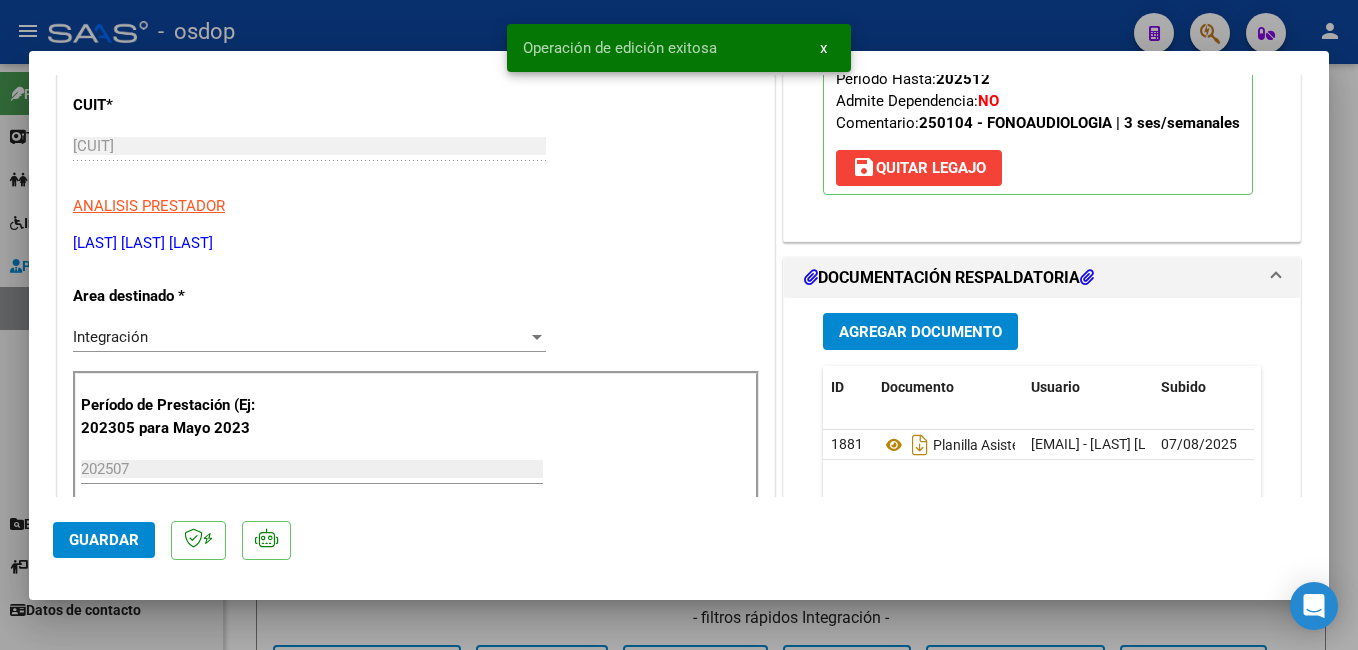 click at bounding box center (679, 325) 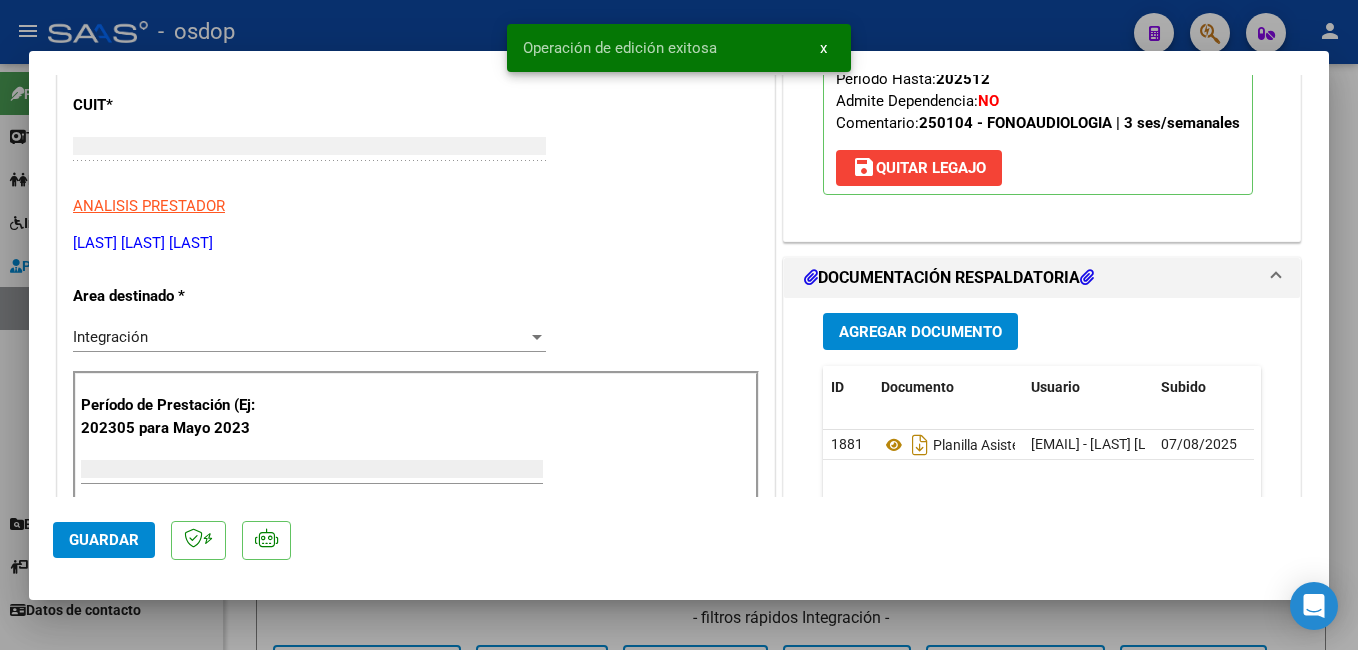 scroll, scrollTop: 239, scrollLeft: 0, axis: vertical 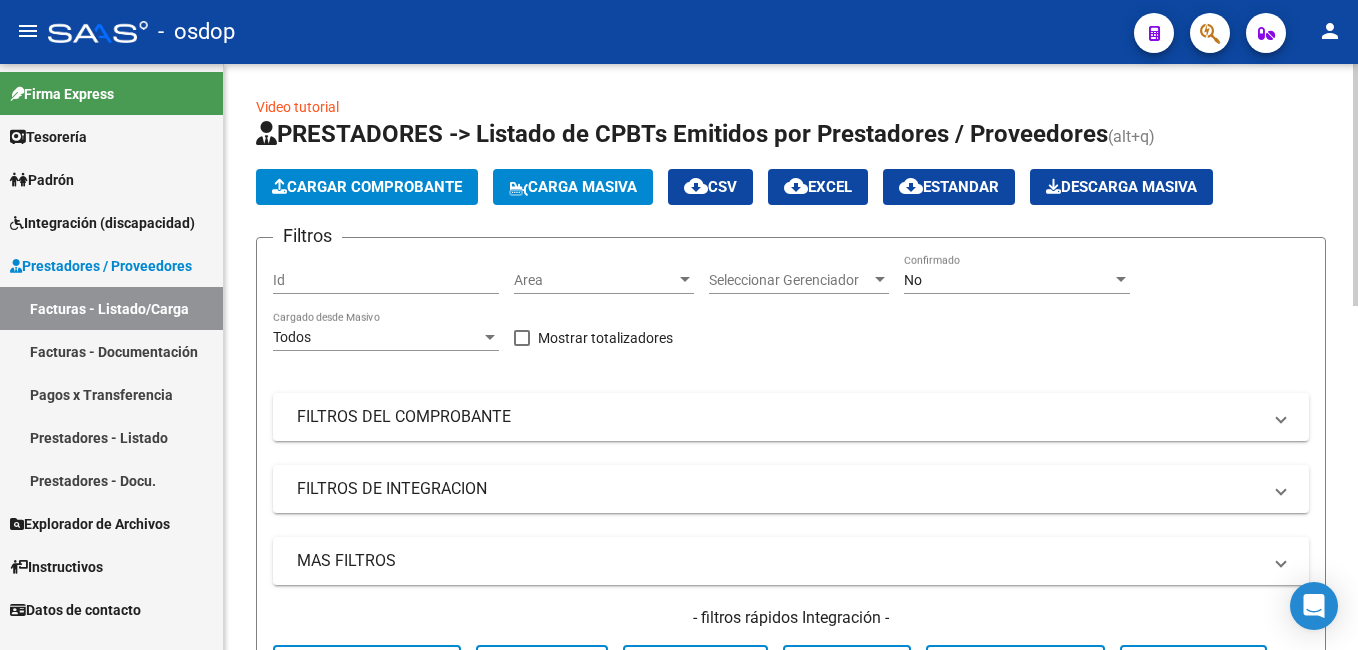 click on "Cargar Comprobante" 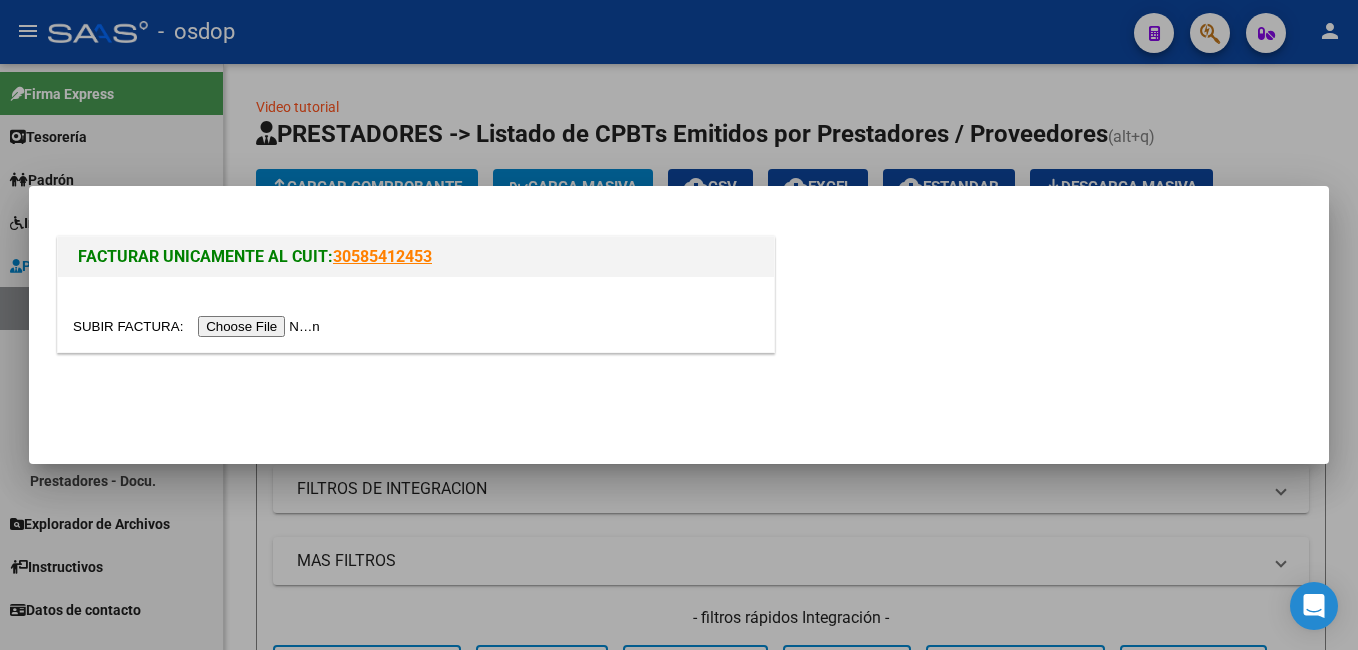 click at bounding box center [199, 326] 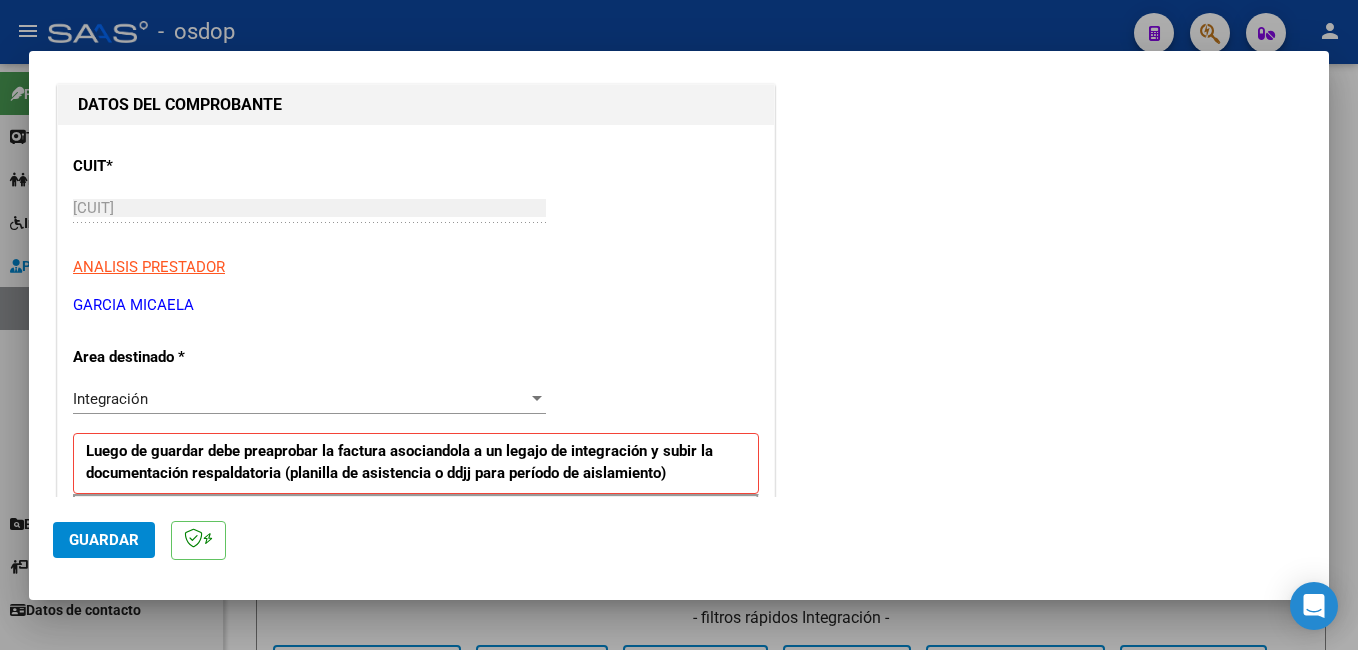 scroll, scrollTop: 500, scrollLeft: 0, axis: vertical 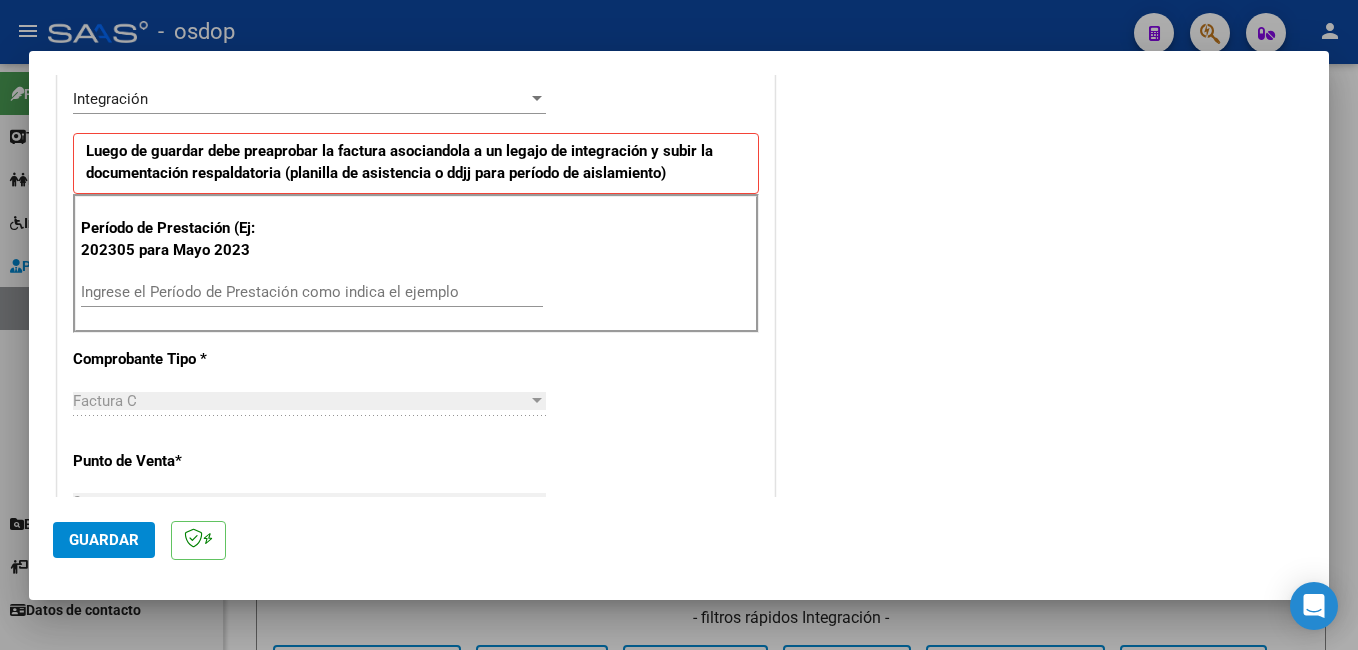 click on "Ingrese el Período de Prestación como indica el ejemplo" at bounding box center [312, 292] 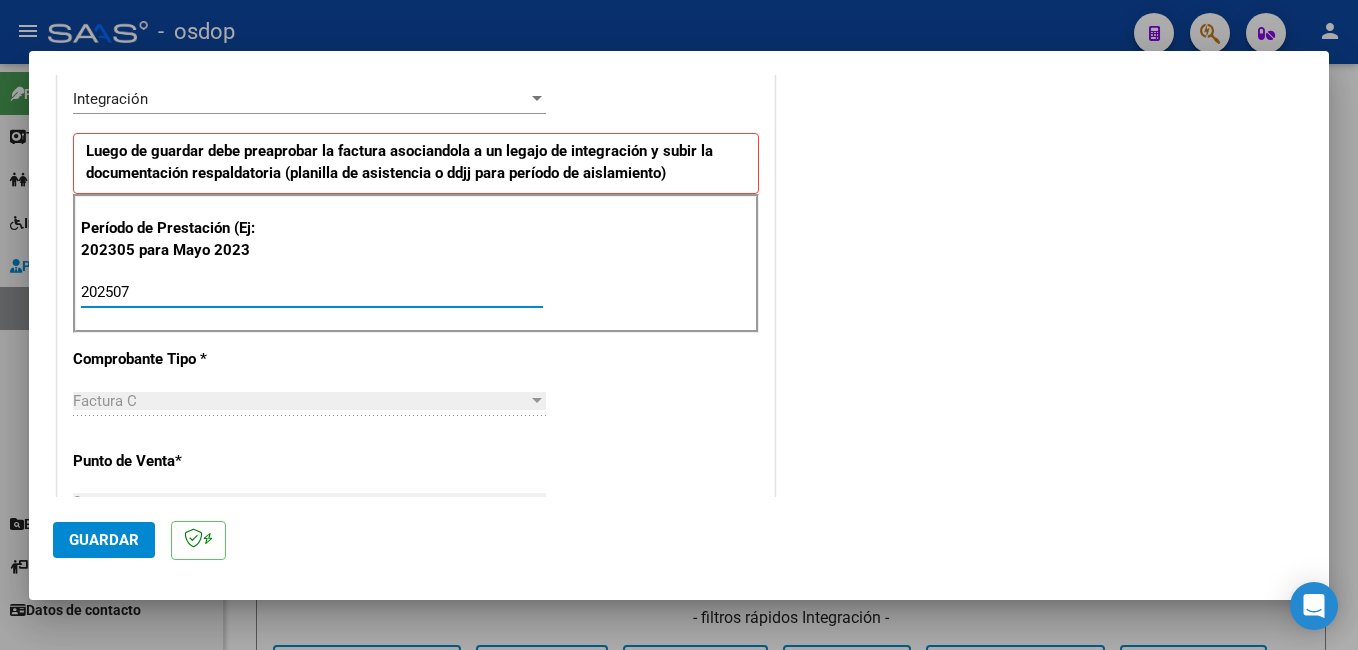 type on "202507" 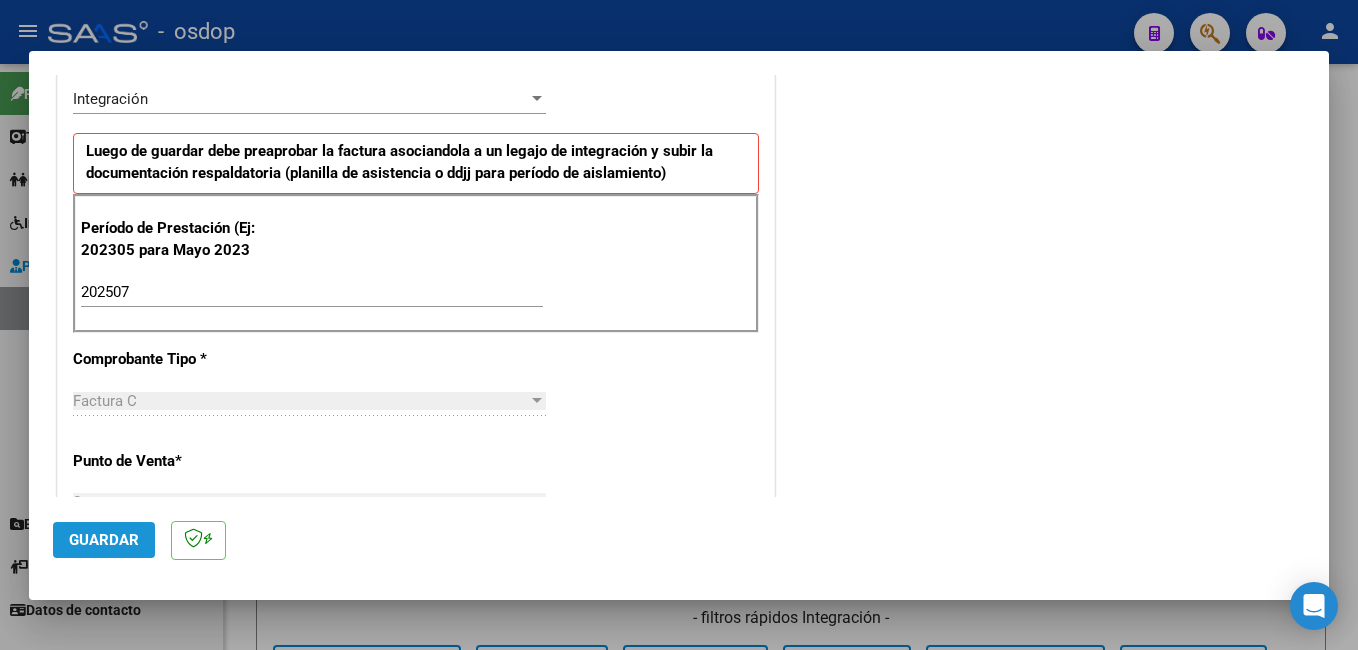 click on "Guardar" 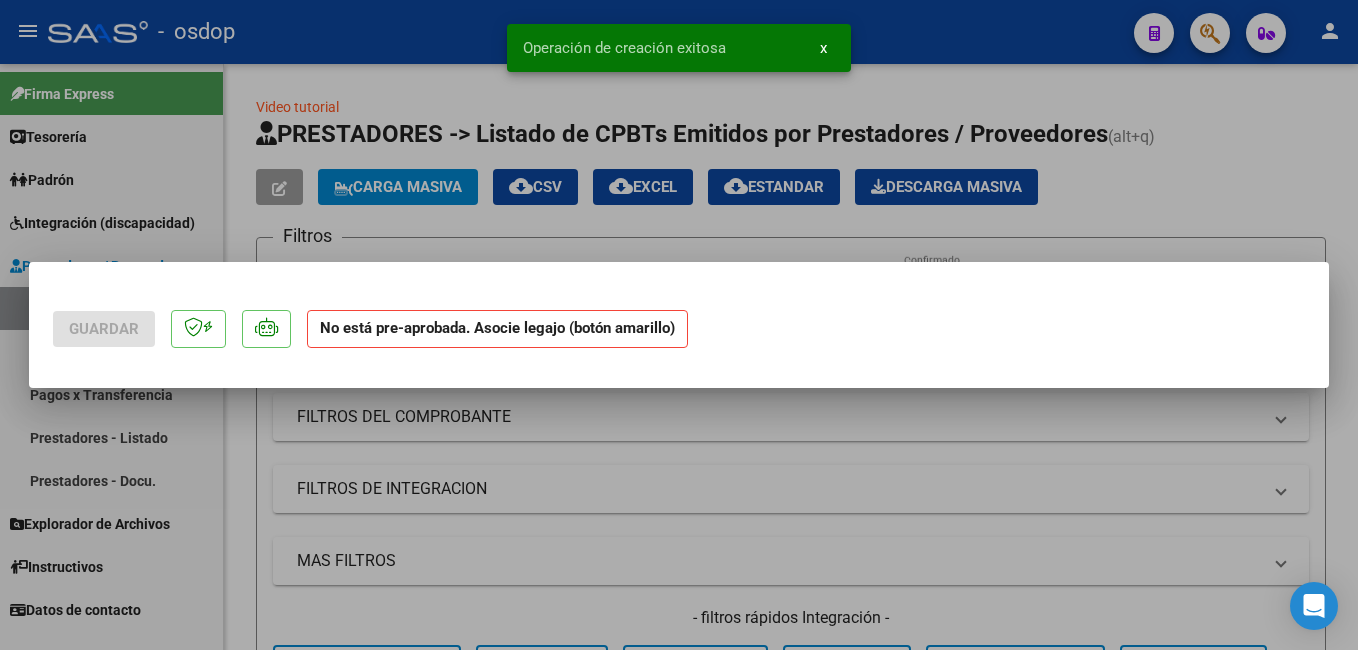 scroll, scrollTop: 0, scrollLeft: 0, axis: both 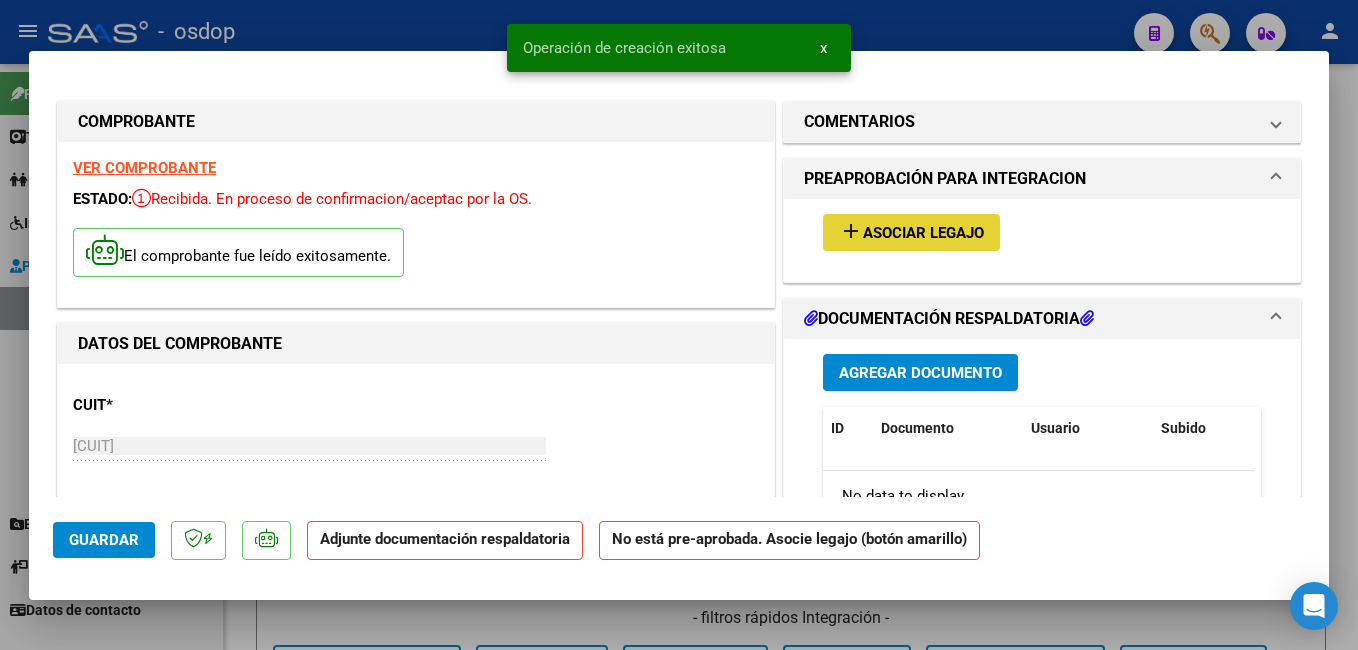 click on "Asociar Legajo" at bounding box center (923, 233) 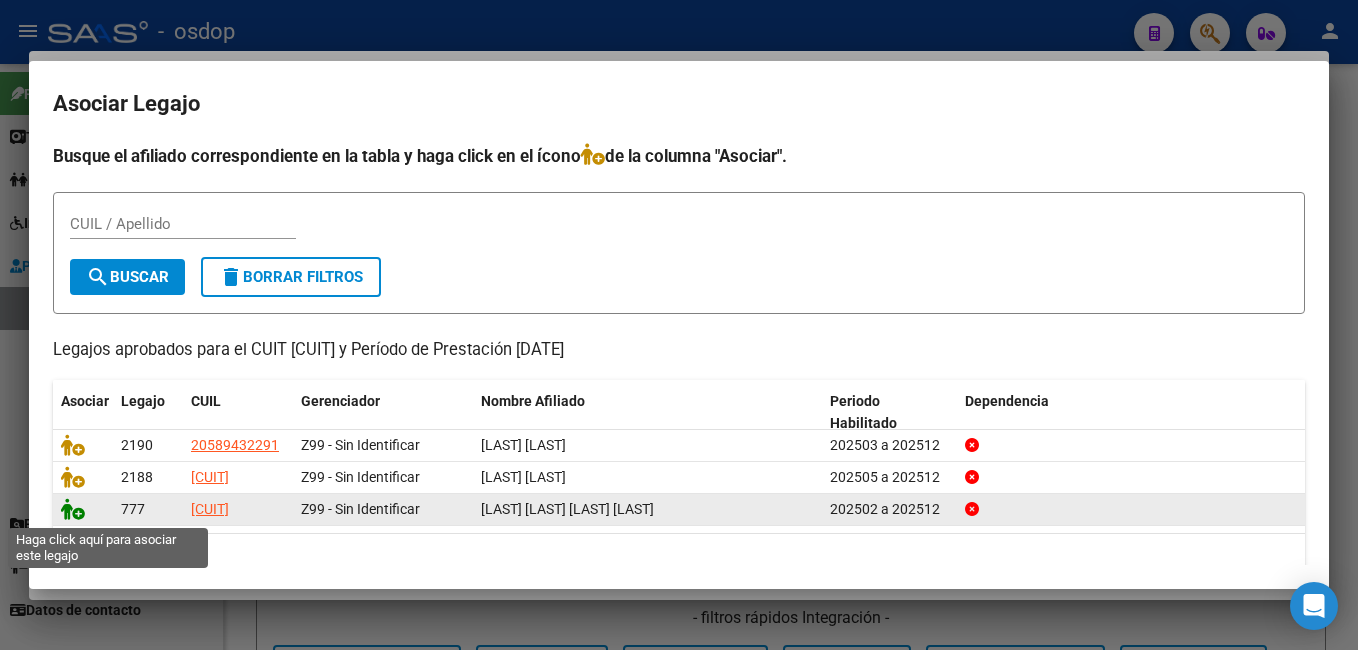 click 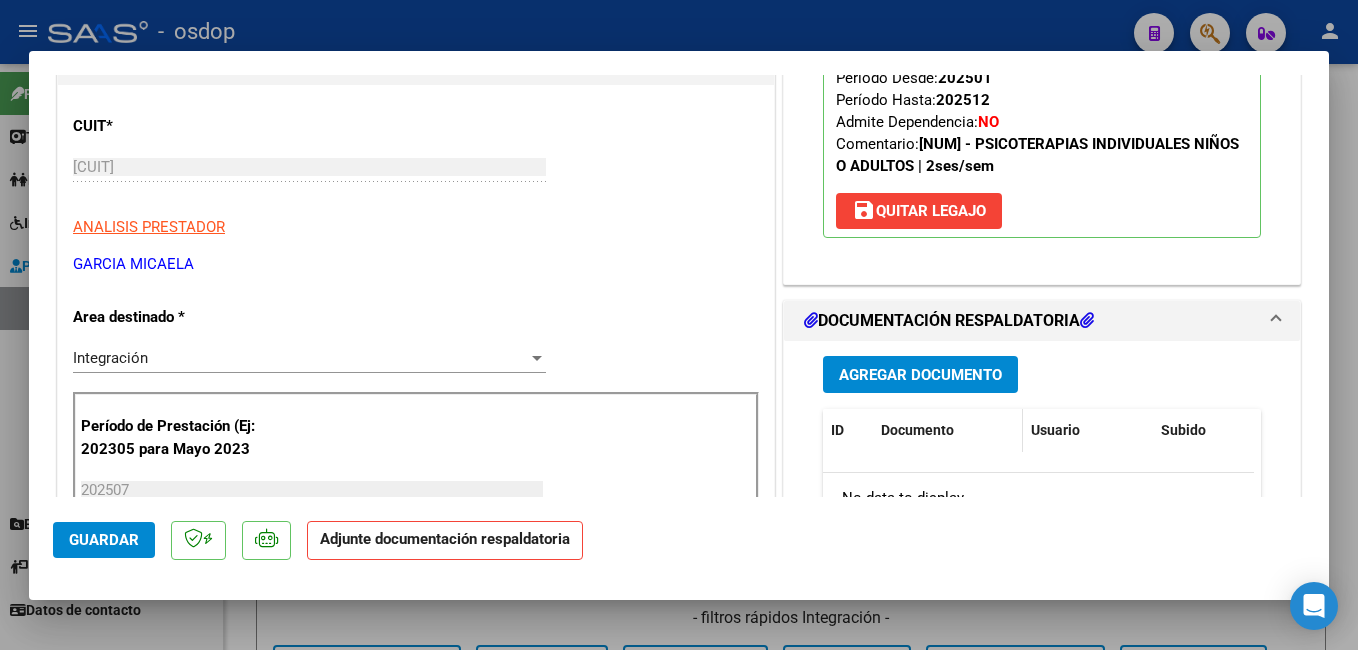 scroll, scrollTop: 300, scrollLeft: 0, axis: vertical 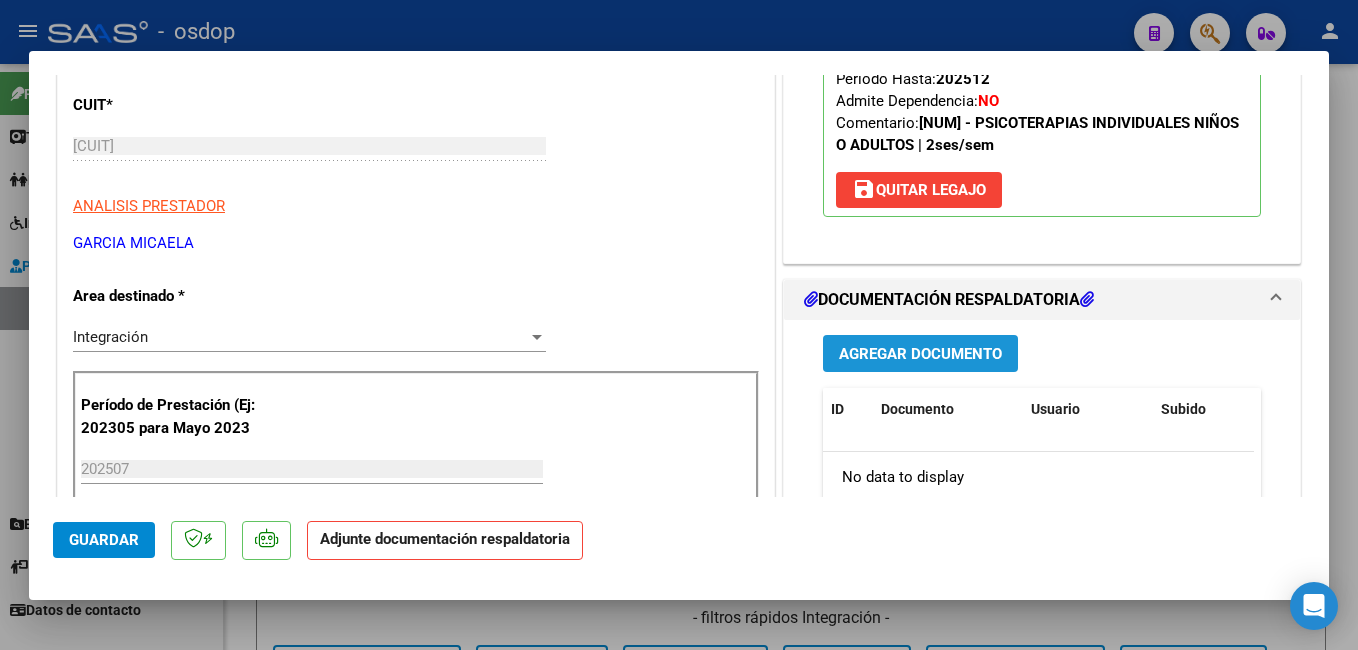 click on "Agregar Documento" at bounding box center [920, 353] 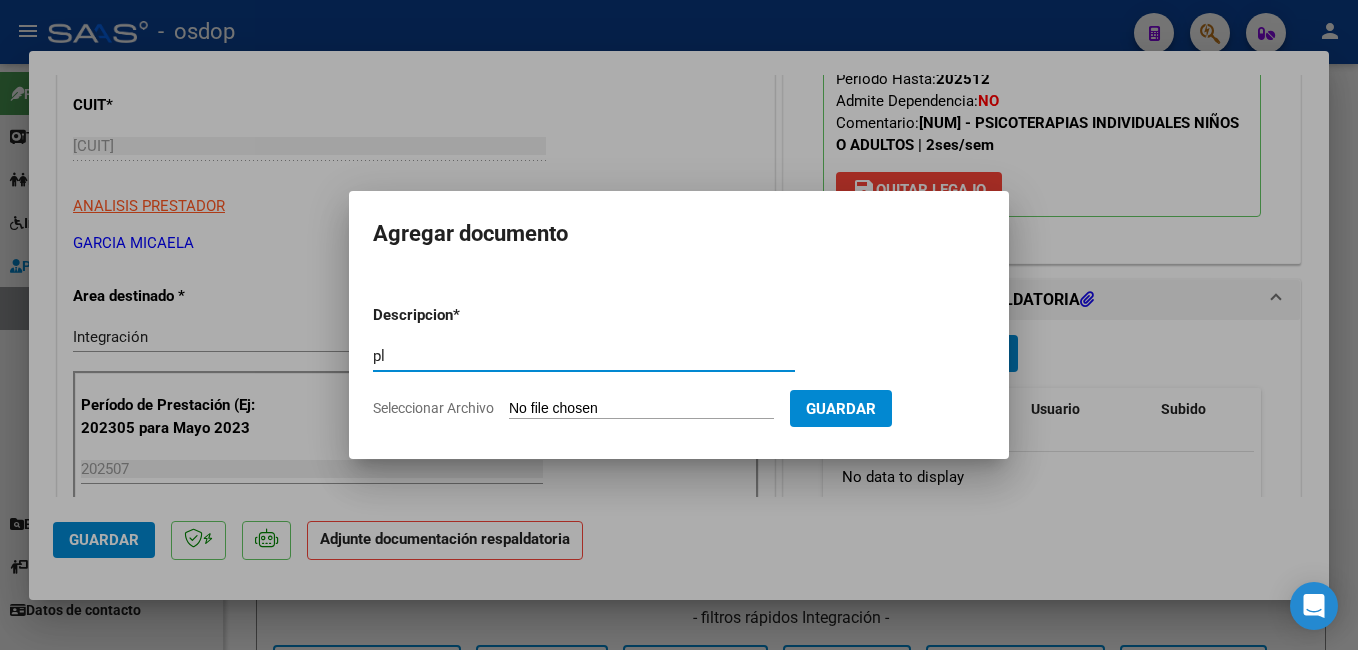 type on "planilla asistencia" 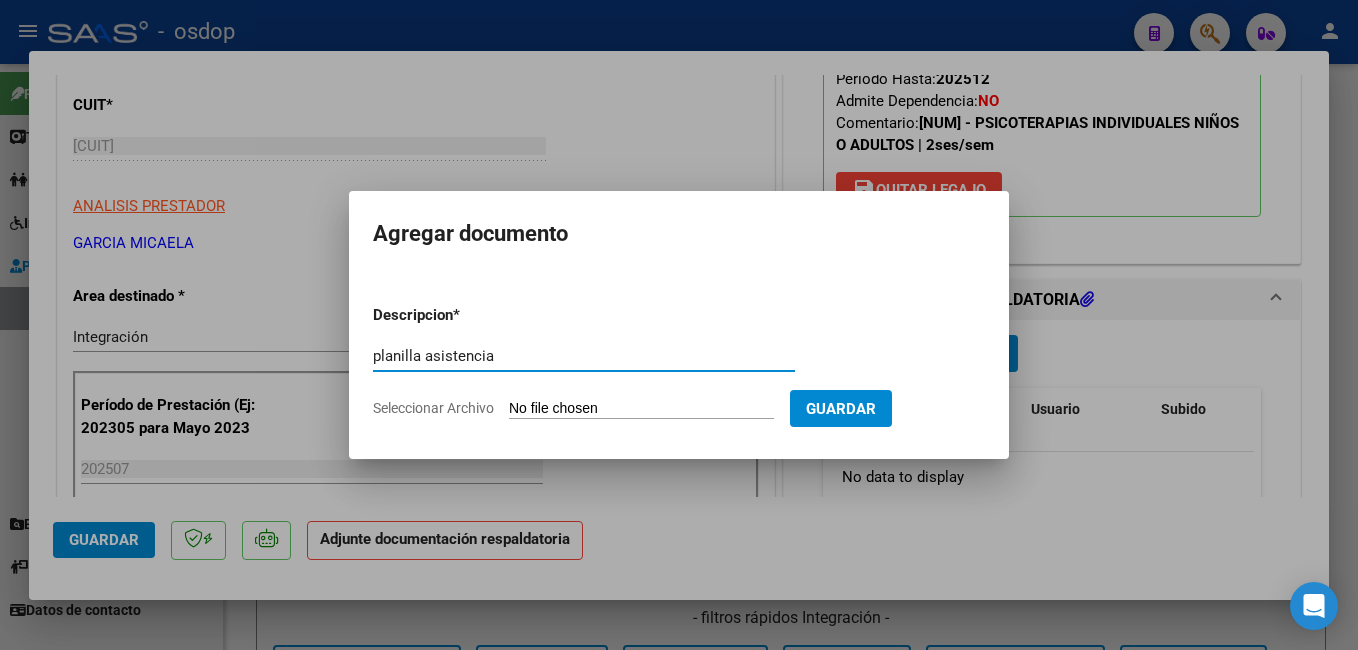 click on "Descripcion  *   planilla asistencia Escriba aquí una descripcion  Seleccionar Archivo Guardar" at bounding box center [679, 362] 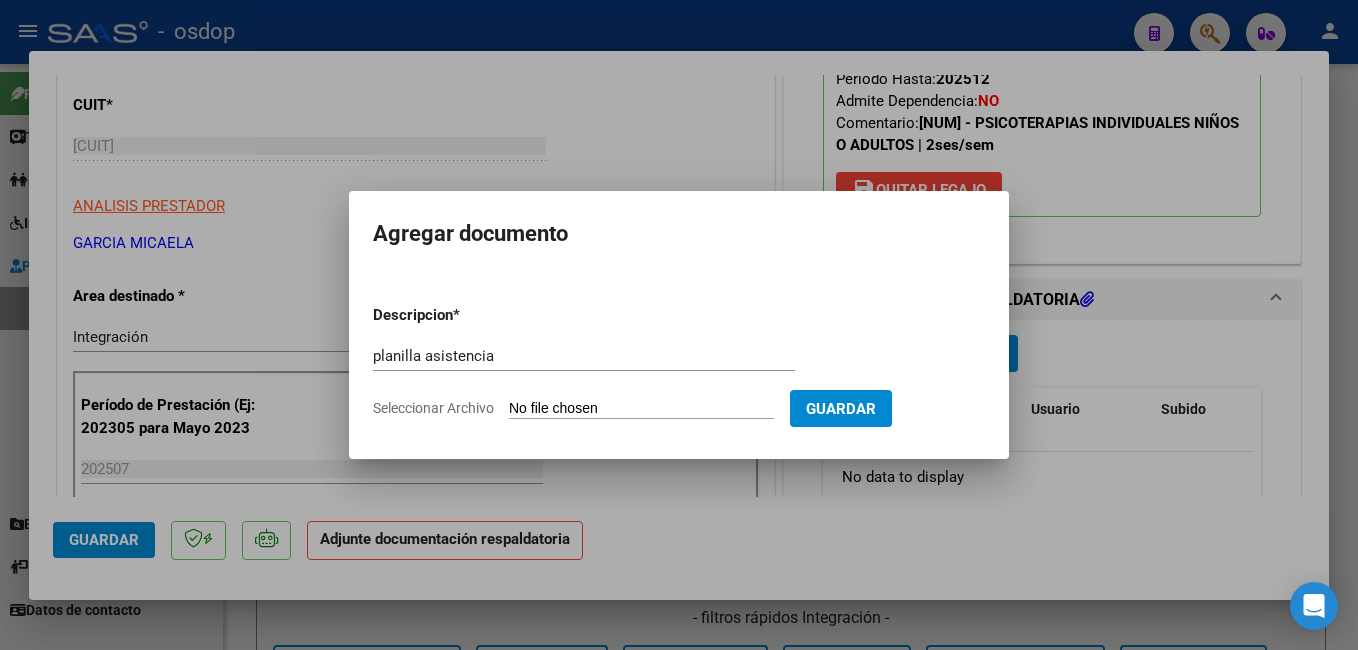 click on "Seleccionar Archivo" at bounding box center [641, 409] 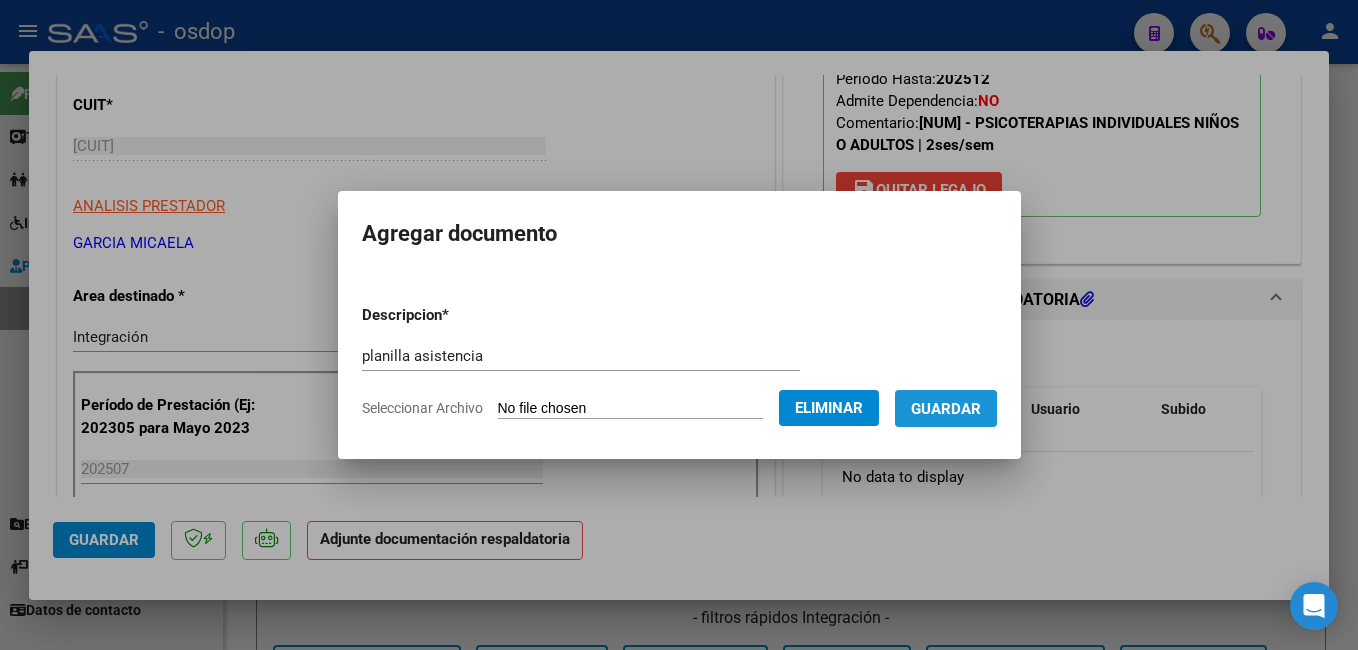 click on "Guardar" at bounding box center [946, 409] 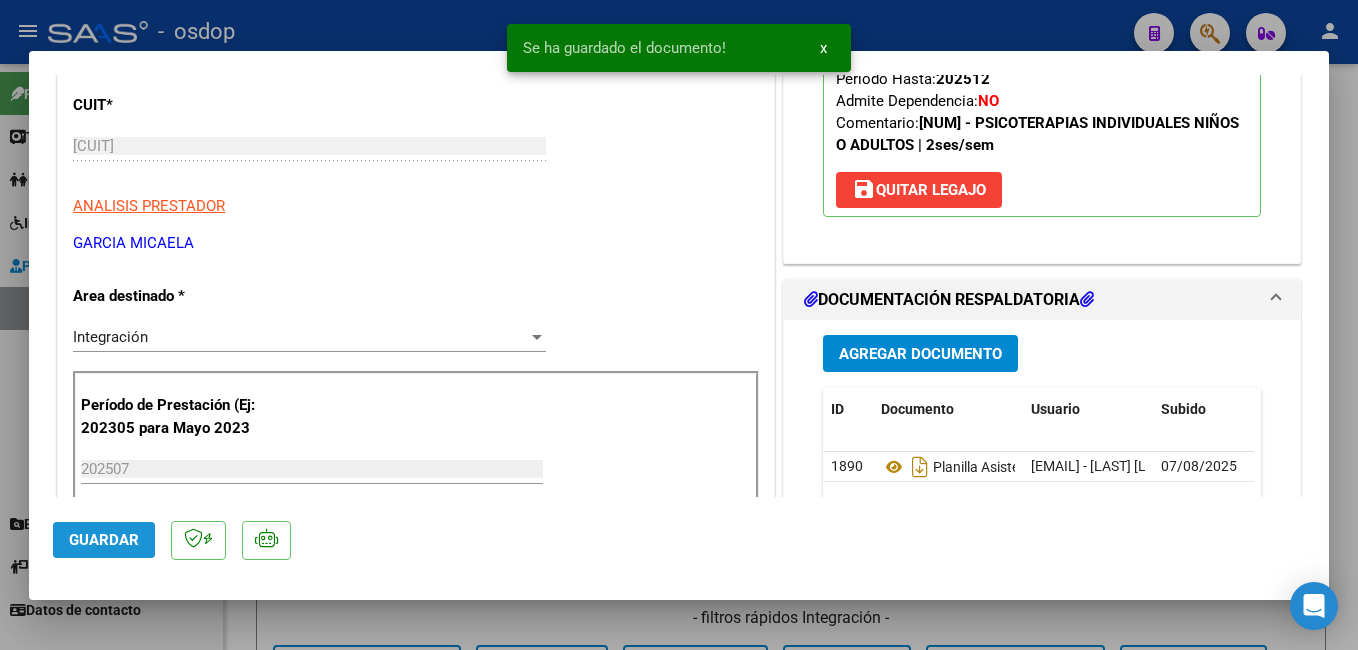 click on "Guardar" 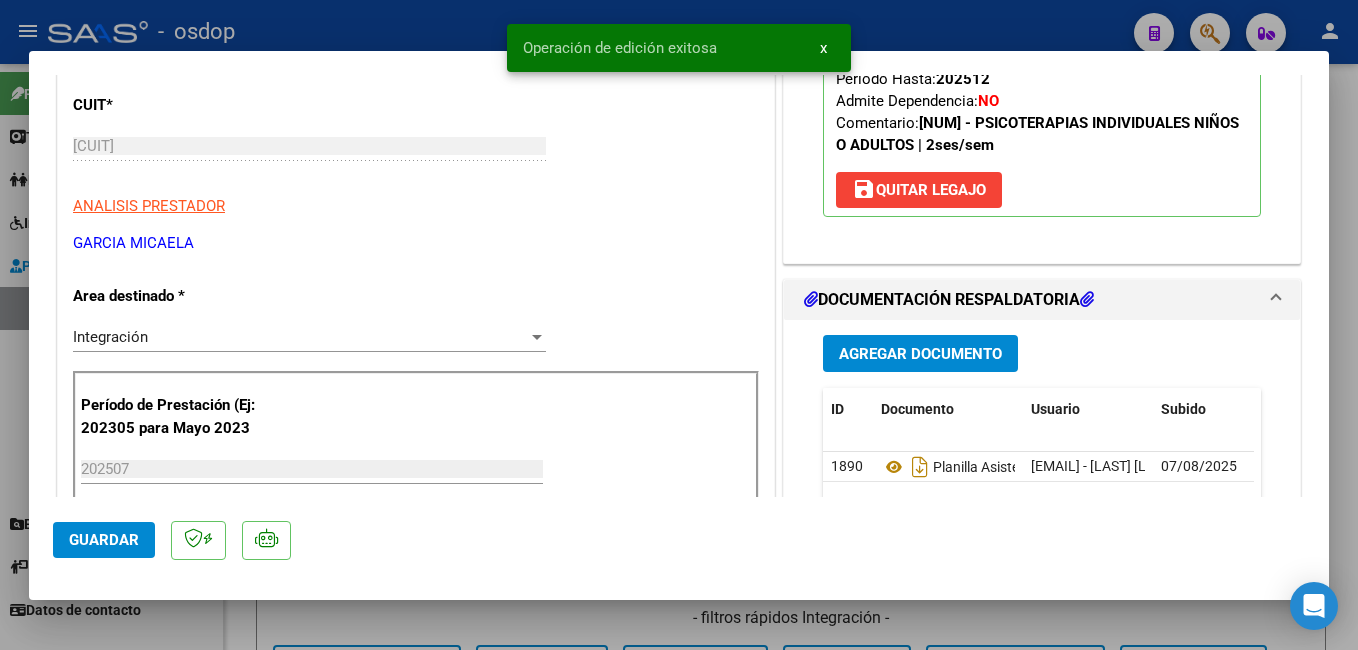 click at bounding box center [679, 325] 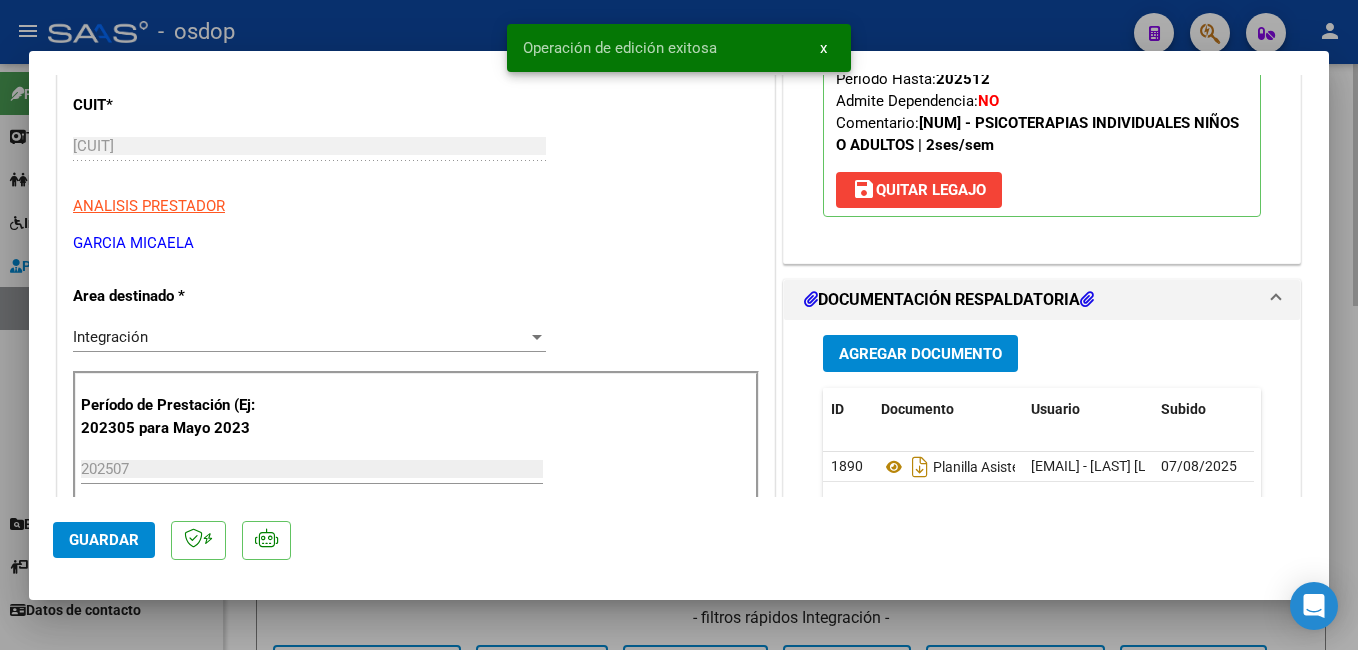 type 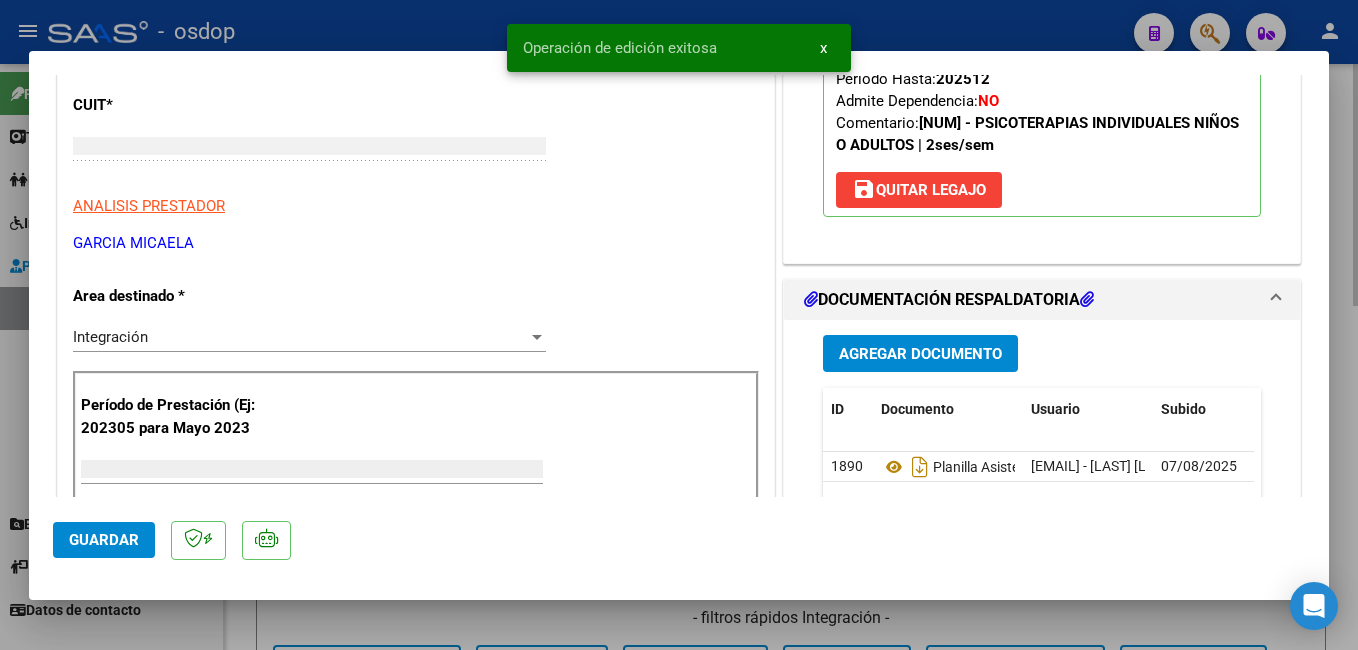 scroll, scrollTop: 0, scrollLeft: 0, axis: both 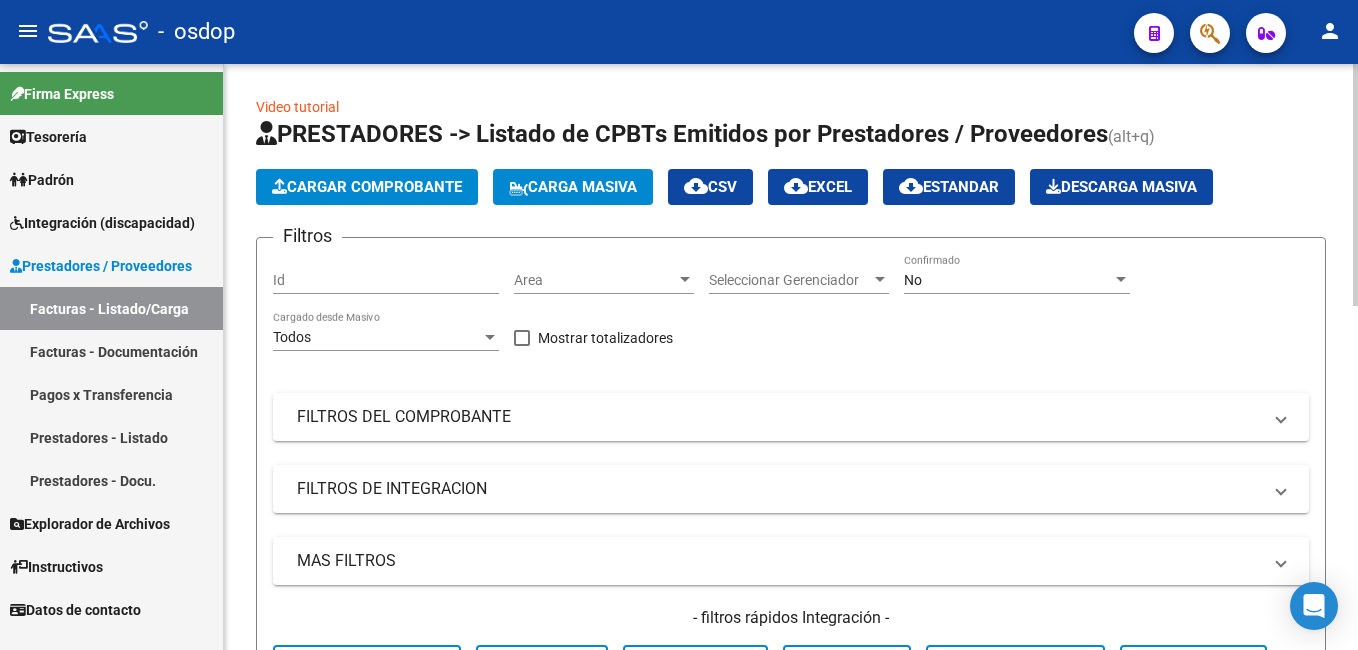 click on "Cargar Comprobante" 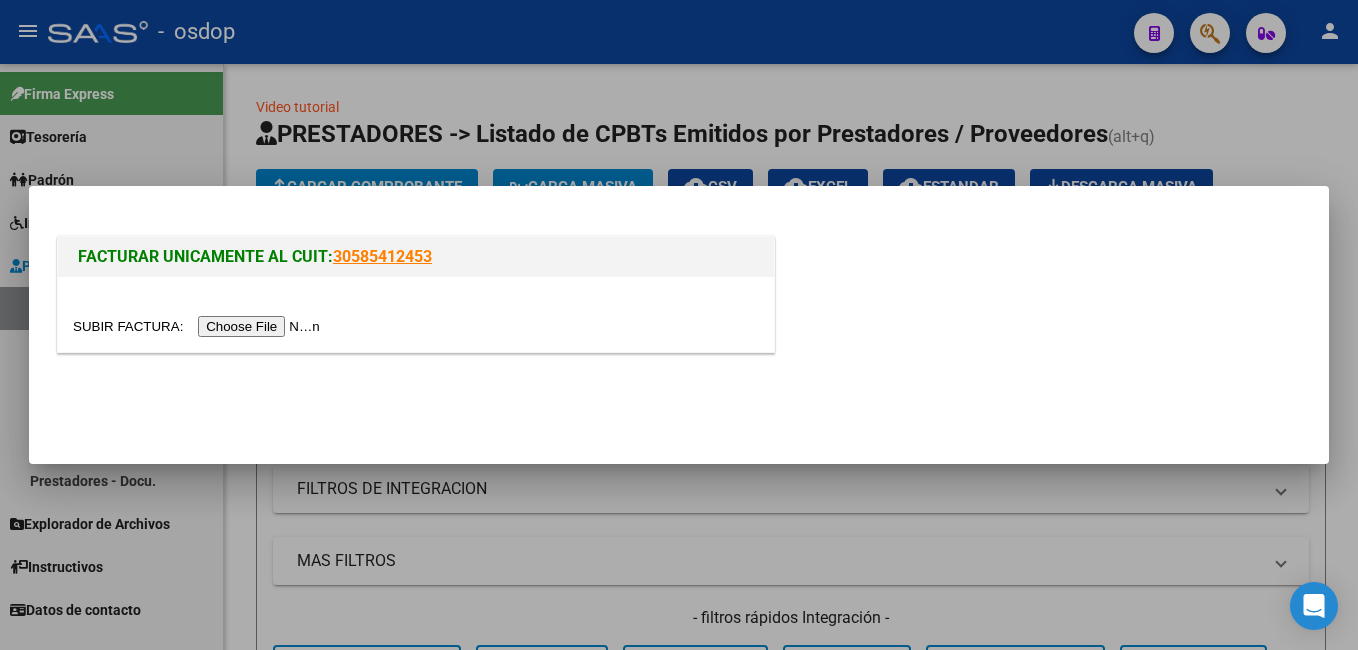 click at bounding box center [199, 326] 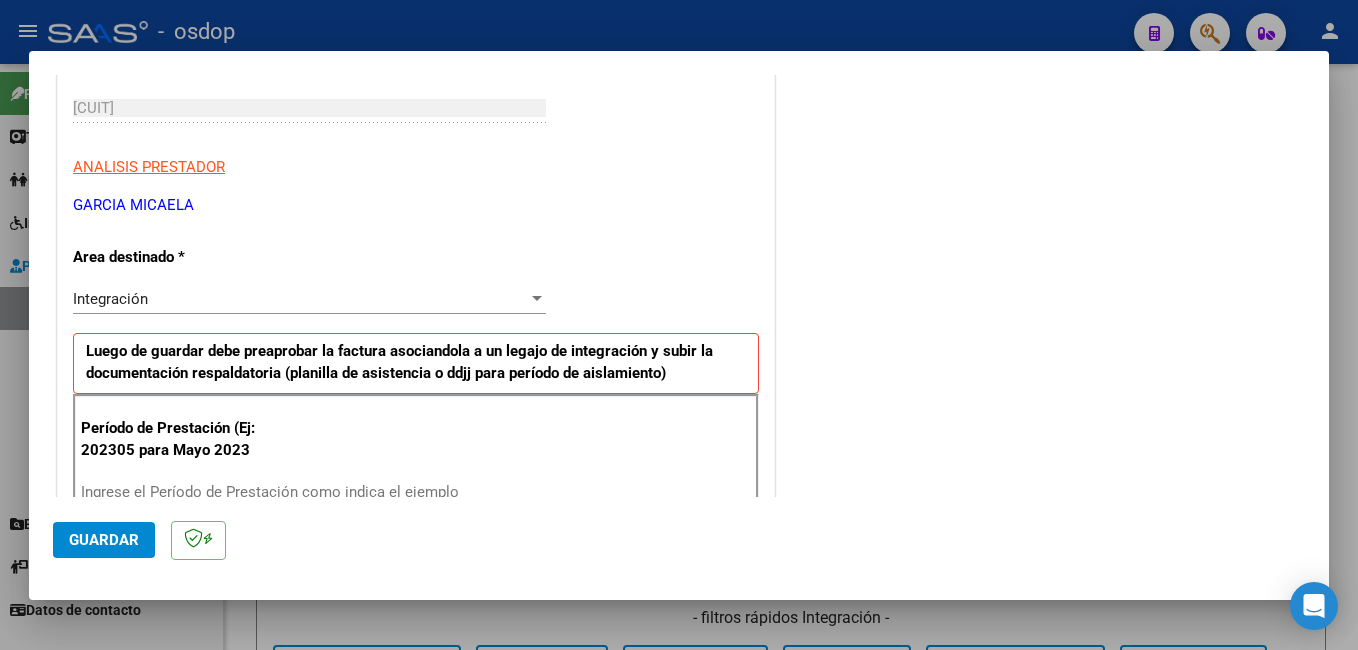 scroll, scrollTop: 400, scrollLeft: 0, axis: vertical 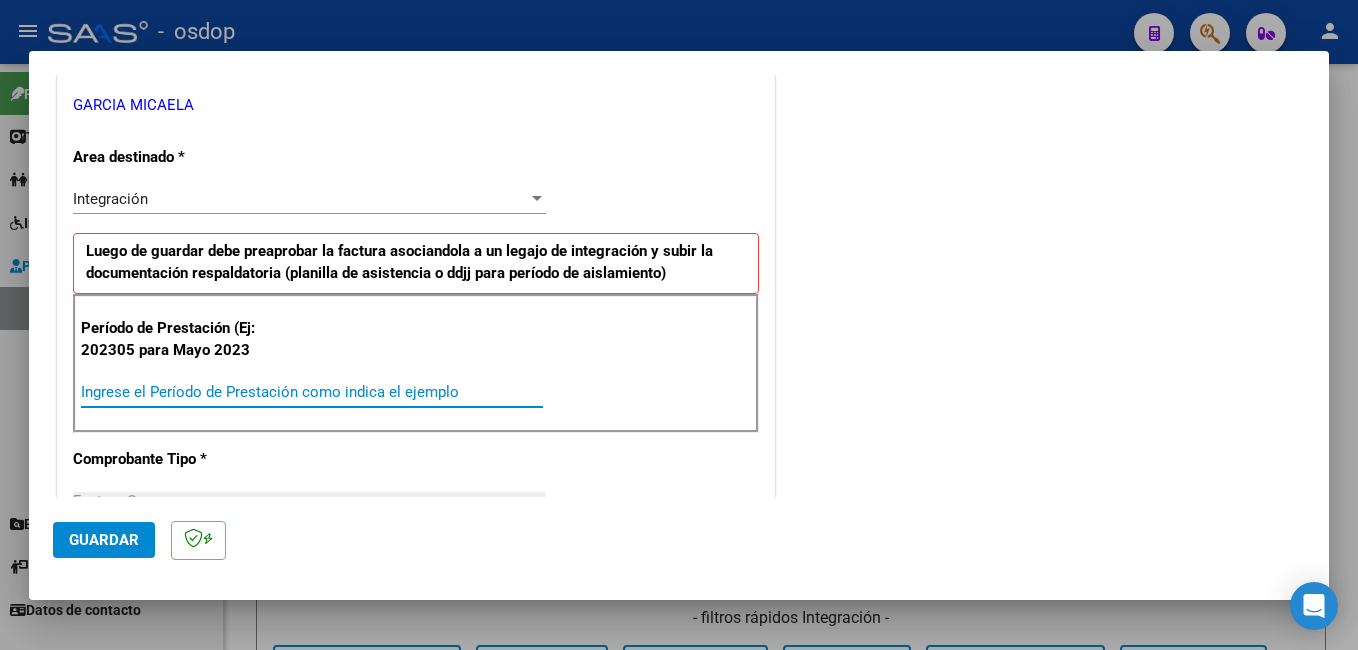 click on "Ingrese el Período de Prestación como indica el ejemplo" at bounding box center [312, 392] 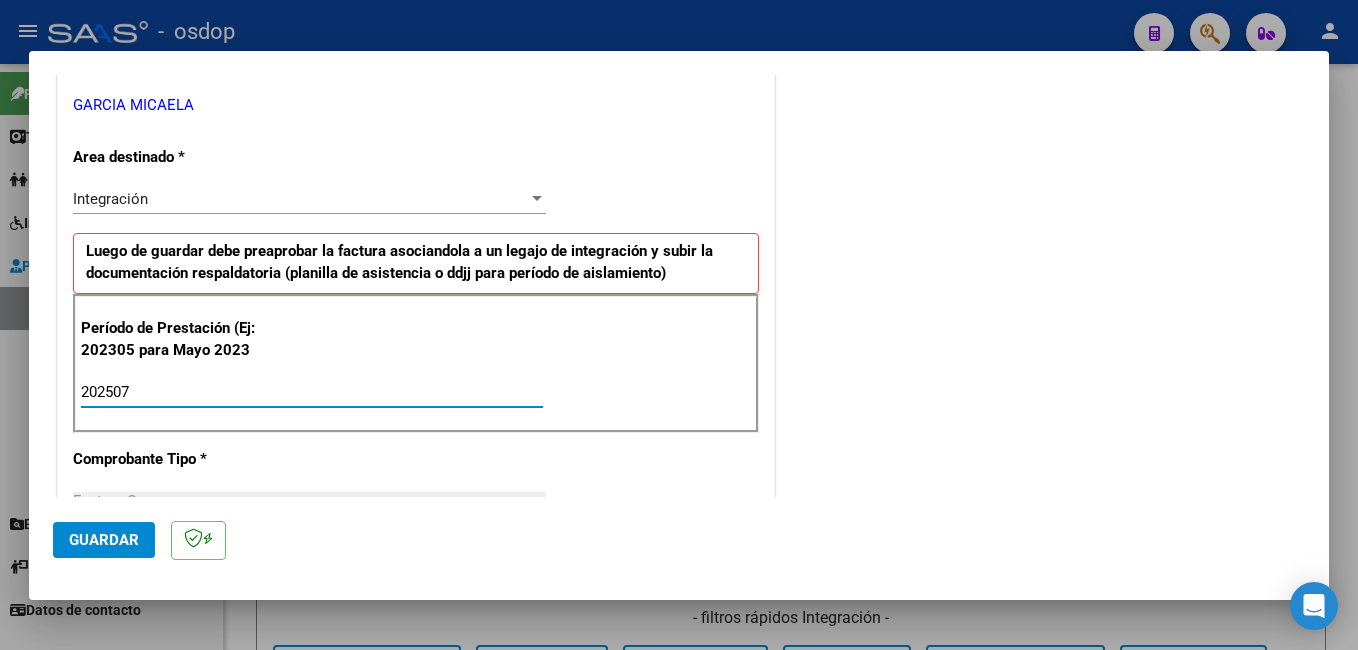 type on "202507" 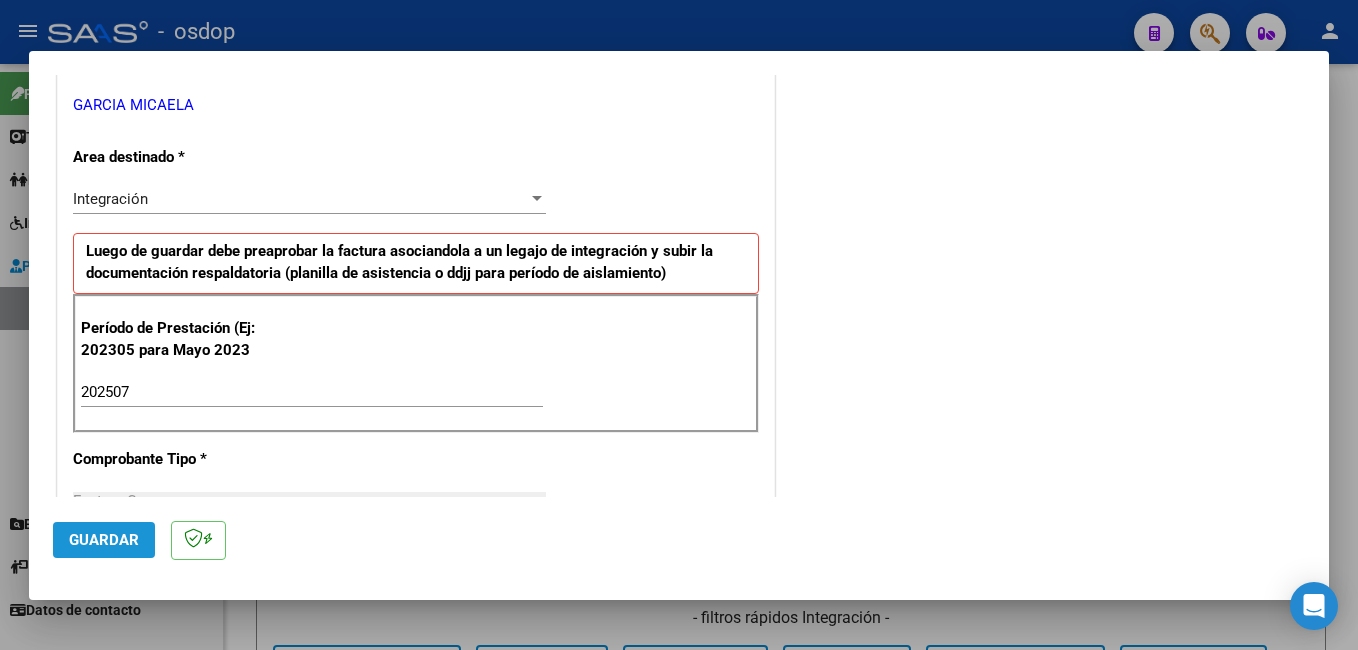 click on "Guardar" 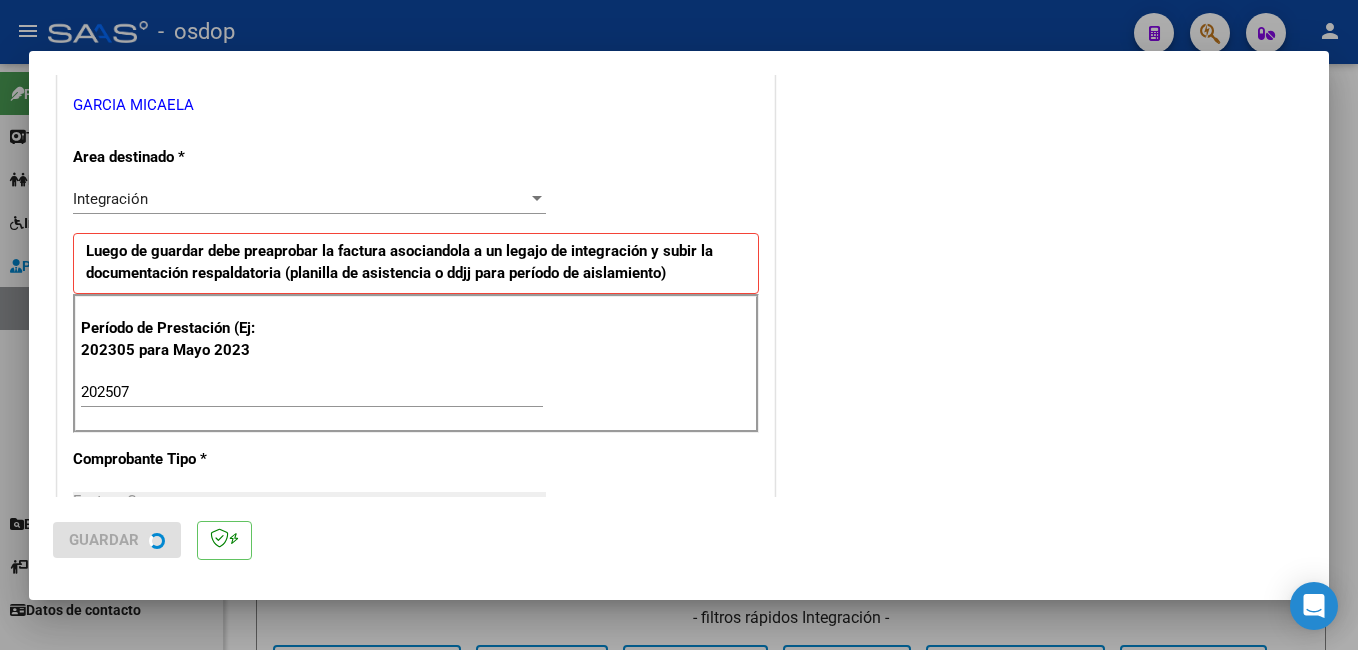 scroll, scrollTop: 0, scrollLeft: 0, axis: both 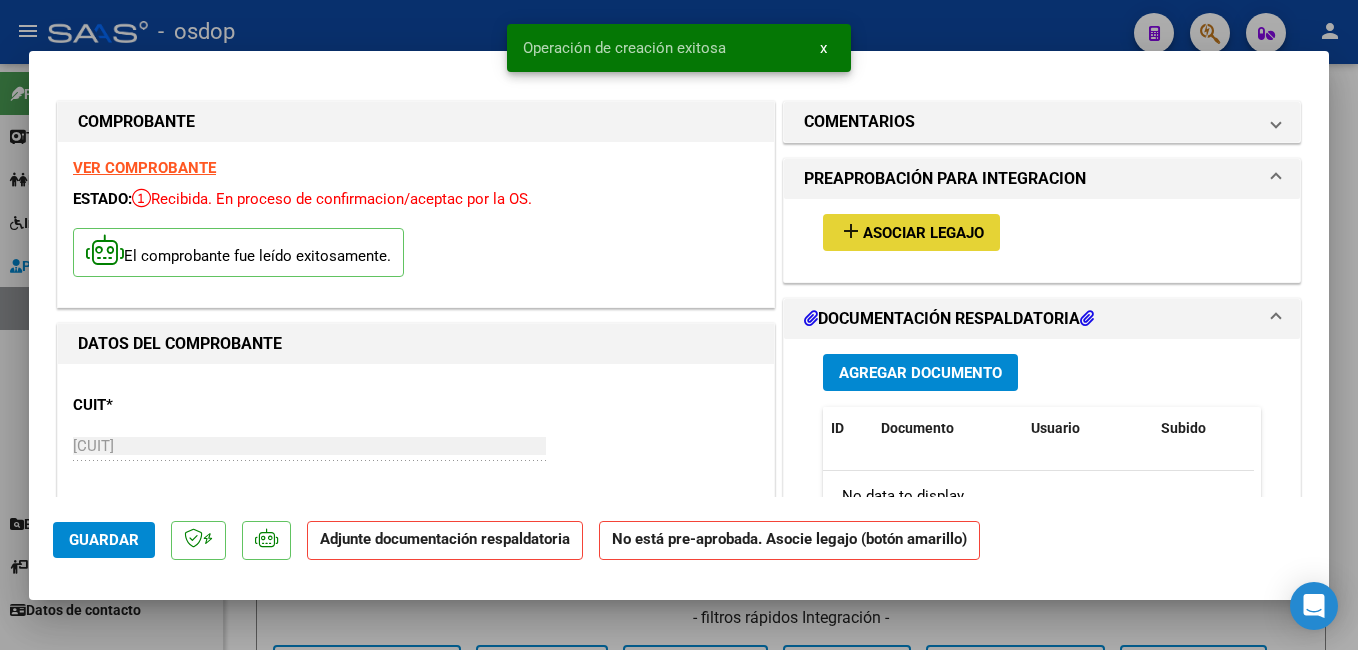 click on "Asociar Legajo" at bounding box center (923, 233) 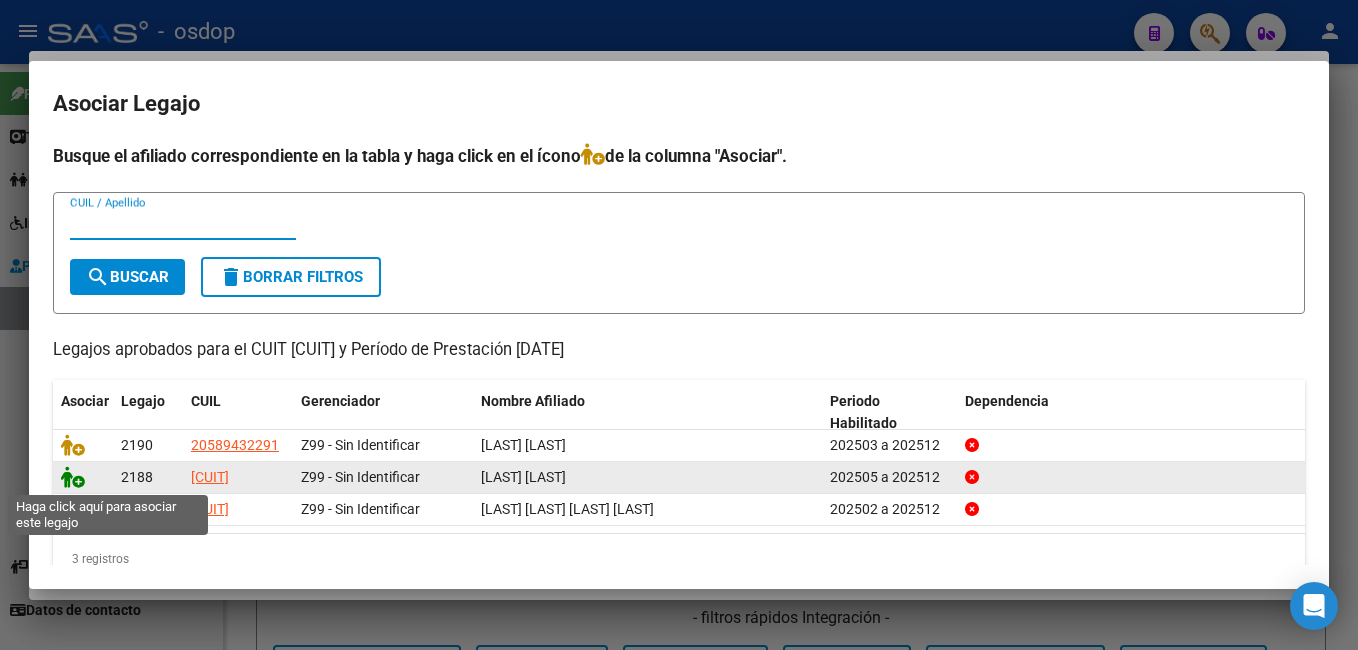 click 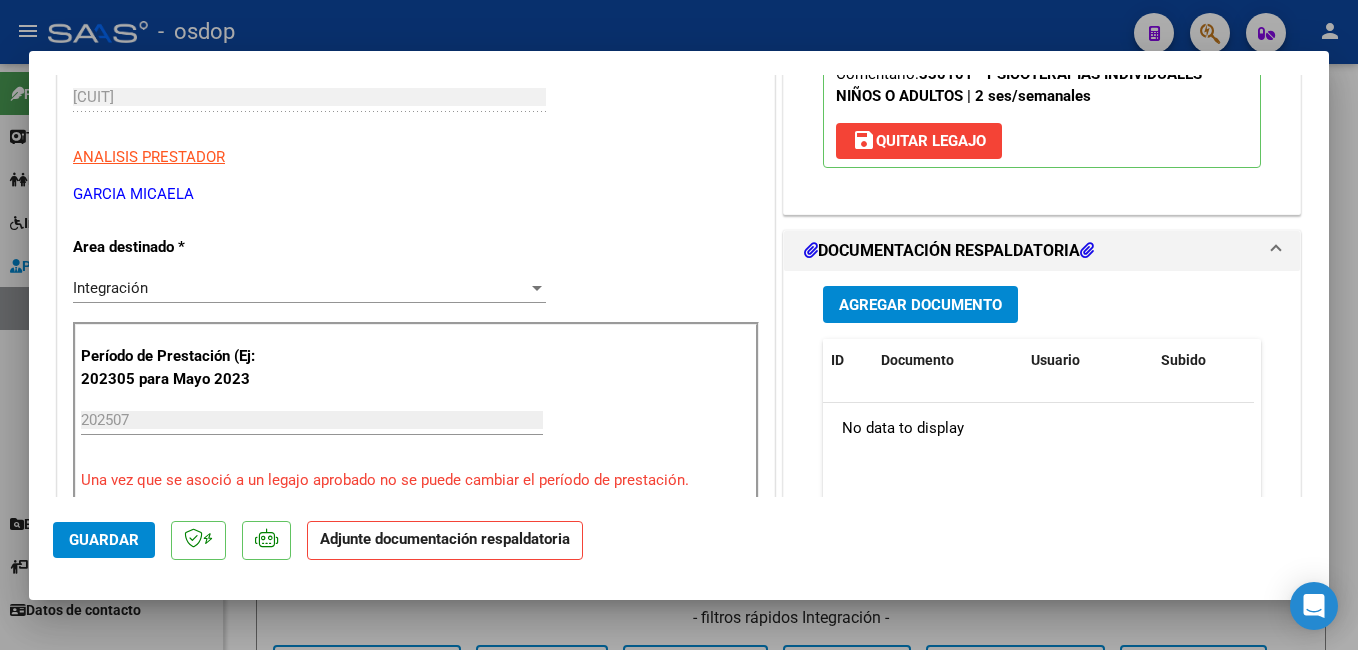scroll, scrollTop: 400, scrollLeft: 0, axis: vertical 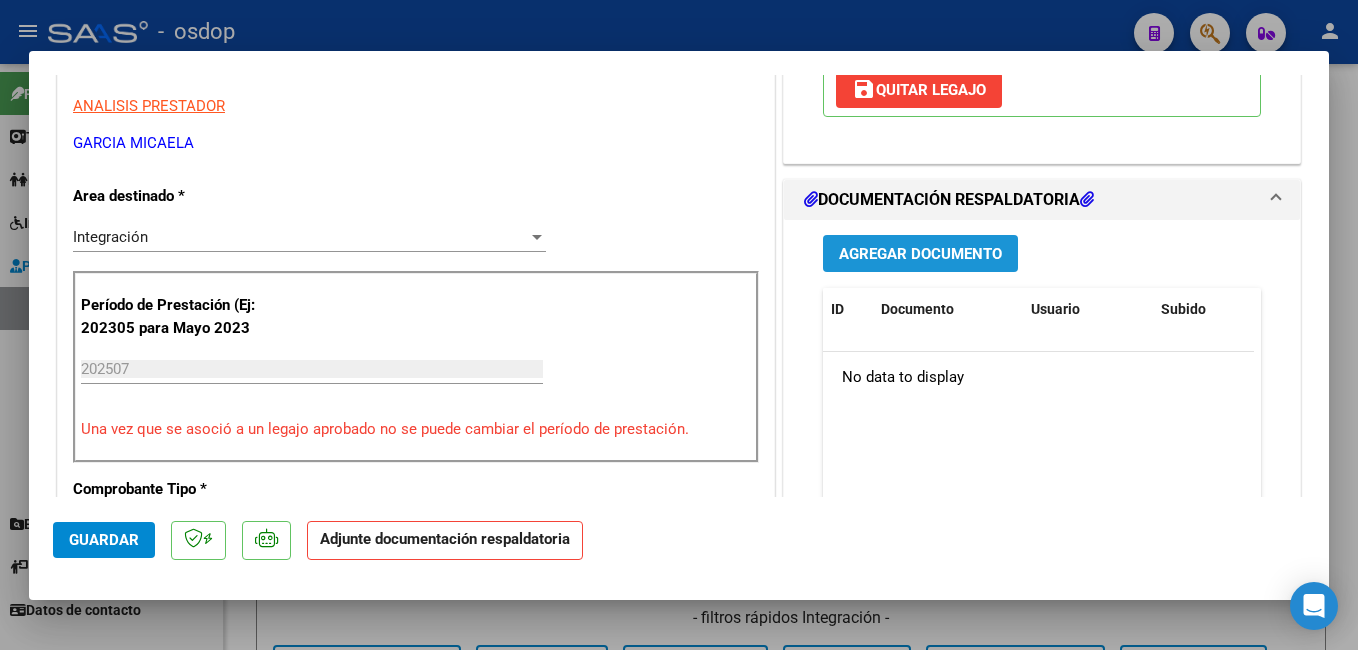 click on "Agregar Documento" at bounding box center [920, 254] 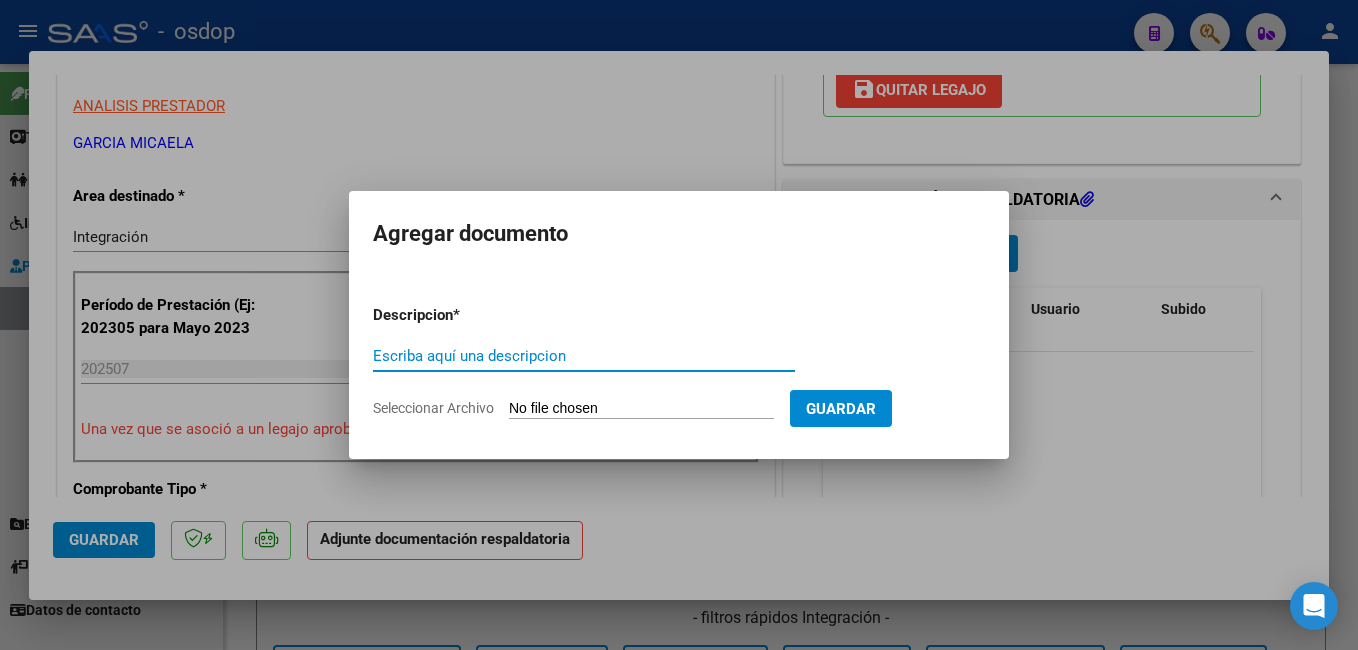 click on "Escriba aquí una descripcion" at bounding box center (584, 356) 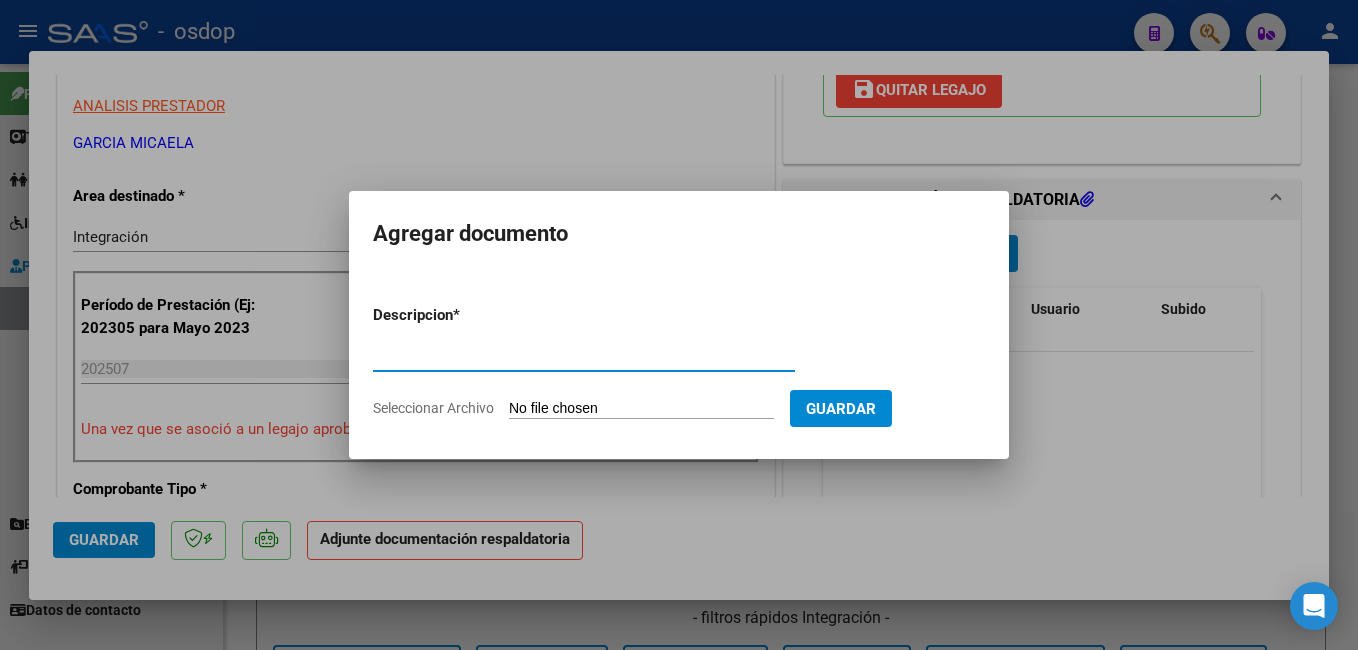 type on "planilla asistencia" 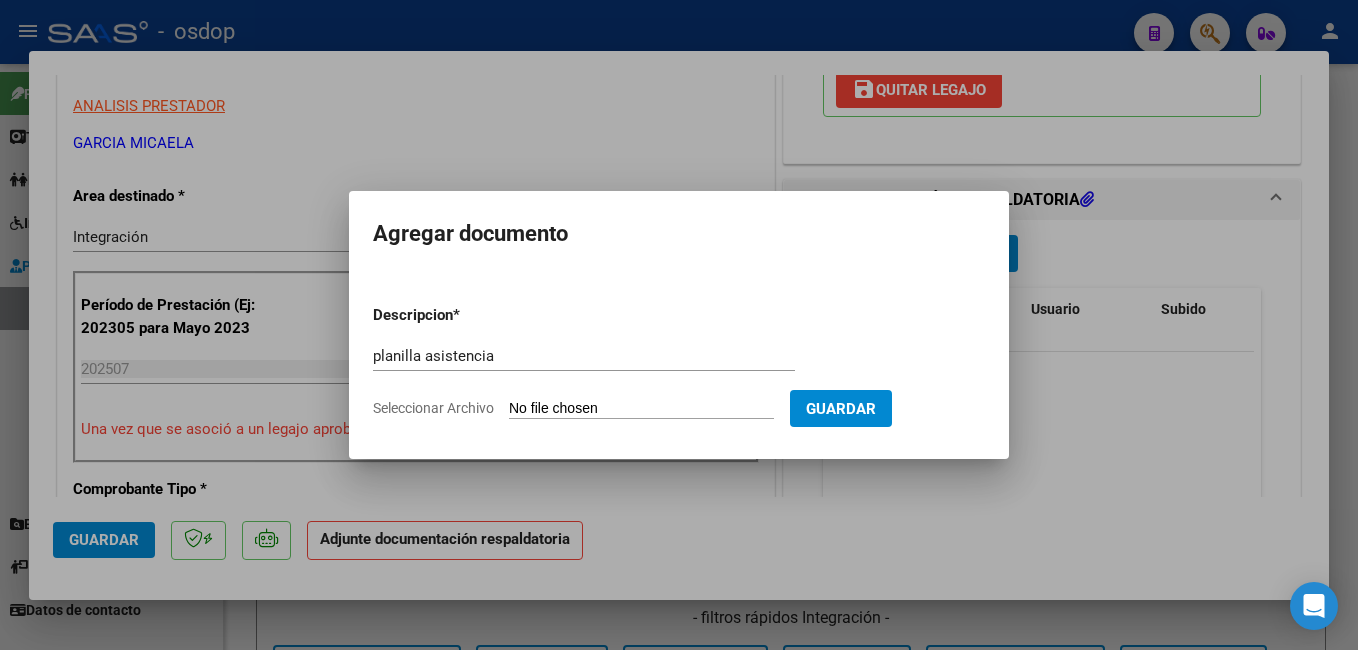 click on "Seleccionar Archivo" at bounding box center (641, 409) 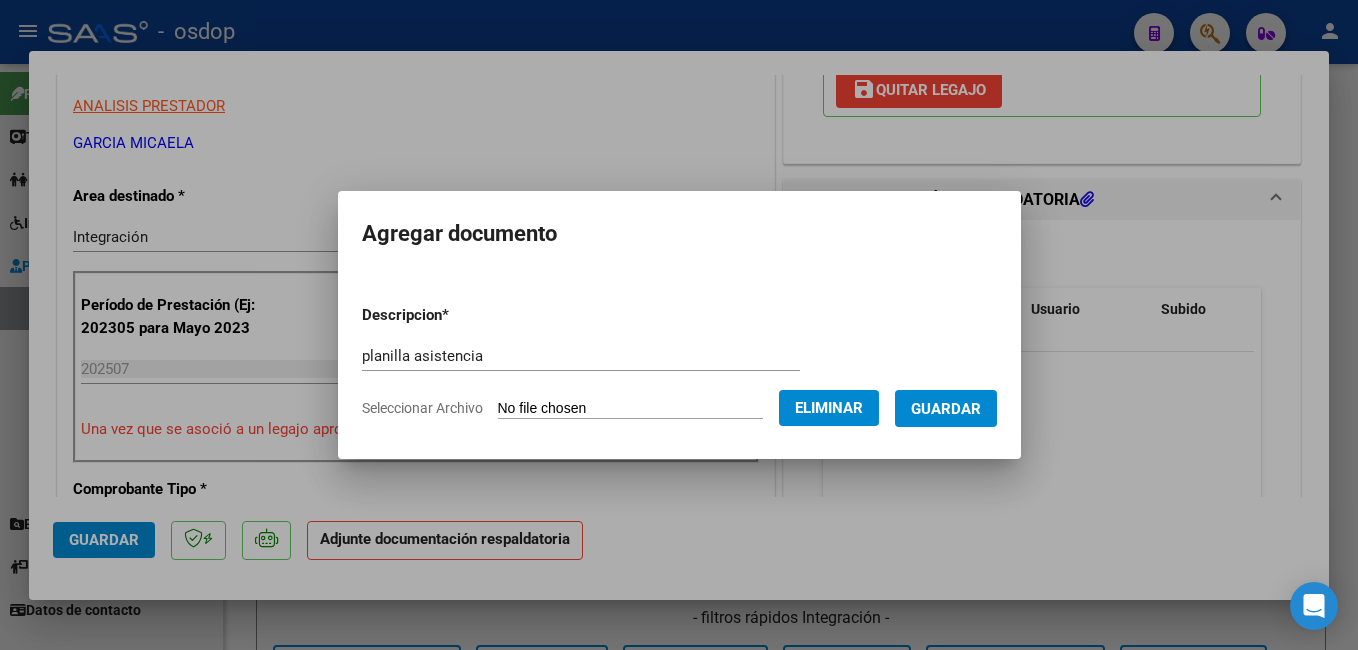 click on "Guardar" at bounding box center [946, 409] 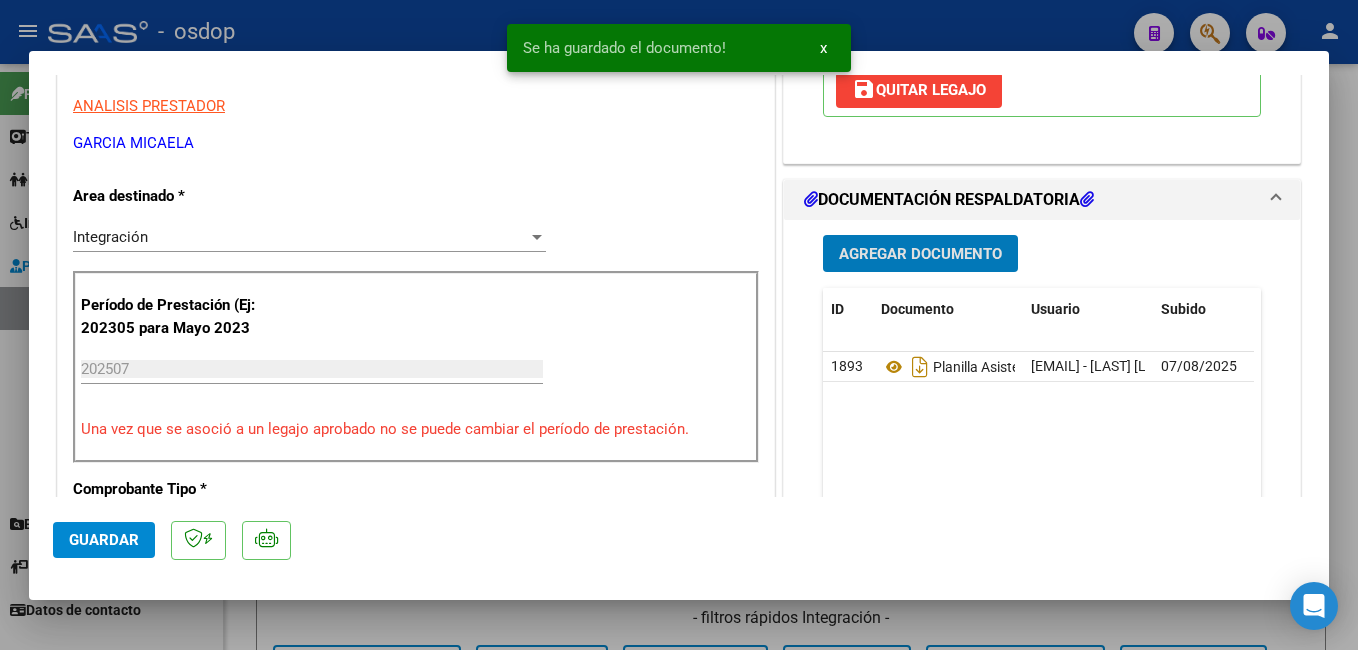 click on "Guardar" 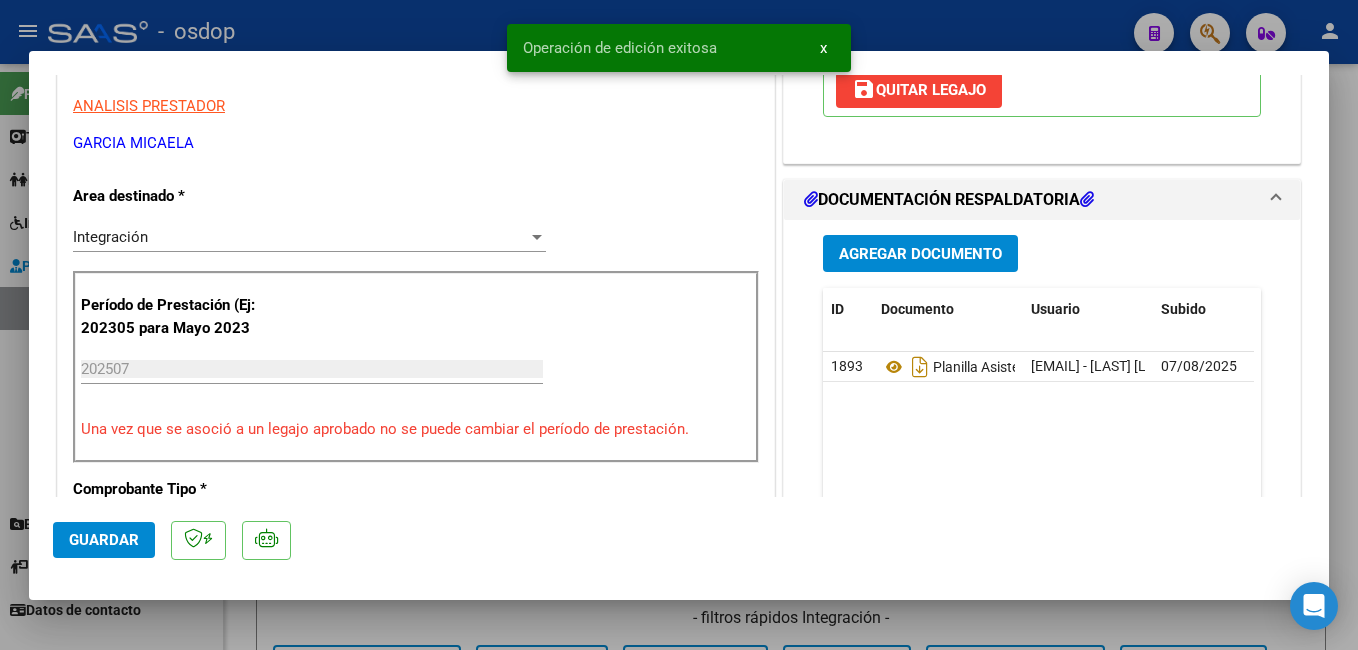 click at bounding box center [679, 325] 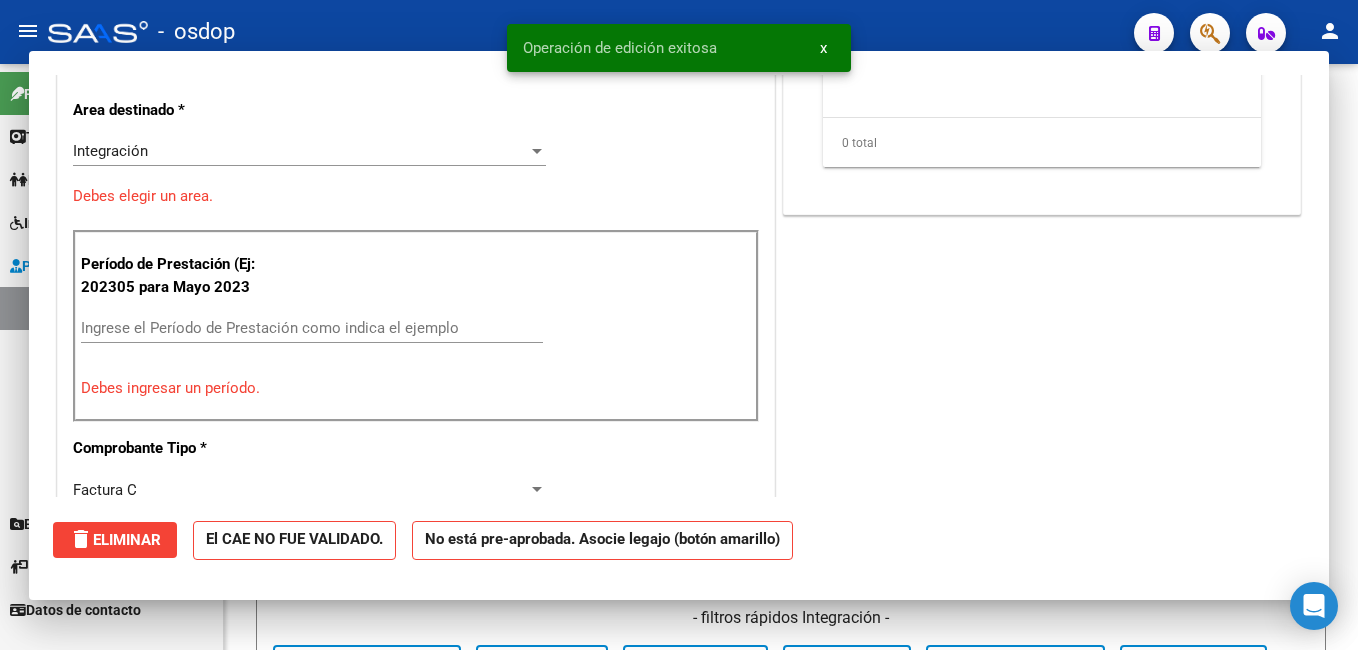 scroll, scrollTop: 339, scrollLeft: 0, axis: vertical 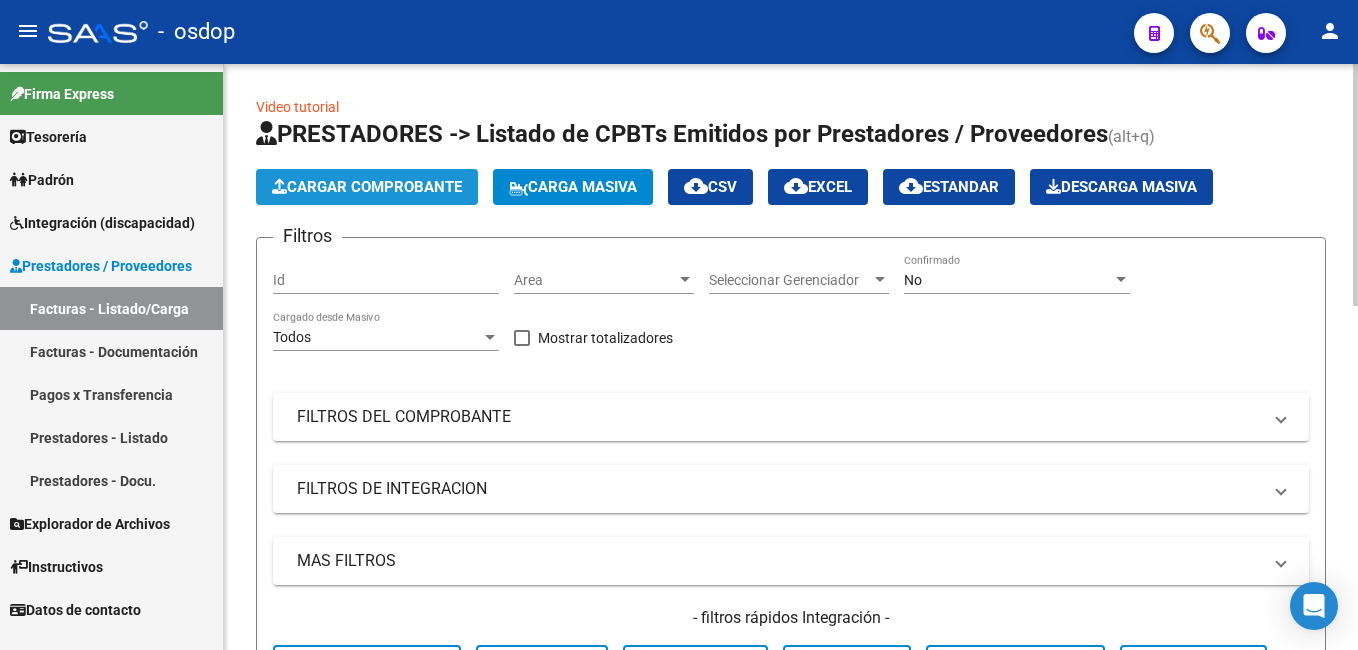 click on "Cargar Comprobante" 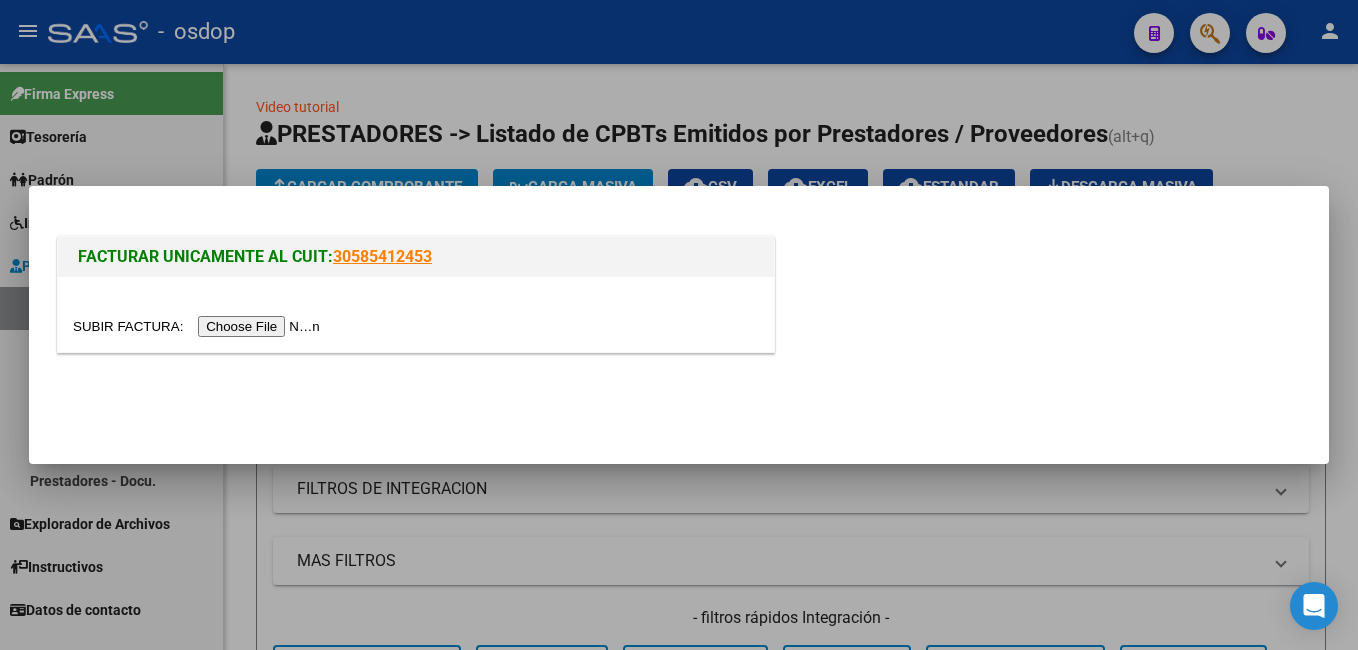 click at bounding box center [199, 326] 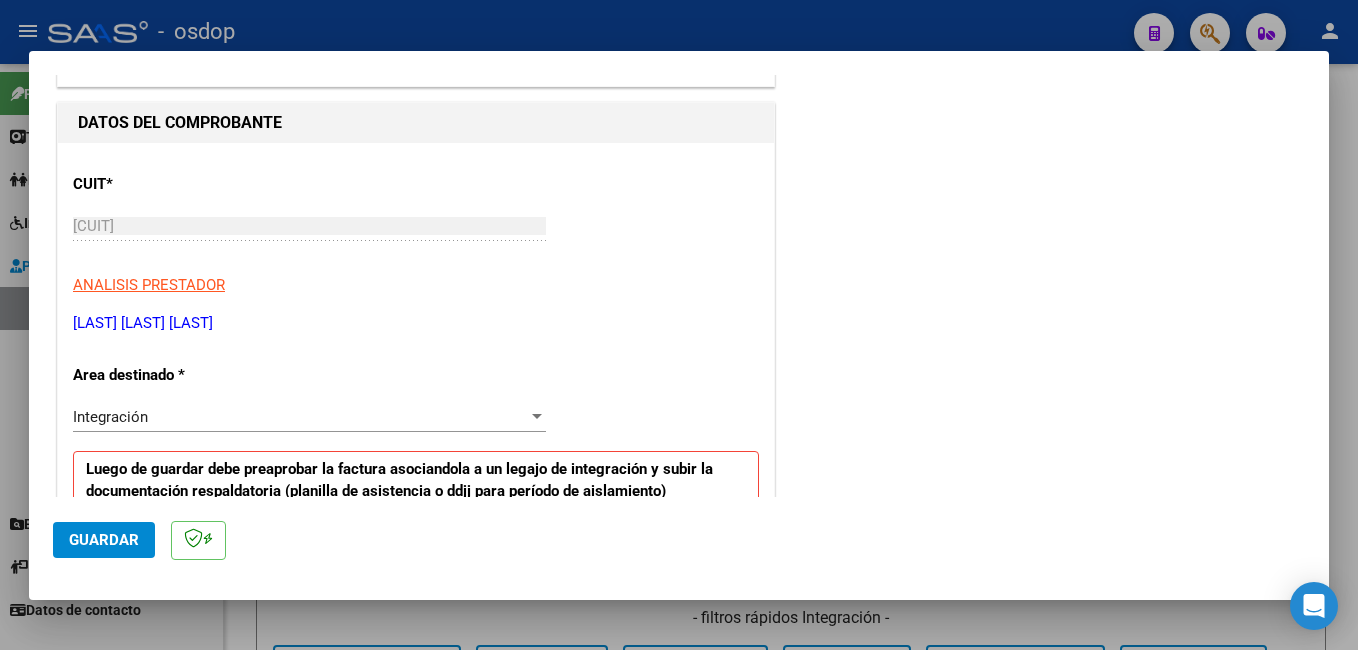 scroll, scrollTop: 500, scrollLeft: 0, axis: vertical 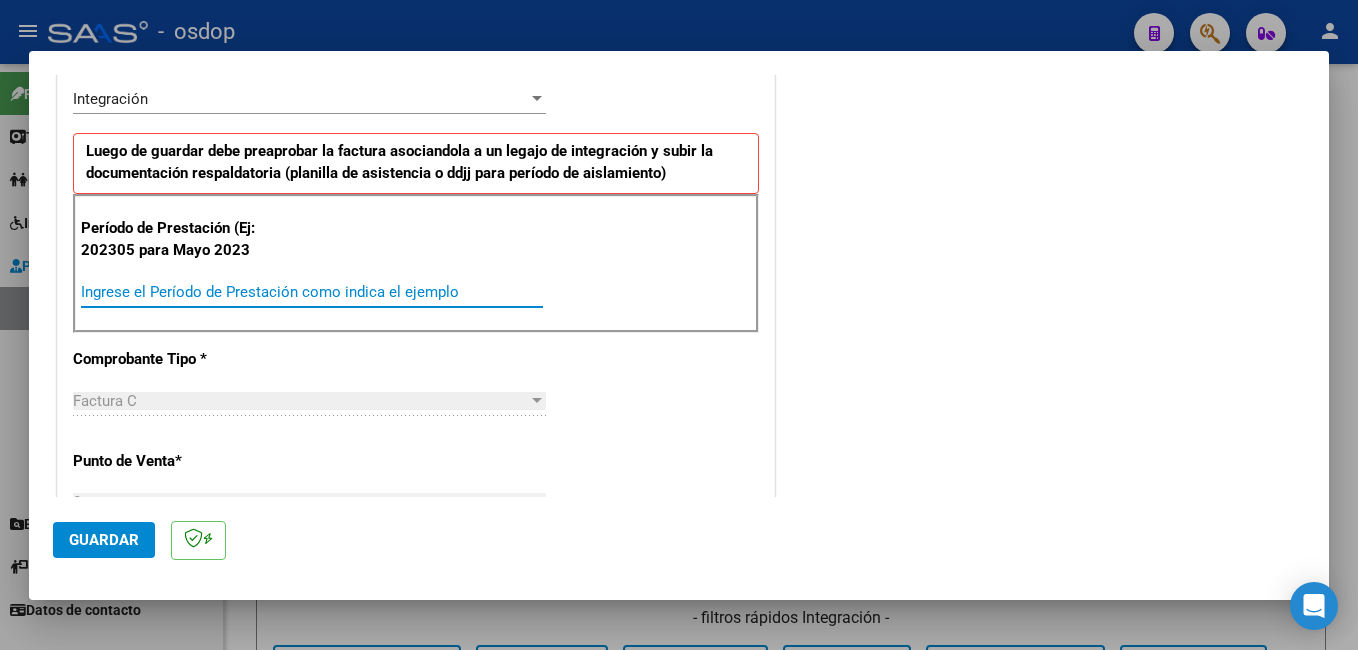 click on "Ingrese el Período de Prestación como indica el ejemplo" at bounding box center (312, 292) 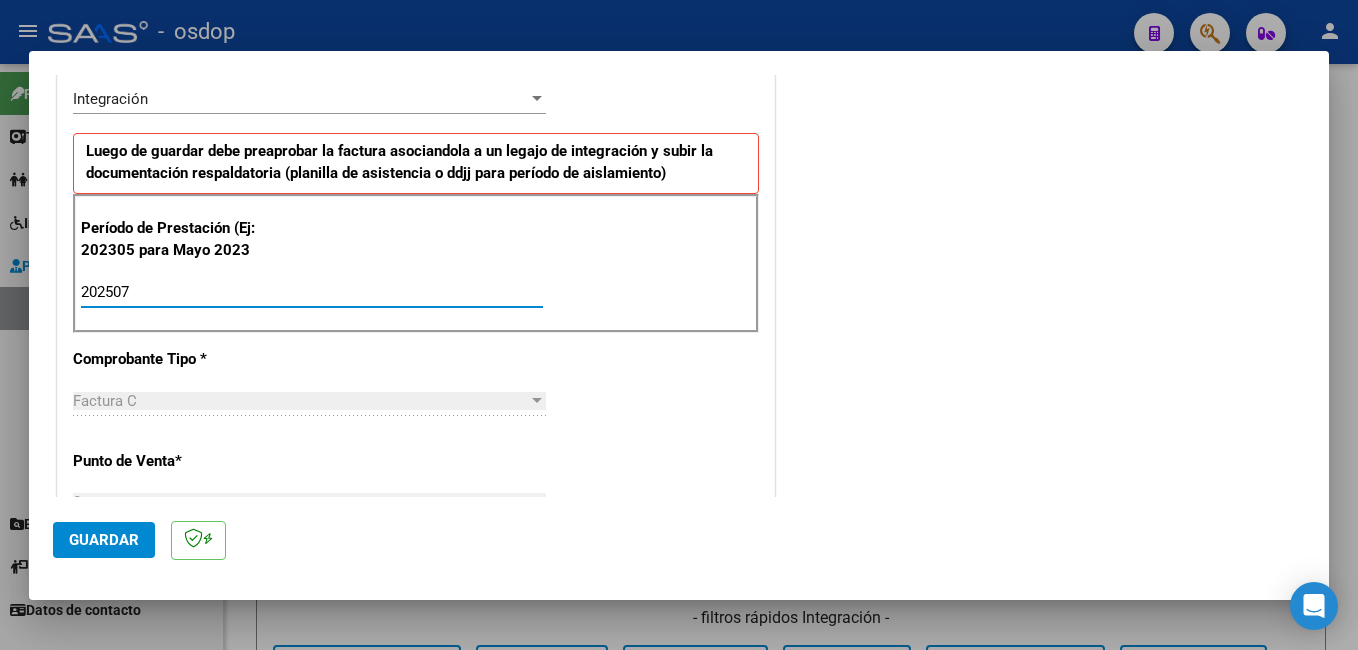 type on "202507" 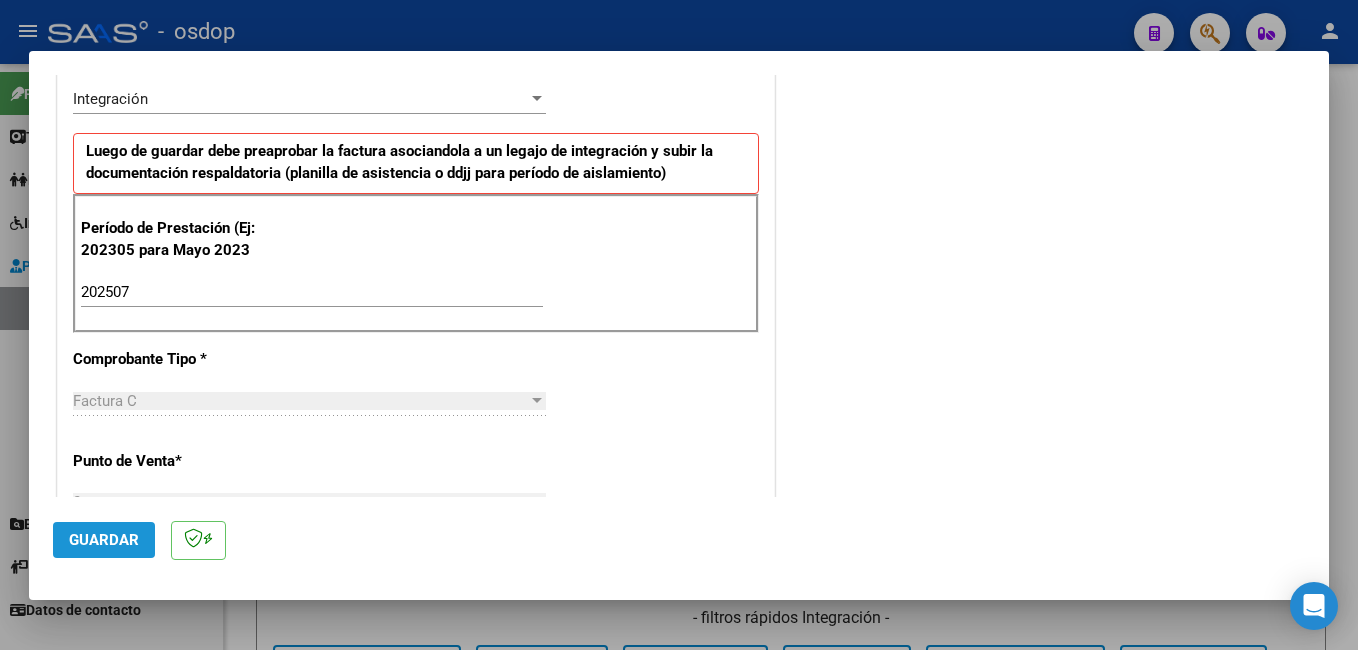 click on "Guardar" 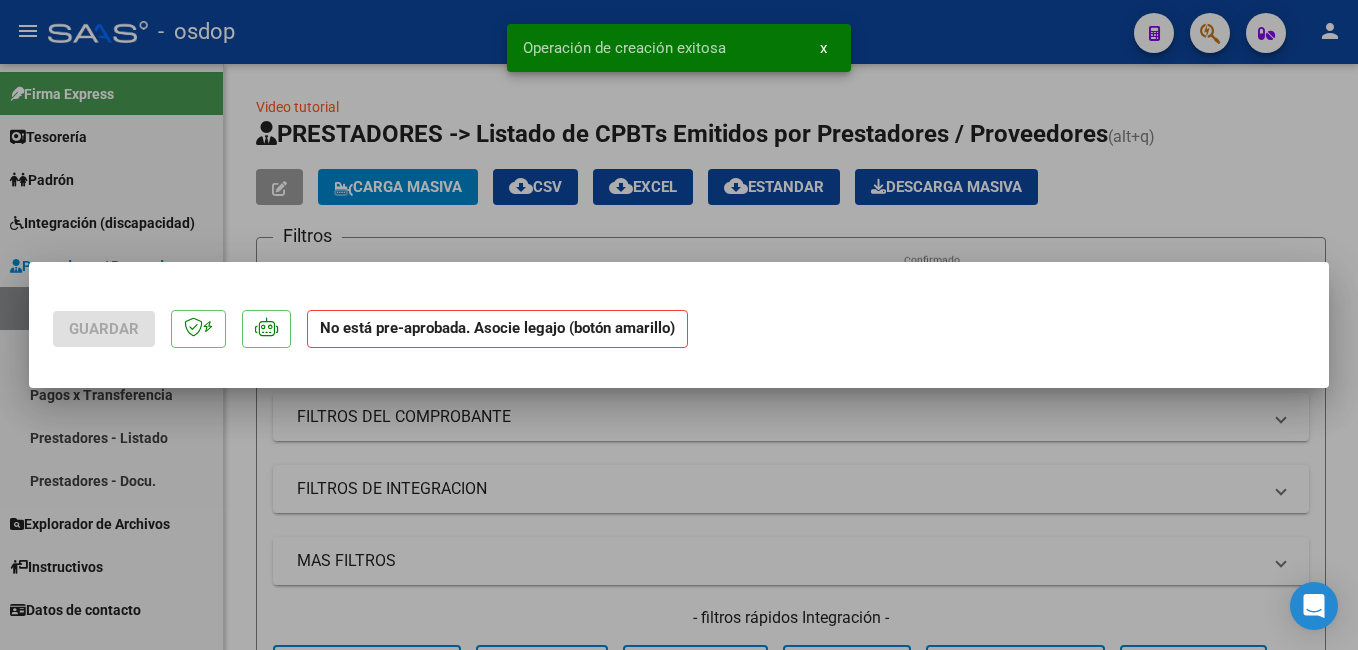 scroll, scrollTop: 0, scrollLeft: 0, axis: both 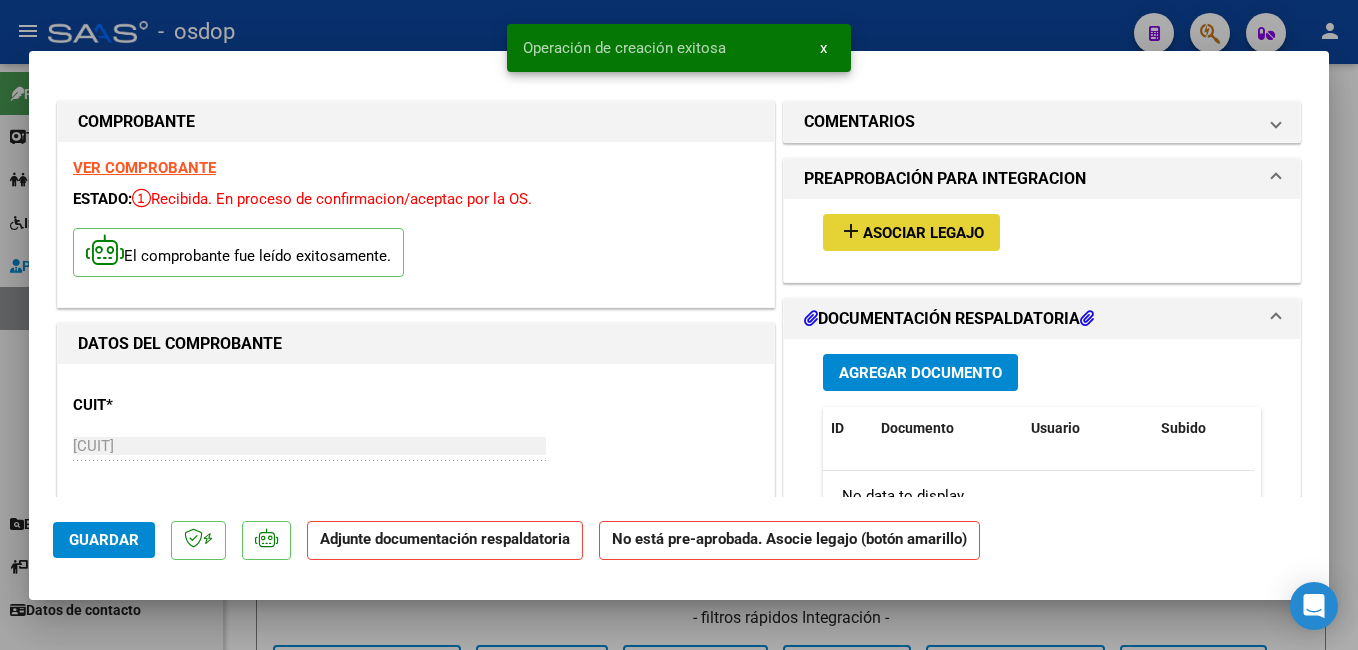 click on "Asociar Legajo" at bounding box center (923, 233) 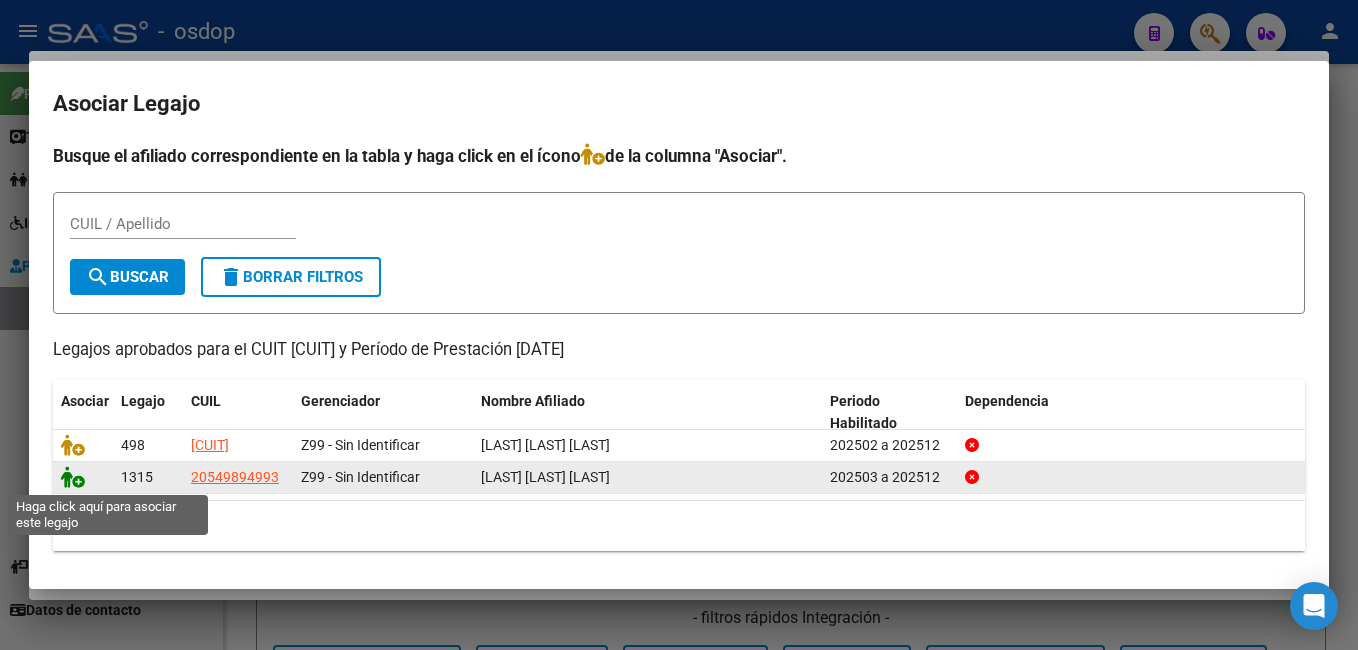 click 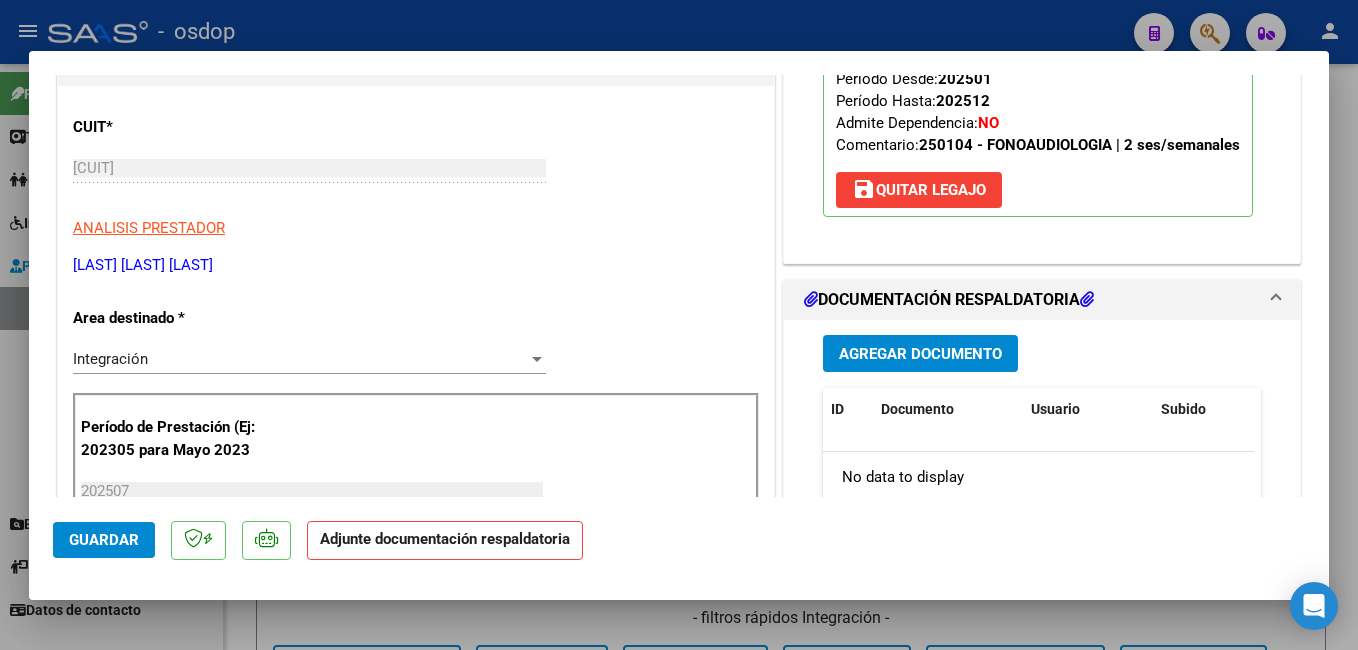 scroll, scrollTop: 300, scrollLeft: 0, axis: vertical 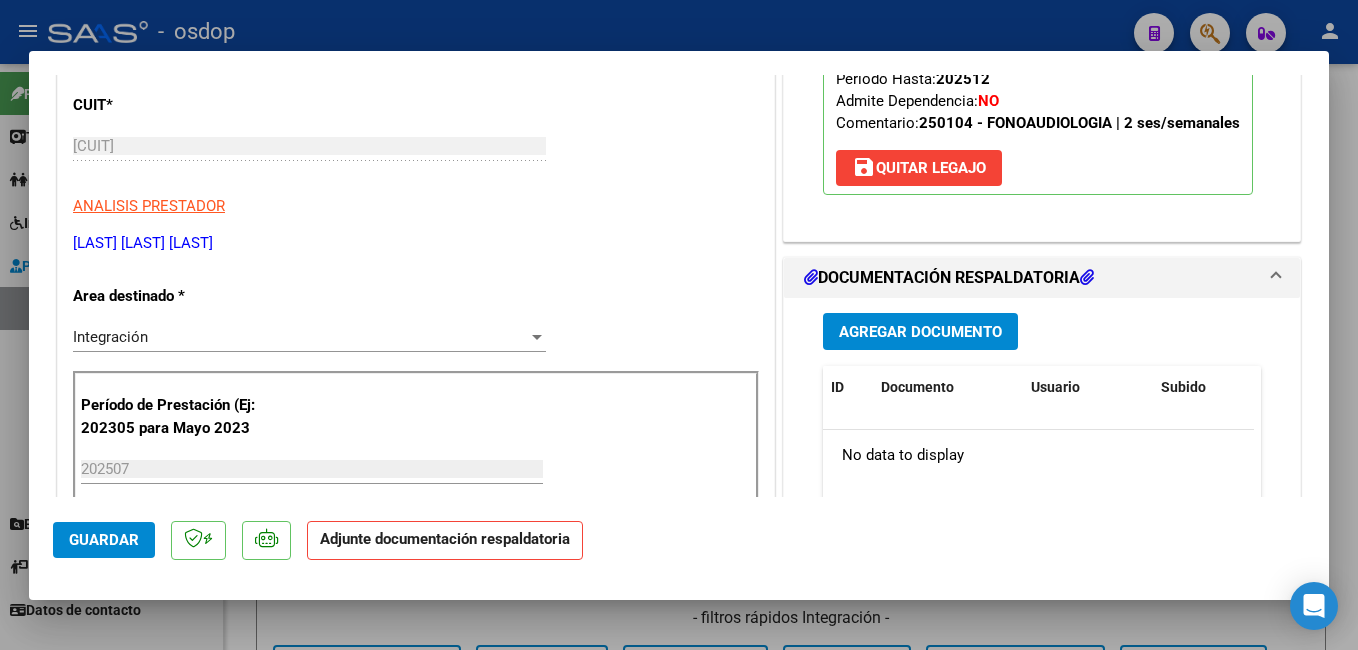 click on "Agregar Documento" at bounding box center [920, 332] 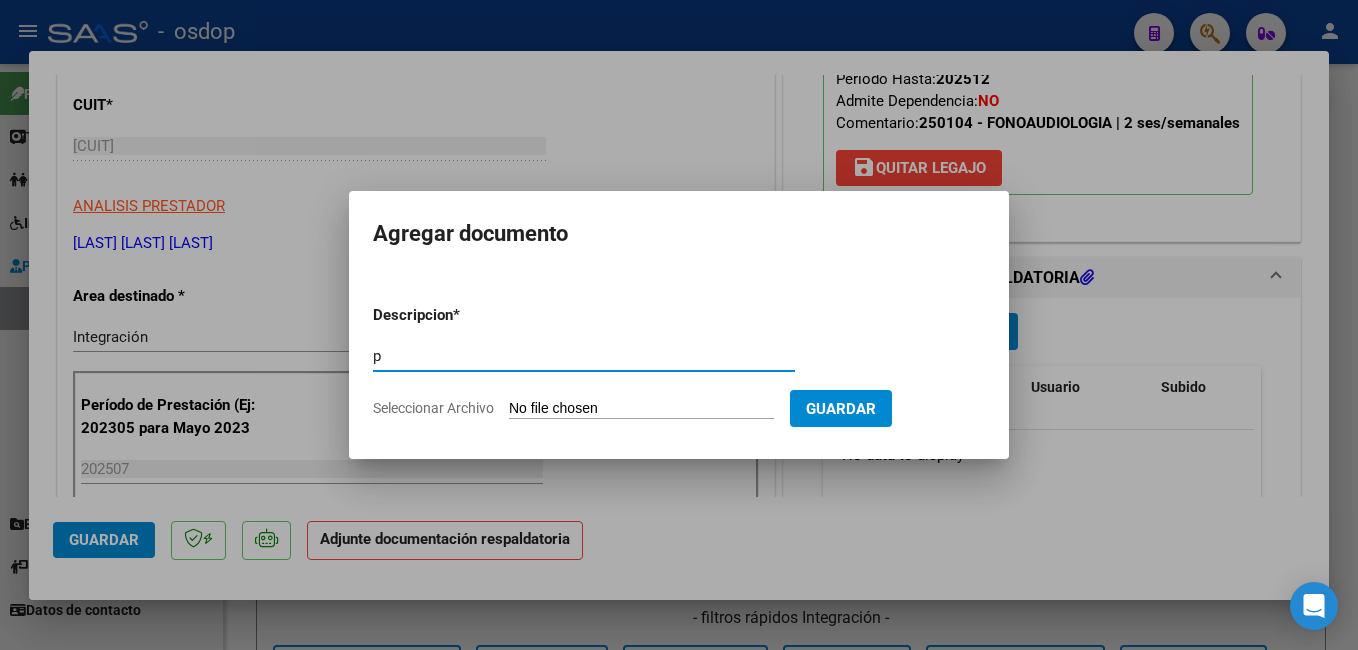 type on "PLANILLA DE ASISTENCIA" 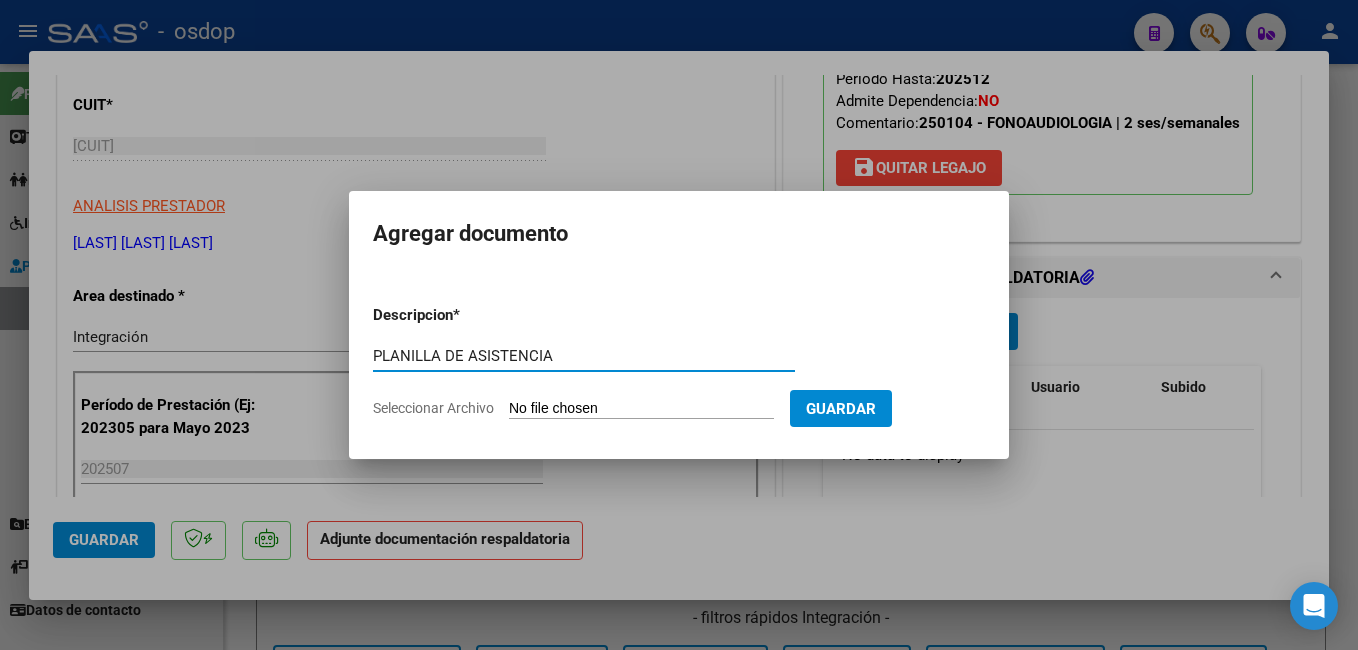 click on "Descripcion  *   PLANILLA DE ASISTENCIA Escriba aquí una descripcion  Seleccionar Archivo Guardar" at bounding box center [679, 362] 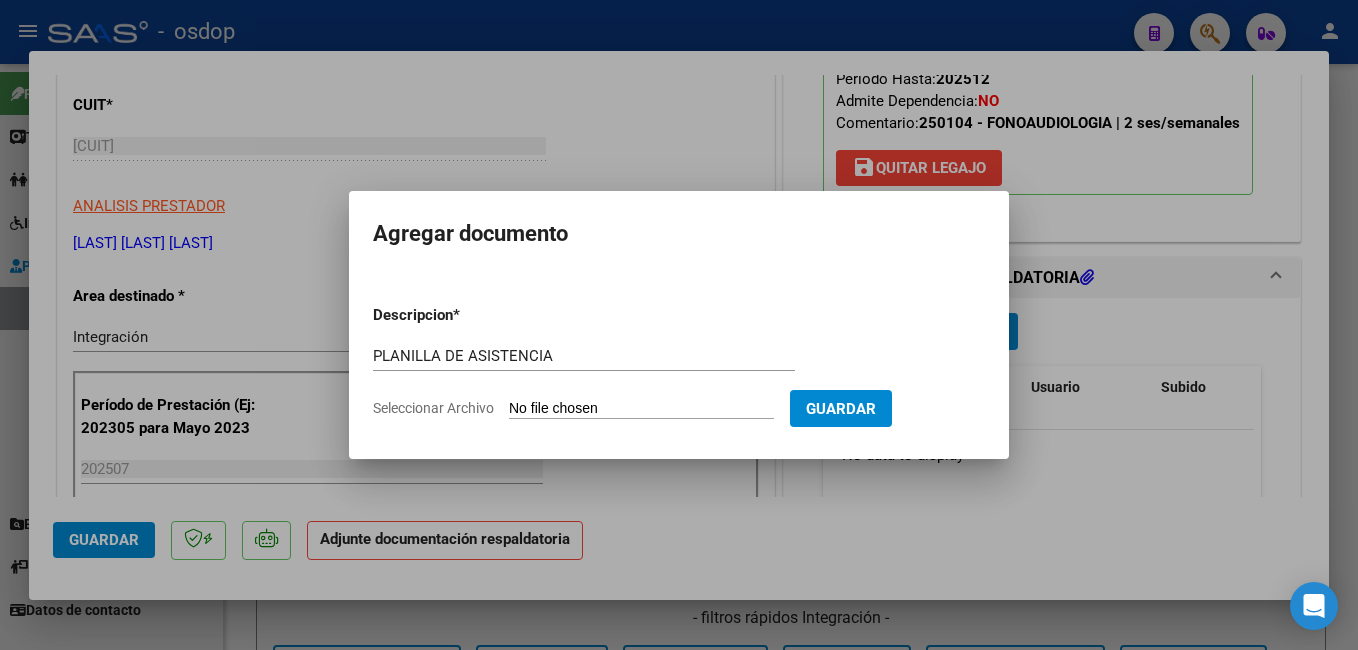 click on "Seleccionar Archivo" at bounding box center (641, 409) 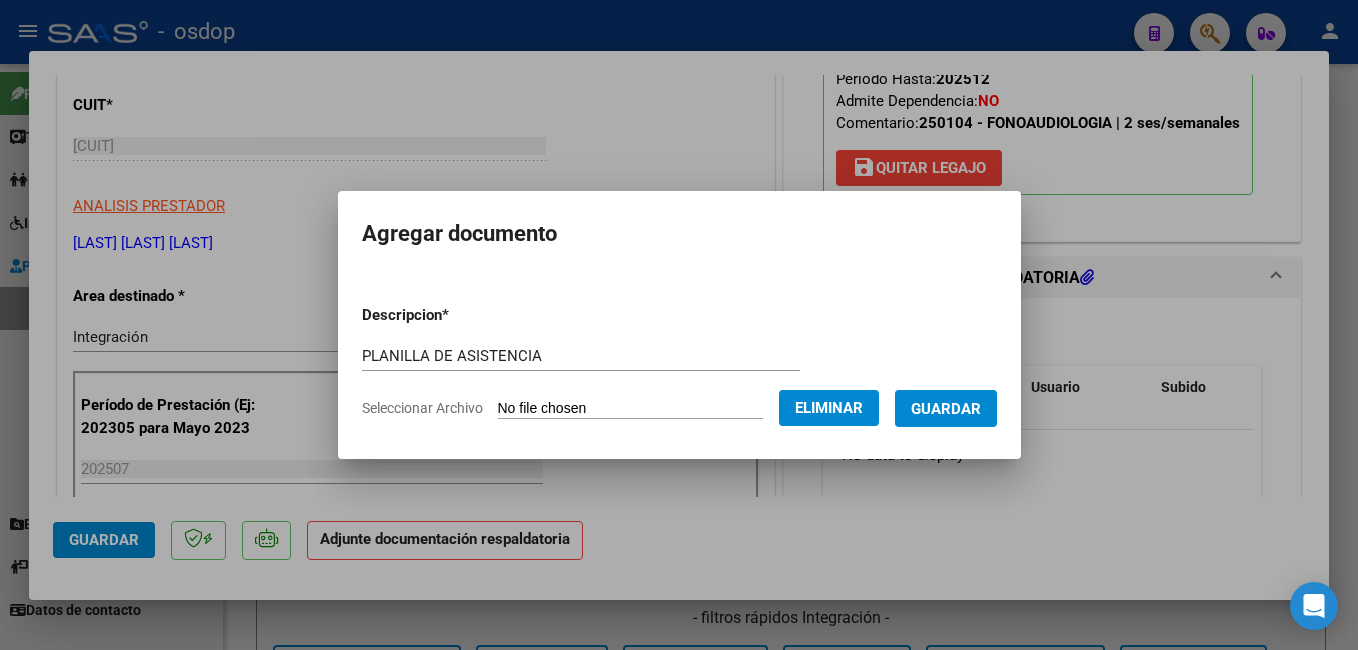 click on "Guardar" at bounding box center [946, 409] 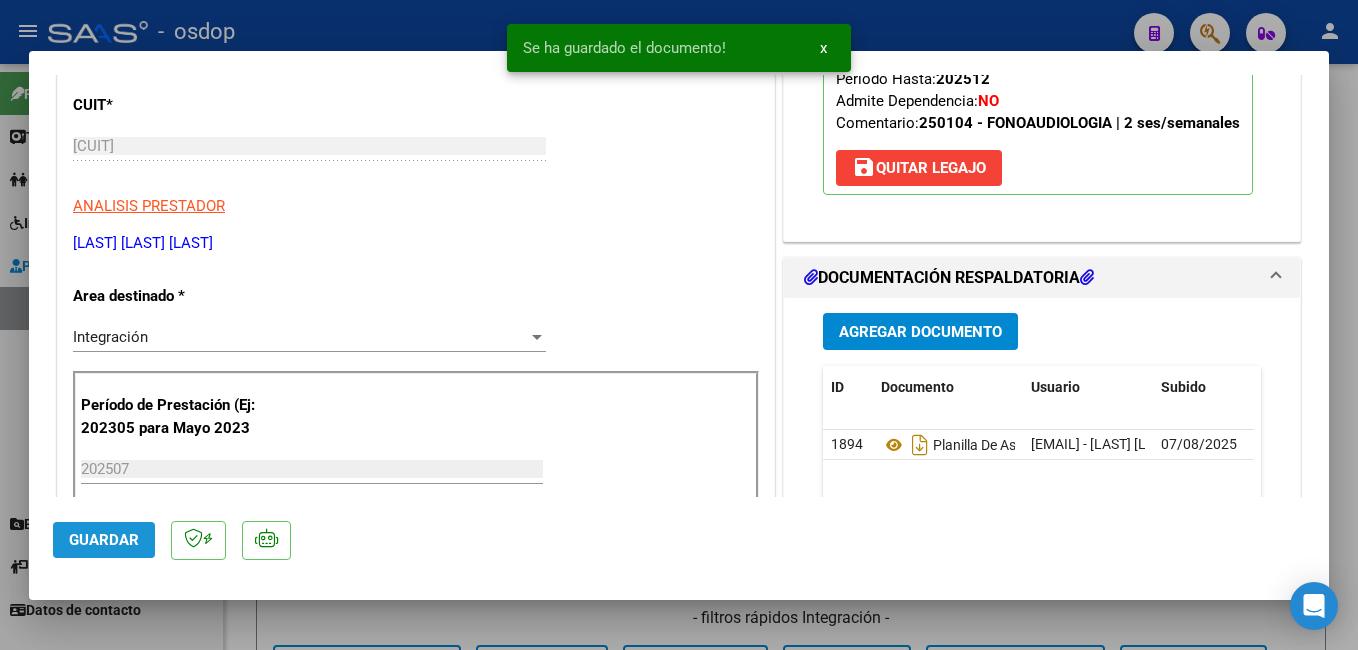 click on "Guardar" 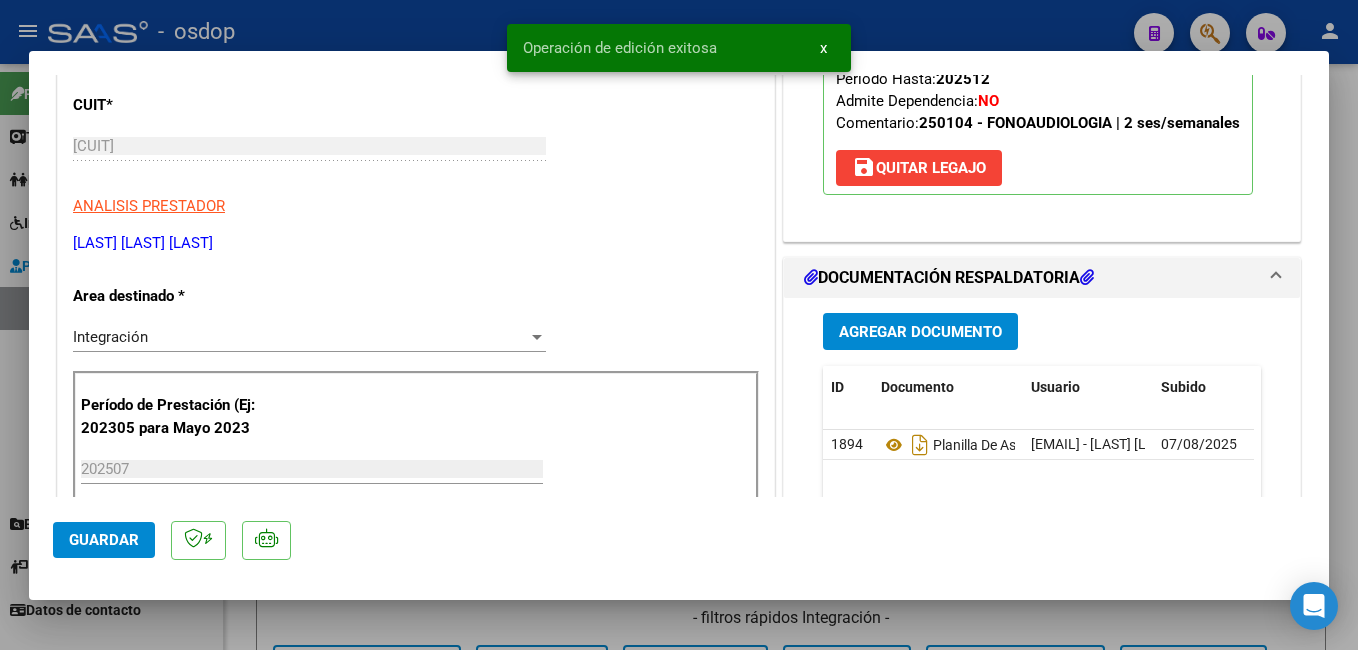 click at bounding box center [679, 325] 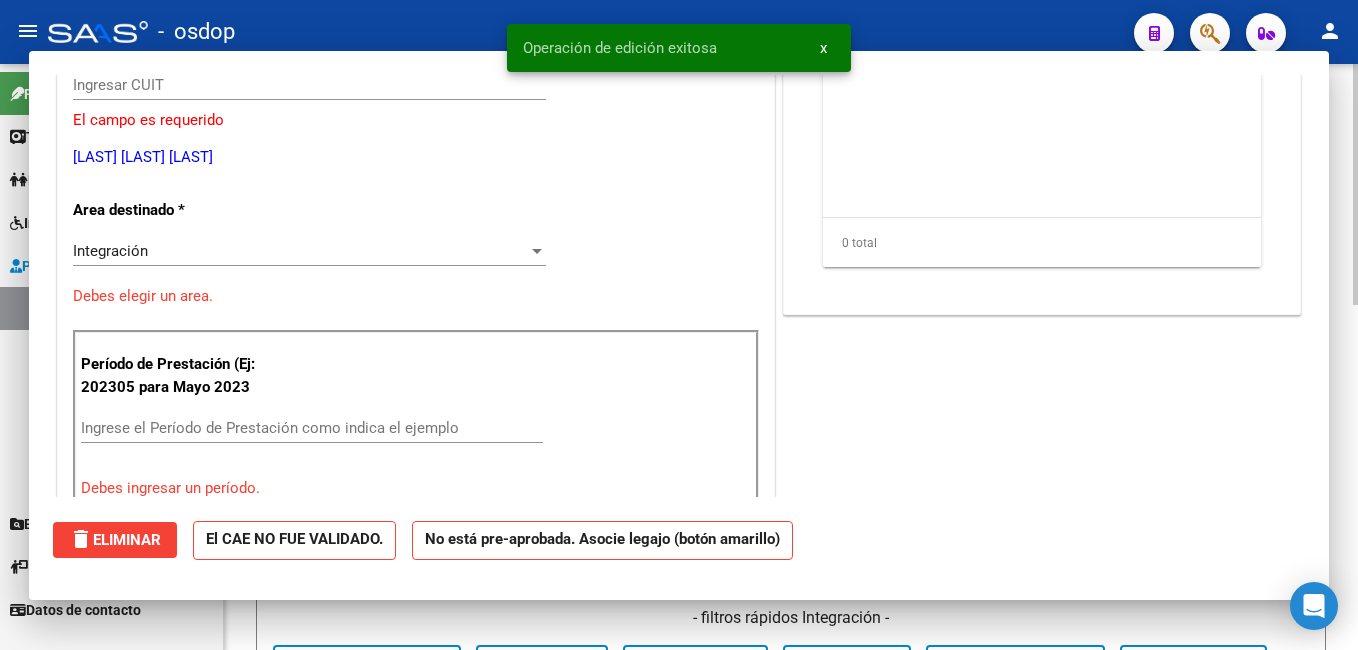 scroll, scrollTop: 0, scrollLeft: 0, axis: both 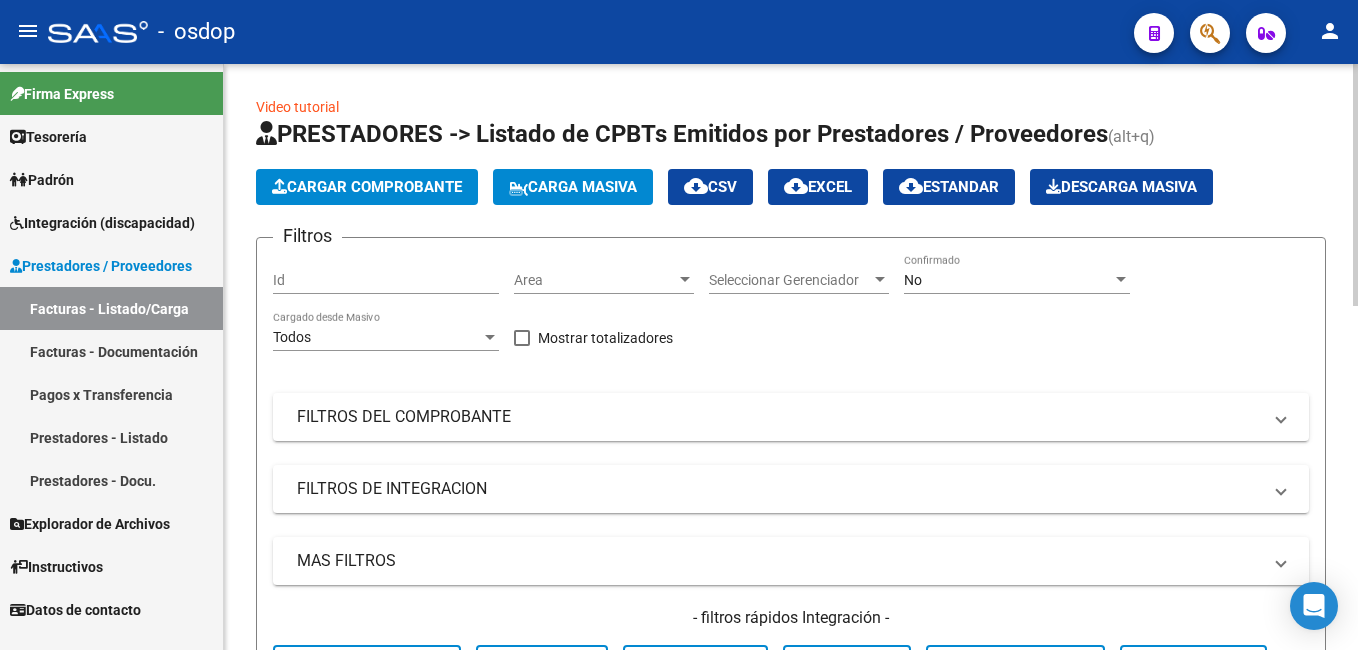 click on "Cargar Comprobante" 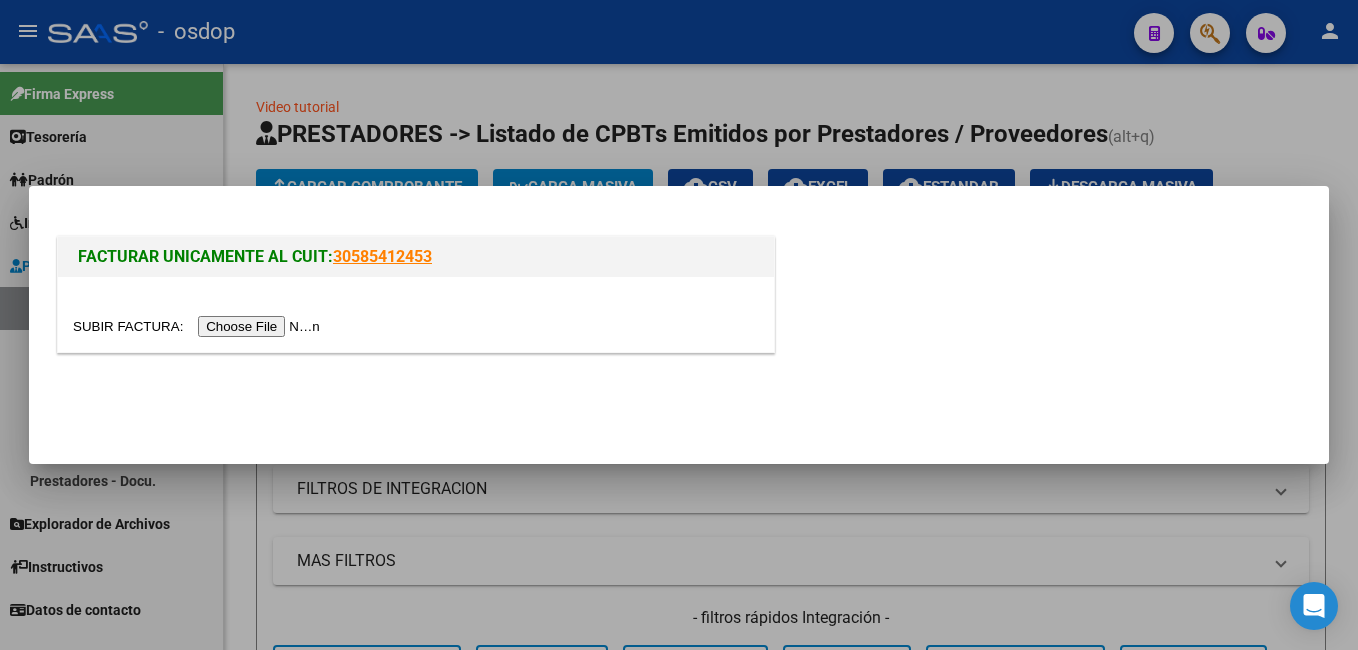 click at bounding box center [199, 326] 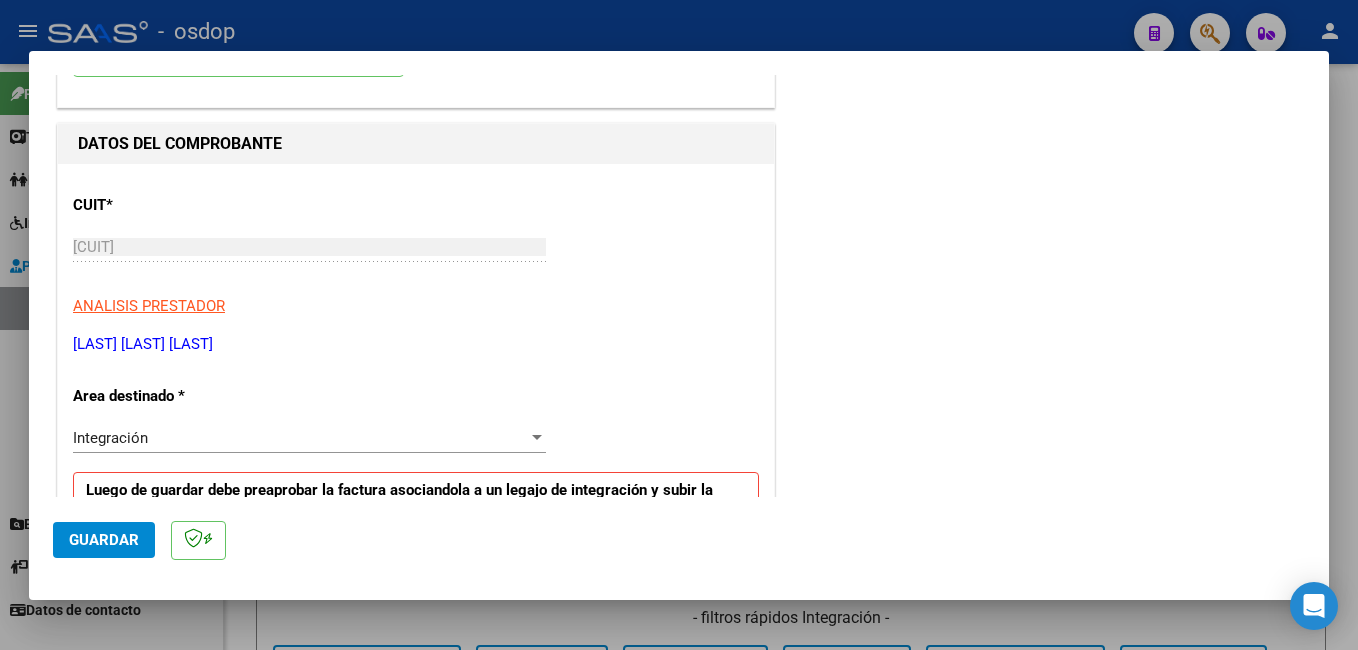 scroll, scrollTop: 400, scrollLeft: 0, axis: vertical 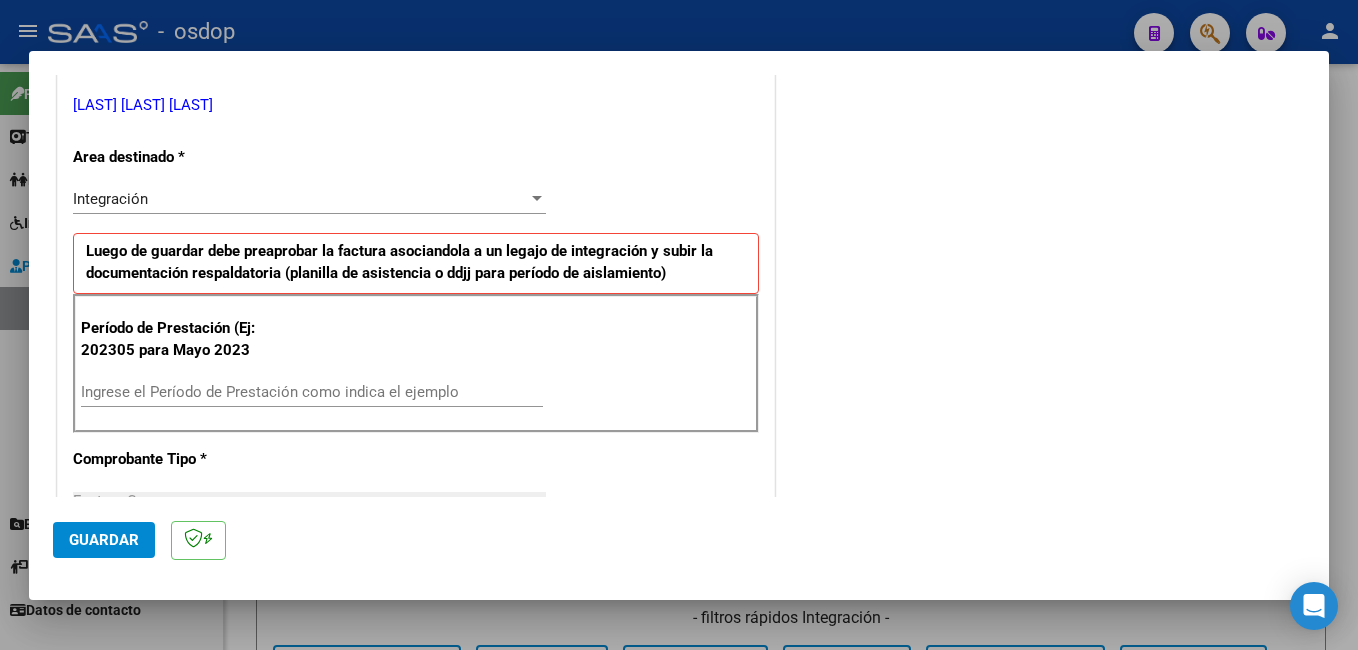 click on "Ingrese el Período de Prestación como indica el ejemplo" at bounding box center (312, 392) 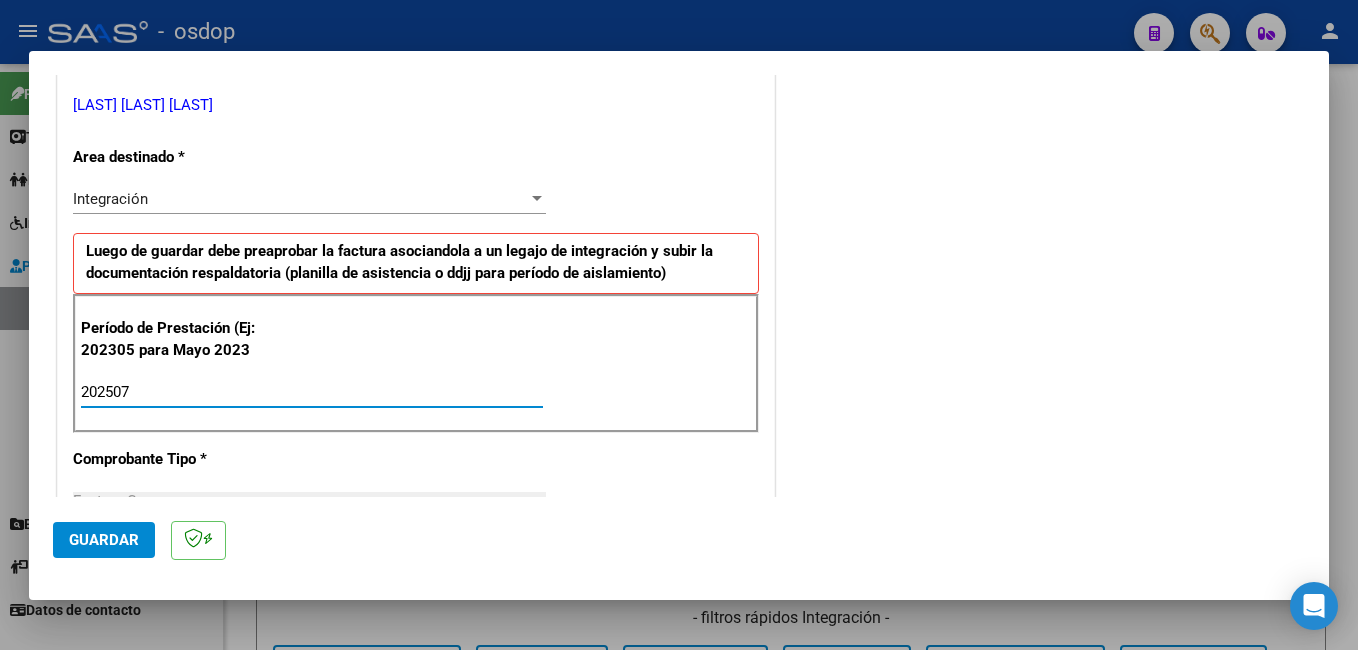 type on "202507" 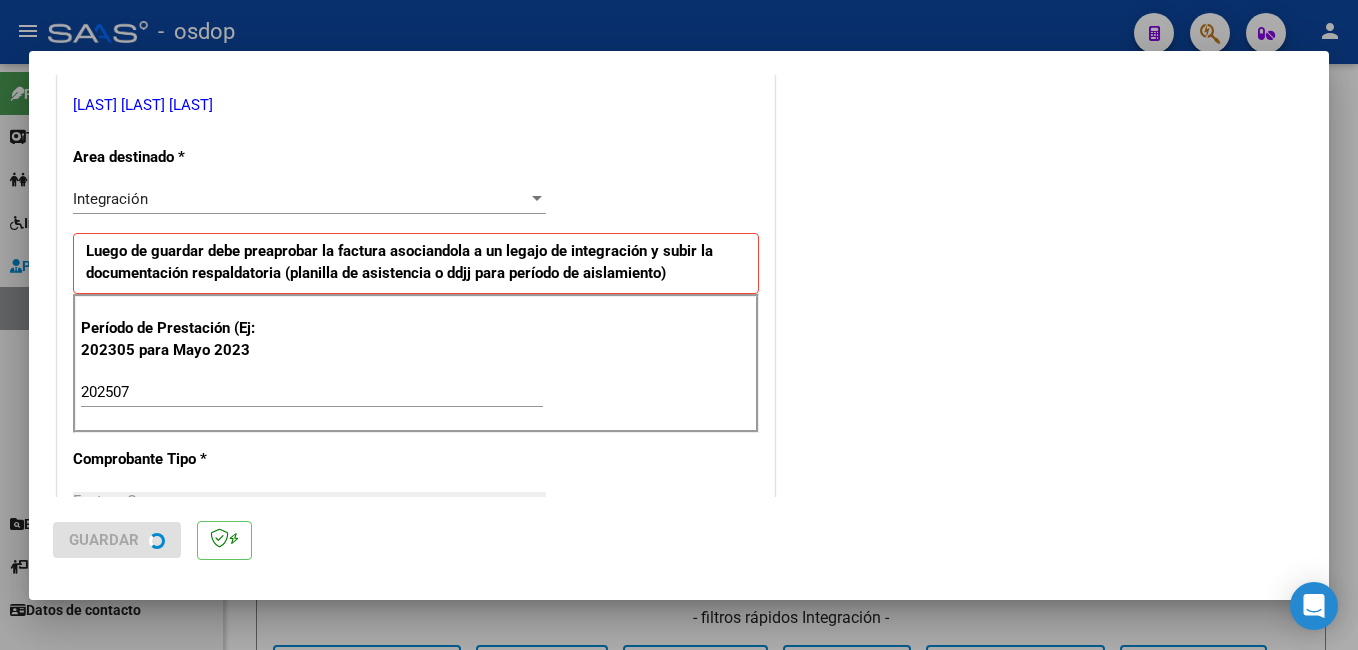 scroll, scrollTop: 0, scrollLeft: 0, axis: both 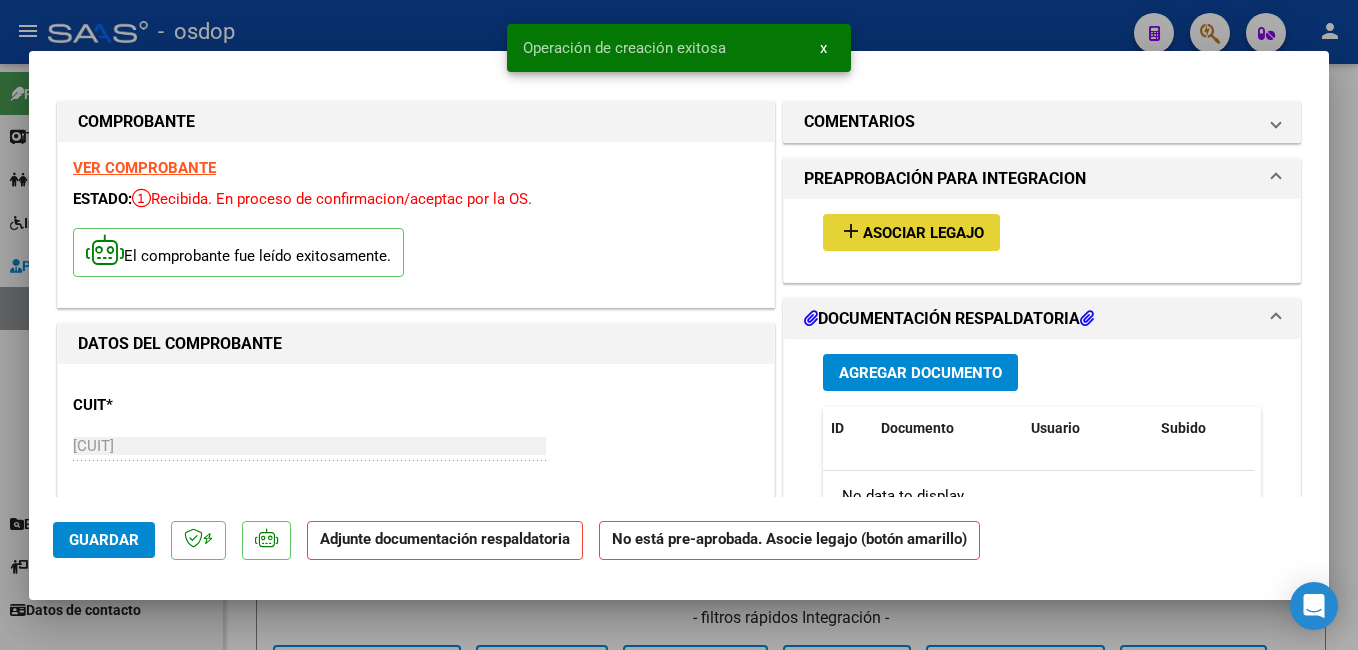 click on "add" at bounding box center [851, 231] 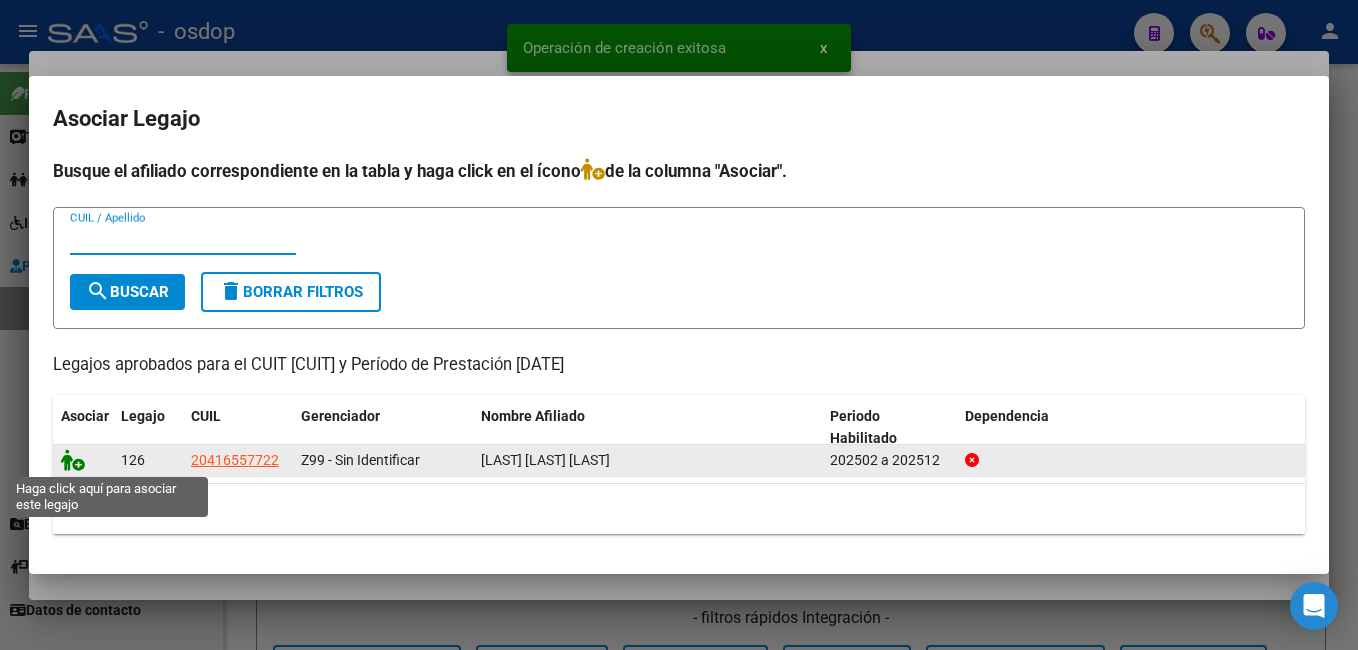 click 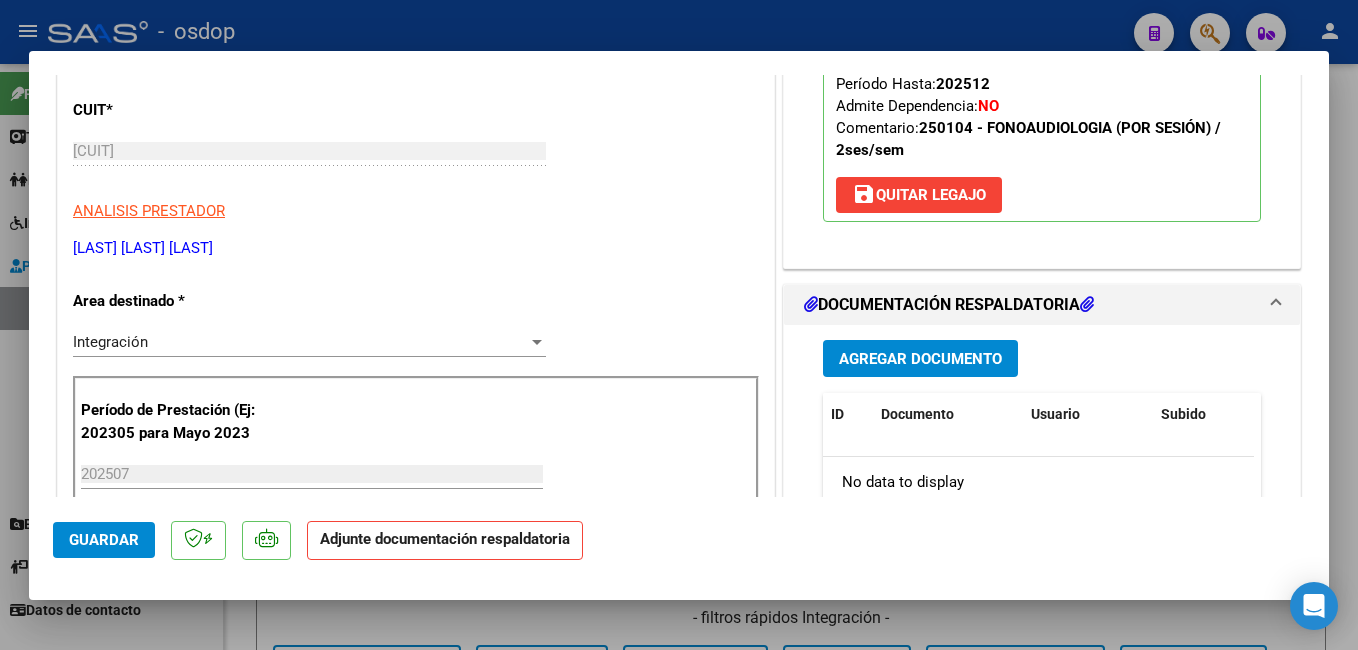 scroll, scrollTop: 300, scrollLeft: 0, axis: vertical 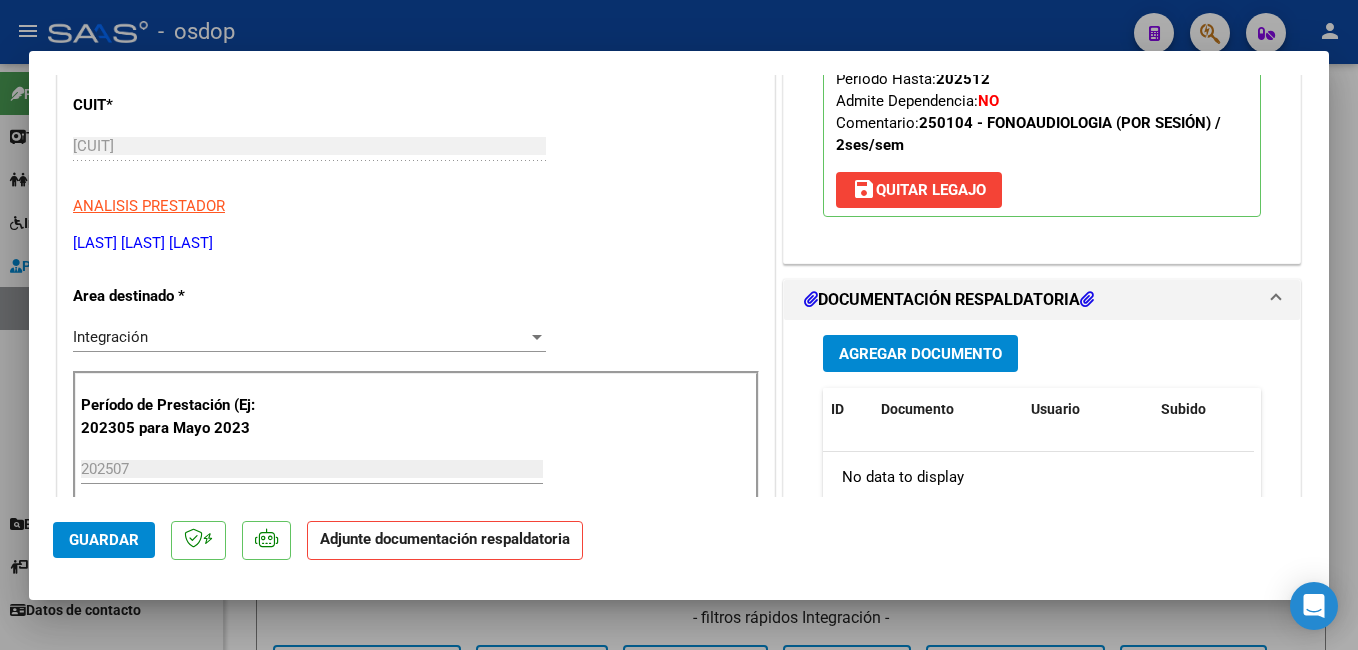 click on "Agregar Documento" at bounding box center [920, 354] 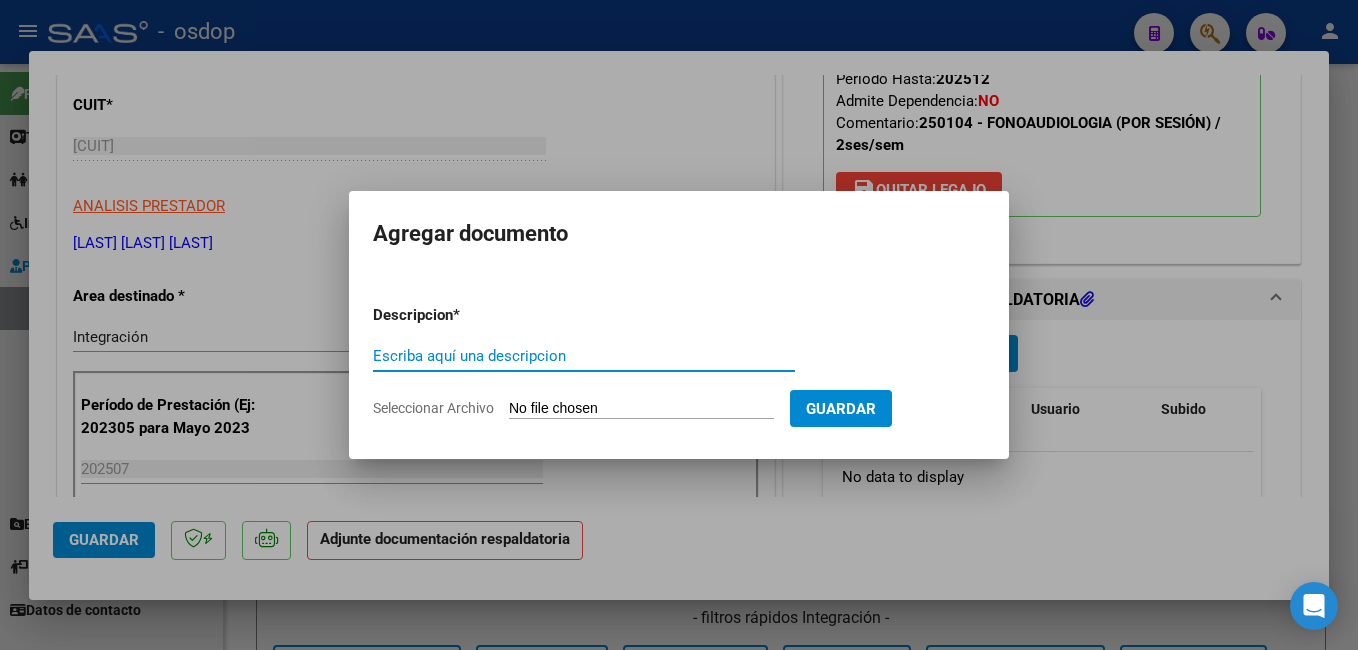 click on "Escriba aquí una descripcion" at bounding box center (584, 356) 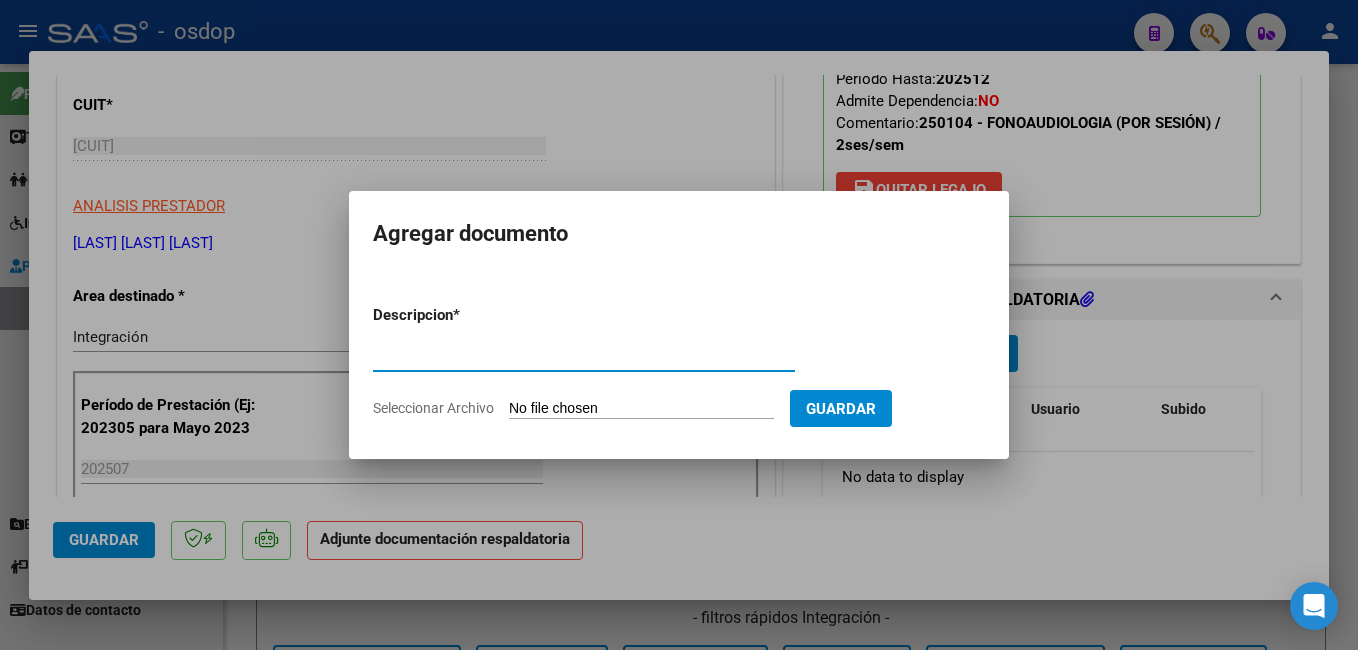 type on "planilla asistencia" 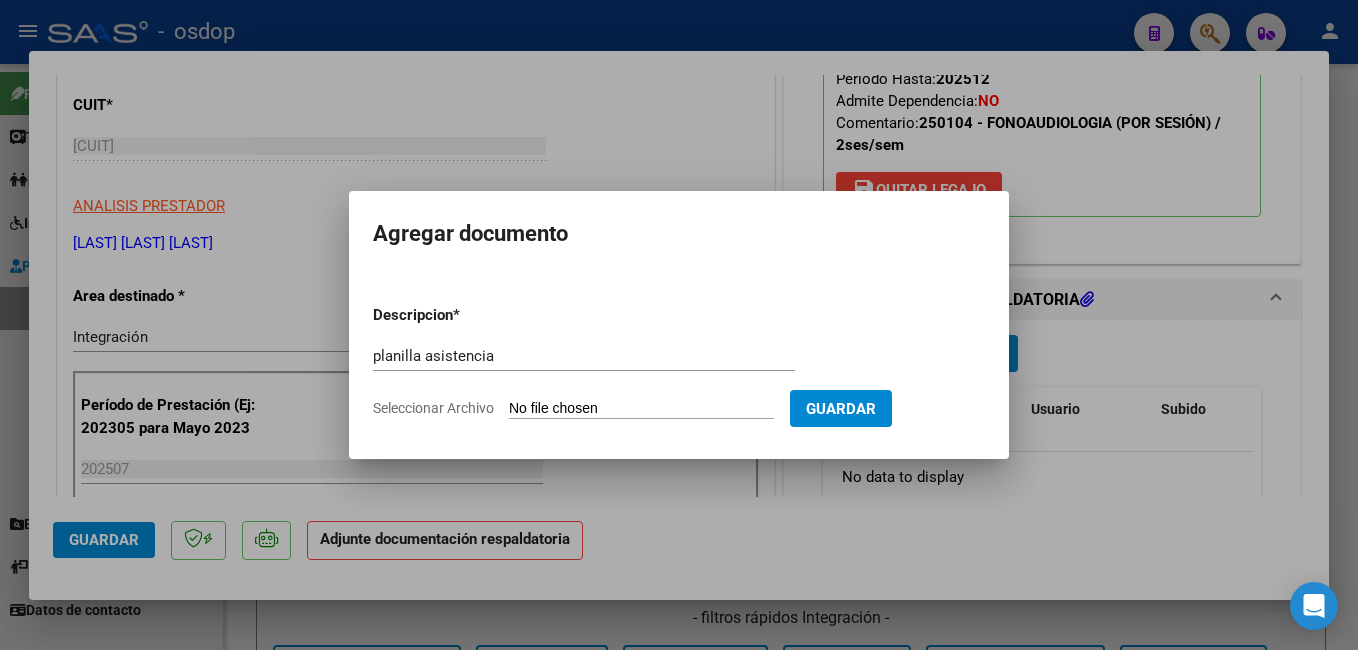 click on "Seleccionar Archivo" at bounding box center (641, 409) 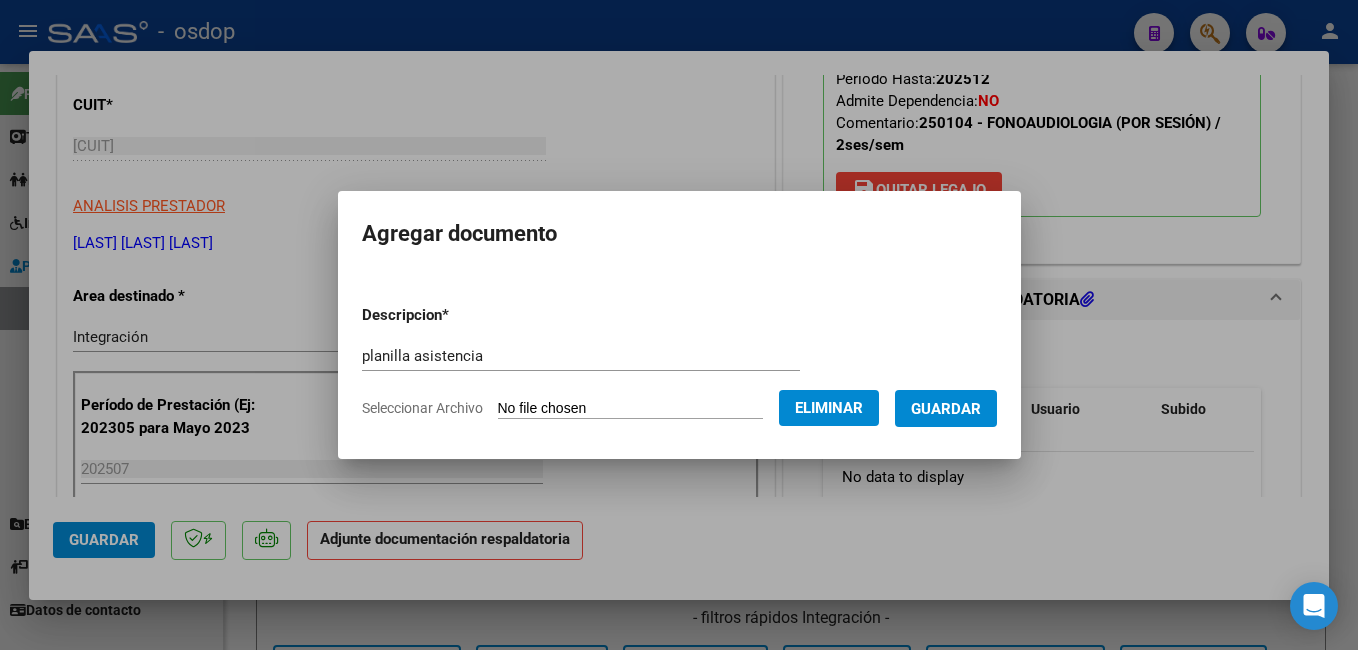 click on "Guardar" at bounding box center [946, 409] 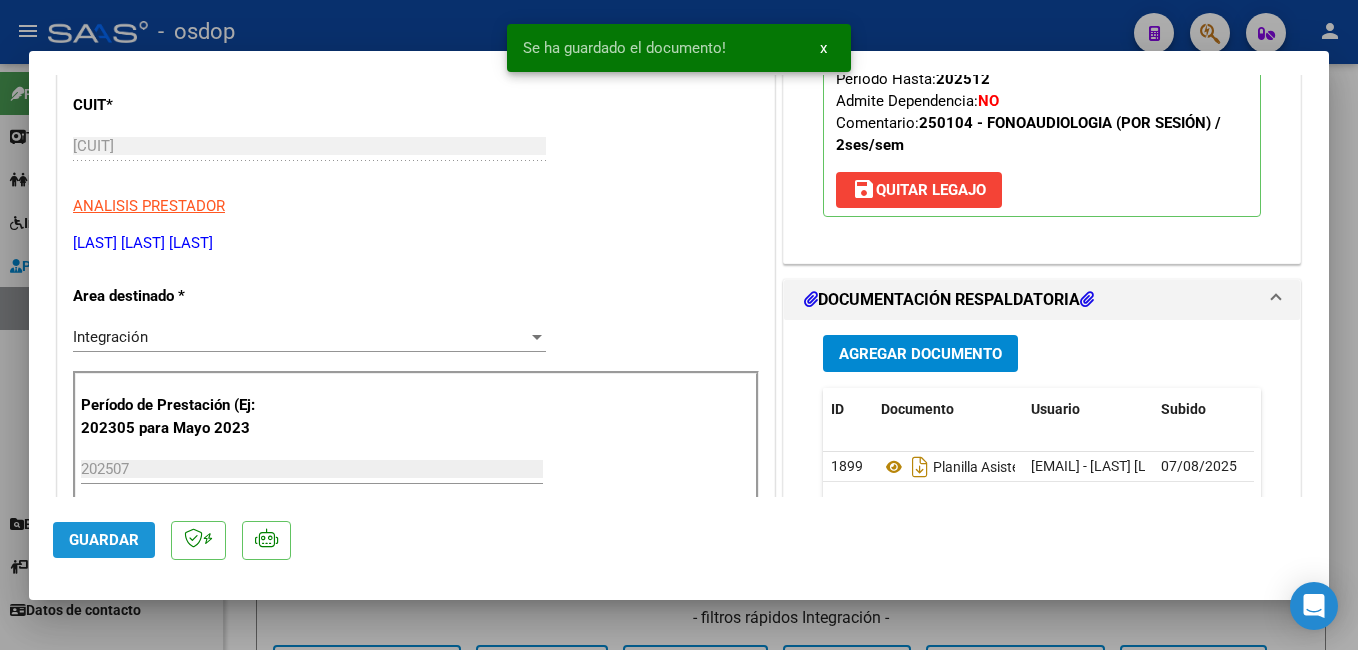 click on "Guardar" 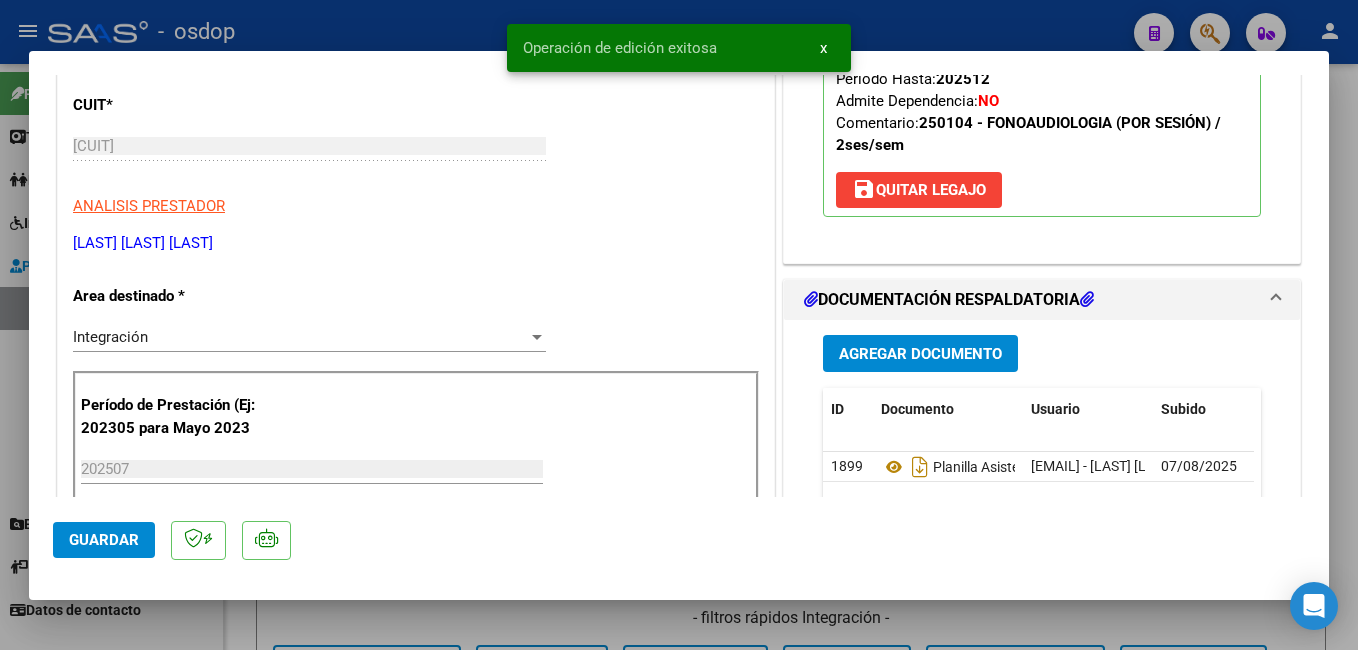 click at bounding box center [679, 325] 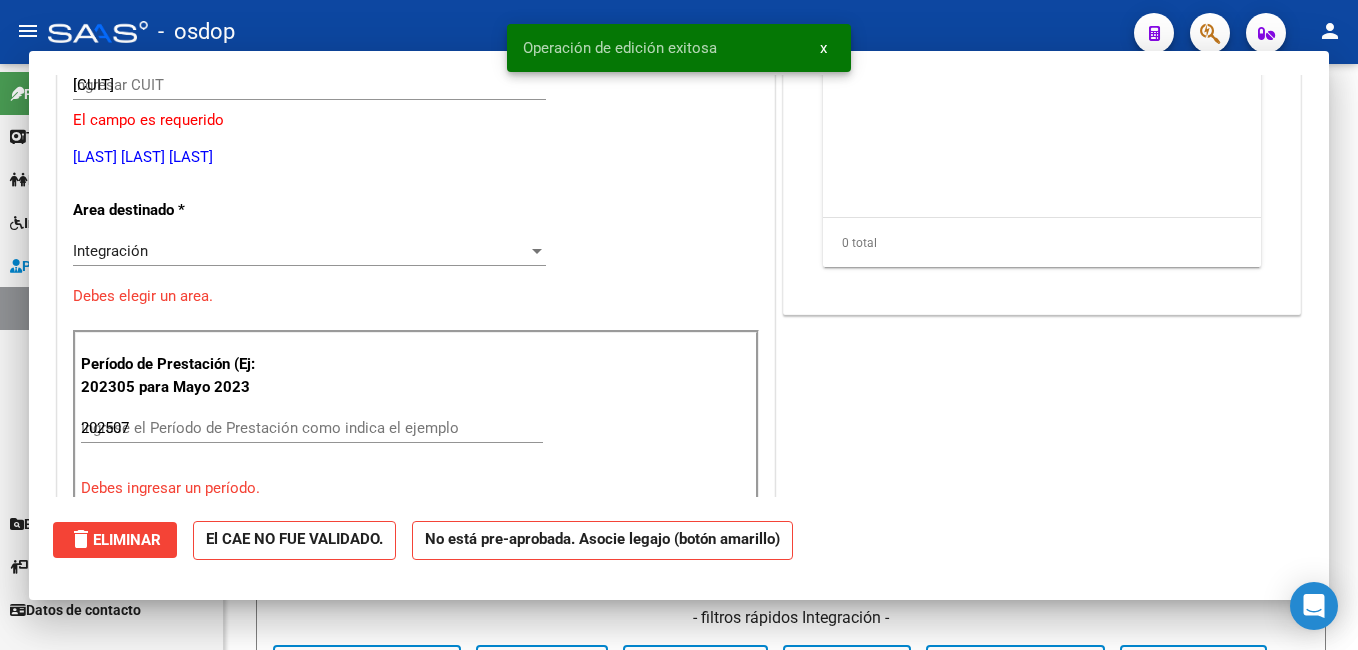 type 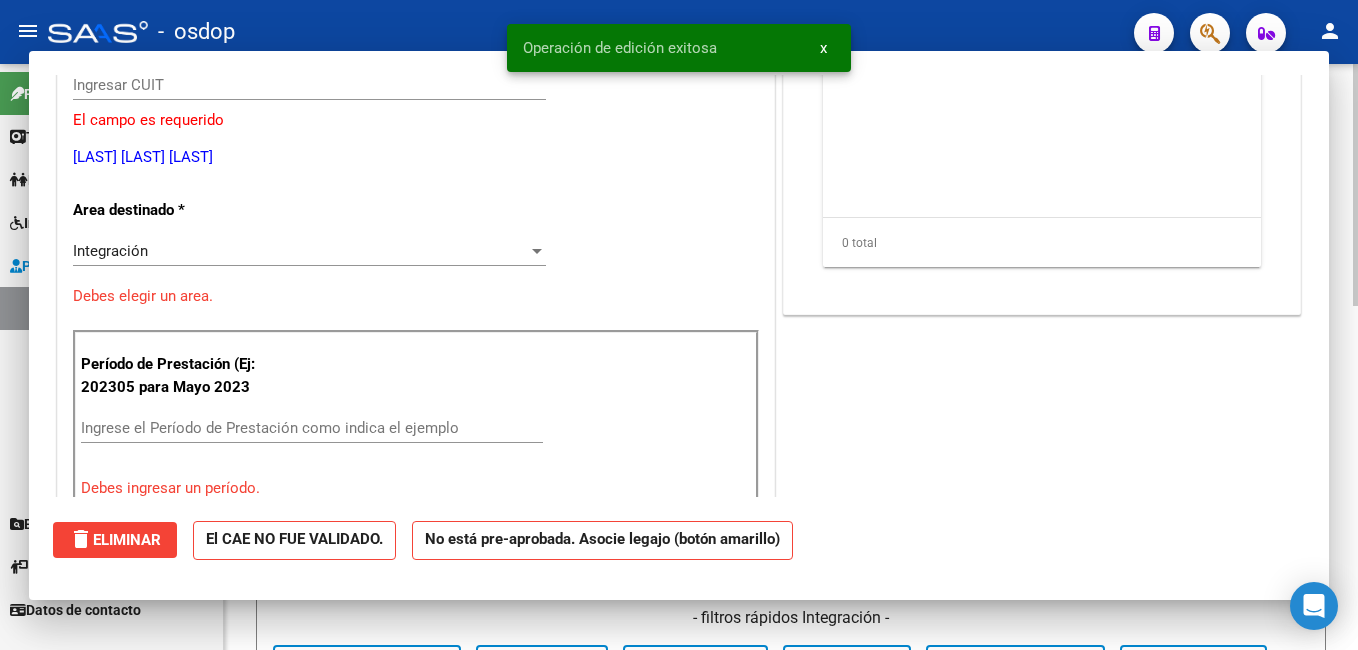 scroll, scrollTop: 239, scrollLeft: 0, axis: vertical 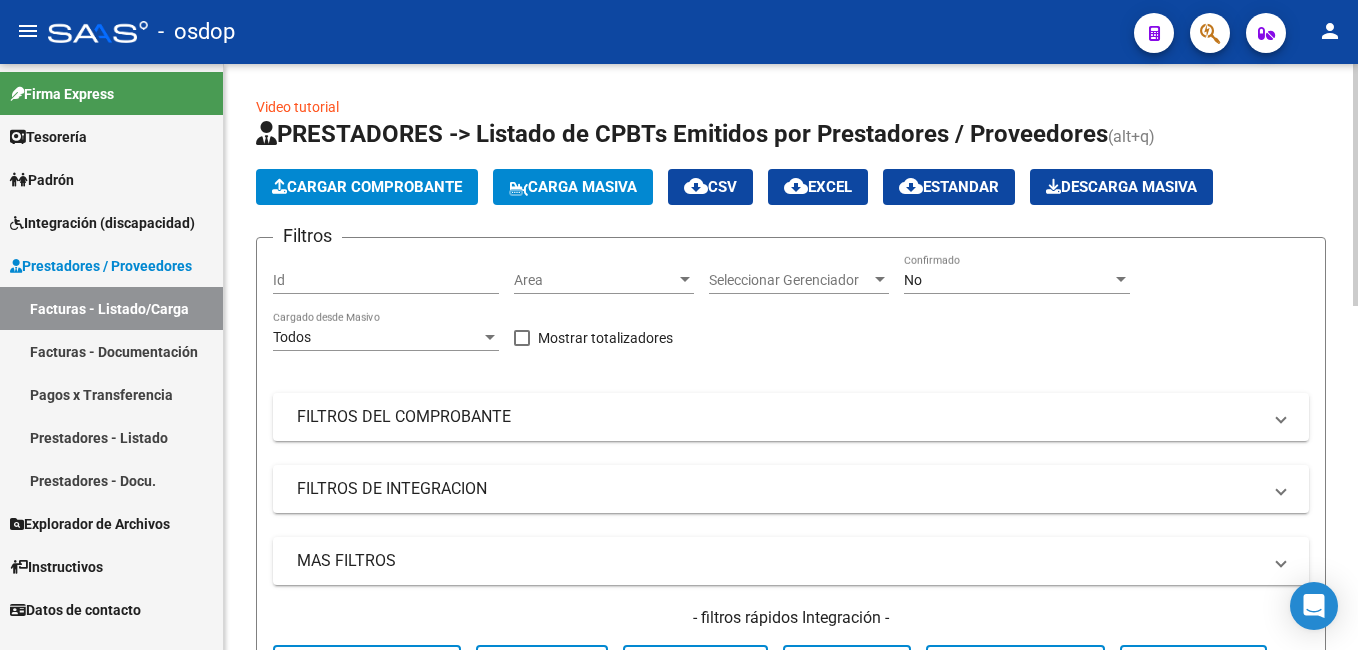 click on "Cargar Comprobante" 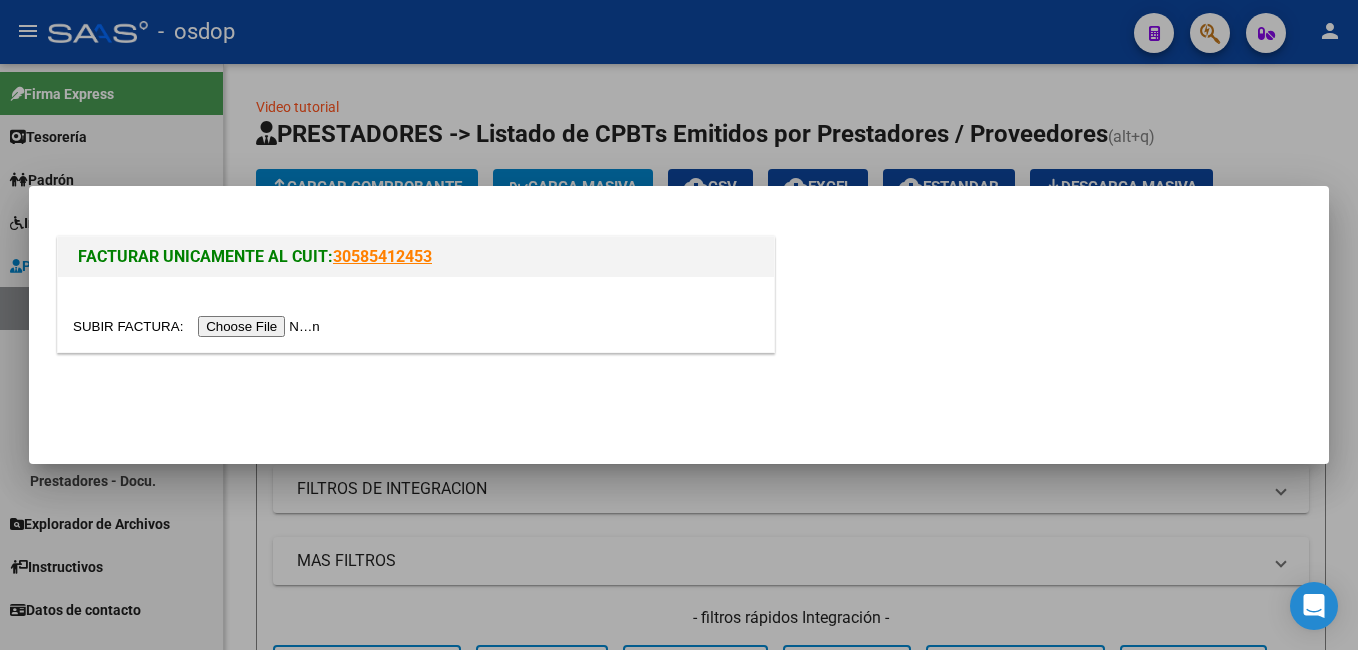 click at bounding box center (199, 326) 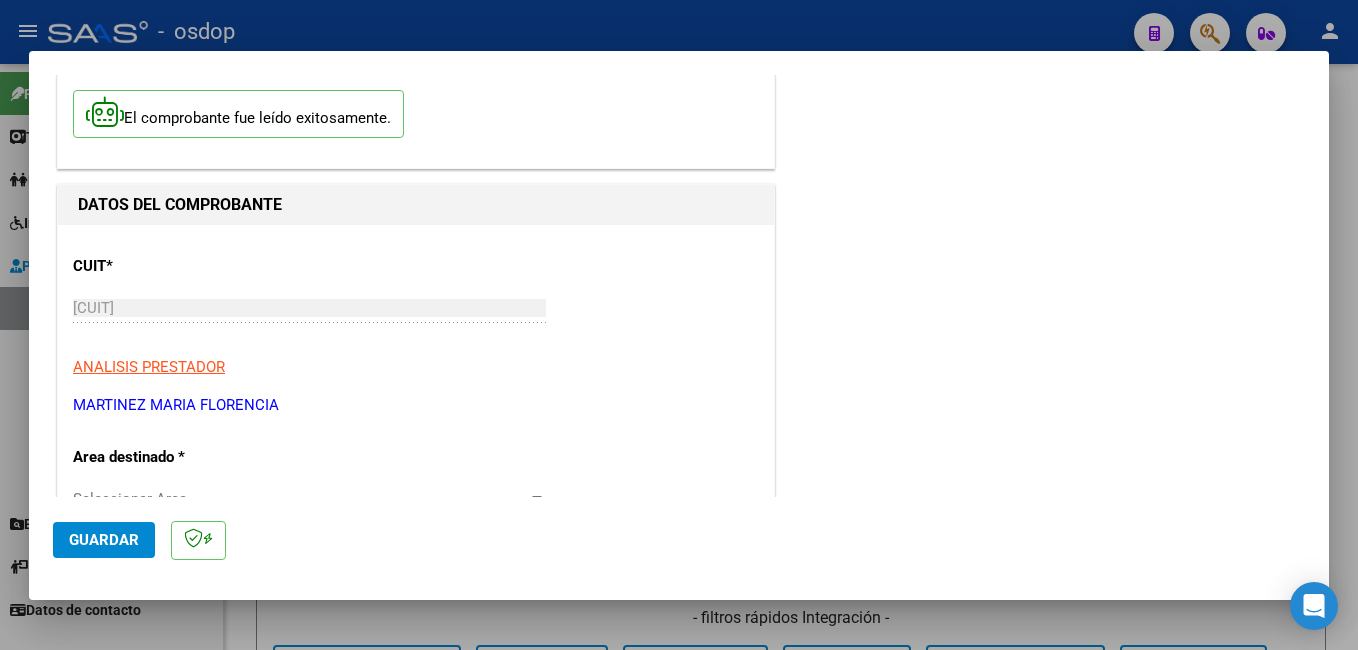 scroll, scrollTop: 200, scrollLeft: 0, axis: vertical 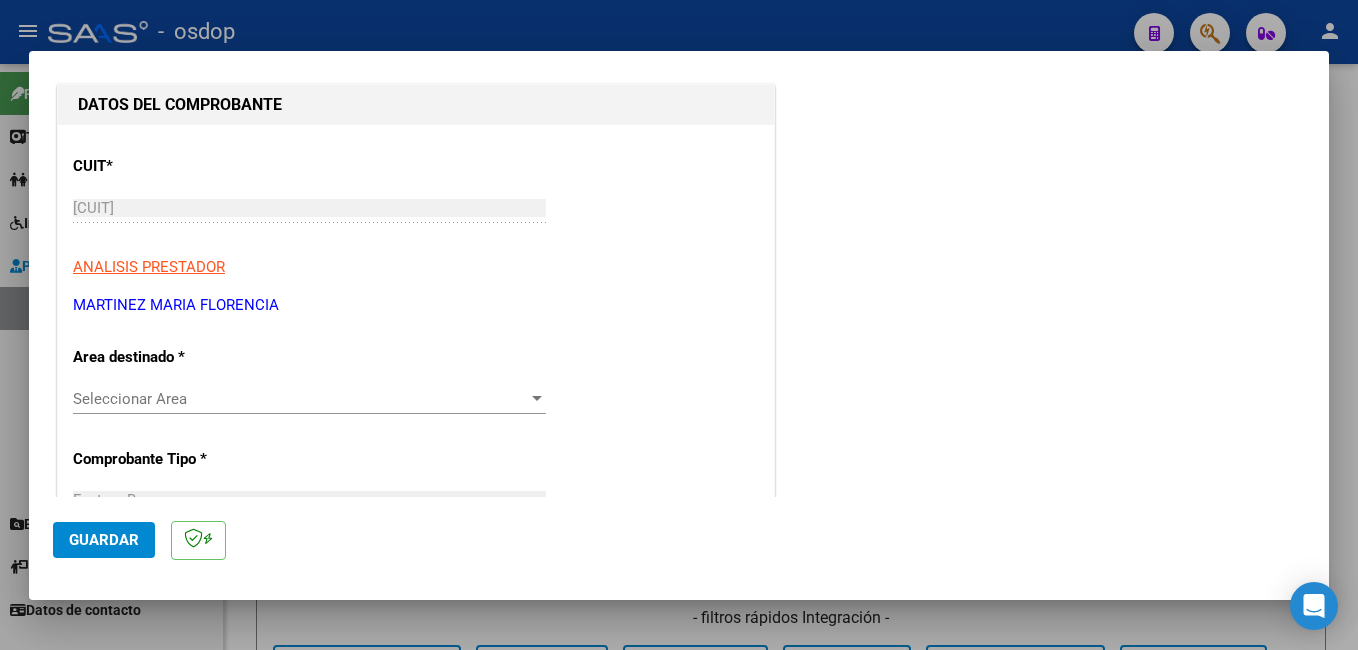 click on "Seleccionar Area Seleccionar Area" at bounding box center (309, 399) 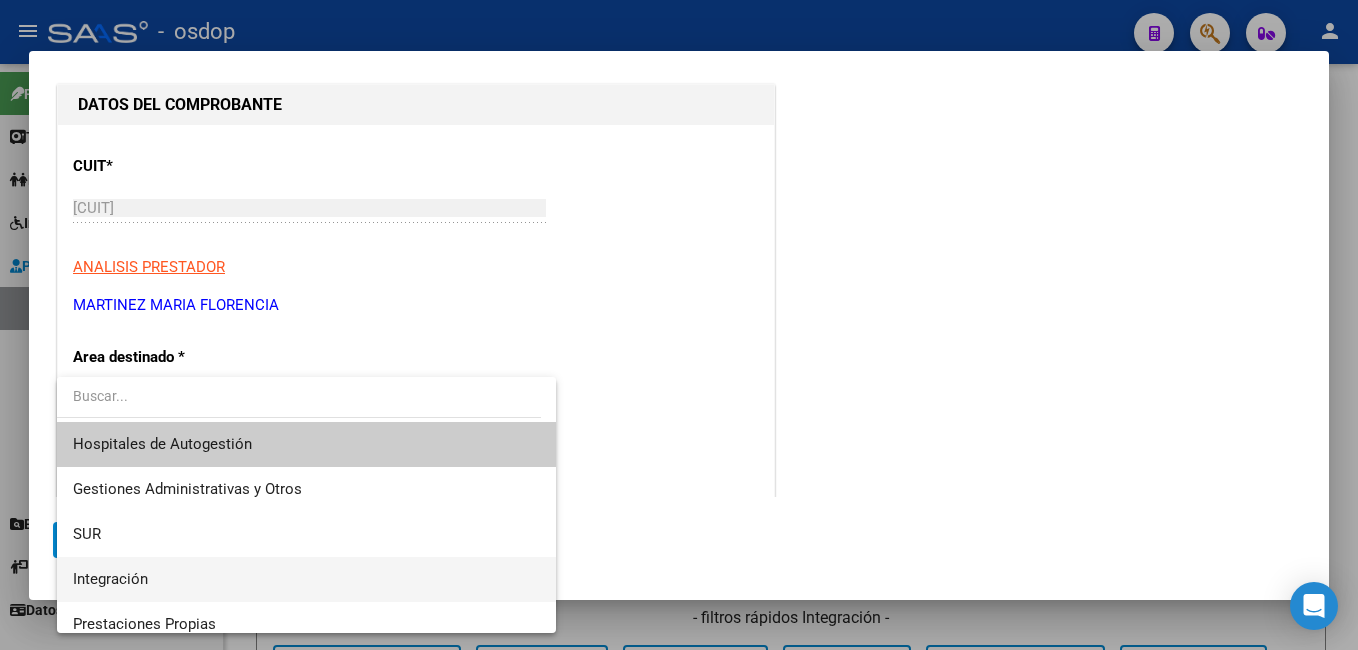 click on "Integración" at bounding box center (306, 579) 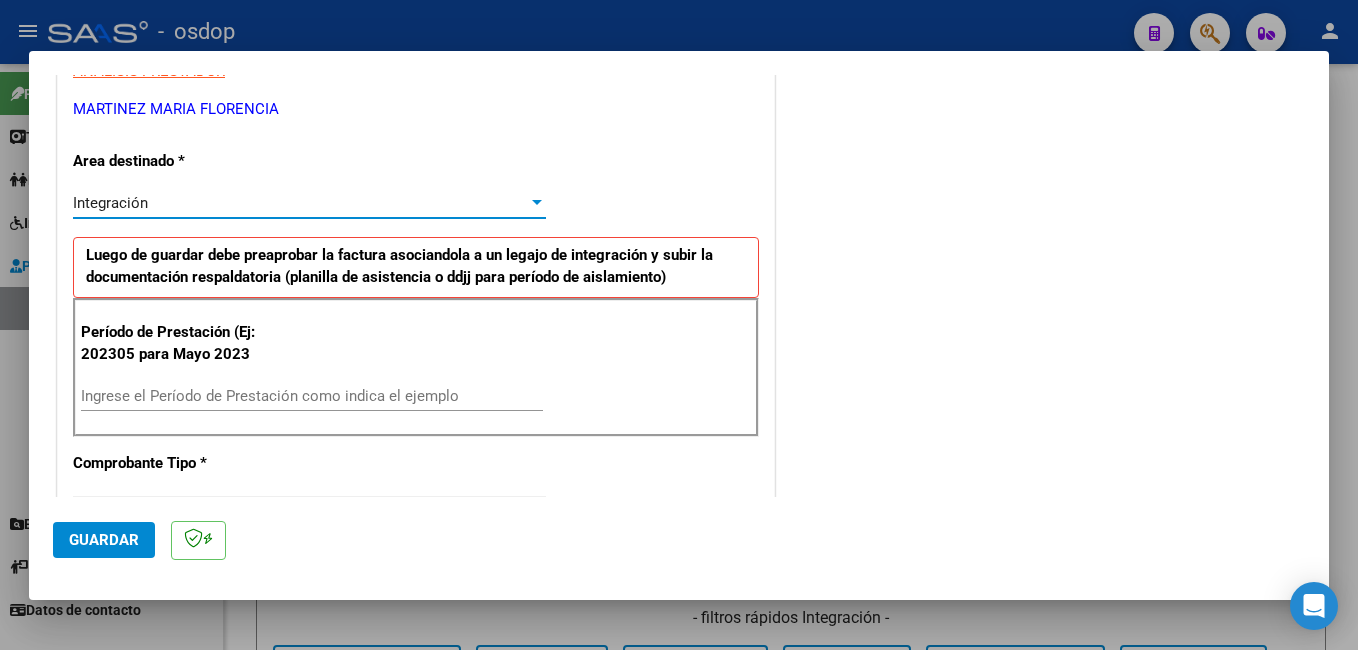 scroll, scrollTop: 400, scrollLeft: 0, axis: vertical 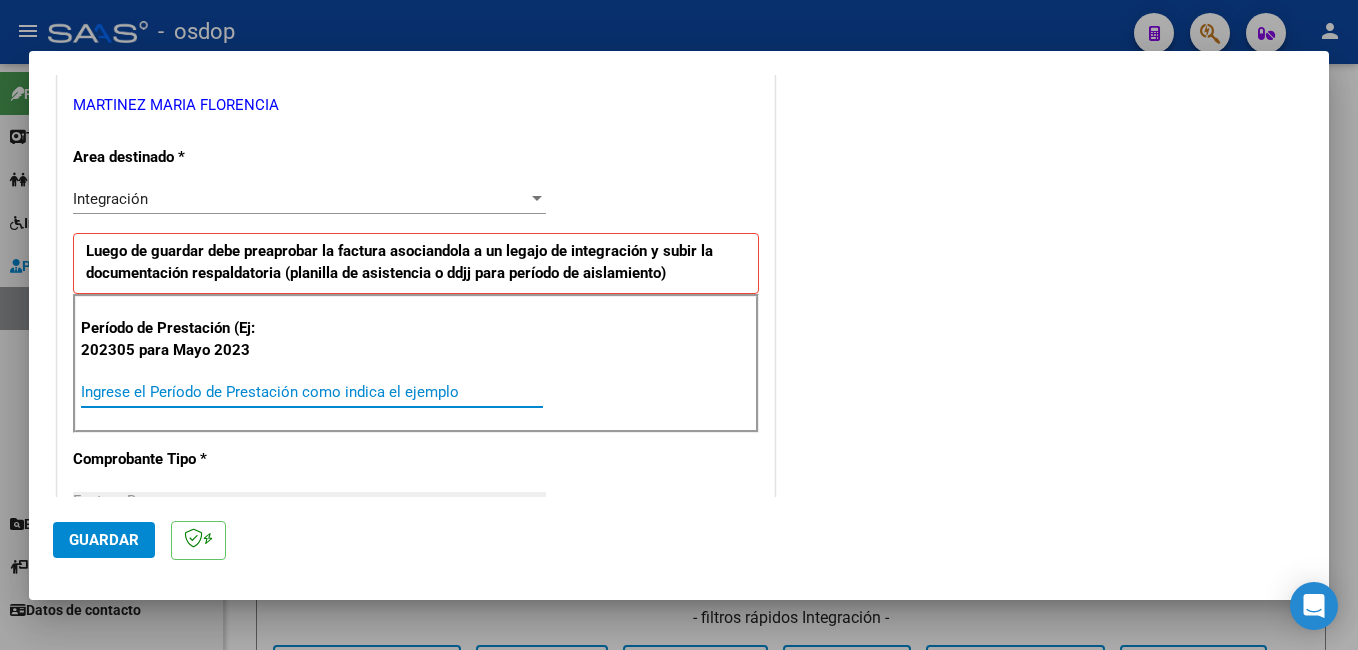 click on "Ingrese el Período de Prestación como indica el ejemplo" at bounding box center [312, 392] 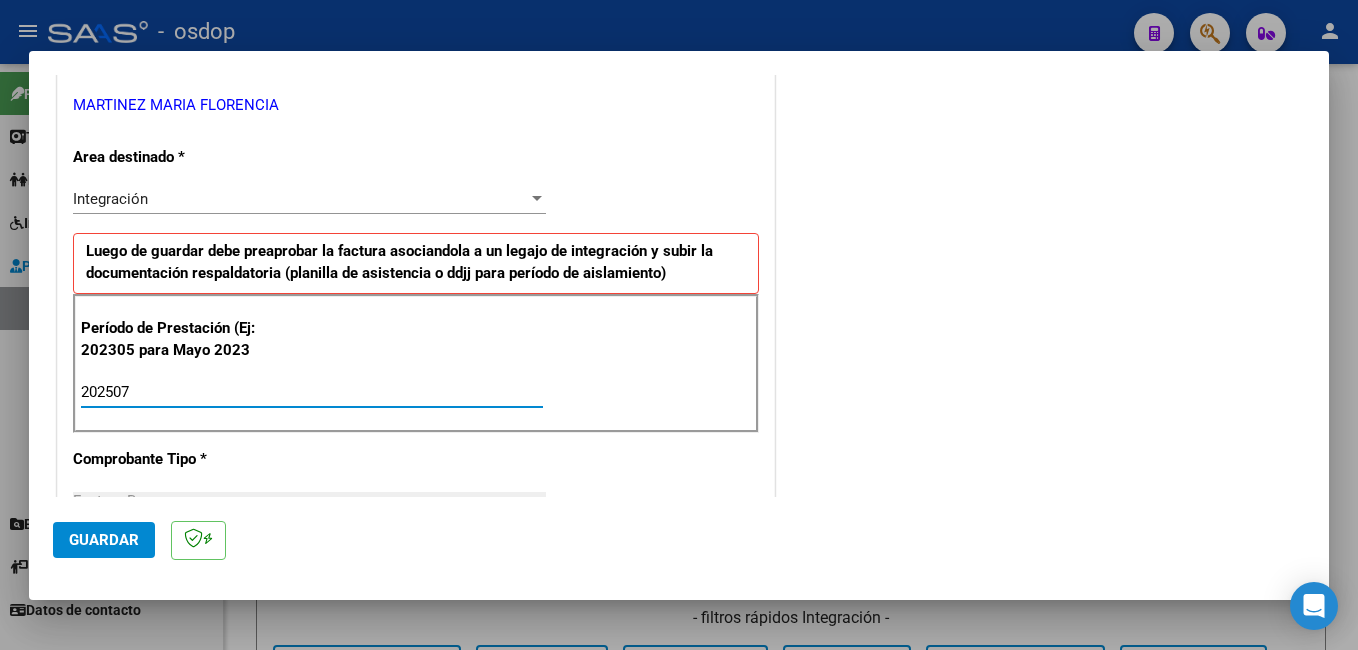 type on "202507" 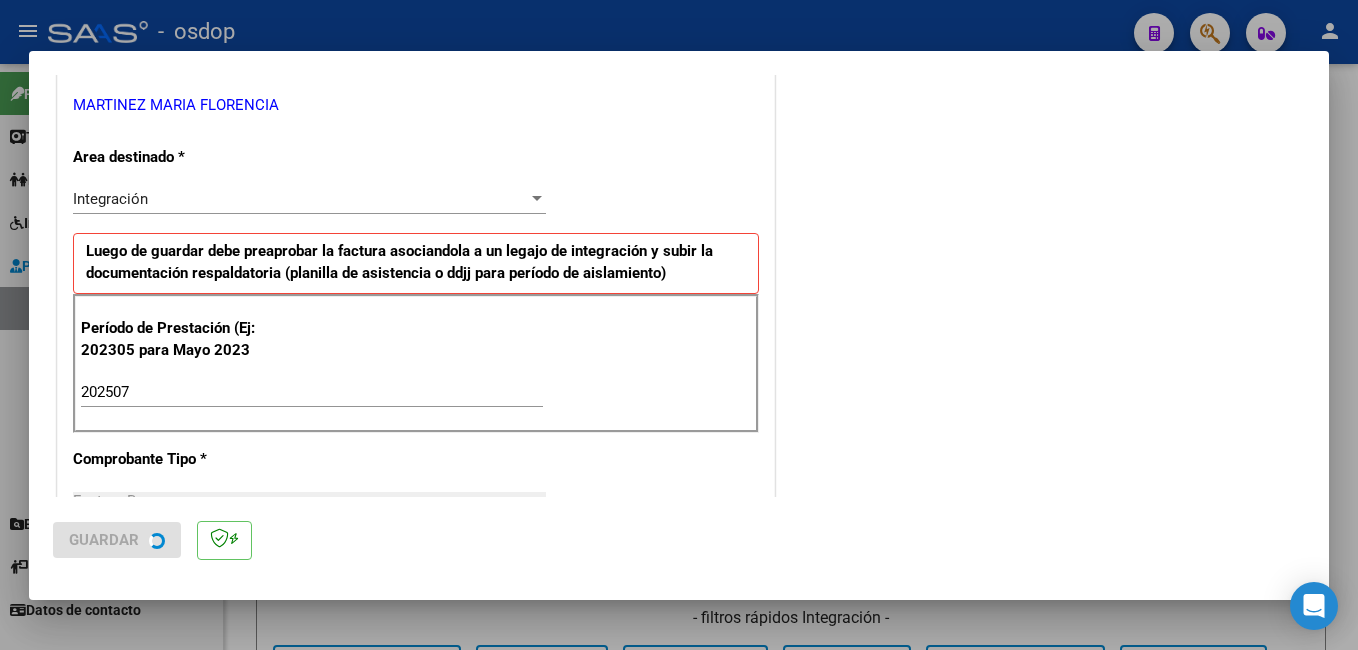 scroll, scrollTop: 0, scrollLeft: 0, axis: both 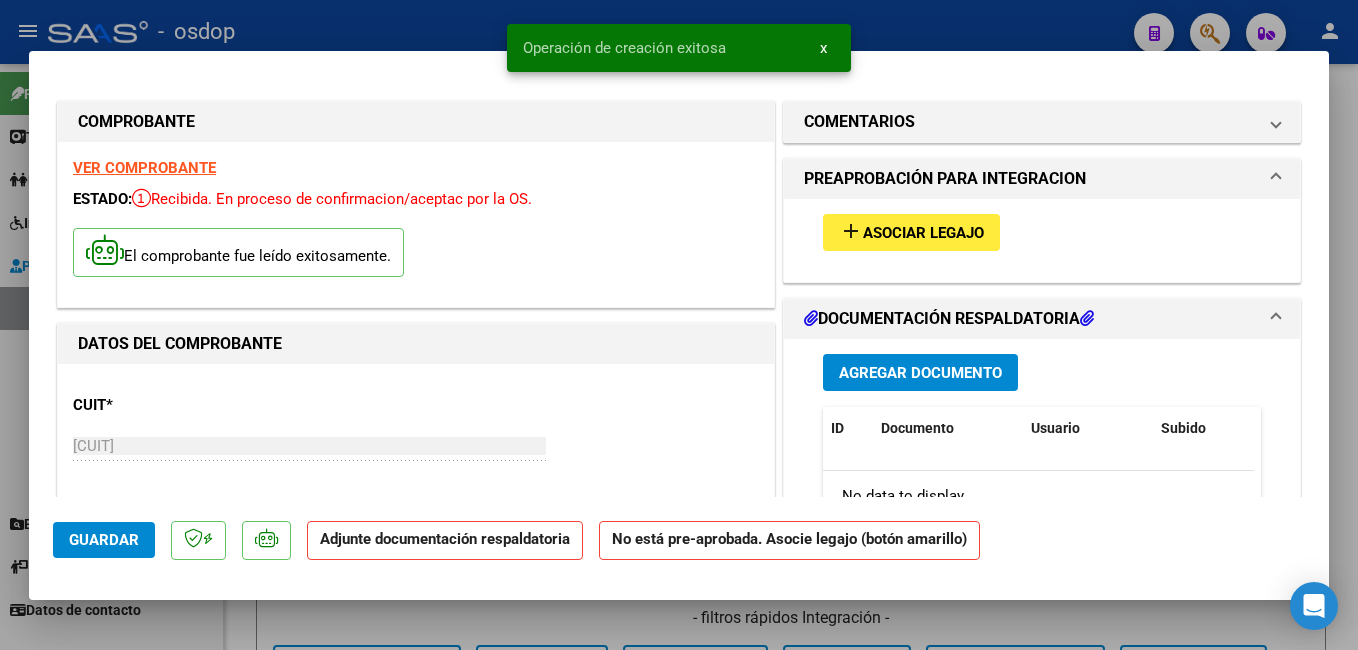 click on "Asociar Legajo" at bounding box center [923, 233] 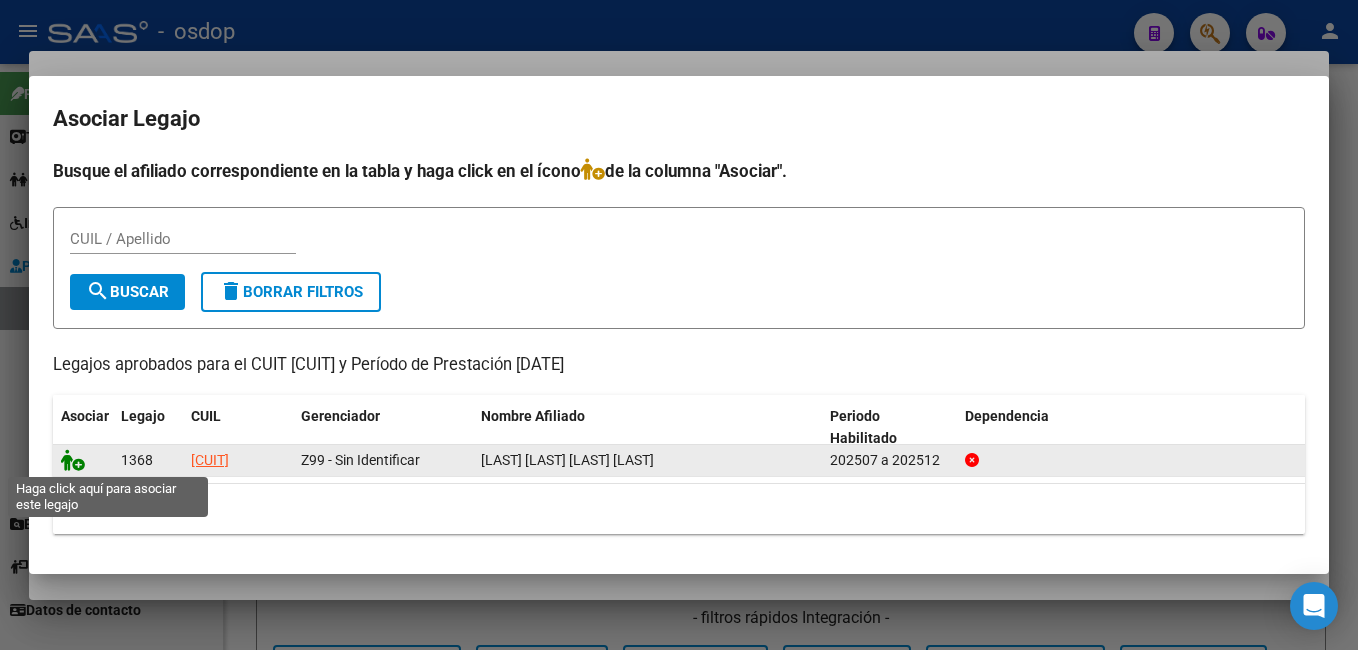 click 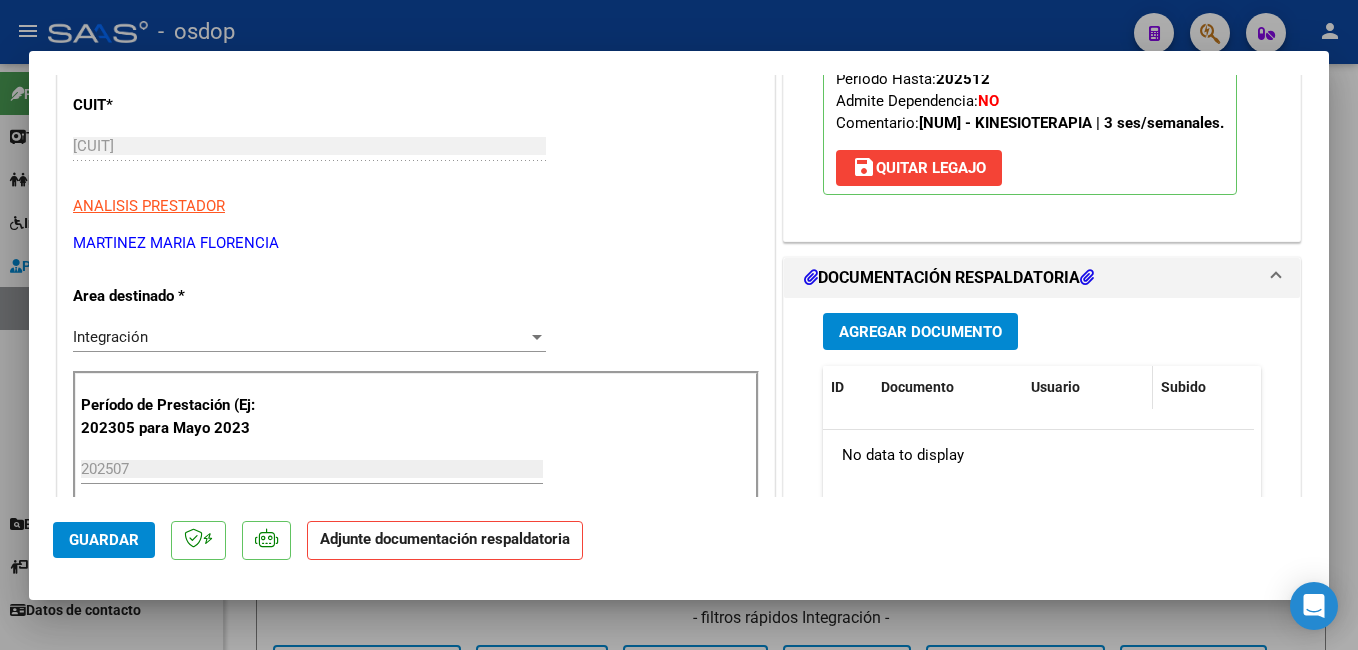 scroll, scrollTop: 400, scrollLeft: 0, axis: vertical 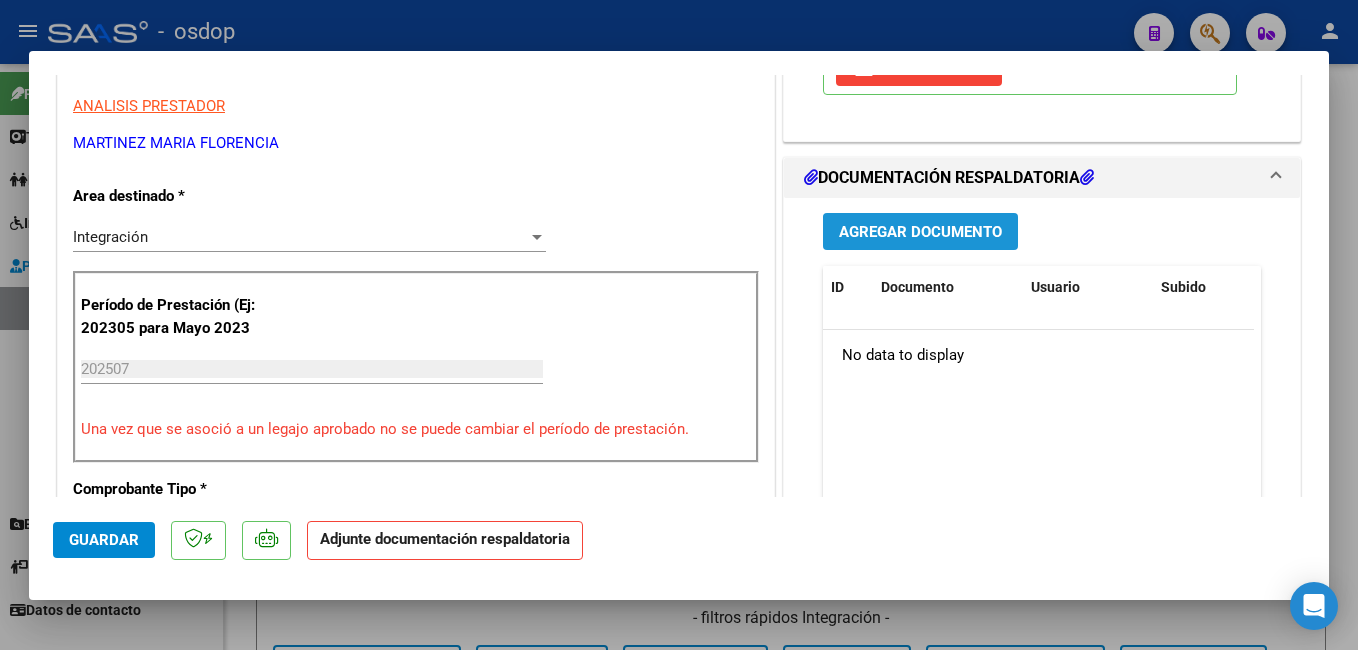 click on "Agregar Documento" at bounding box center [920, 232] 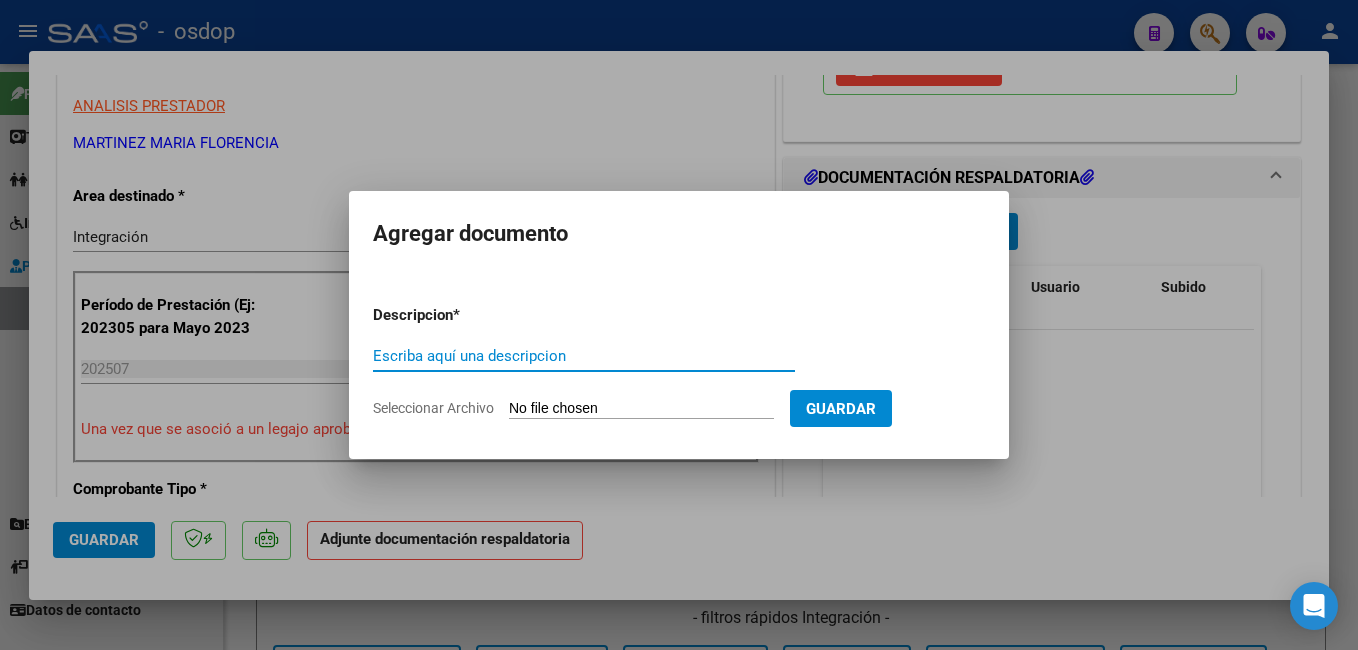 click on "Escriba aquí una descripcion" at bounding box center [584, 356] 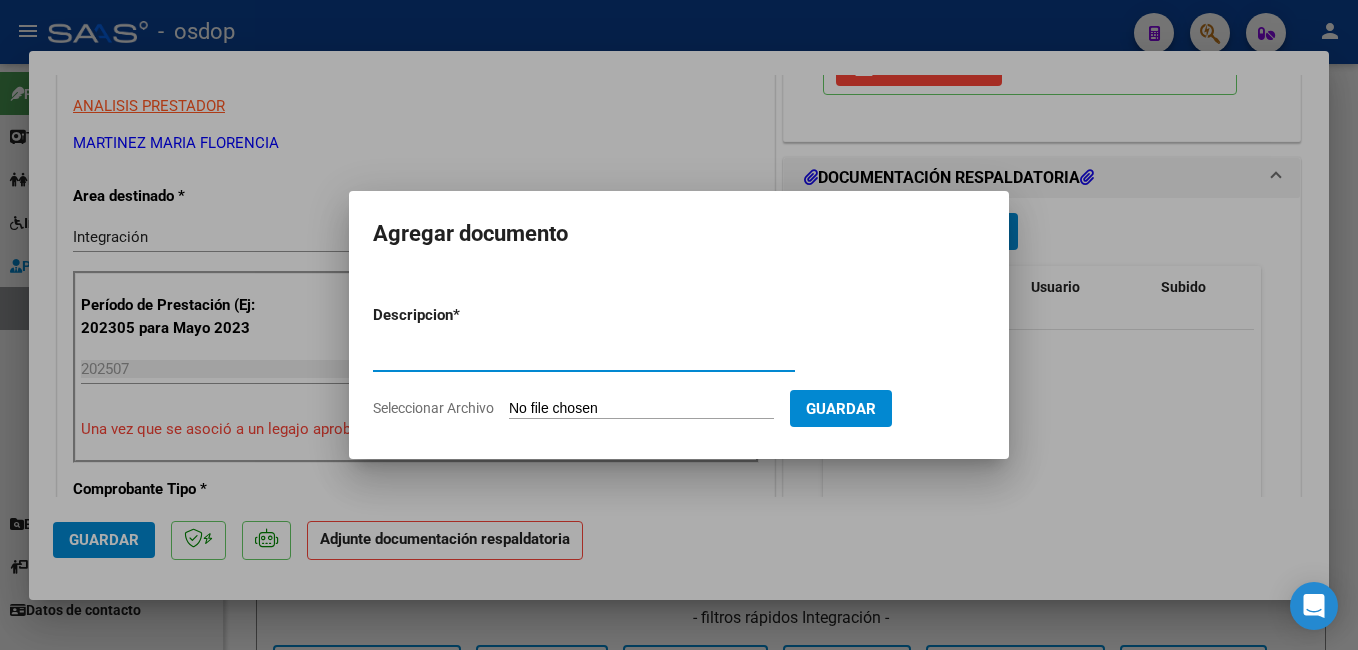type on "PLANILLA ASISTENCIA" 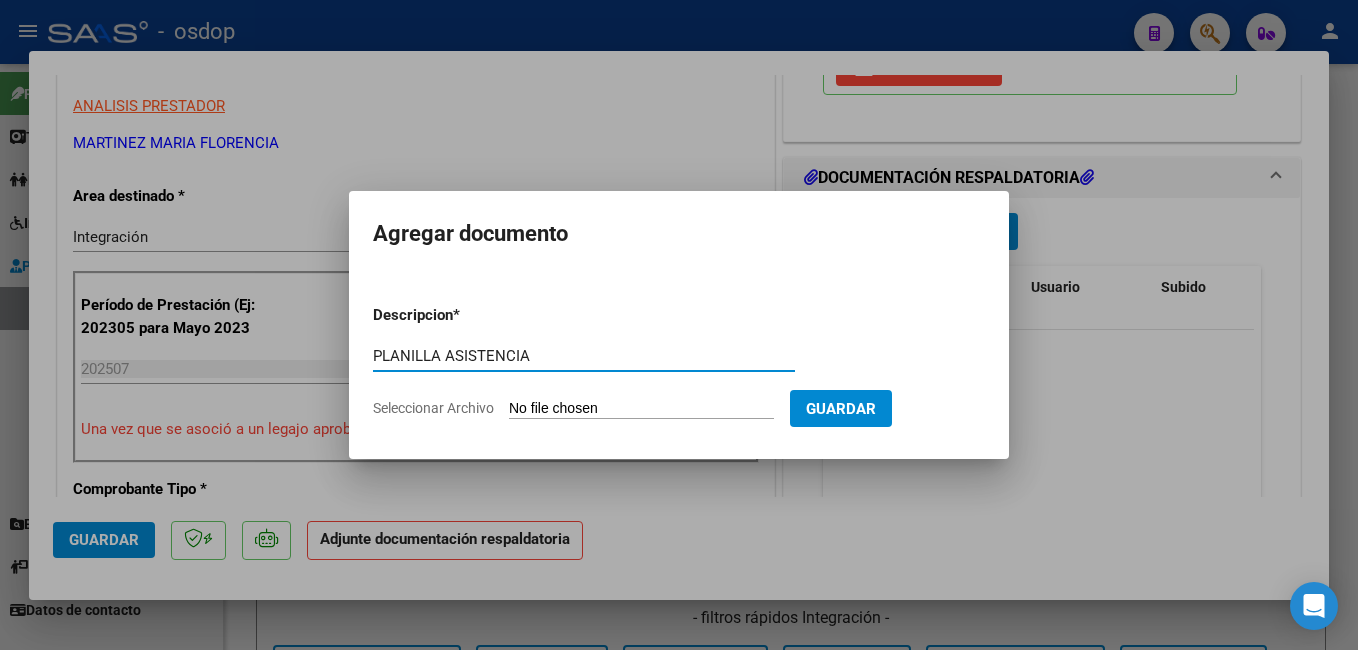 click on "Seleccionar Archivo" at bounding box center [641, 409] 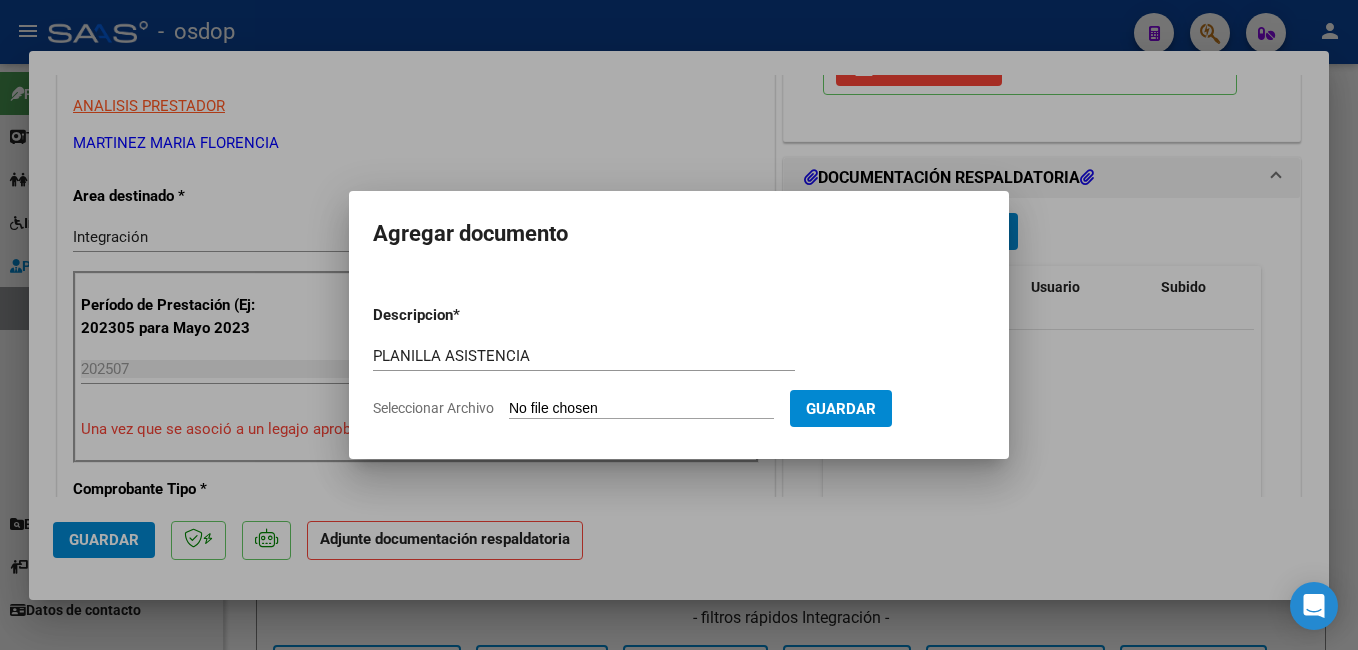 type on "C:\fakepath\Asistencia ADRIELEN Acosta .pdf" 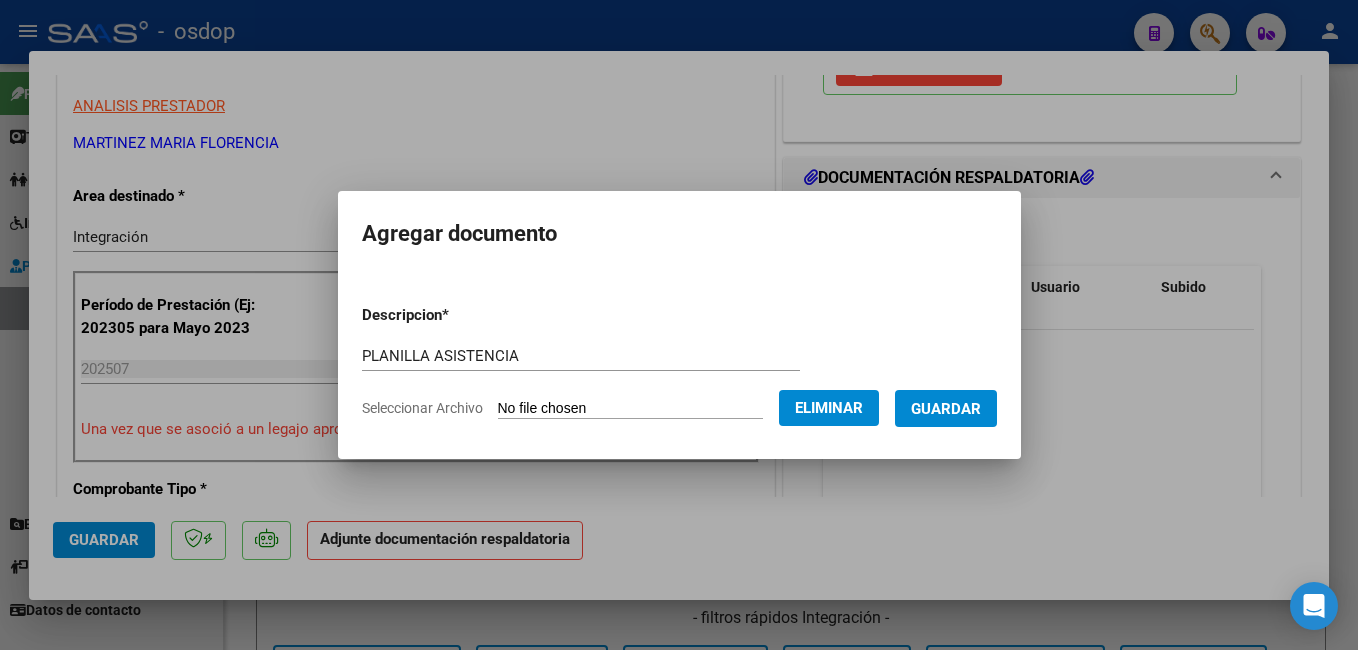 click on "Guardar" at bounding box center [946, 409] 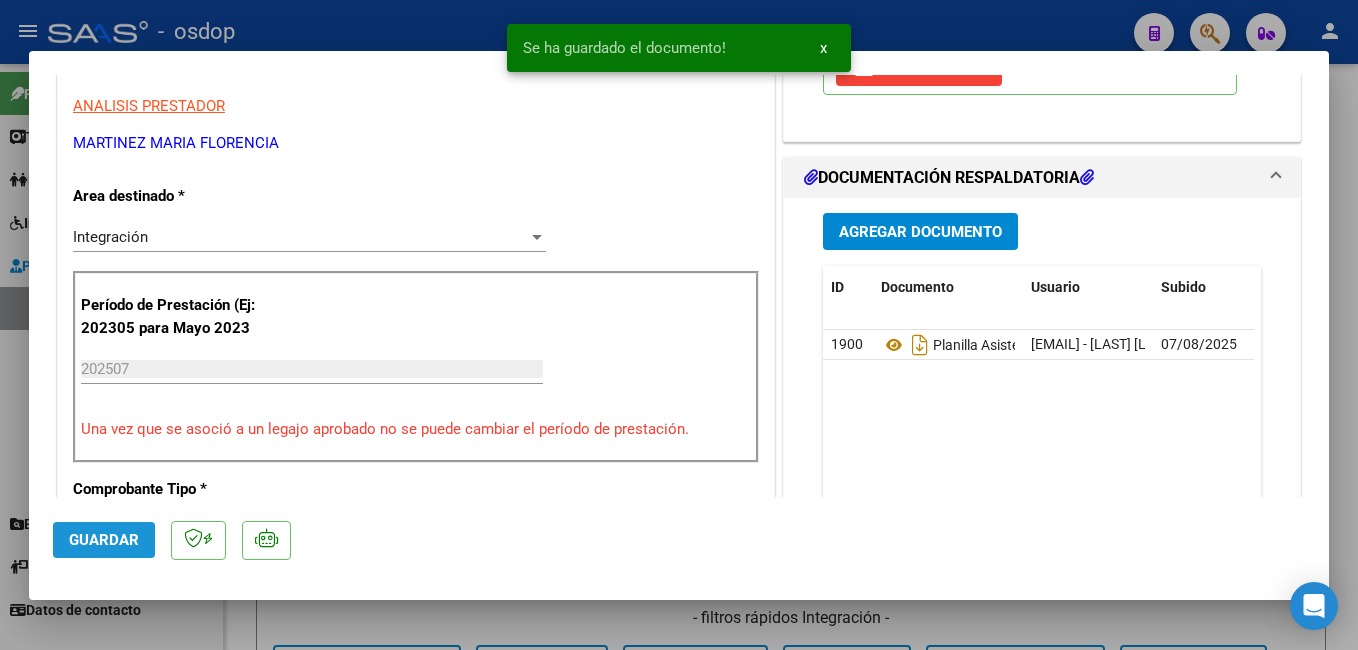 click on "Guardar" 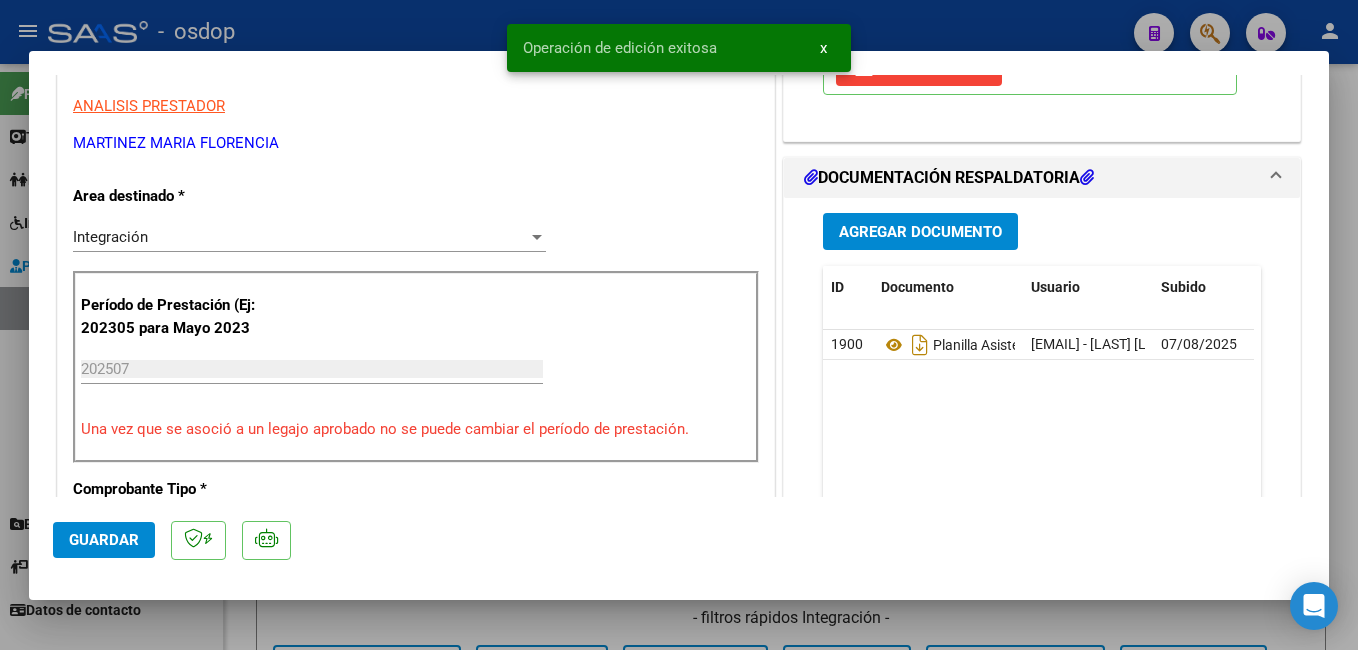 click at bounding box center (679, 325) 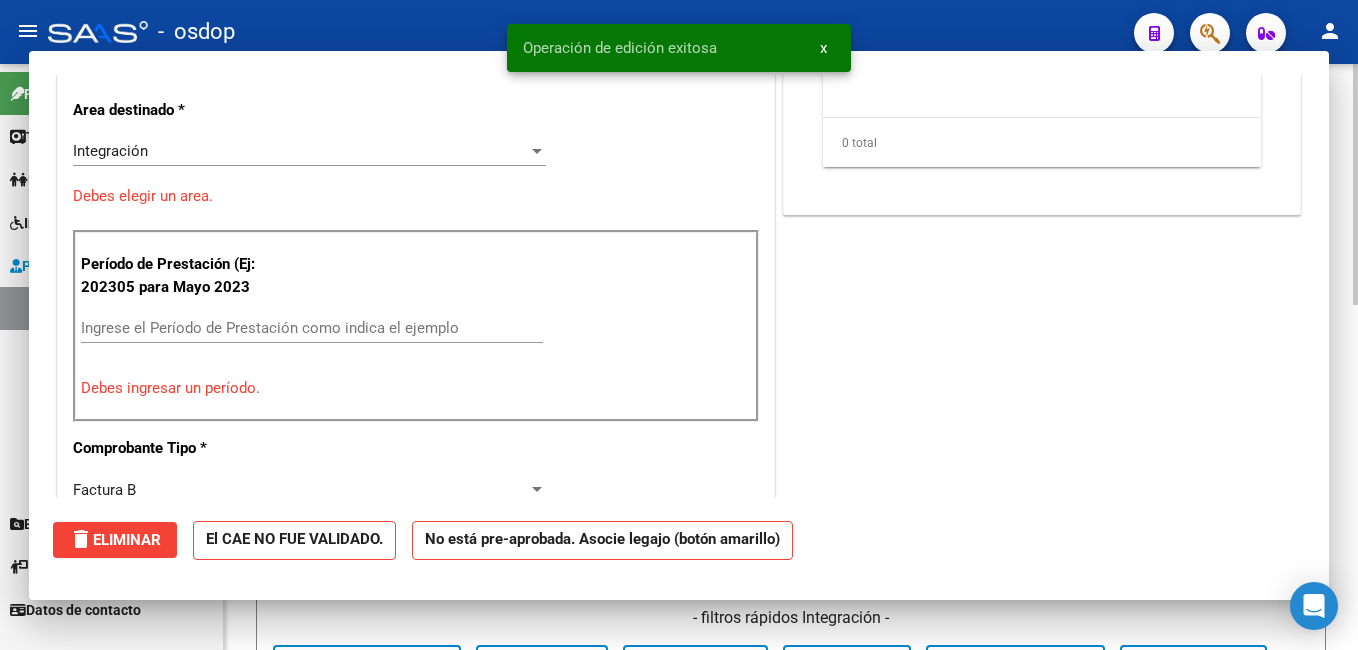 scroll, scrollTop: 339, scrollLeft: 0, axis: vertical 